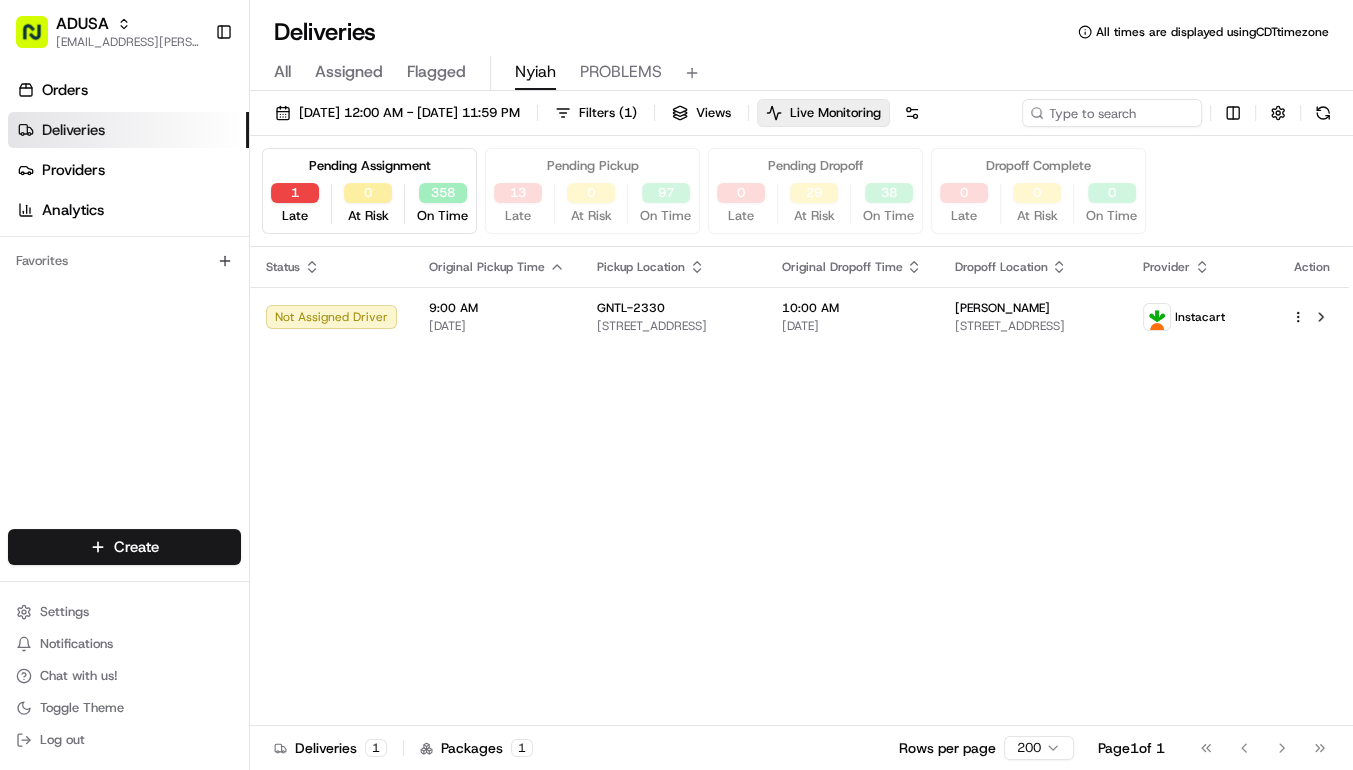 scroll, scrollTop: 0, scrollLeft: 0, axis: both 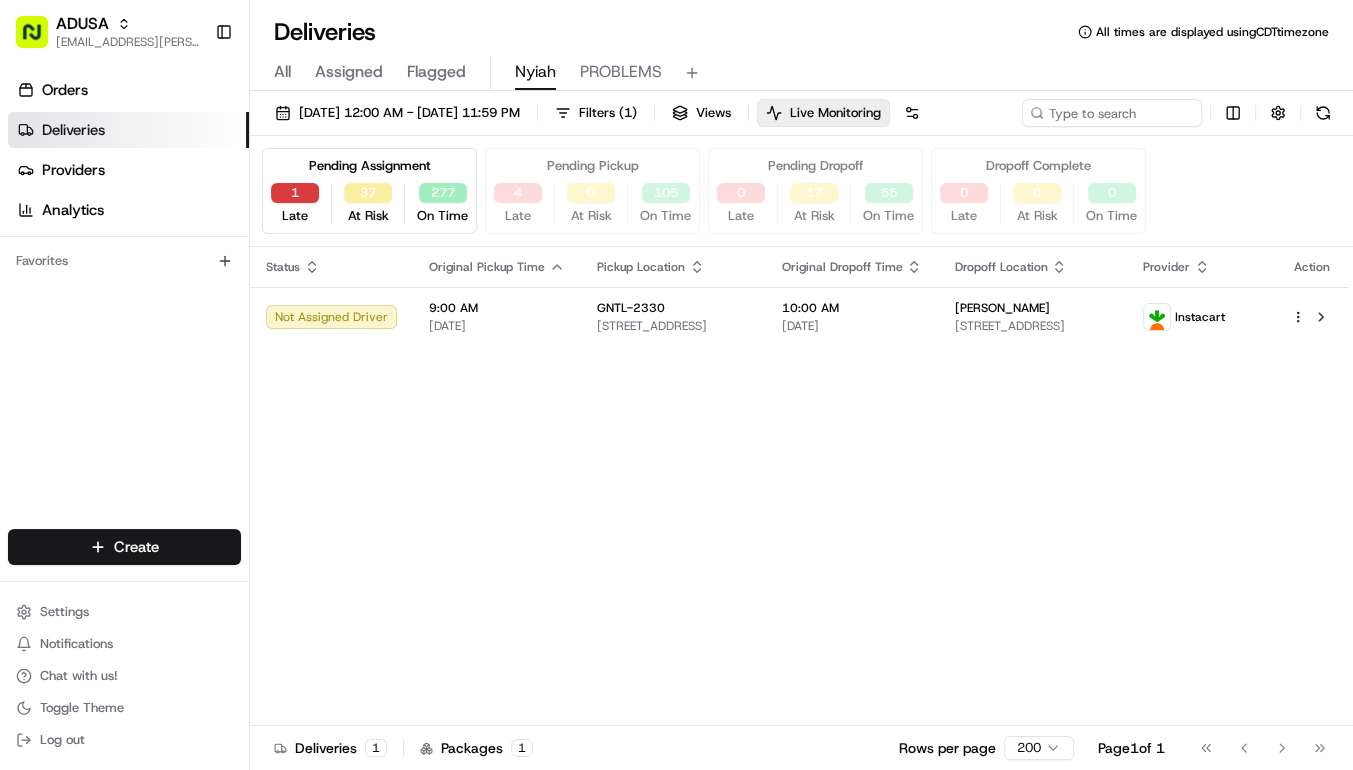 click on "1" at bounding box center (295, 193) 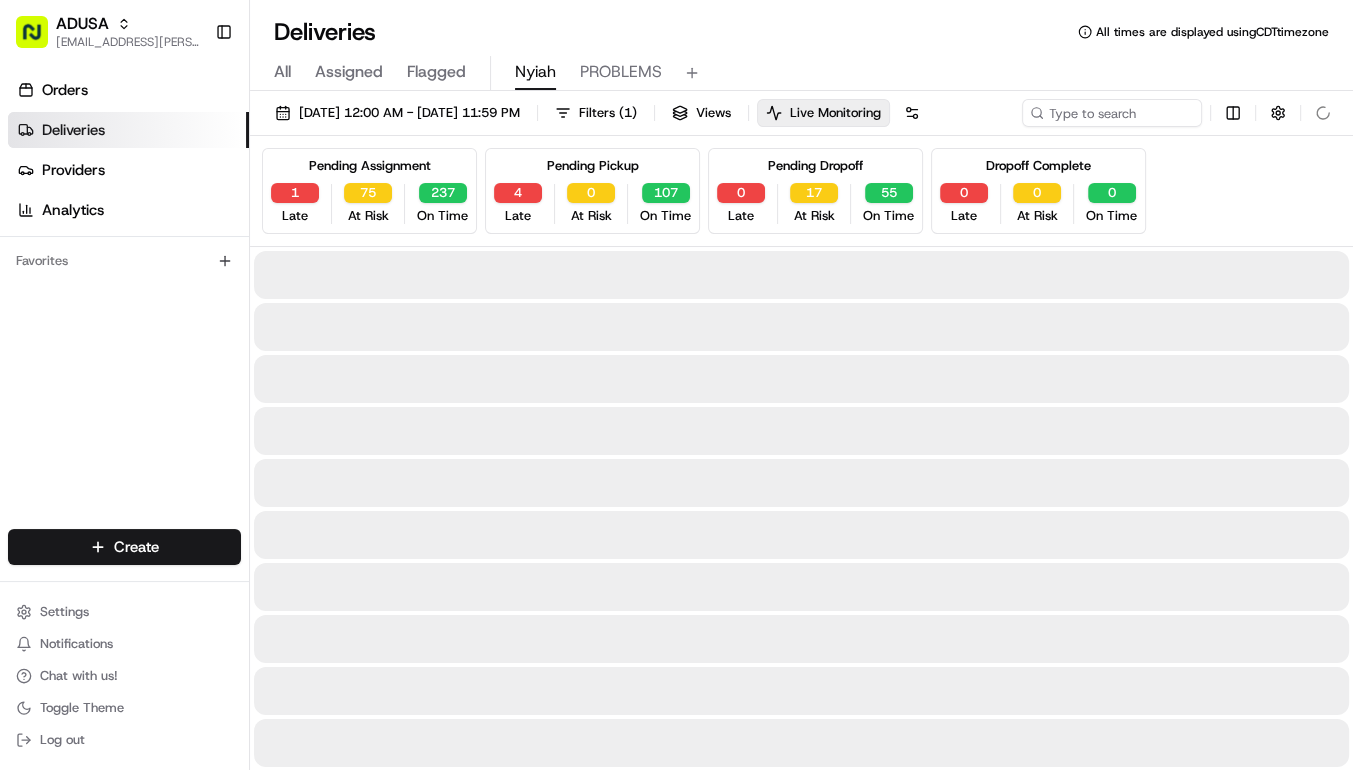 click on "1" at bounding box center [295, 193] 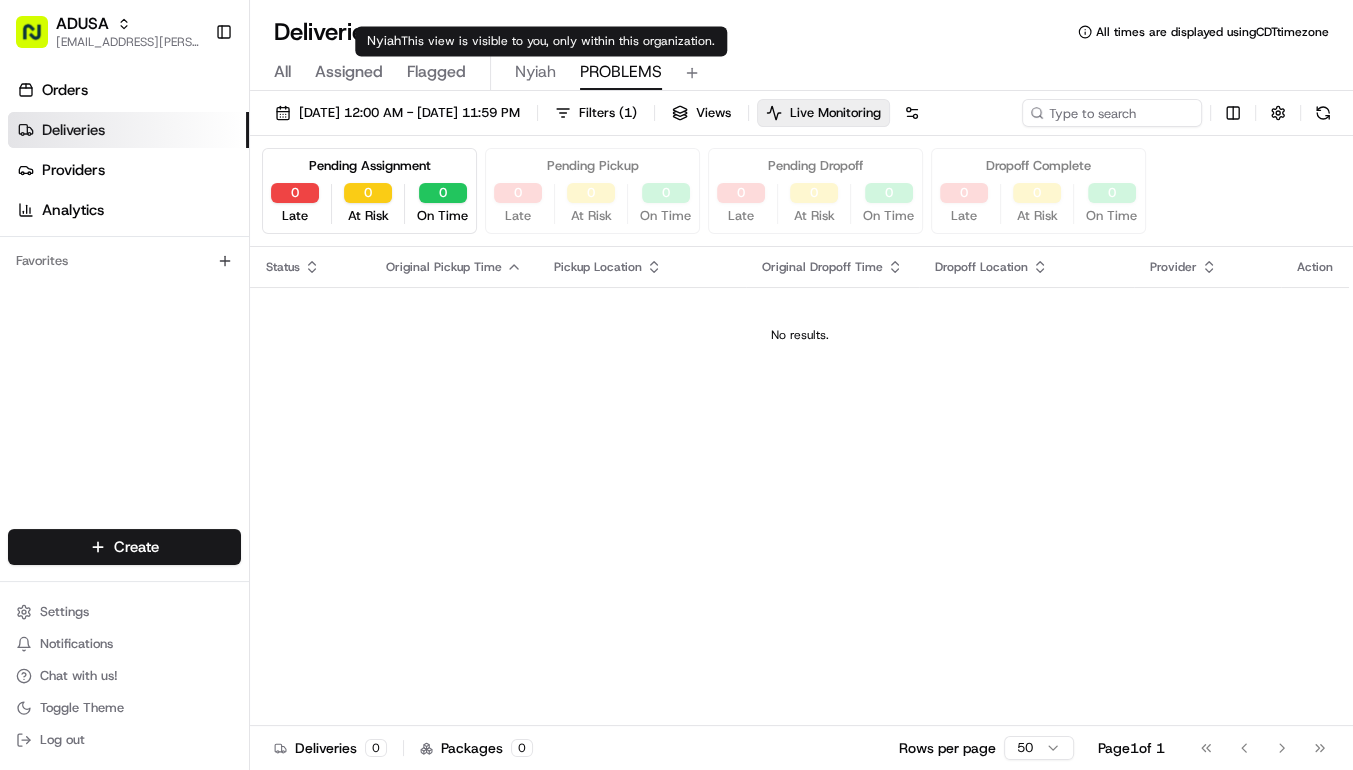 click on "Nyiah" at bounding box center (535, 72) 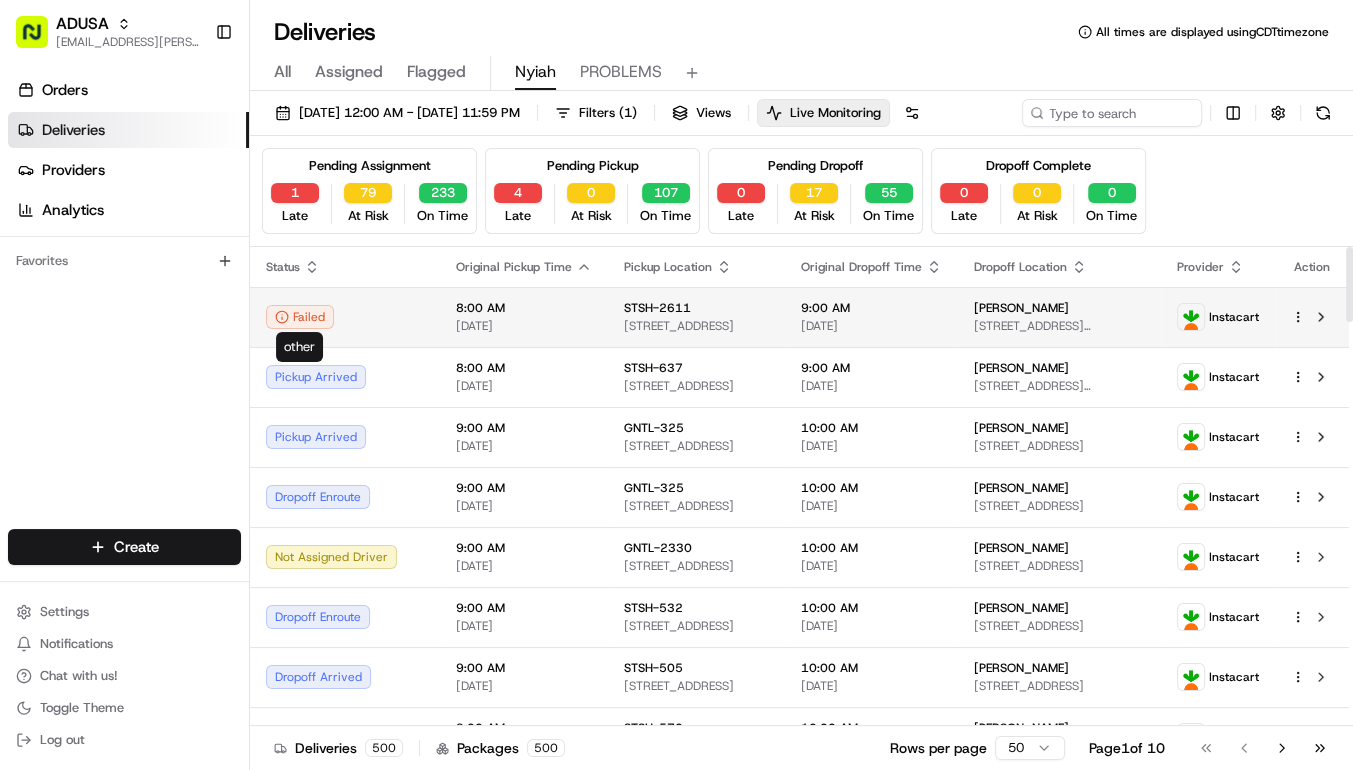 click on "Failed" at bounding box center [300, 317] 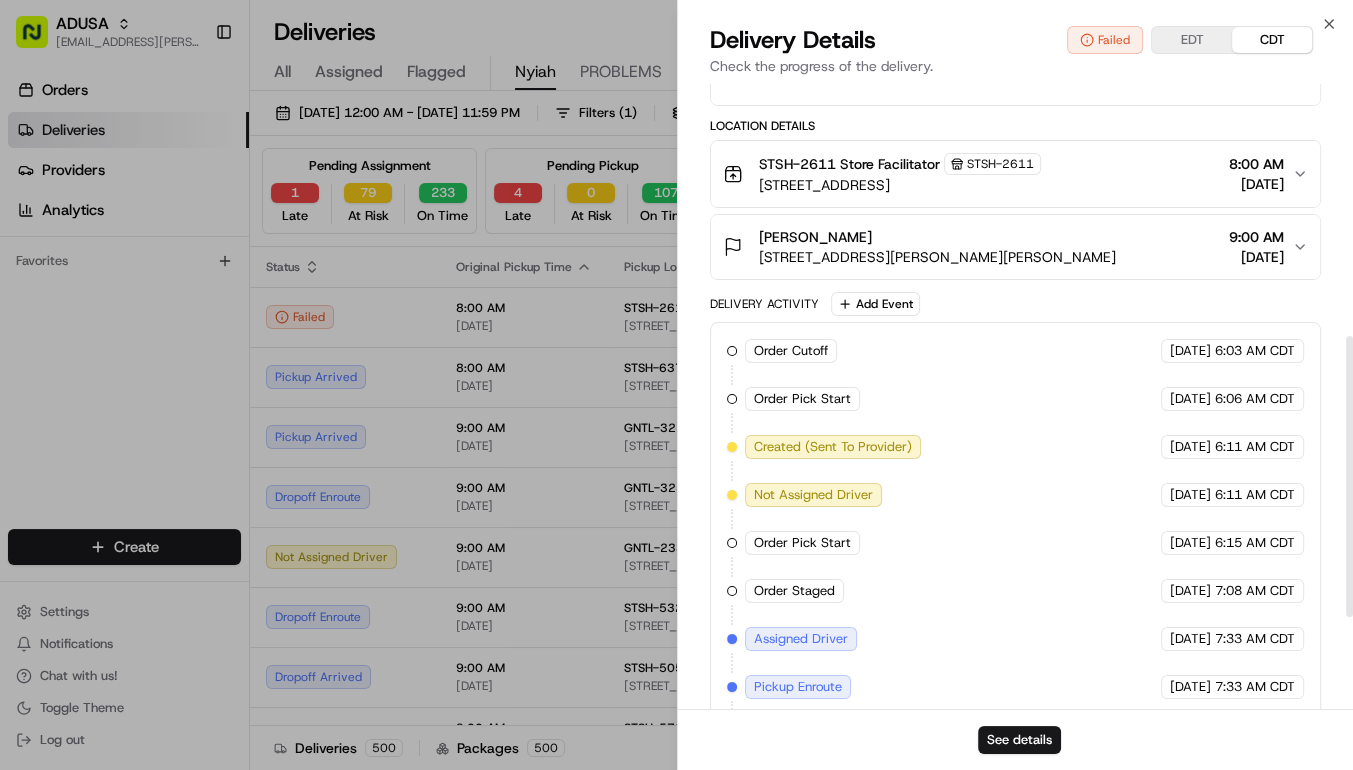scroll, scrollTop: 764, scrollLeft: 0, axis: vertical 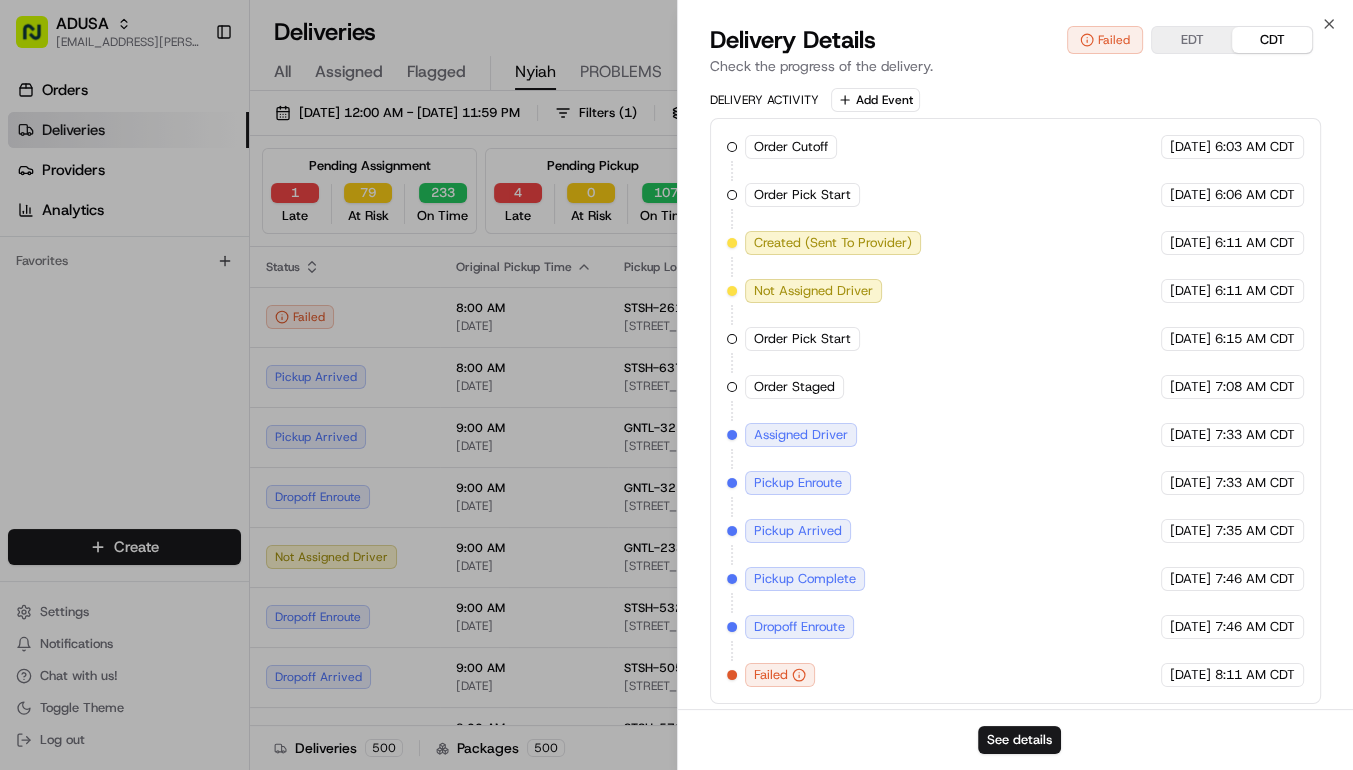 click 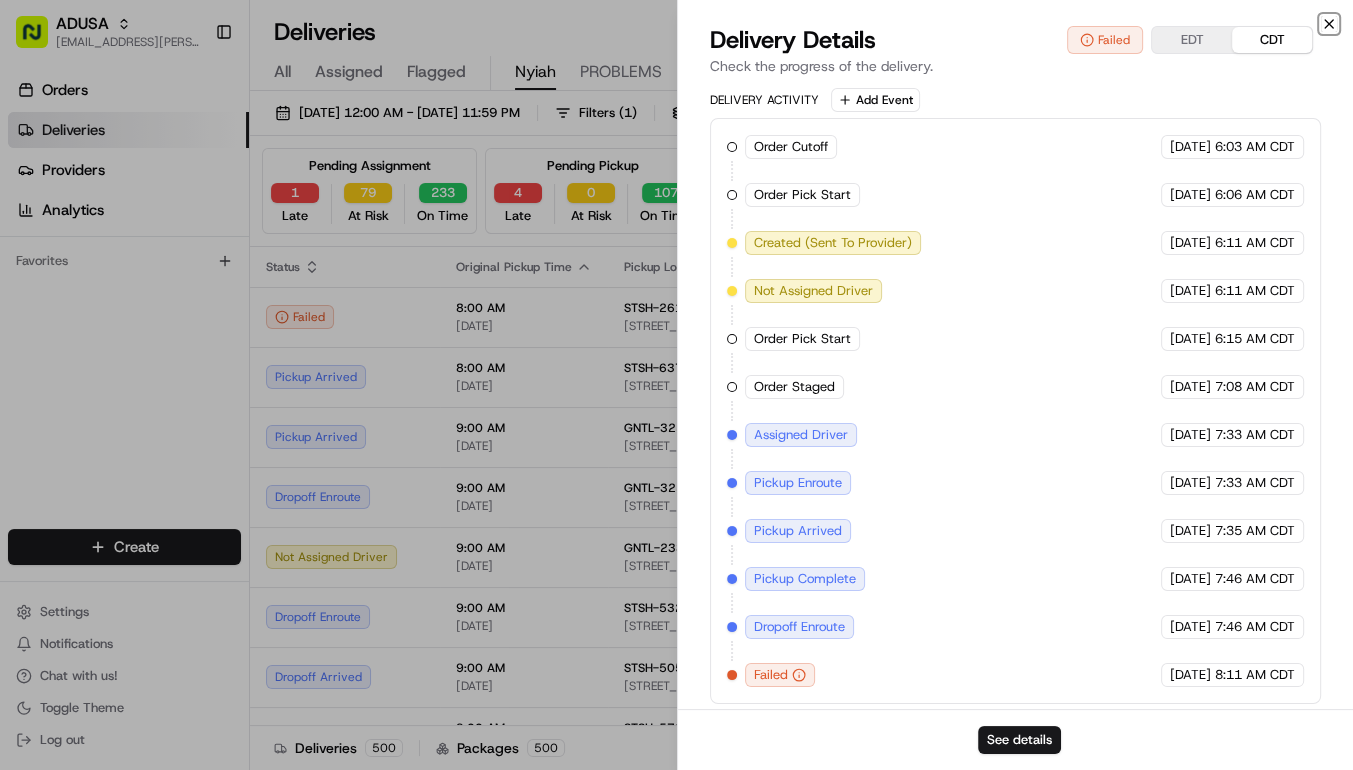 click 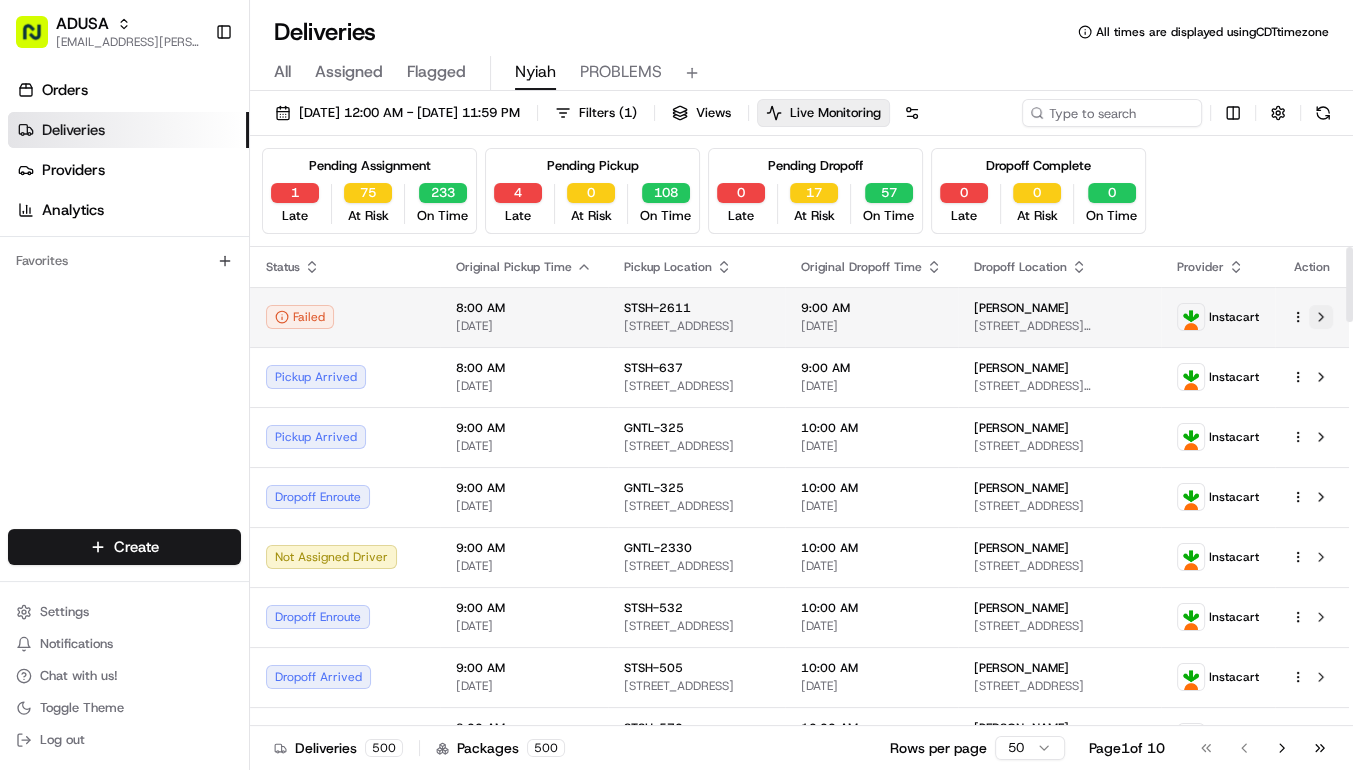 click at bounding box center (1321, 317) 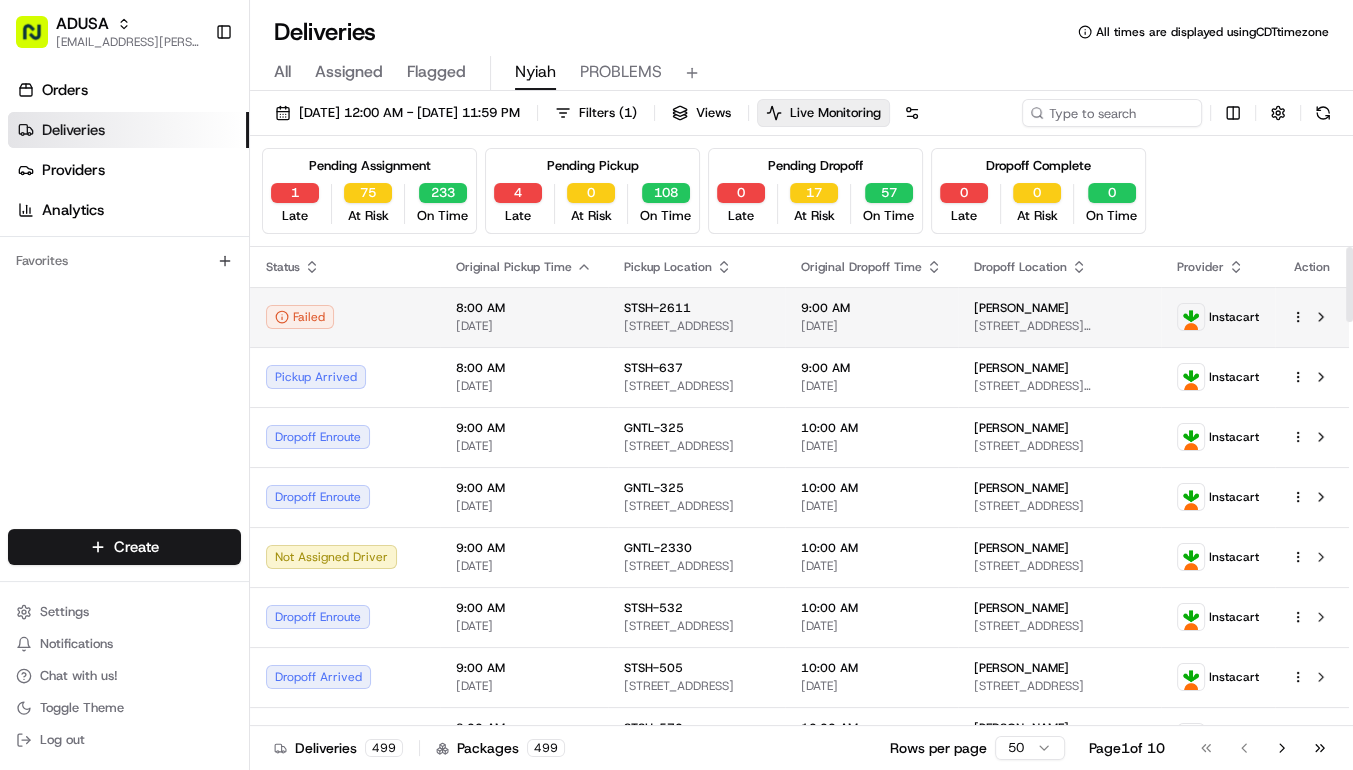 click on "ADUSA lanyia.patton@adusa.com Toggle Sidebar Orders Deliveries Providers Analytics Favorites Main Menu Members & Organization Organization Users Roles Preferences Customization Tracking Orchestration Automations Dispatch Strategy Locations Pickup Locations Dropoff Locations Zones Shifts Delivery Windows Billing Billing Refund Requests Integrations Notification Triggers Webhooks API Keys Request Logs Create Settings Notifications Chat with us! Toggle Theme Log out Deliveries All times are displayed using  CDT  timezone All Assigned Flagged Nyiah PROBLEMS 07/17/2025 12:00 AM - 07/17/2025 11:59 PM Filters ( 1 ) Views Live Monitoring Pending Assignment 1 Late 75 At Risk 233 On Time Pending Pickup 4 Late 0 At Risk 108 On Time Pending Dropoff 0 Late 17 At Risk 57 On Time Dropoff Complete 0 Late 0 At Risk 0 On Time Status Original Pickup Time Pickup Location Original Dropoff Time Dropoff Location Provider Action Failed 8:00 AM 07/17/2025 STSH-2611 11 E High St, East Hampton, CT 06424, US 9:00 AM 499" at bounding box center [676, 385] 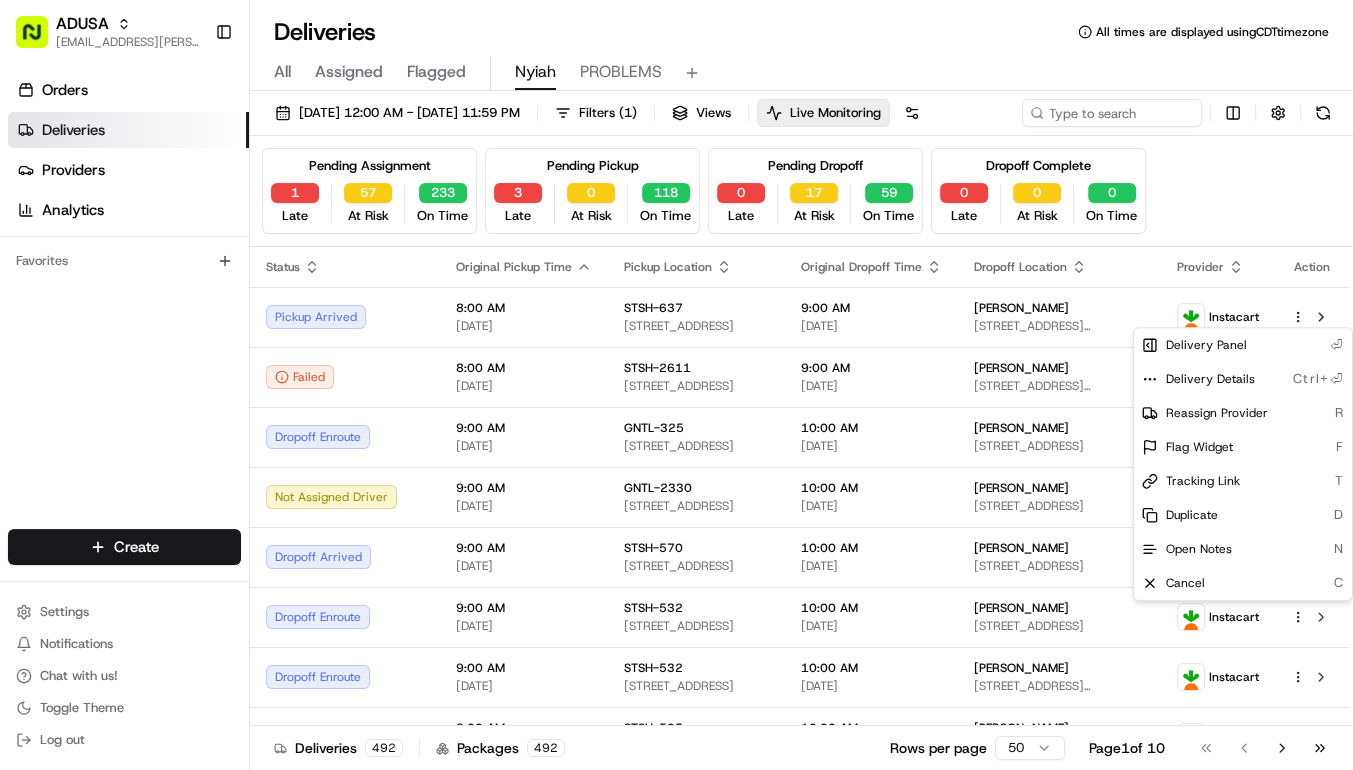 click on "ADUSA lanyia.patton@adusa.com Toggle Sidebar Orders Deliveries Providers Analytics Favorites Main Menu Members & Organization Organization Users Roles Preferences Customization Tracking Orchestration Automations Dispatch Strategy Locations Pickup Locations Dropoff Locations Zones Shifts Delivery Windows Billing Billing Refund Requests Integrations Notification Triggers Webhooks API Keys Request Logs Create Settings Notifications Chat with us! Toggle Theme Log out Deliveries All times are displayed using  CDT  timezone All Assigned Flagged Nyiah PROBLEMS 07/17/2025 12:00 AM - 07/17/2025 11:59 PM Filters ( 1 ) Views Live Monitoring Pending Assignment 1 Late 57 At Risk 233 On Time Pending Pickup 3 Late 0 At Risk 118 On Time Pending Dropoff 0 Late 17 At Risk 59 On Time Dropoff Complete 0 Late 0 At Risk 0 On Time Status Original Pickup Time Pickup Location Original Dropoff Time Dropoff Location Provider Action Pickup Arrived 8:00 AM 07/17/2025 STSH-637 2200 Bedford St, Stamford, CT 06905, US Failed" at bounding box center [676, 385] 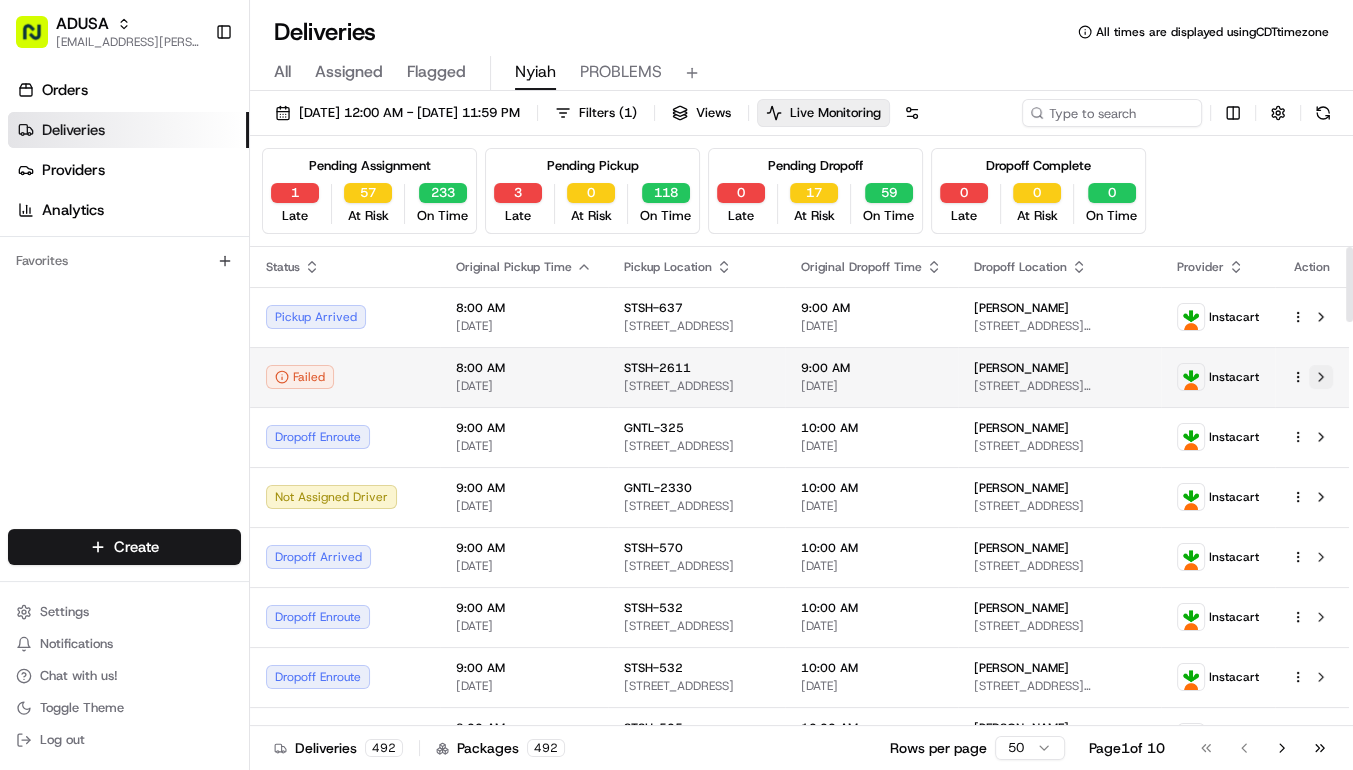 click at bounding box center [1321, 377] 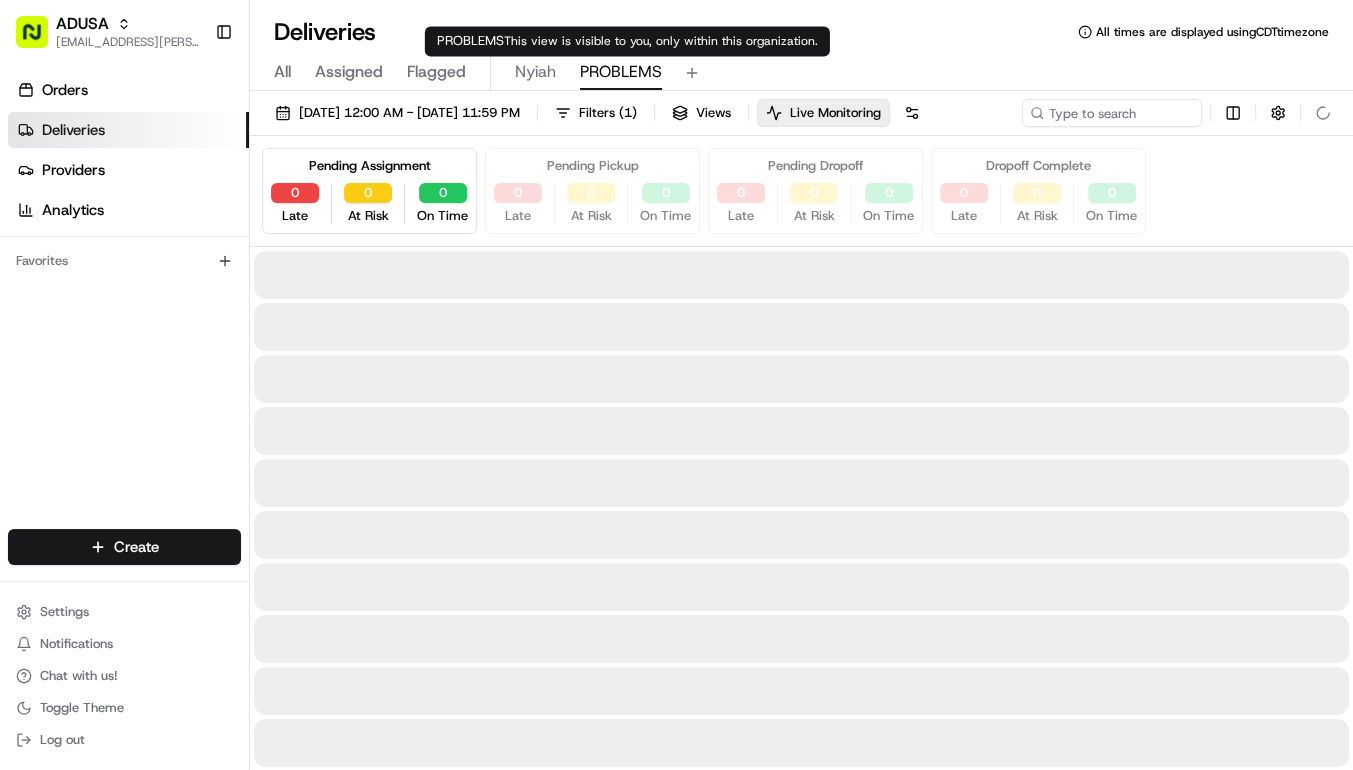 click on "PROBLEMS" at bounding box center [621, 72] 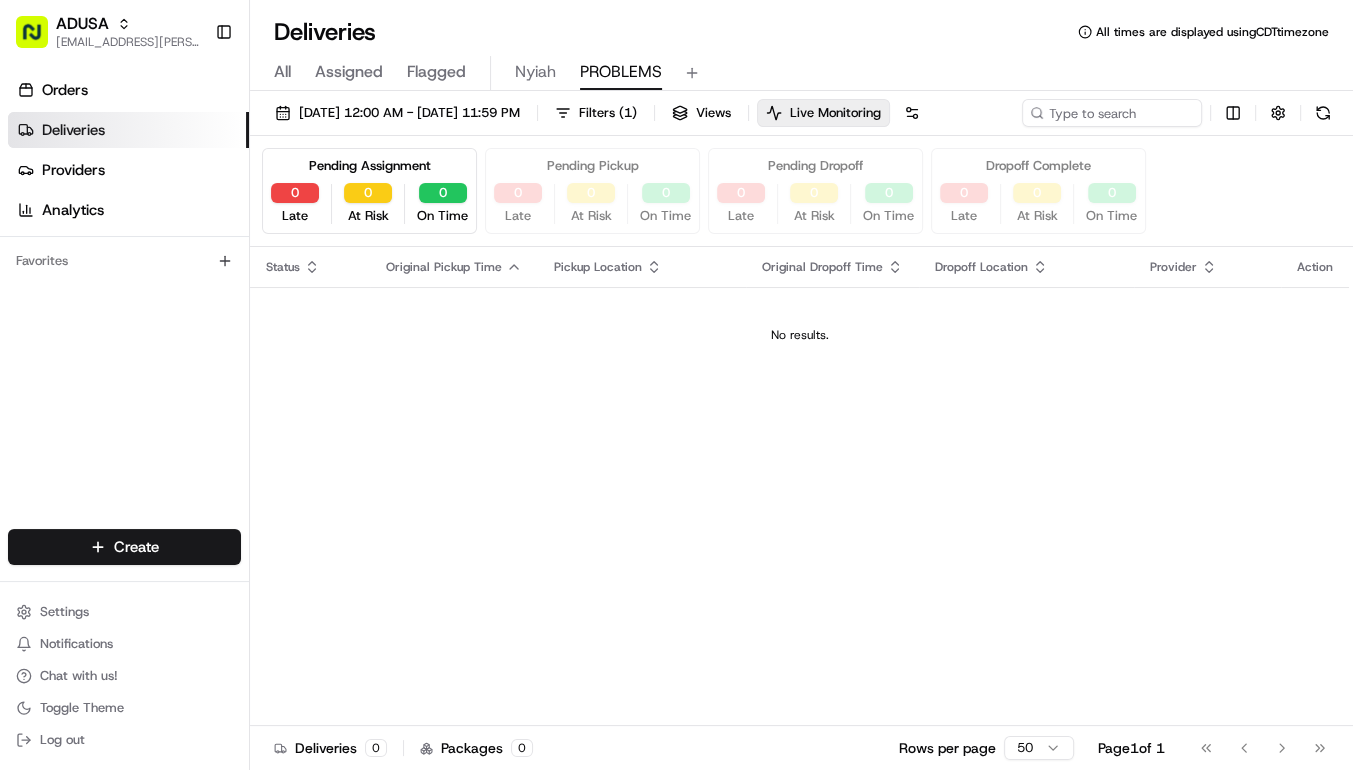 click on "PROBLEMS" at bounding box center [621, 72] 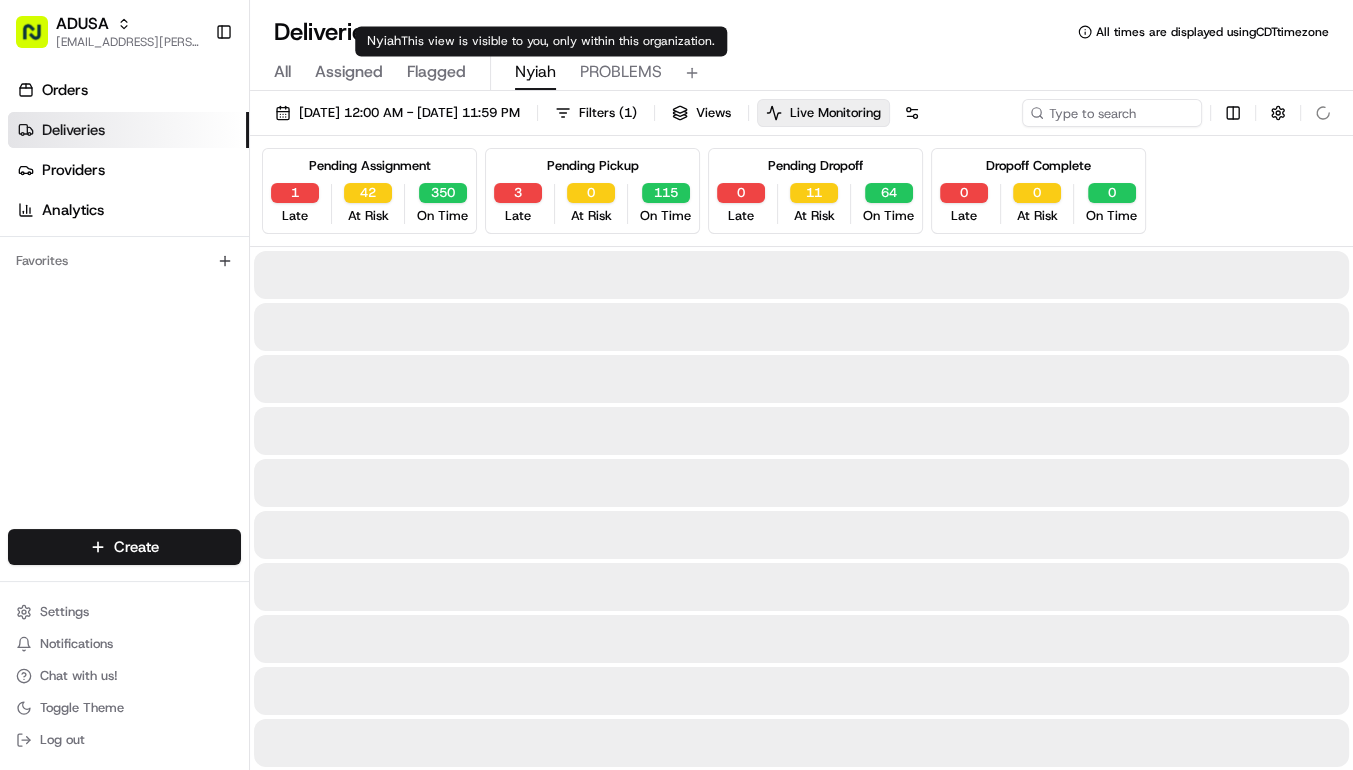 click on "Nyiah" at bounding box center (535, 72) 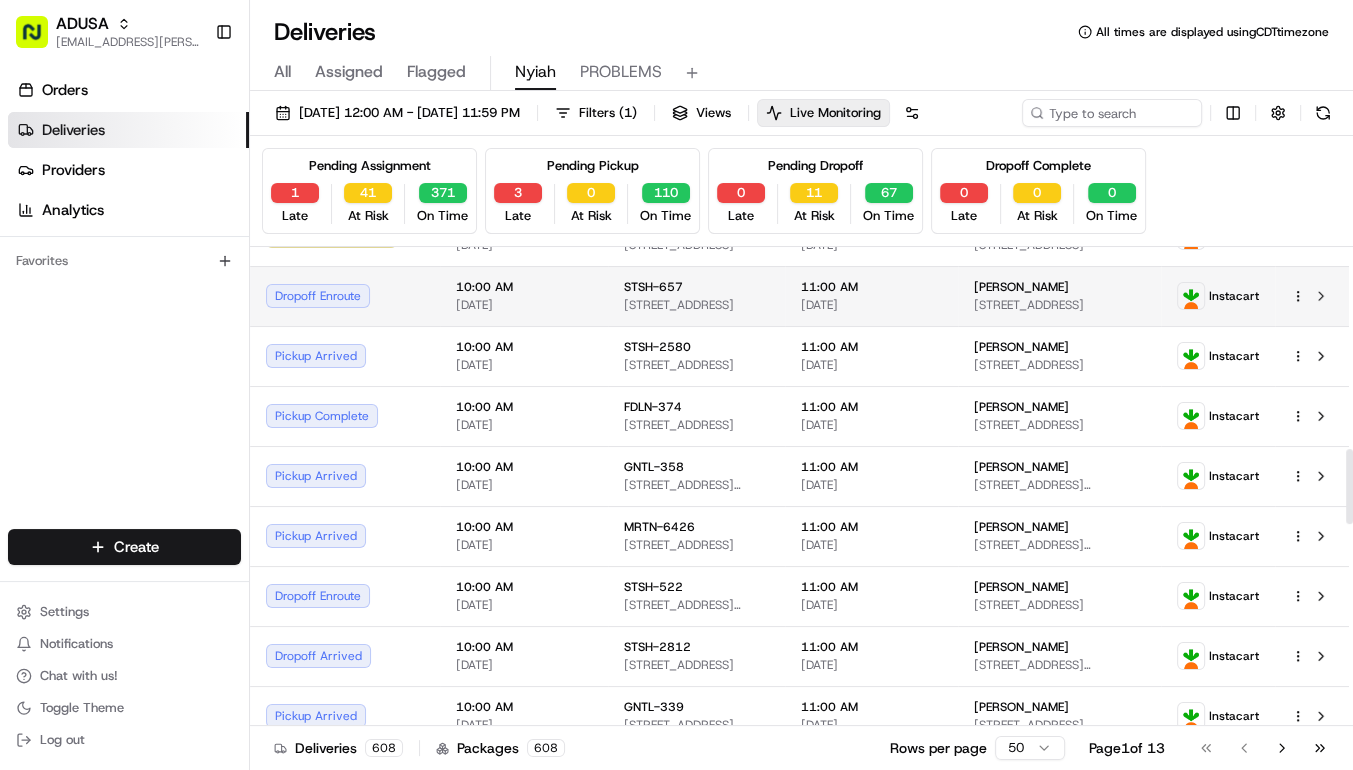 scroll, scrollTop: 1281, scrollLeft: 0, axis: vertical 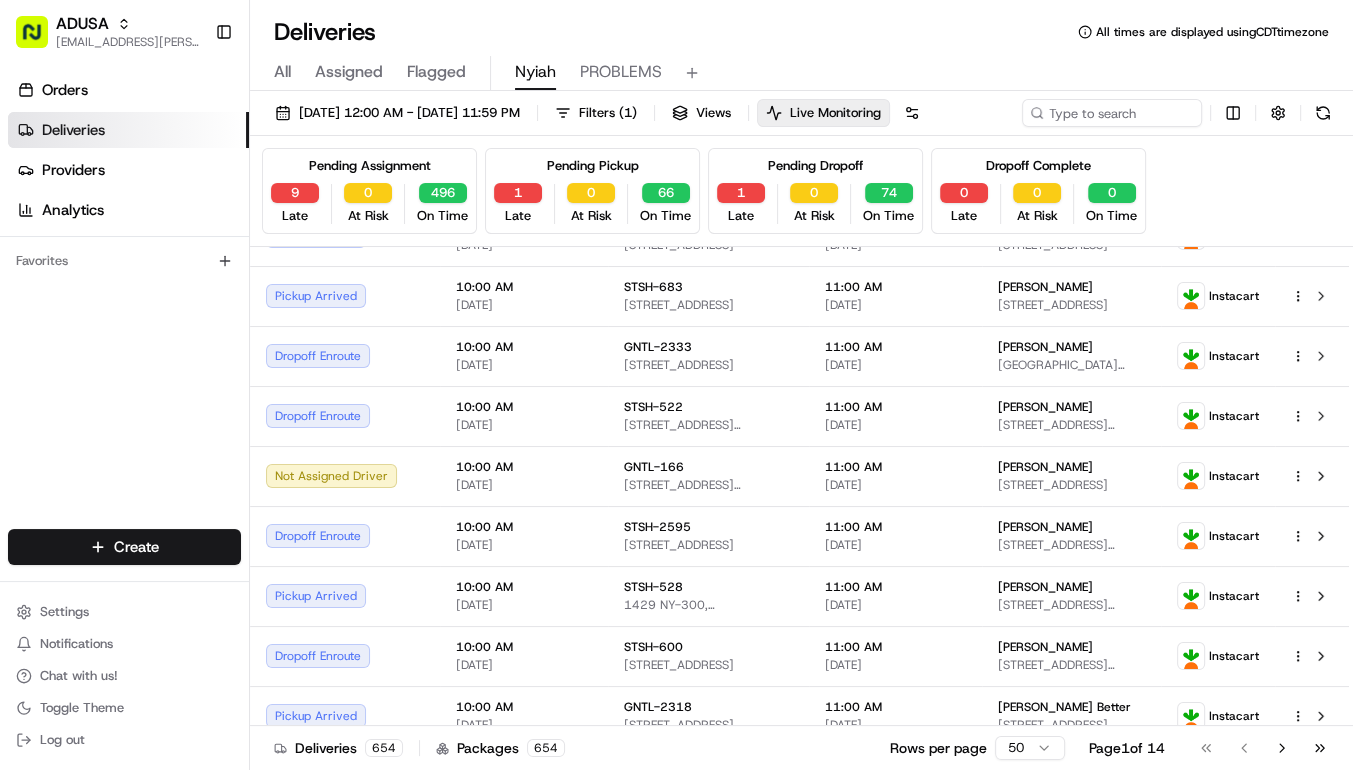 click on "All" at bounding box center (282, 72) 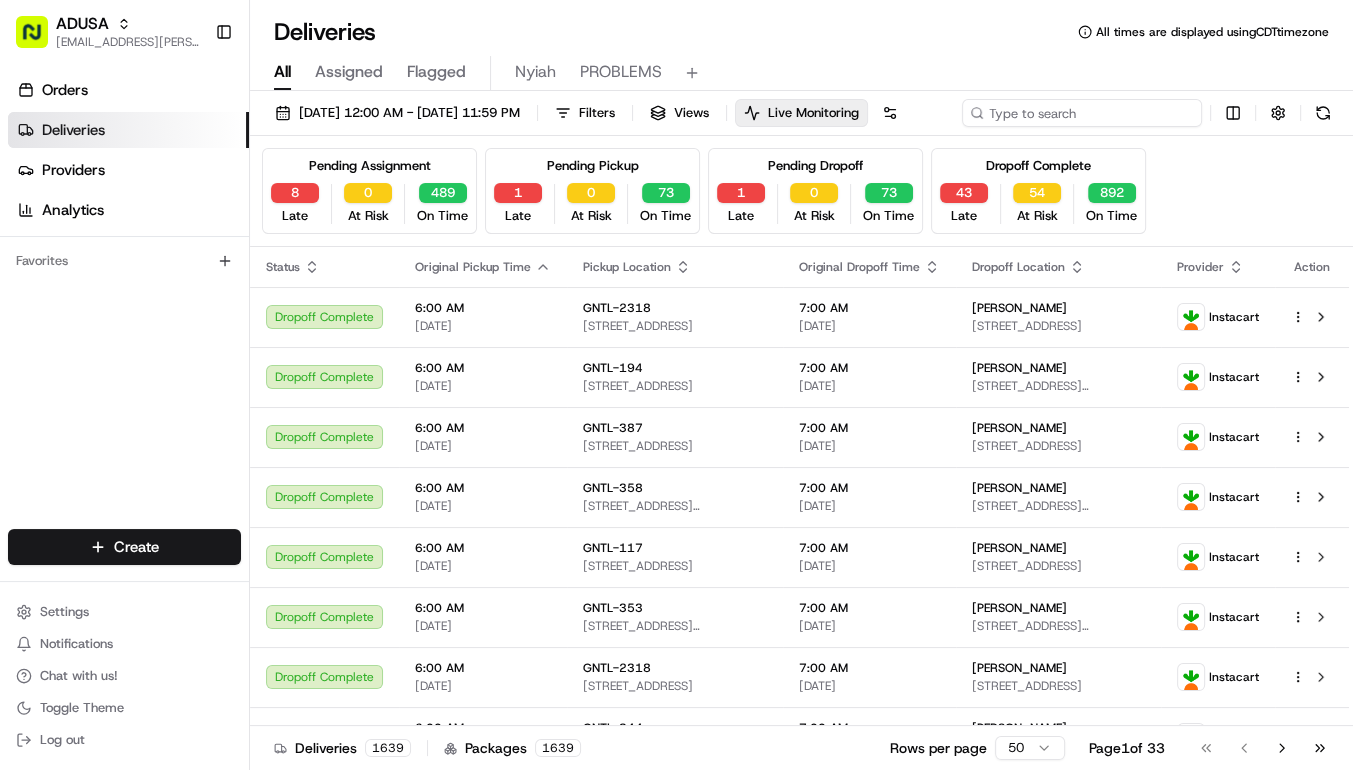 click on "07/17/2025 12:00 AM - 07/17/2025 11:59 PM Filters Views Live Monitoring" at bounding box center (801, 117) 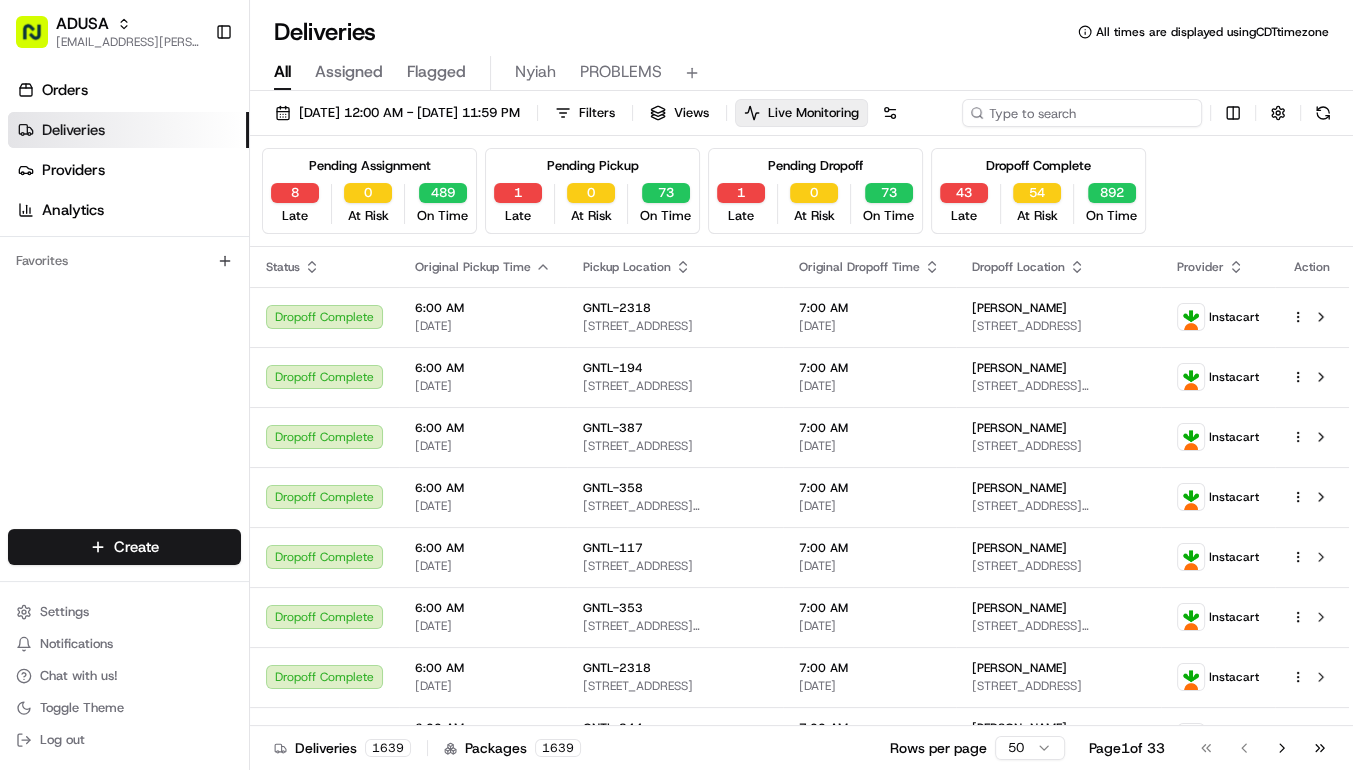 click at bounding box center (1082, 113) 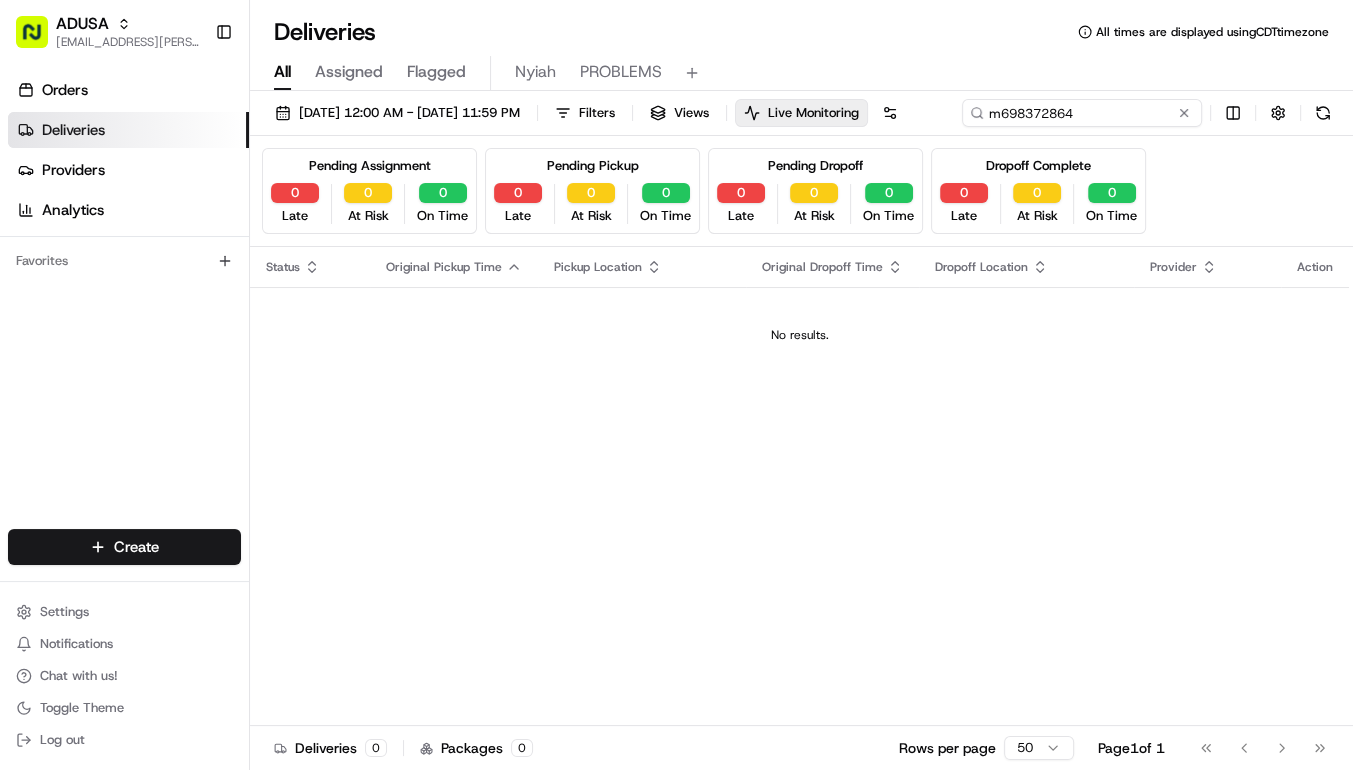 drag, startPoint x: 410, startPoint y: 149, endPoint x: 224, endPoint y: 142, distance: 186.13167 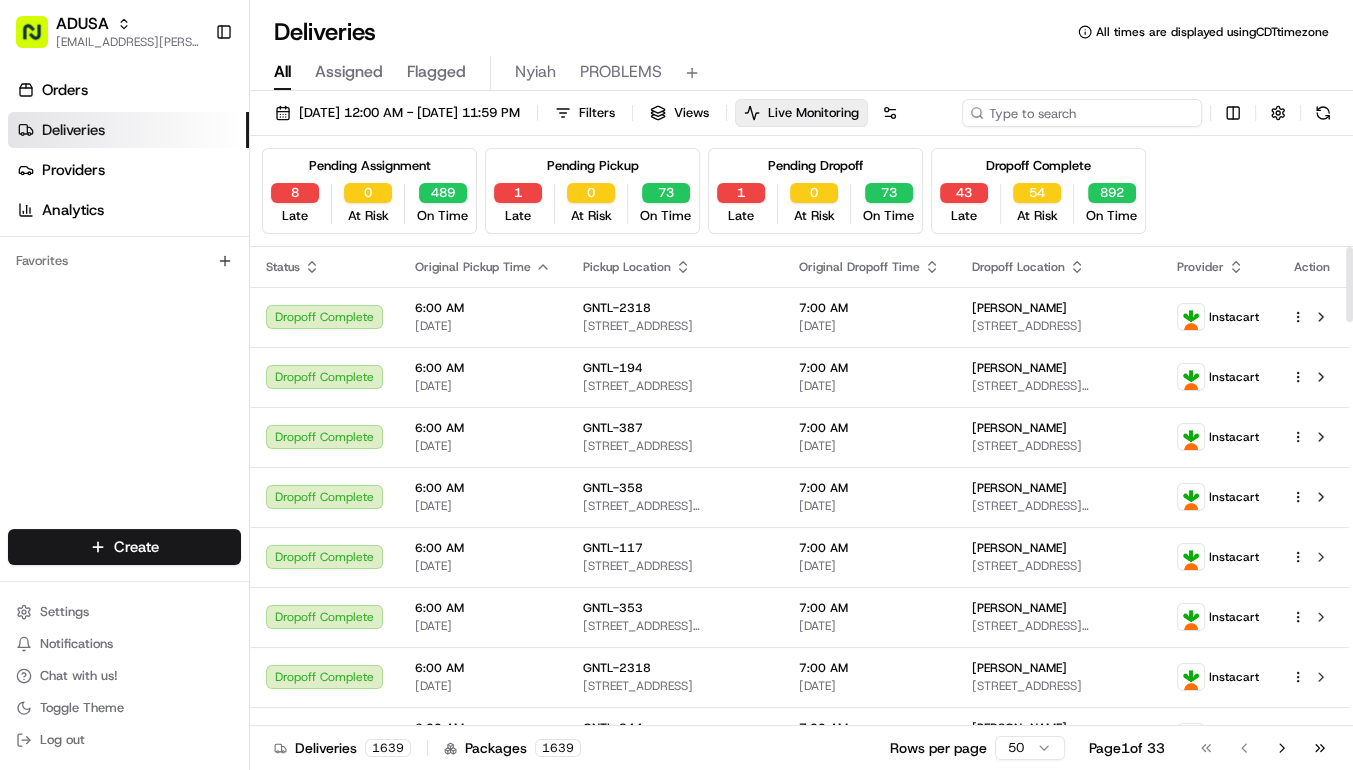 click at bounding box center (1082, 113) 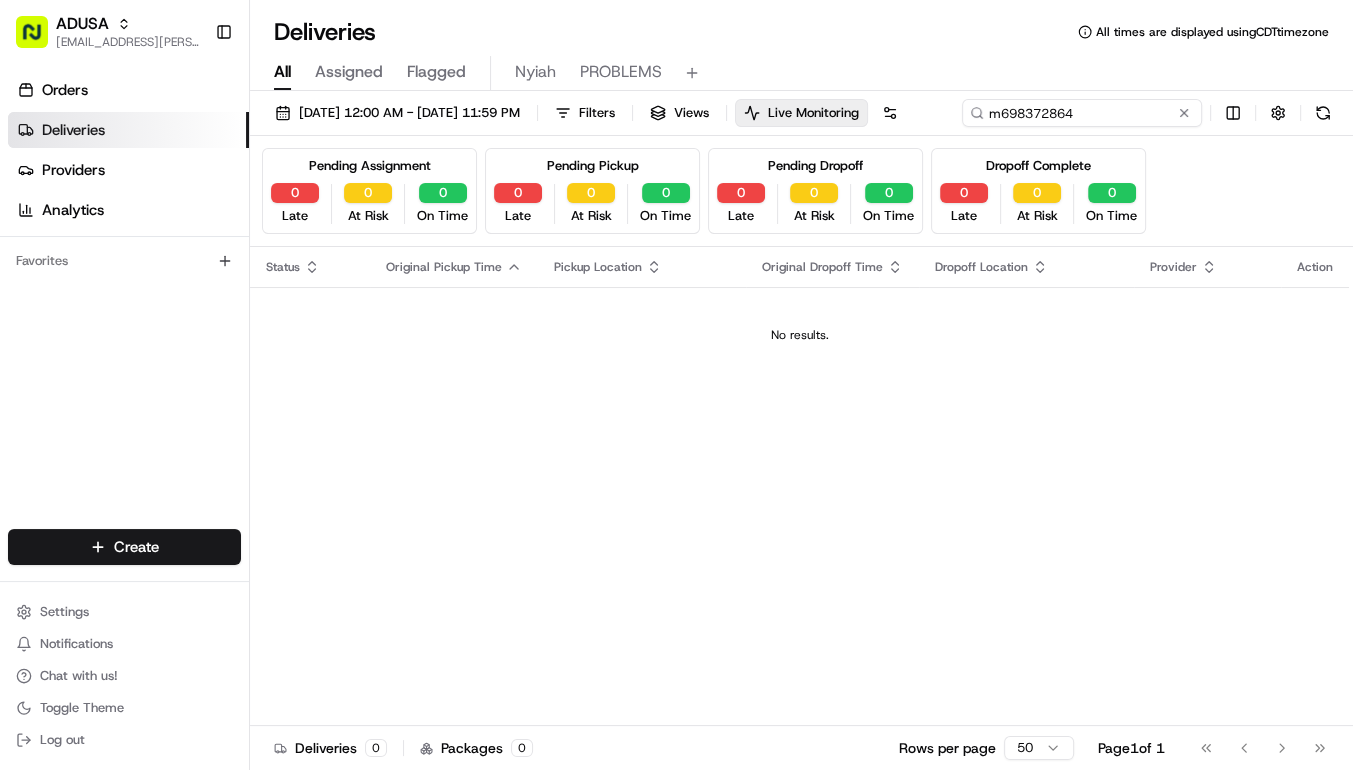 type on "m698372864" 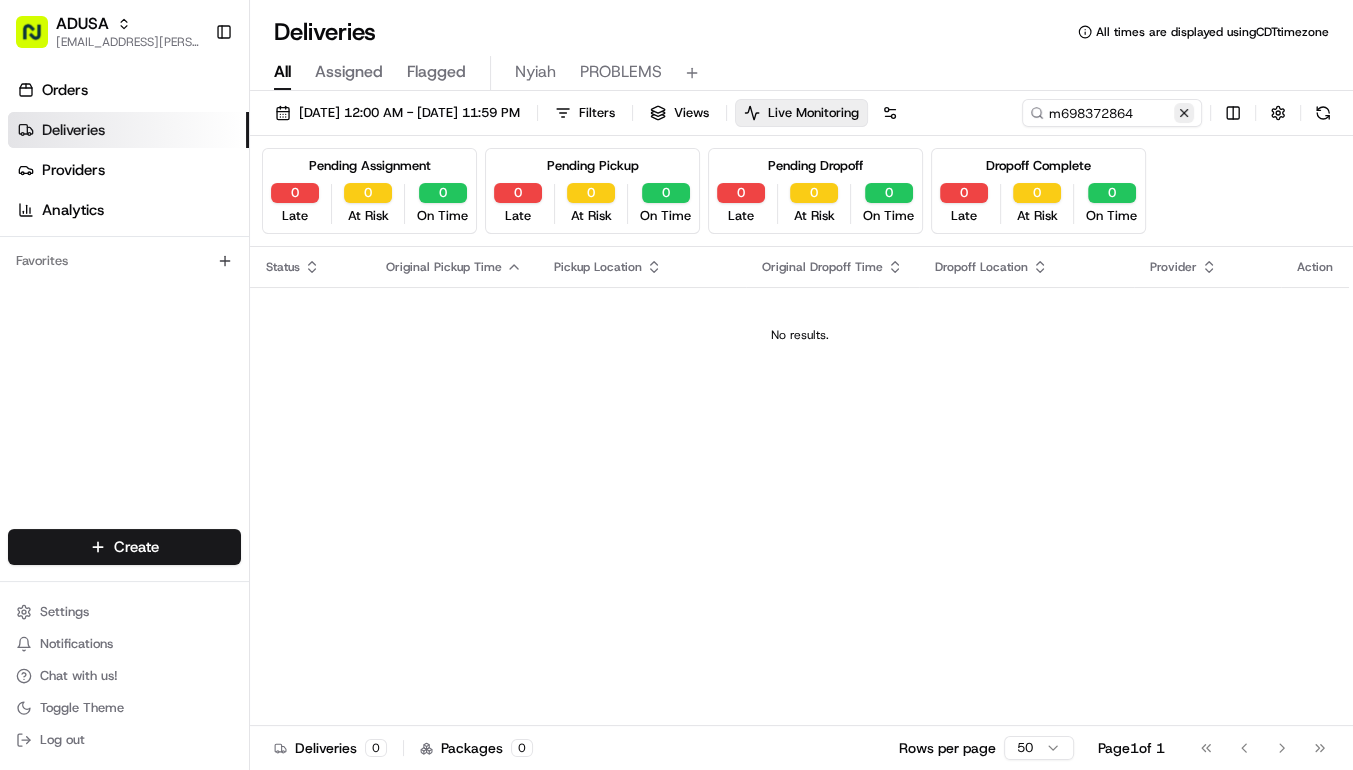 click on "07/17/2025 12:00 AM - 07/17/2025 11:59 PM Filters Views Live Monitoring m698372864 Pending Assignment 0 Late 0 At Risk 0 On Time Pending Pickup 0 Late 0 At Risk 0 On Time Pending Dropoff 0 Late 0 At Risk 0 On Time Dropoff Complete 0 Late 0 At Risk 0 On Time Status Original Pickup Time Pickup Location Original Dropoff Time Dropoff Location Provider Action No results. Deliveries 0 Packages 0 Rows per page 50 Page  1  of   1 Go to first page Go to previous page Go to next page Go to last page" at bounding box center [801, 432] 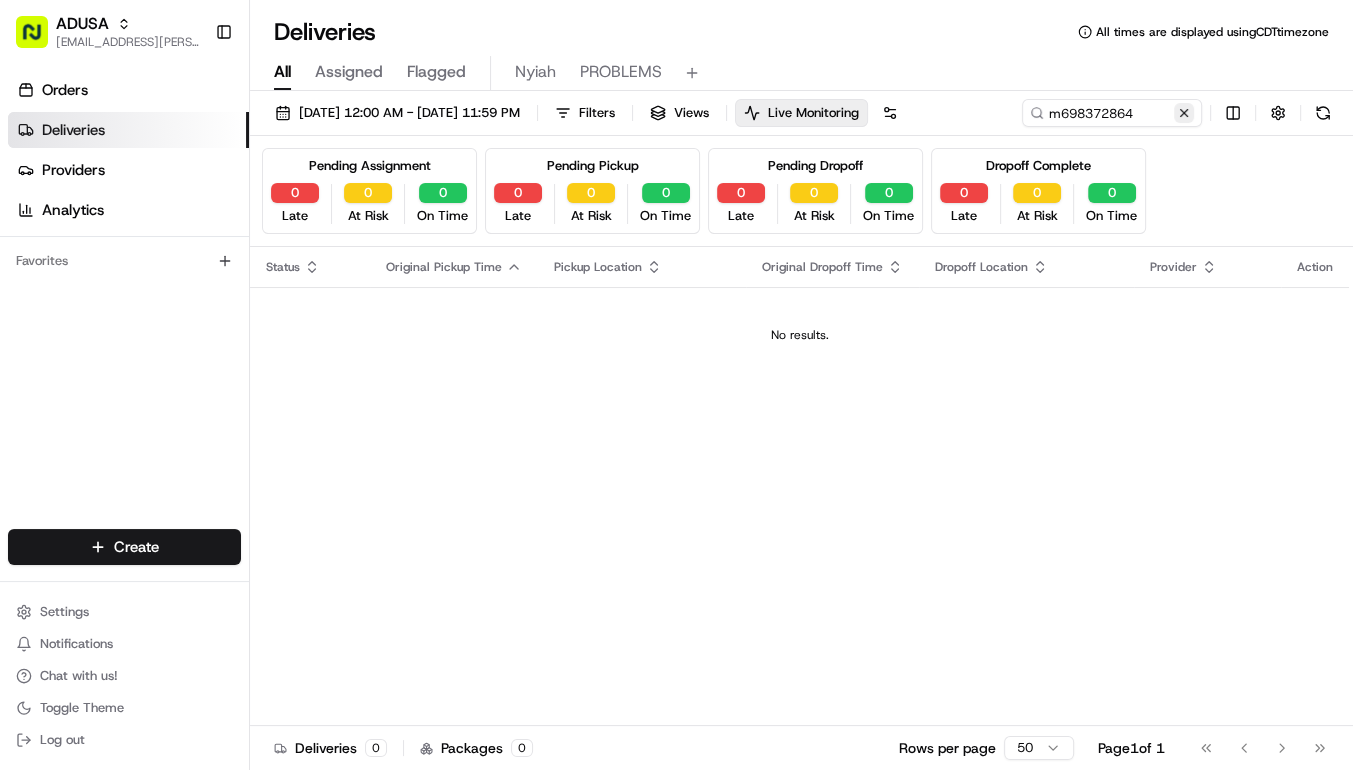 click at bounding box center (1184, 113) 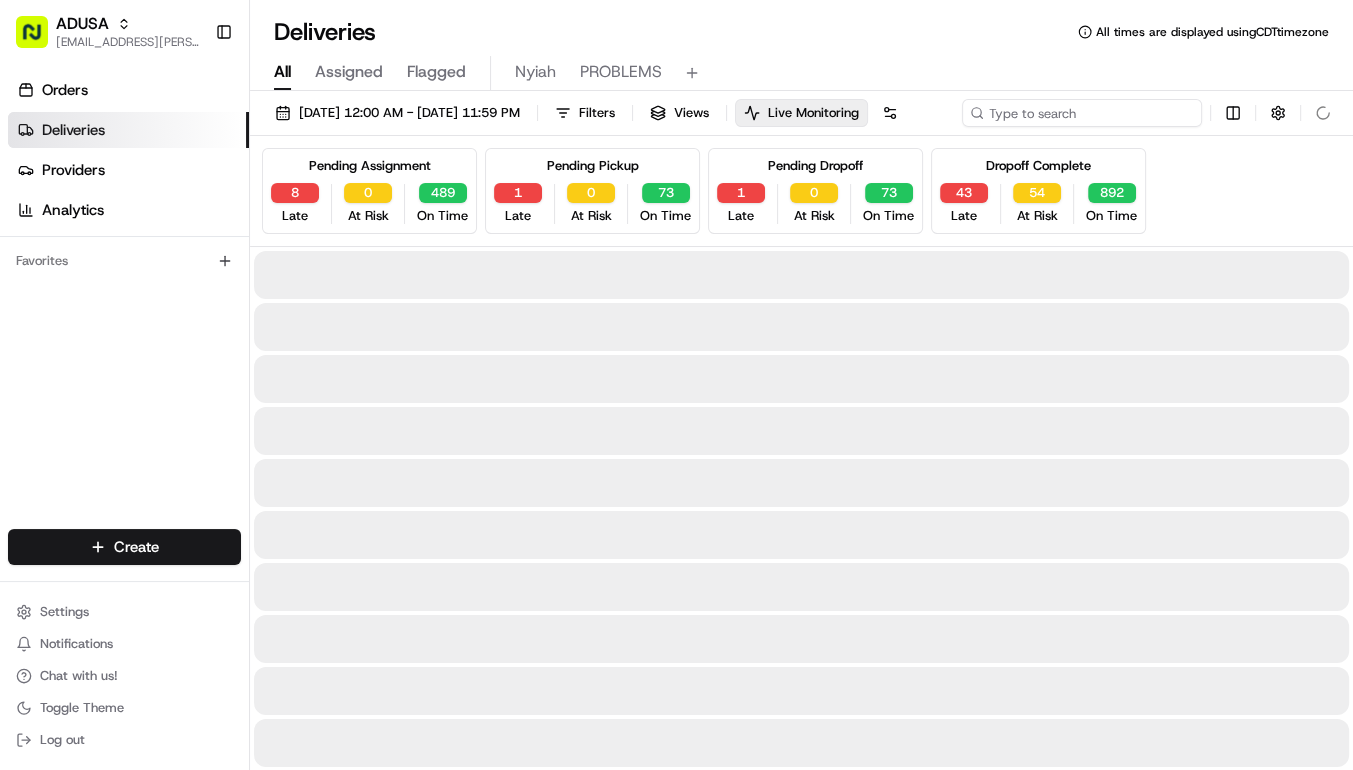 click on "07/17/2025 12:00 AM - 07/17/2025 11:59 PM Filters Views Live Monitoring" at bounding box center [801, 117] 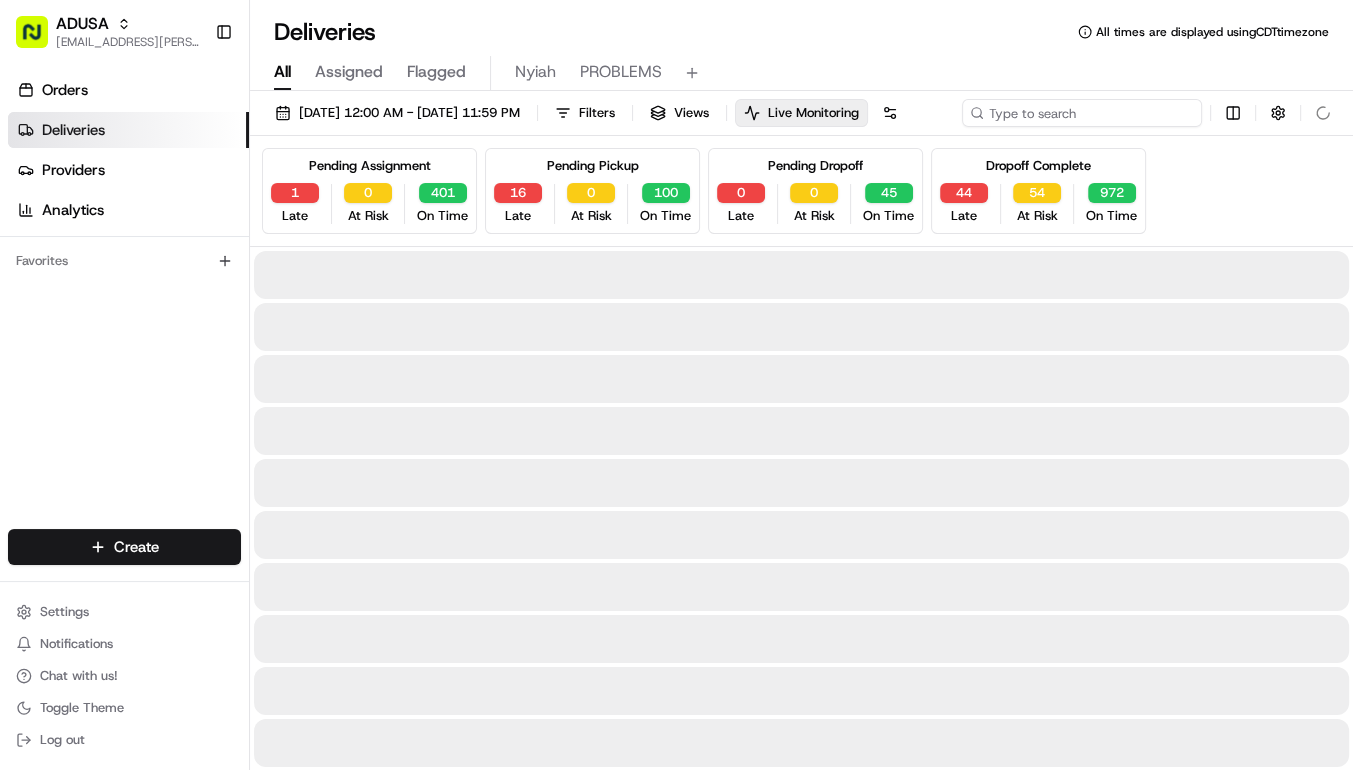 click at bounding box center (1082, 113) 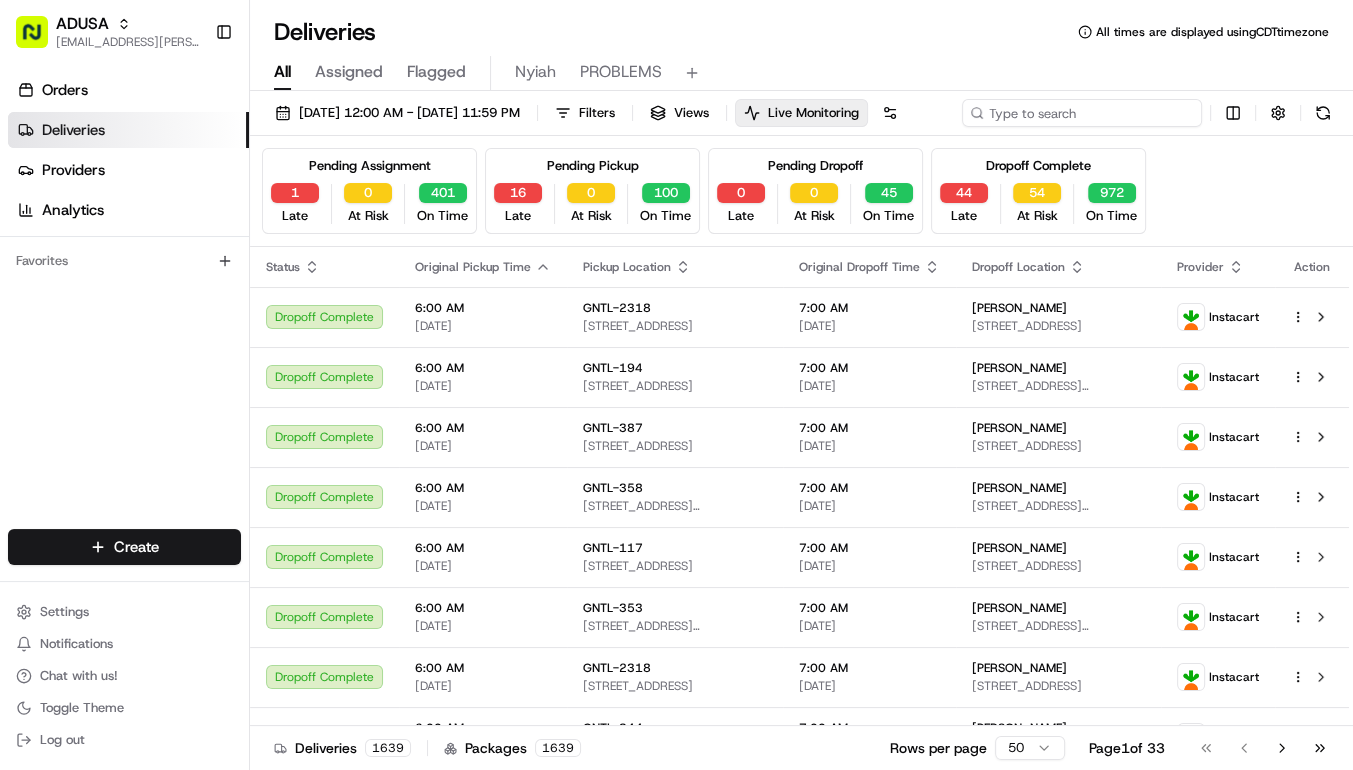 click at bounding box center [1082, 113] 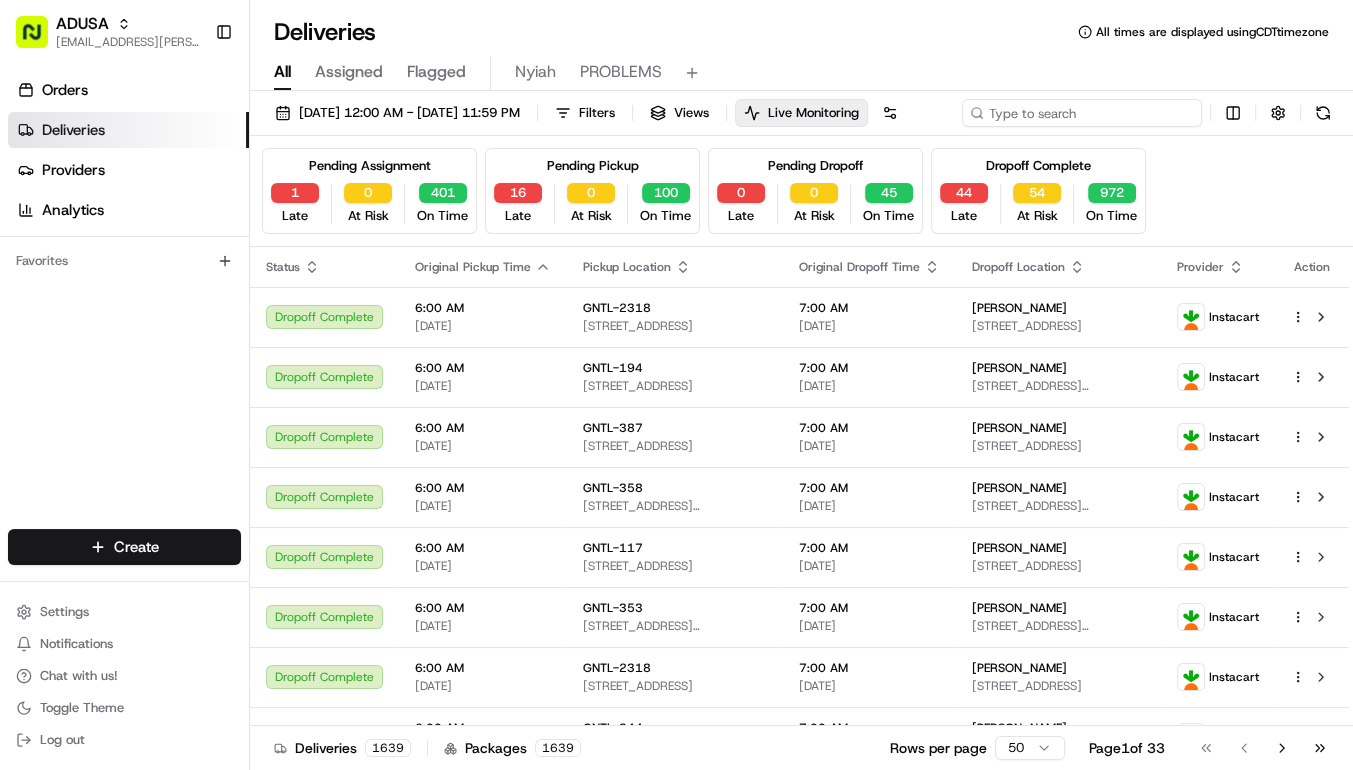 paste on "m692172441" 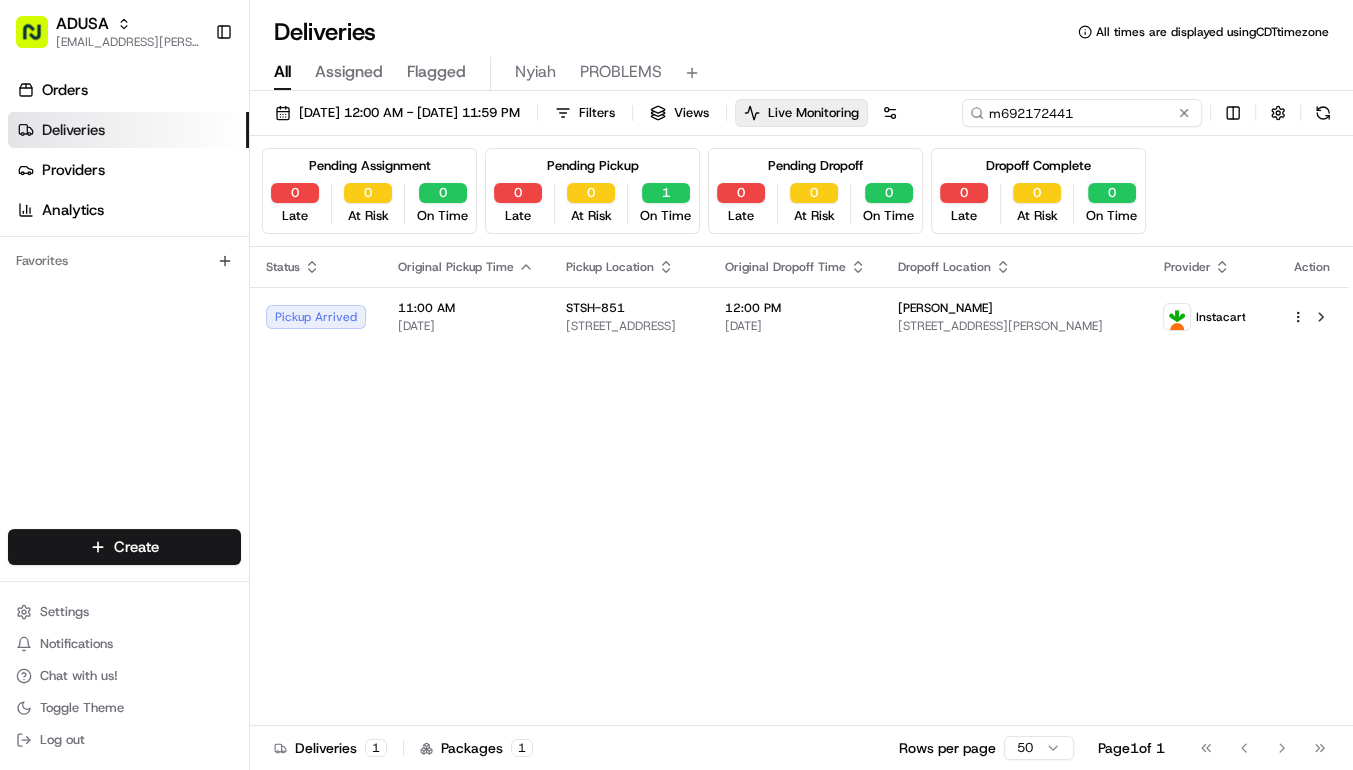type on "m692172441" 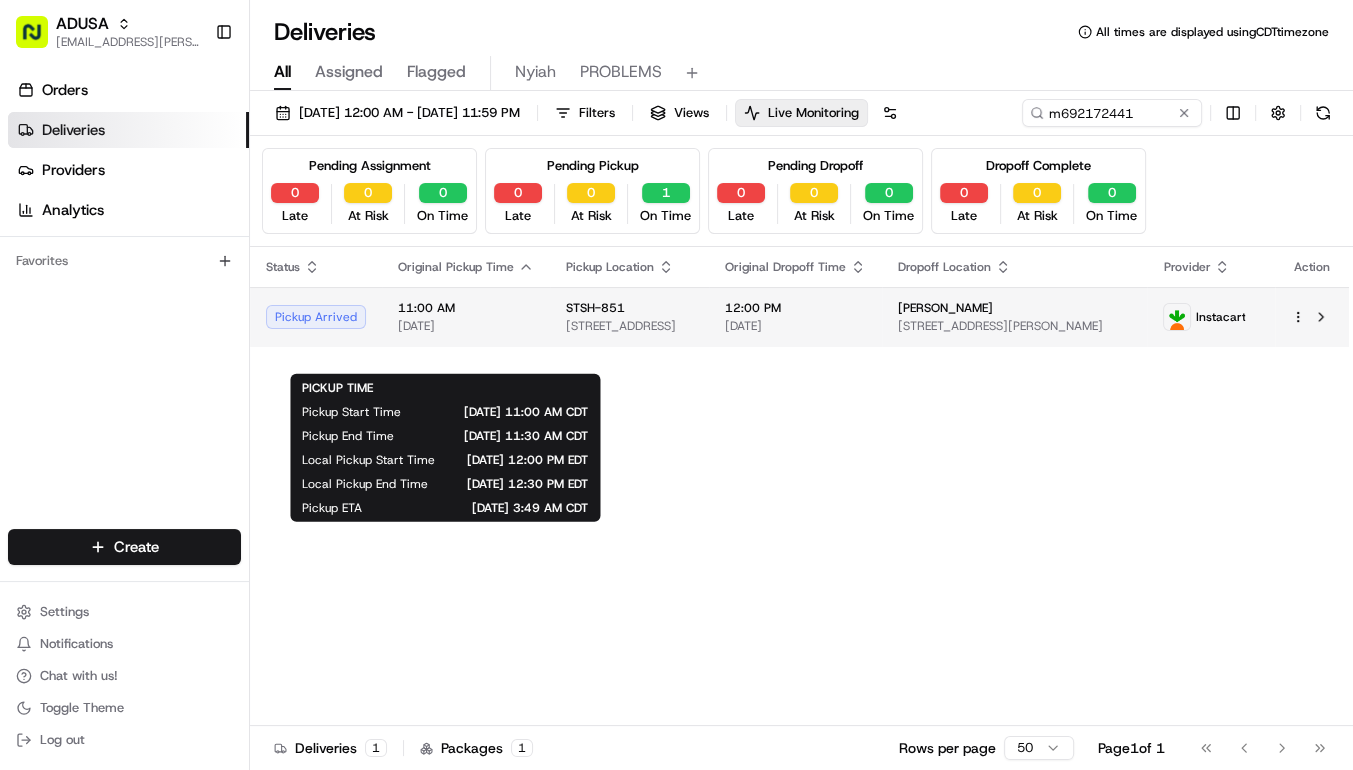 click on "ADUSA lanyia.patton@adusa.com Toggle Sidebar Orders Deliveries Providers Analytics Favorites Main Menu Members & Organization Organization Users Roles Preferences Customization Tracking Orchestration Automations Dispatch Strategy Locations Pickup Locations Dropoff Locations Zones Shifts Delivery Windows Billing Billing Refund Requests Integrations Notification Triggers Webhooks API Keys Request Logs Create Settings Notifications Chat with us! Toggle Theme Log out Deliveries All times are displayed using  CDT  timezone All Assigned Flagged Nyiah PROBLEMS 07/17/2025 12:00 AM - 07/17/2025 11:59 PM Filters Views Live Monitoring m692172441 Pending Assignment 0 Late 0 At Risk 0 On Time Pending Pickup 0 Late 0 At Risk 1 On Time Pending Dropoff 0 Late 0 At Risk 0 On Time Dropoff Complete 0 Late 0 At Risk 0 On Time Status Original Pickup Time Pickup Location Original Dropoff Time Dropoff Location Provider Action Pickup Arrived 11:00 AM 07/17/2025 STSH-851 665 American Legion Dr, Teaneck, NJ 07666, US 1 1 1" at bounding box center (676, 385) 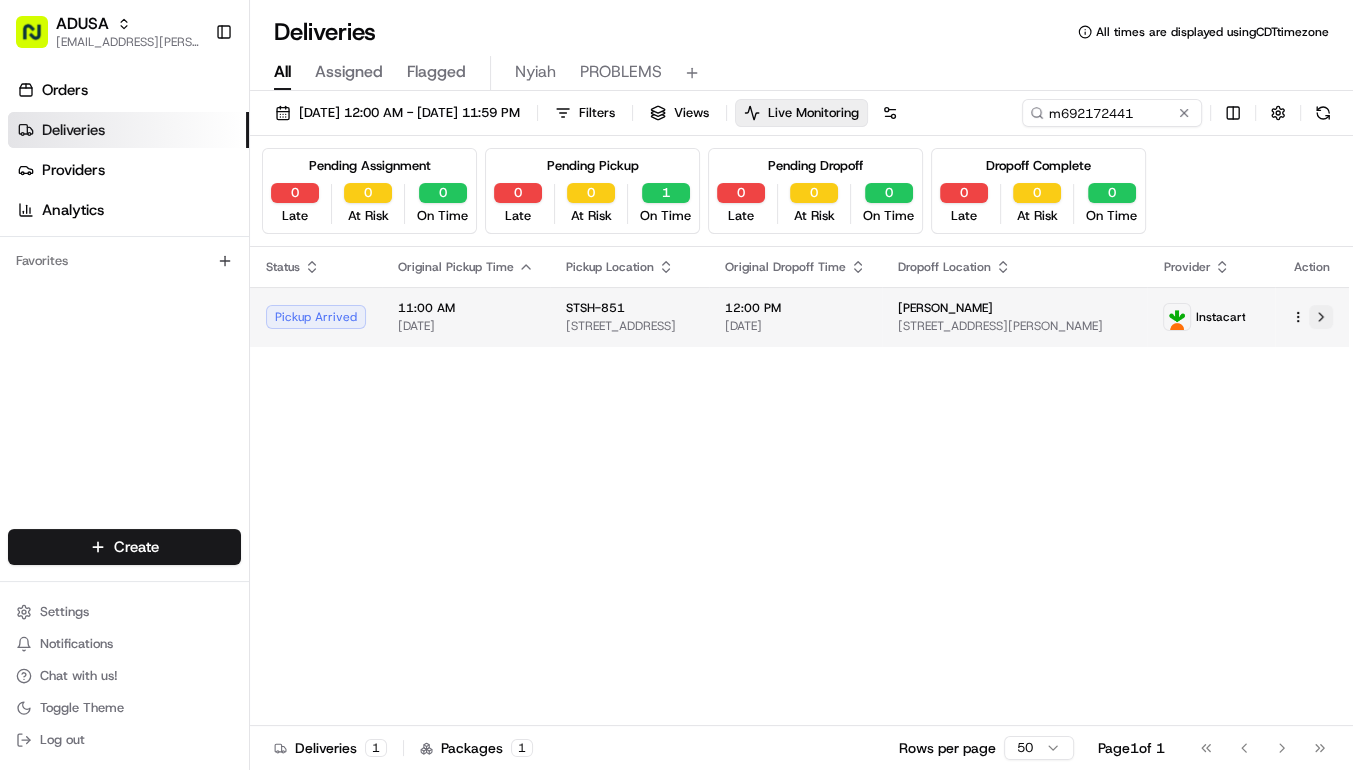 click at bounding box center [1321, 317] 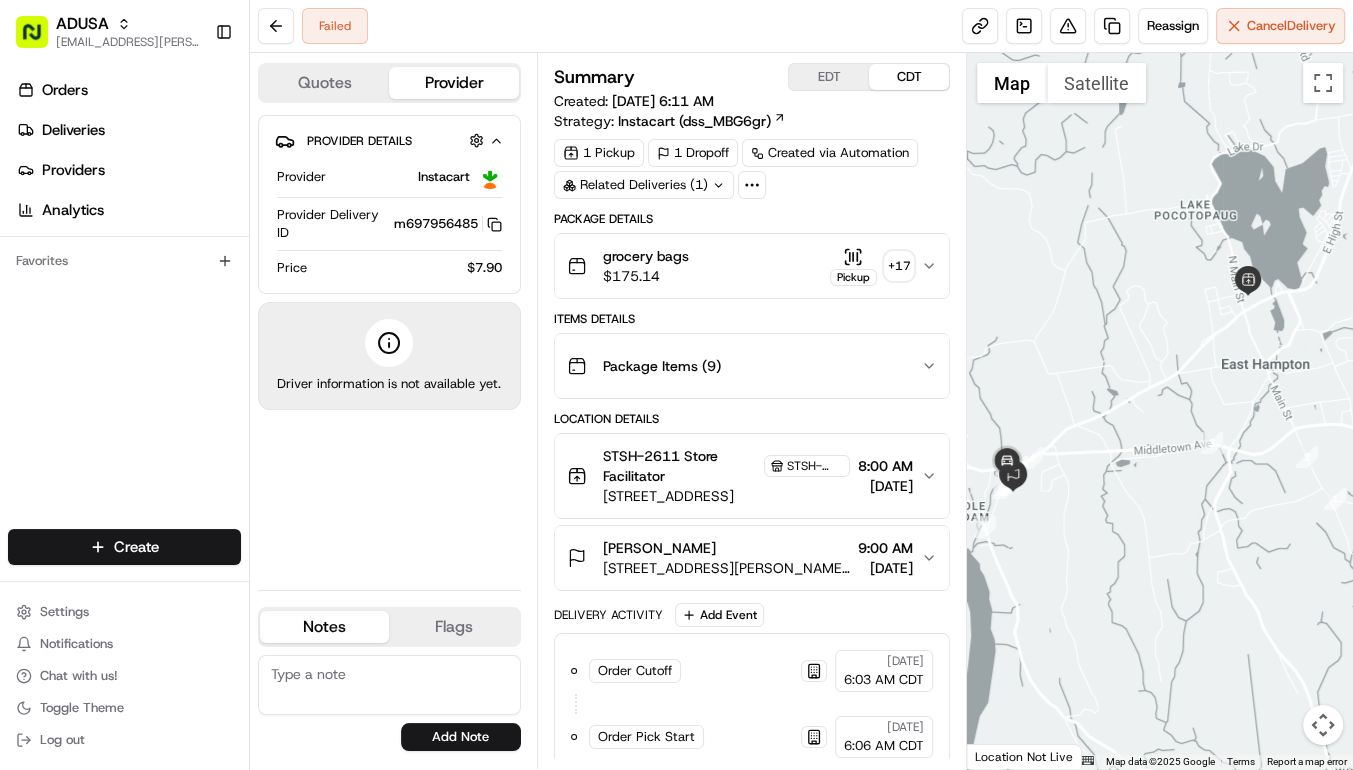 scroll, scrollTop: 0, scrollLeft: 0, axis: both 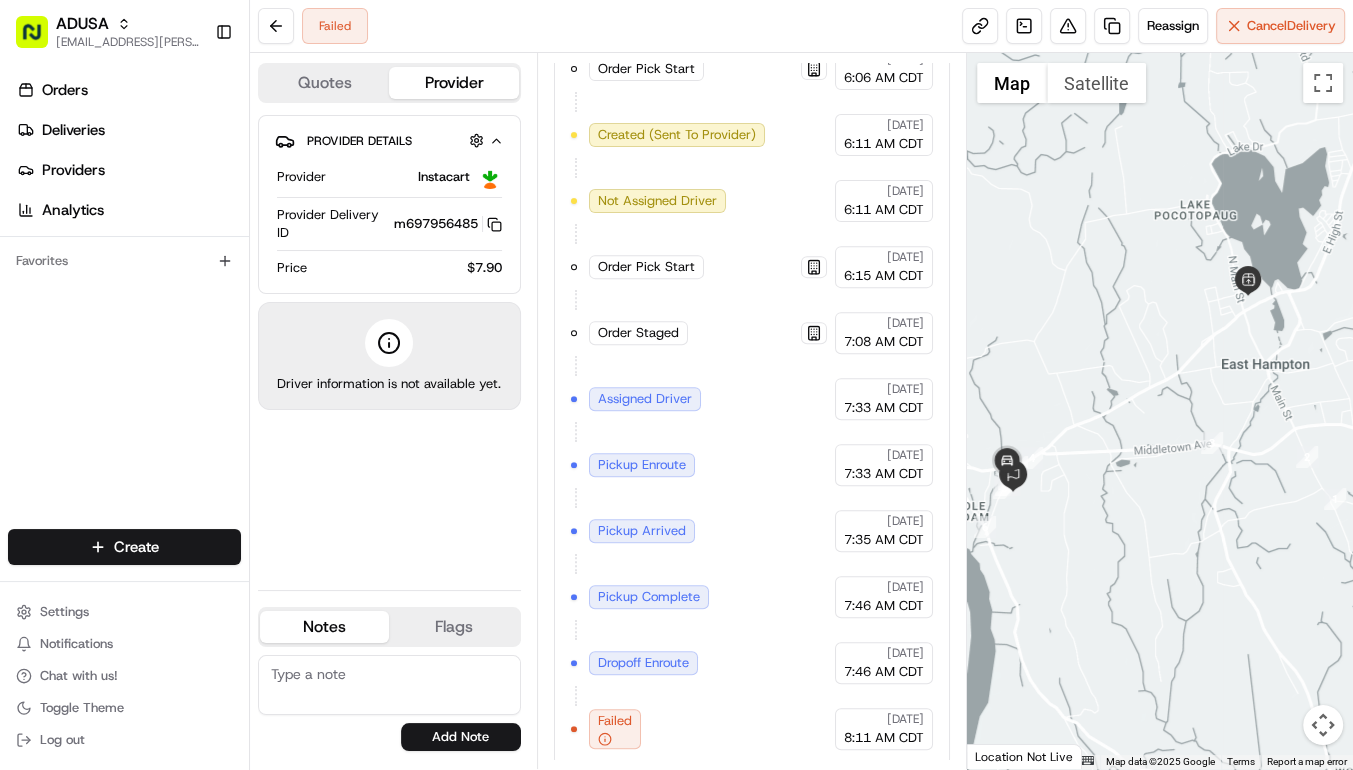 click on "Flags" at bounding box center (453, 627) 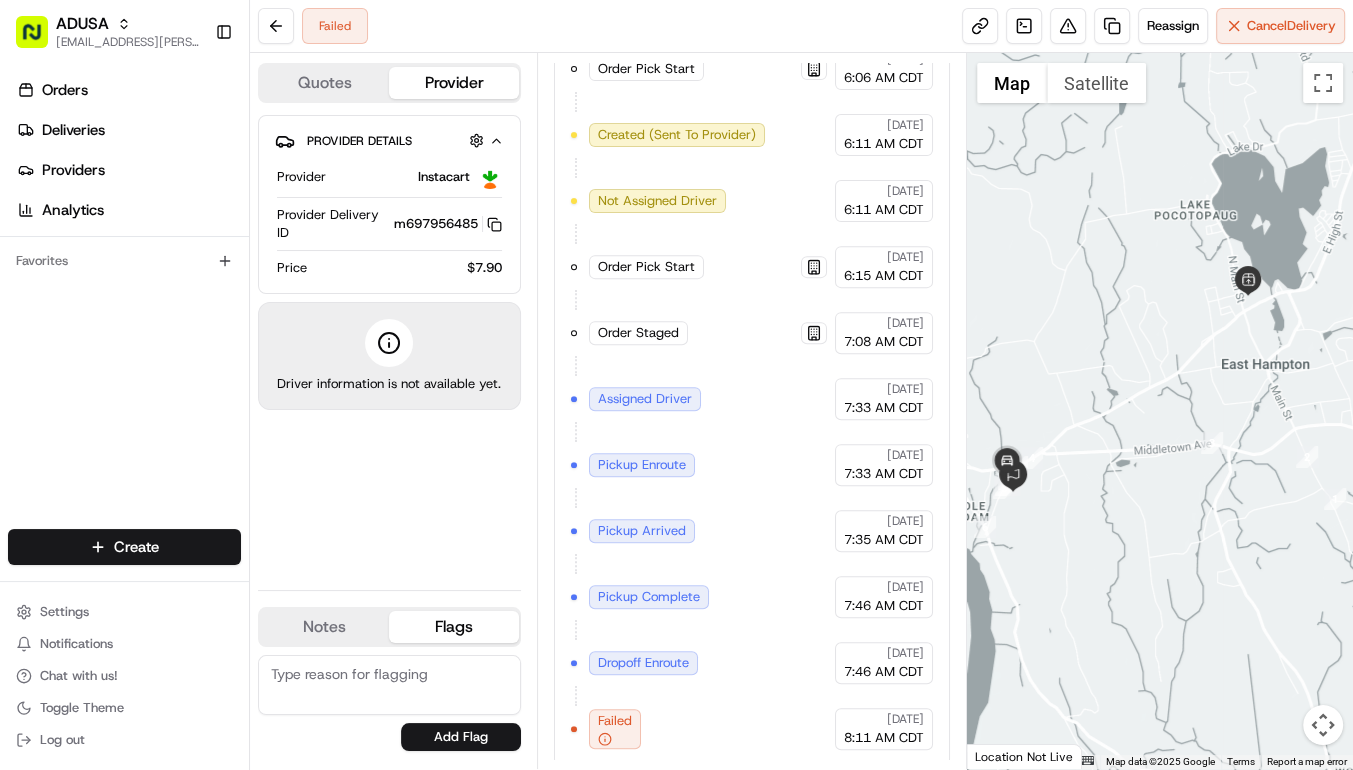 click on "Notes" at bounding box center [324, 627] 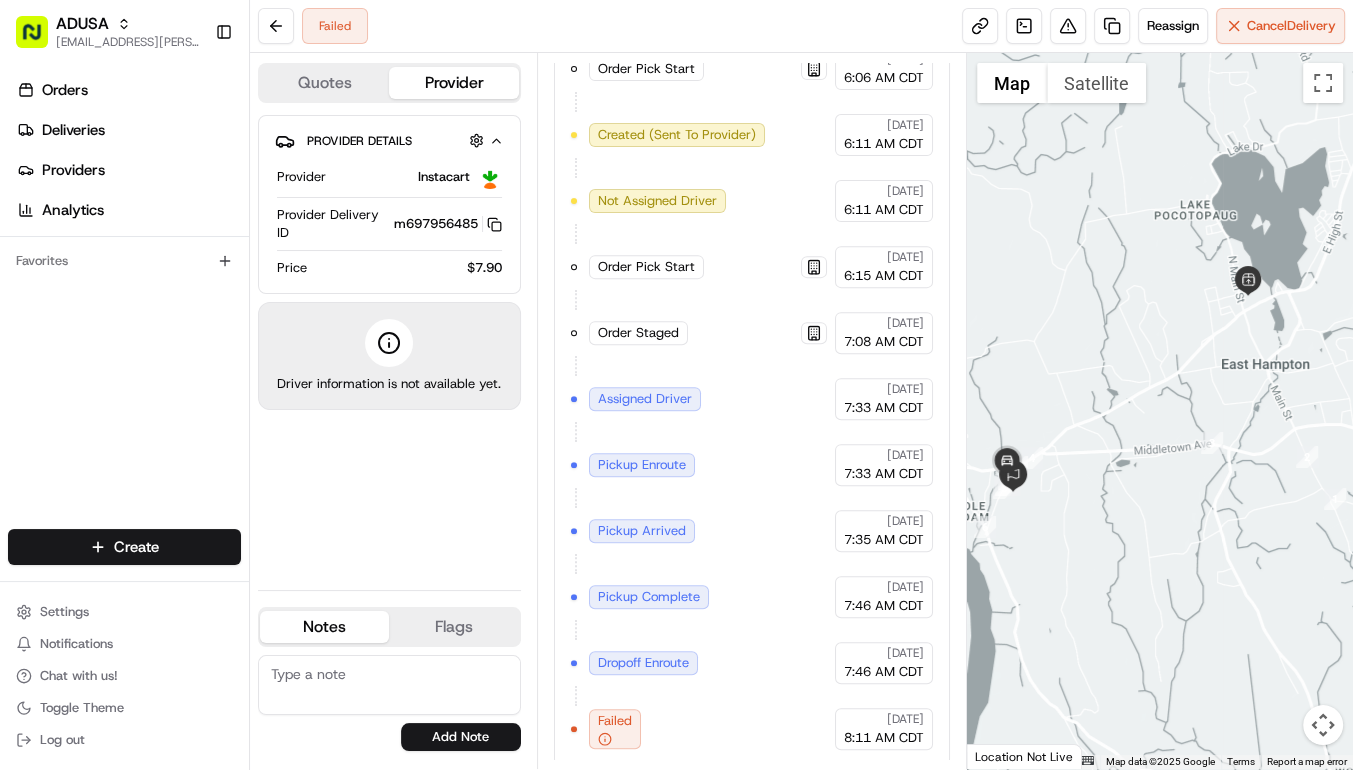 click on "Failed" at bounding box center [615, 721] 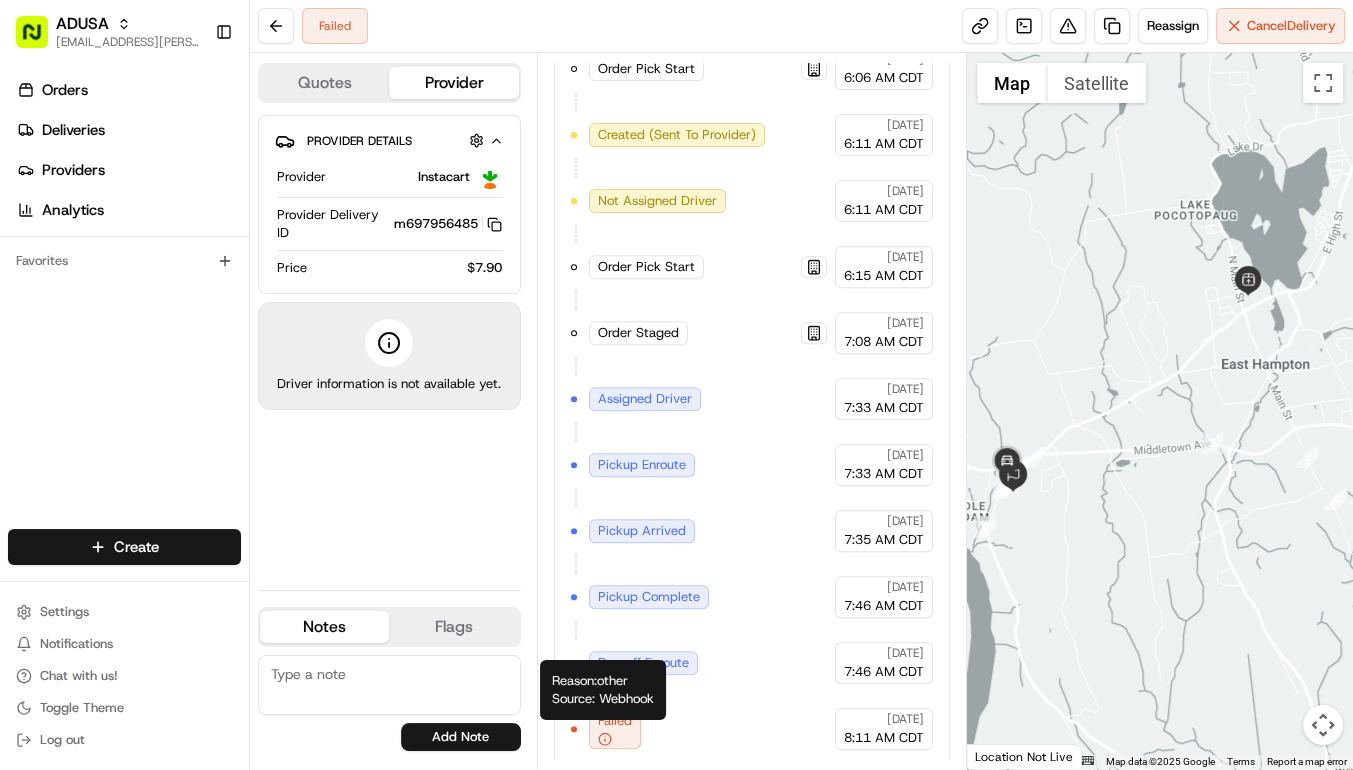 click 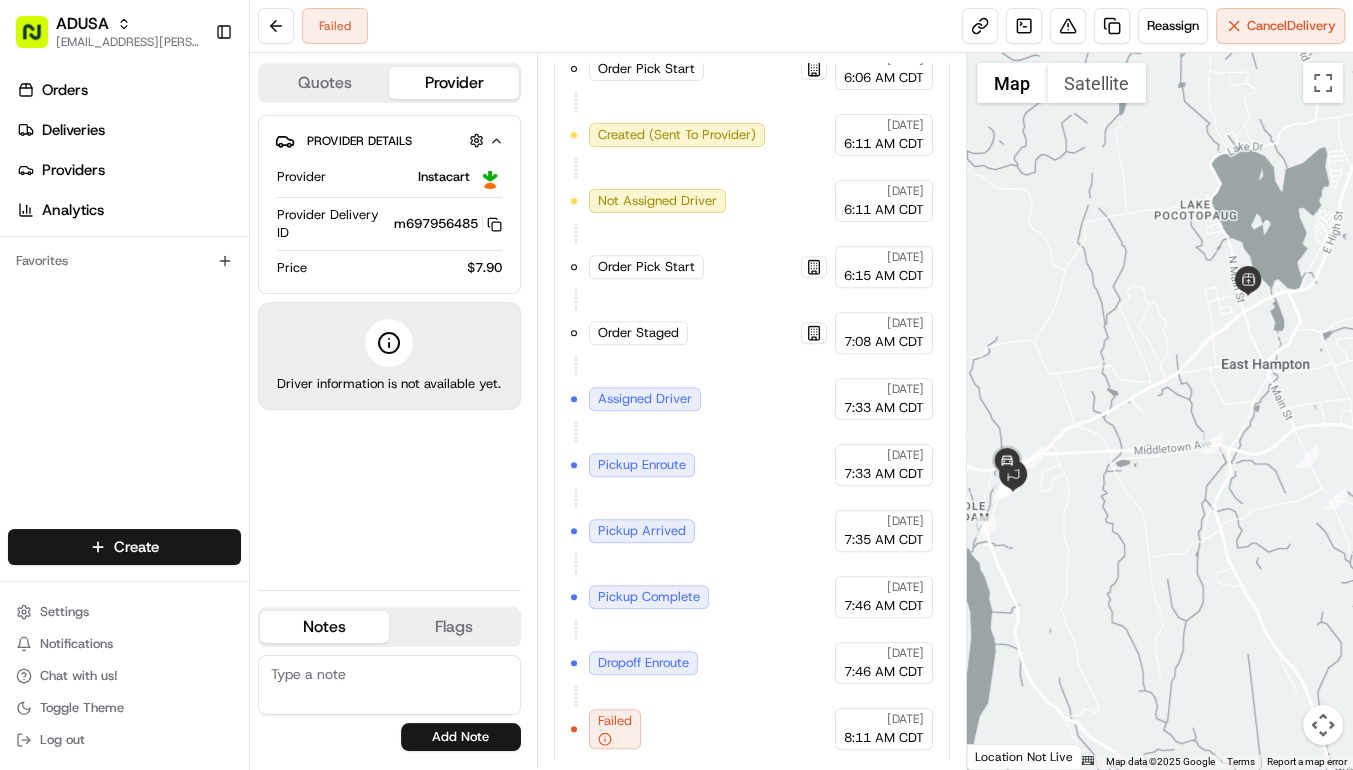 click 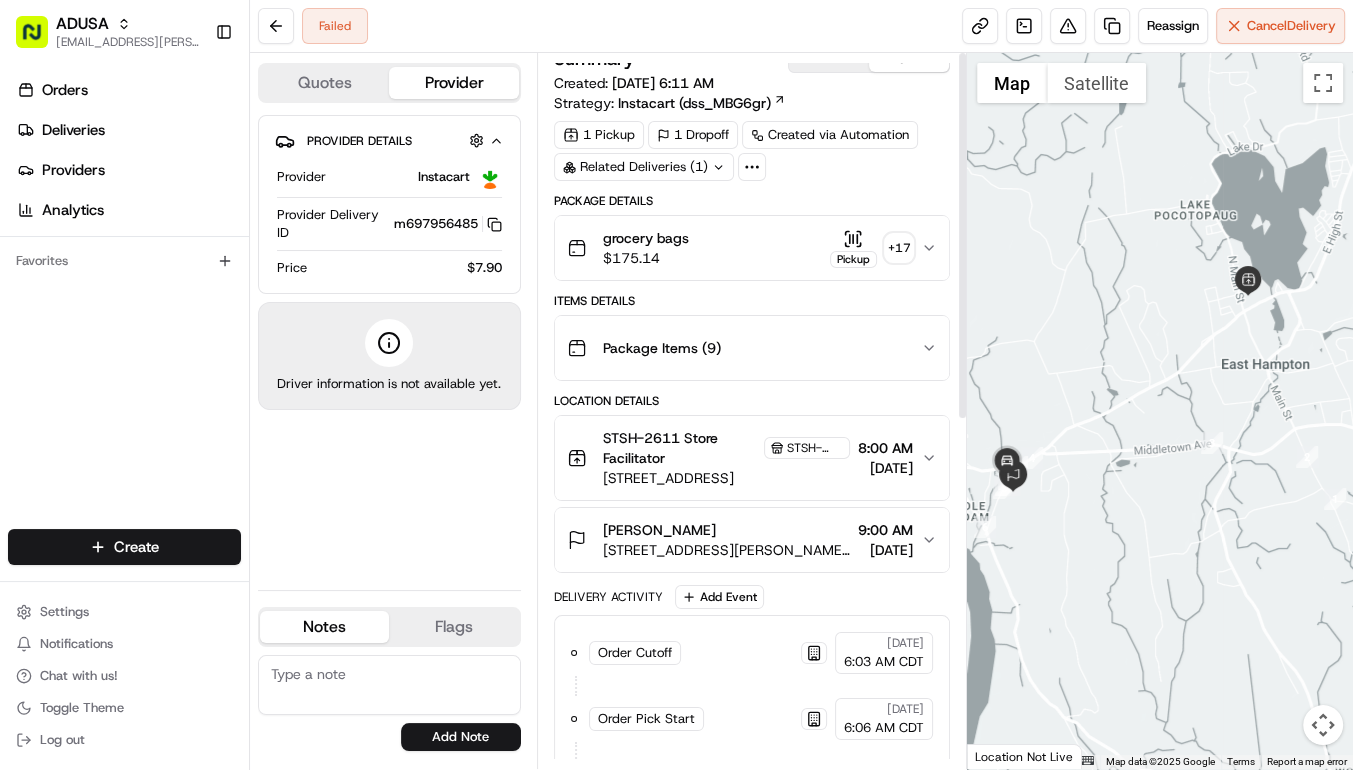 scroll, scrollTop: 0, scrollLeft: 0, axis: both 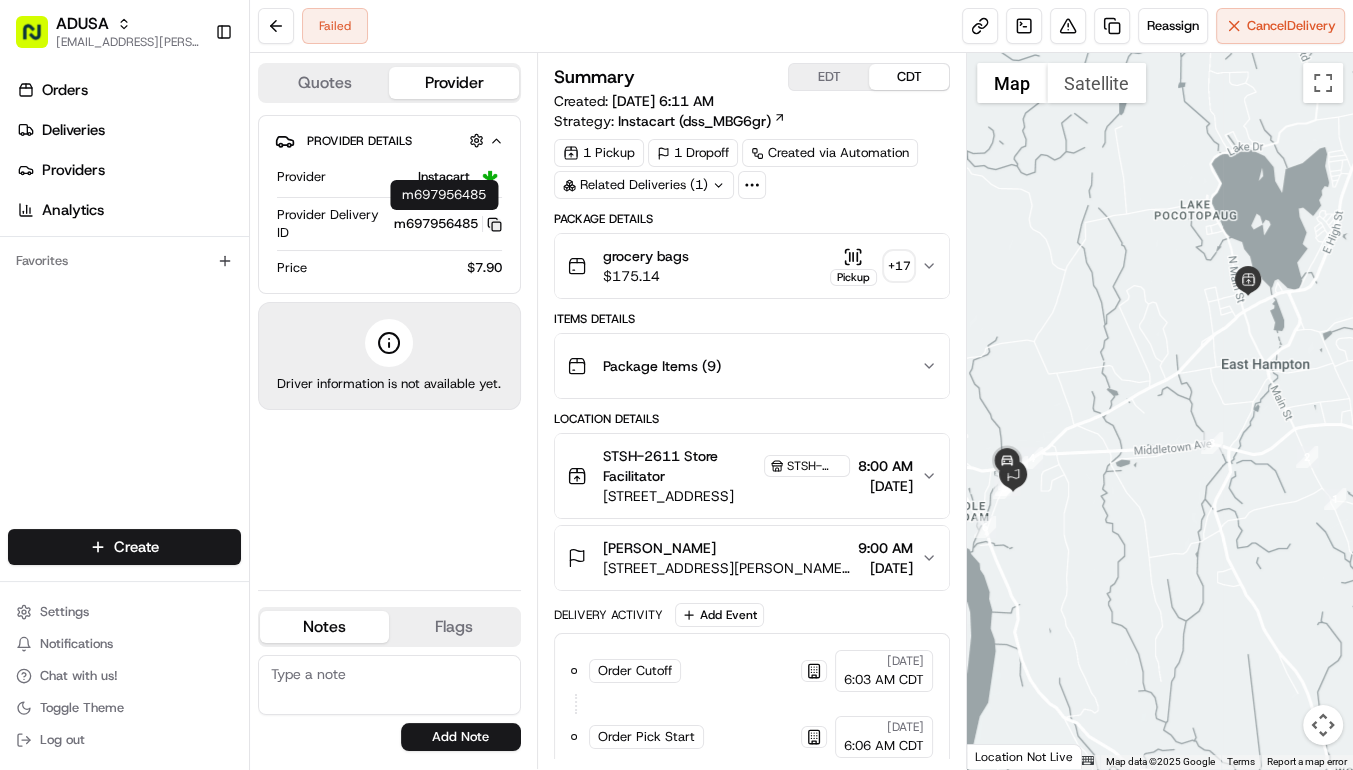 click 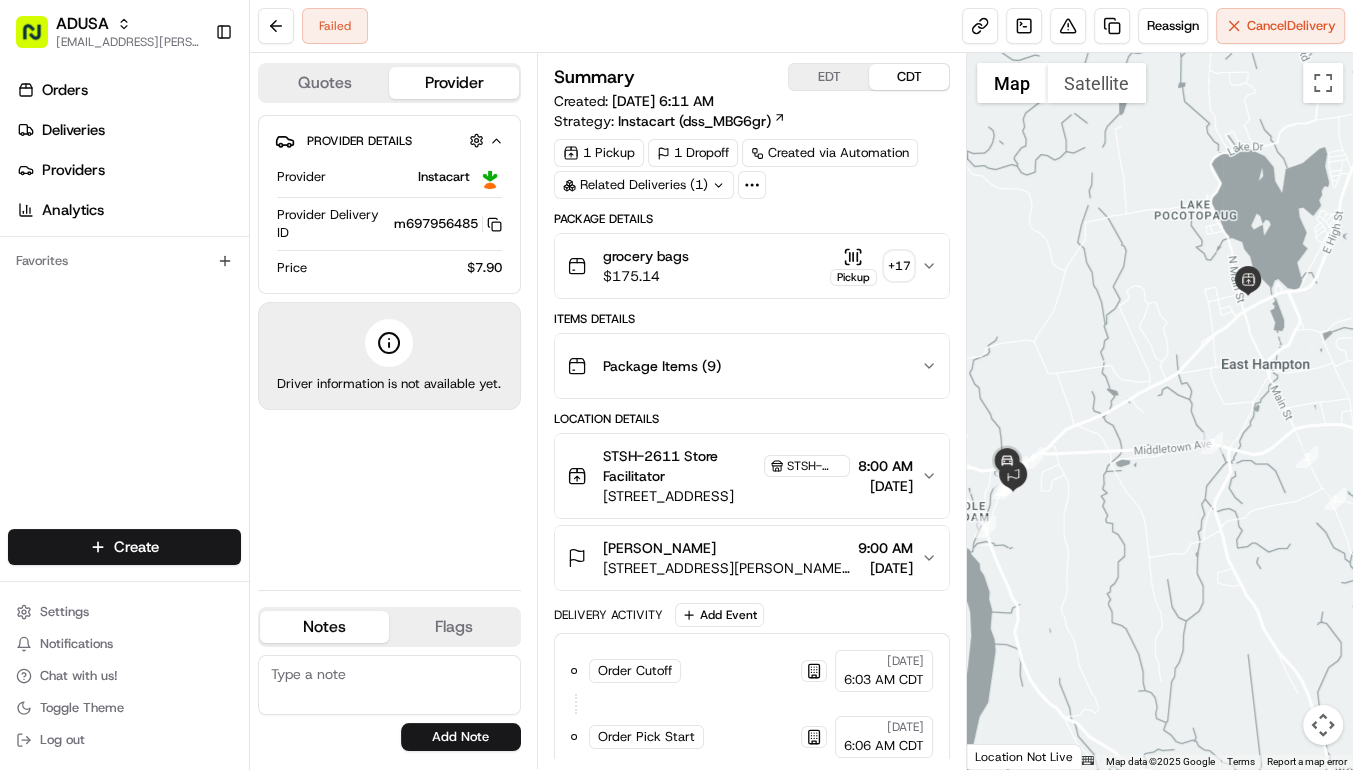 click on "Provider Details Hidden ( 3 ) Provider Instacart   Provider Delivery ID m697956485 Copy  m697956485 Price $7.90 Driver information is not available yet." at bounding box center [389, 344] 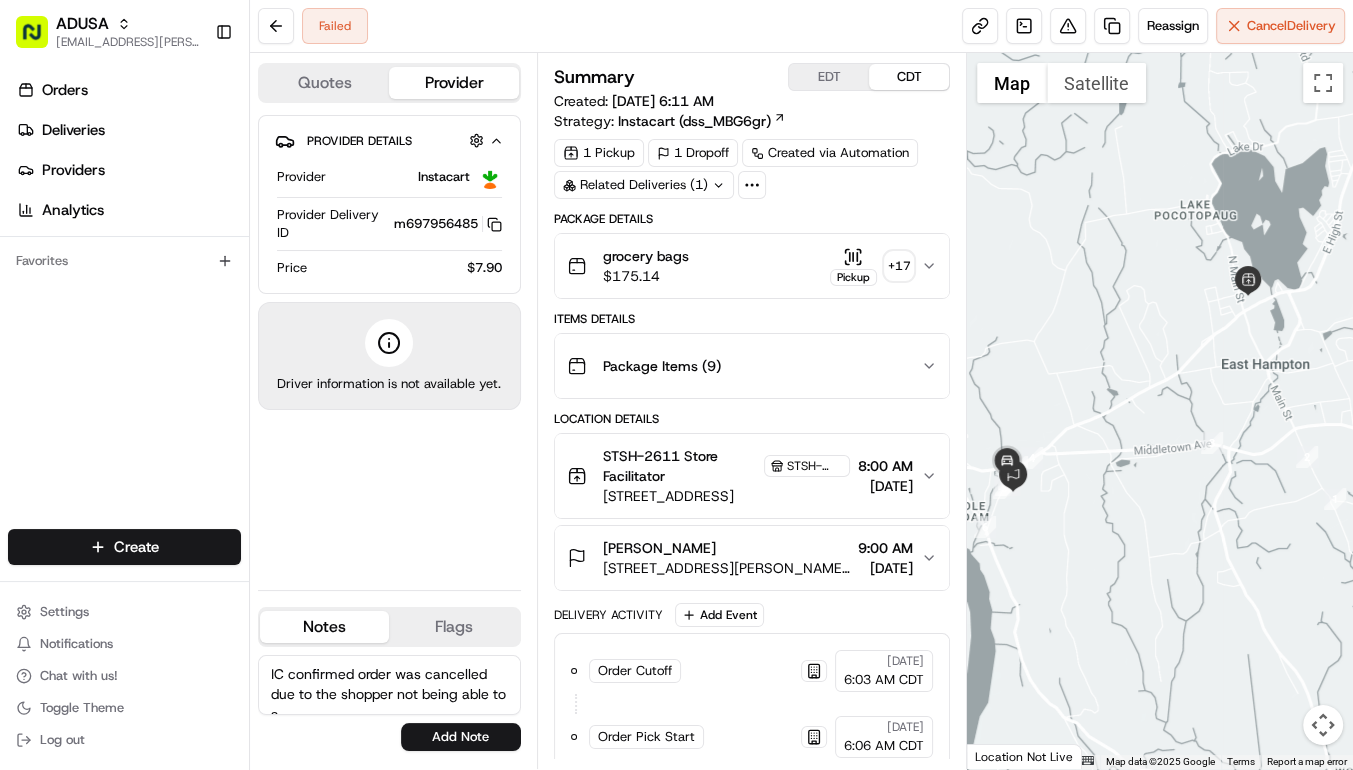 scroll, scrollTop: 8, scrollLeft: 0, axis: vertical 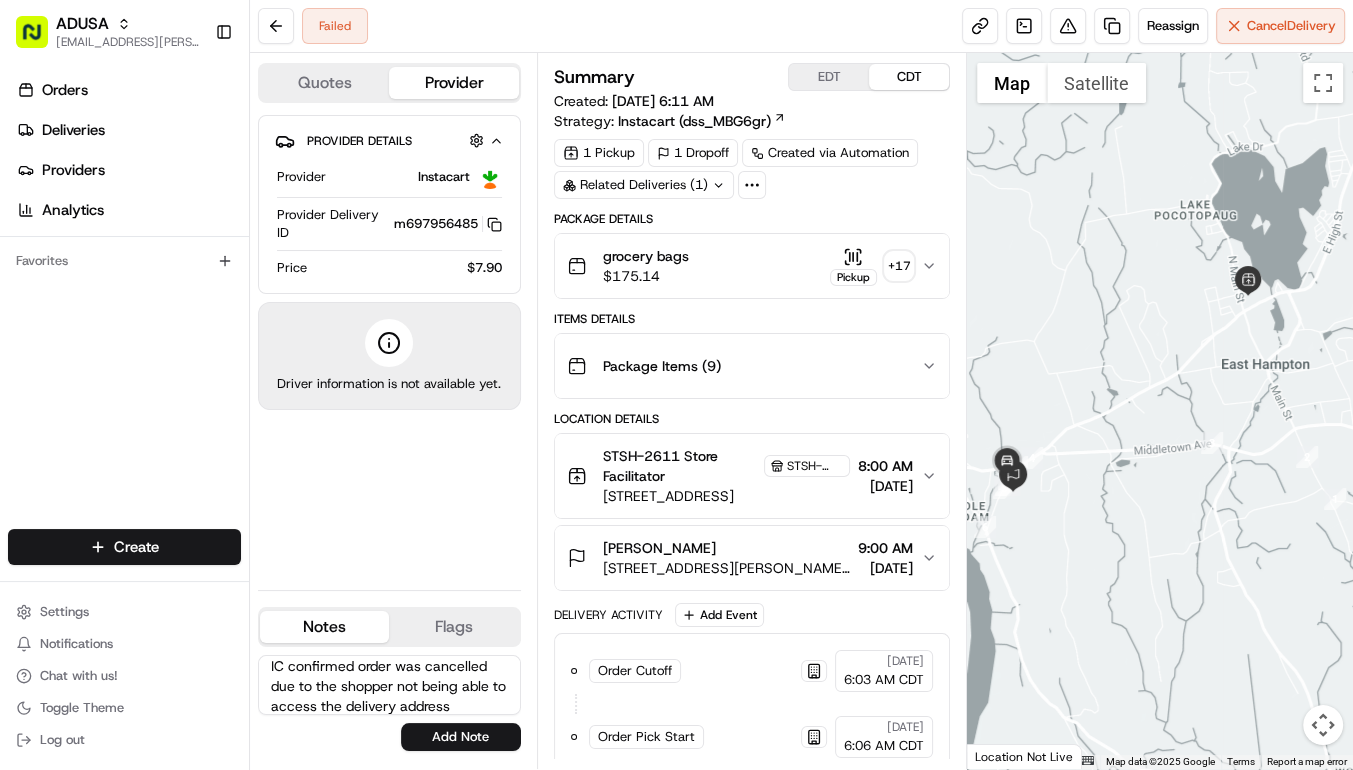 click on "IC confirmed order was cancelled due to the shopper not being able to access the delivery address" at bounding box center (389, 685) 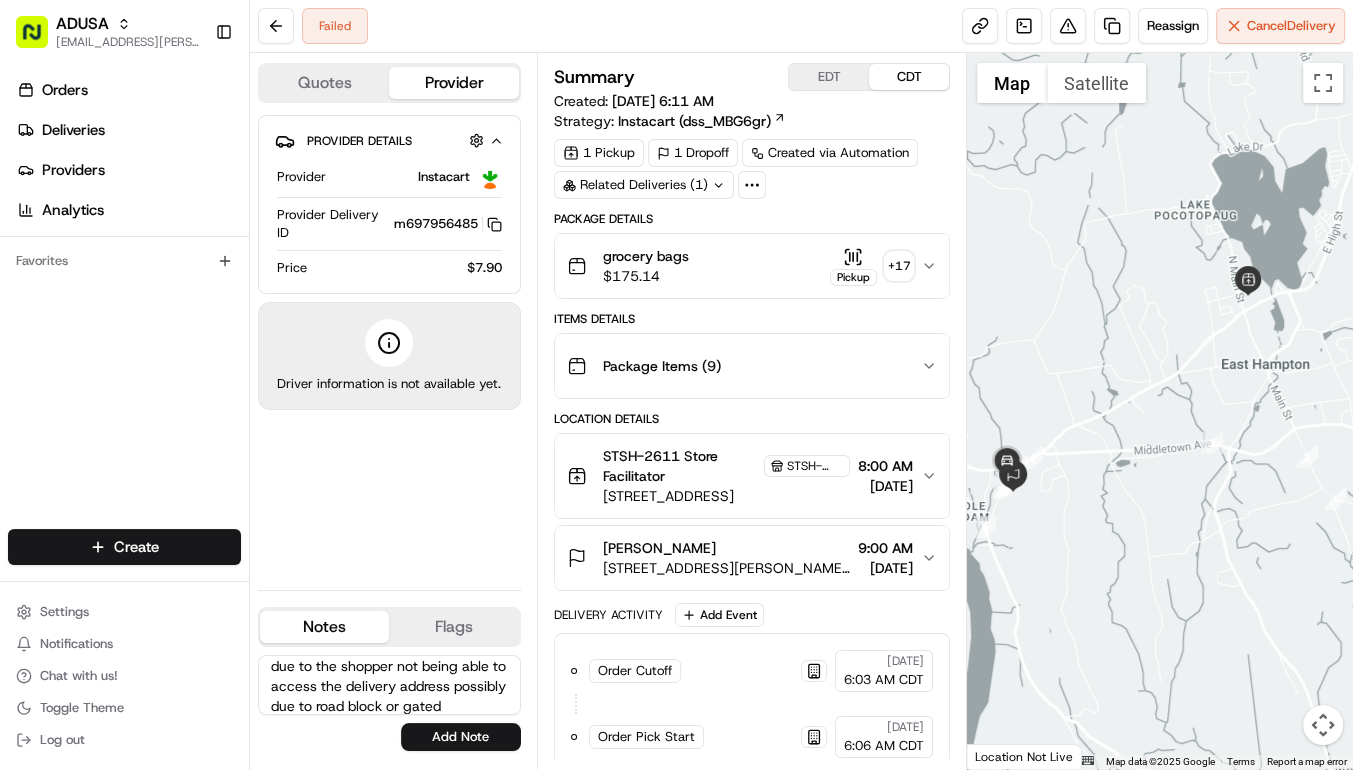 scroll, scrollTop: 48, scrollLeft: 0, axis: vertical 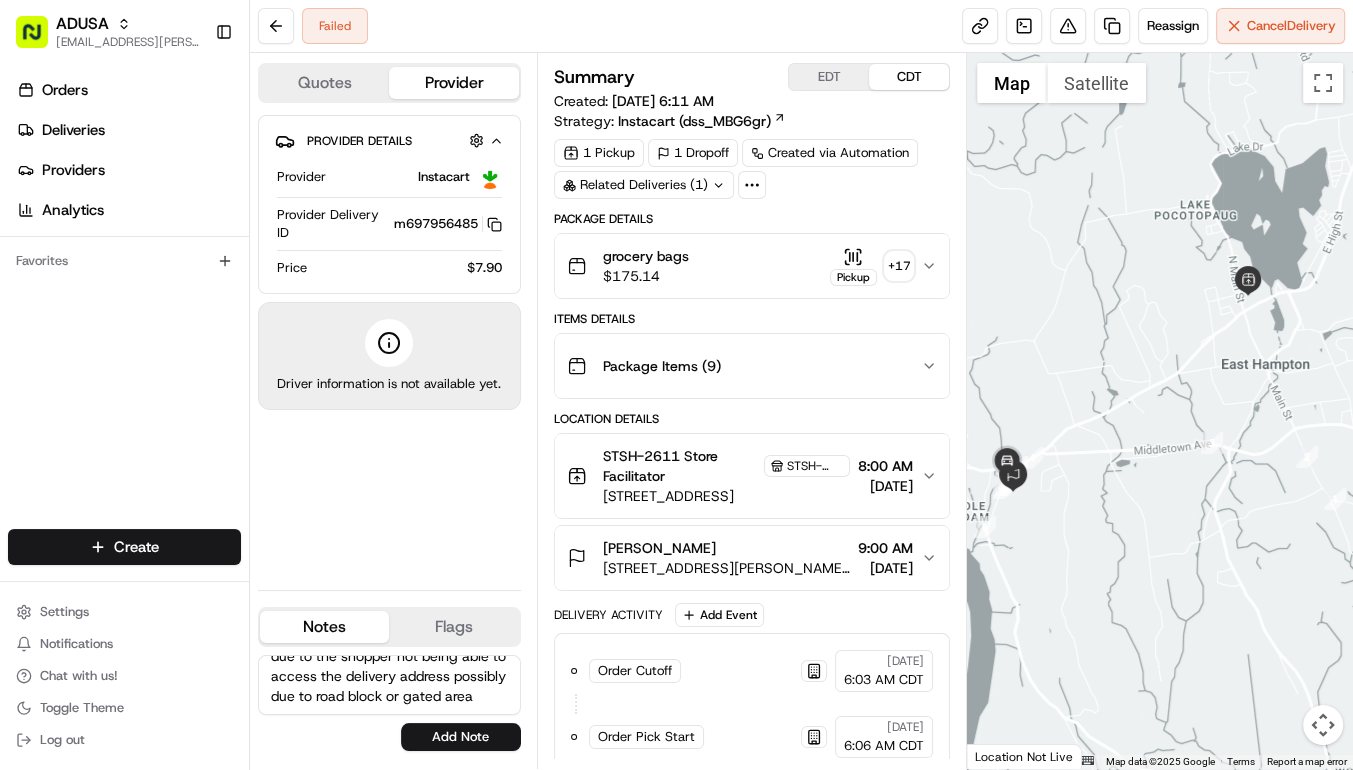 type on "IC confirmed order was cancelled due to the shopper not being able to access the delivery address possibly due to road block or gated area" 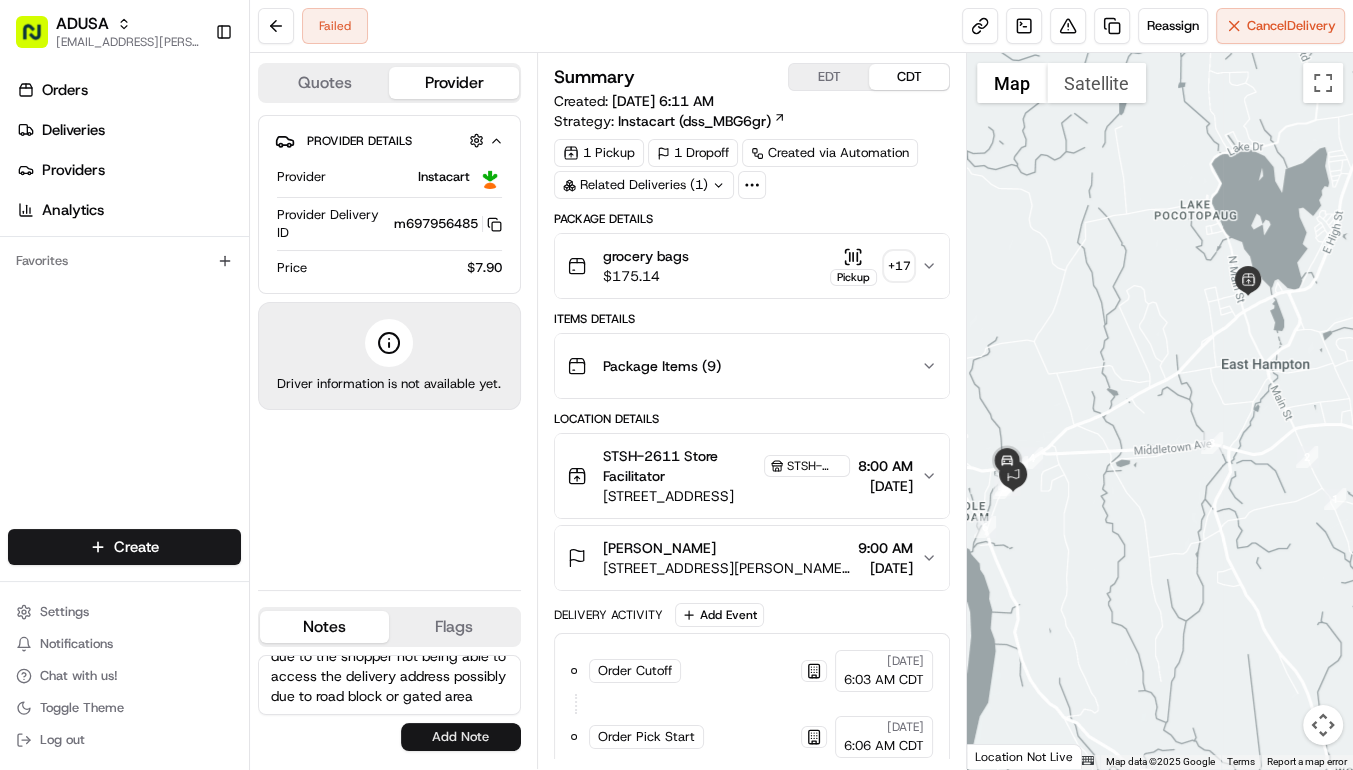 click on "Add Note" at bounding box center (461, 737) 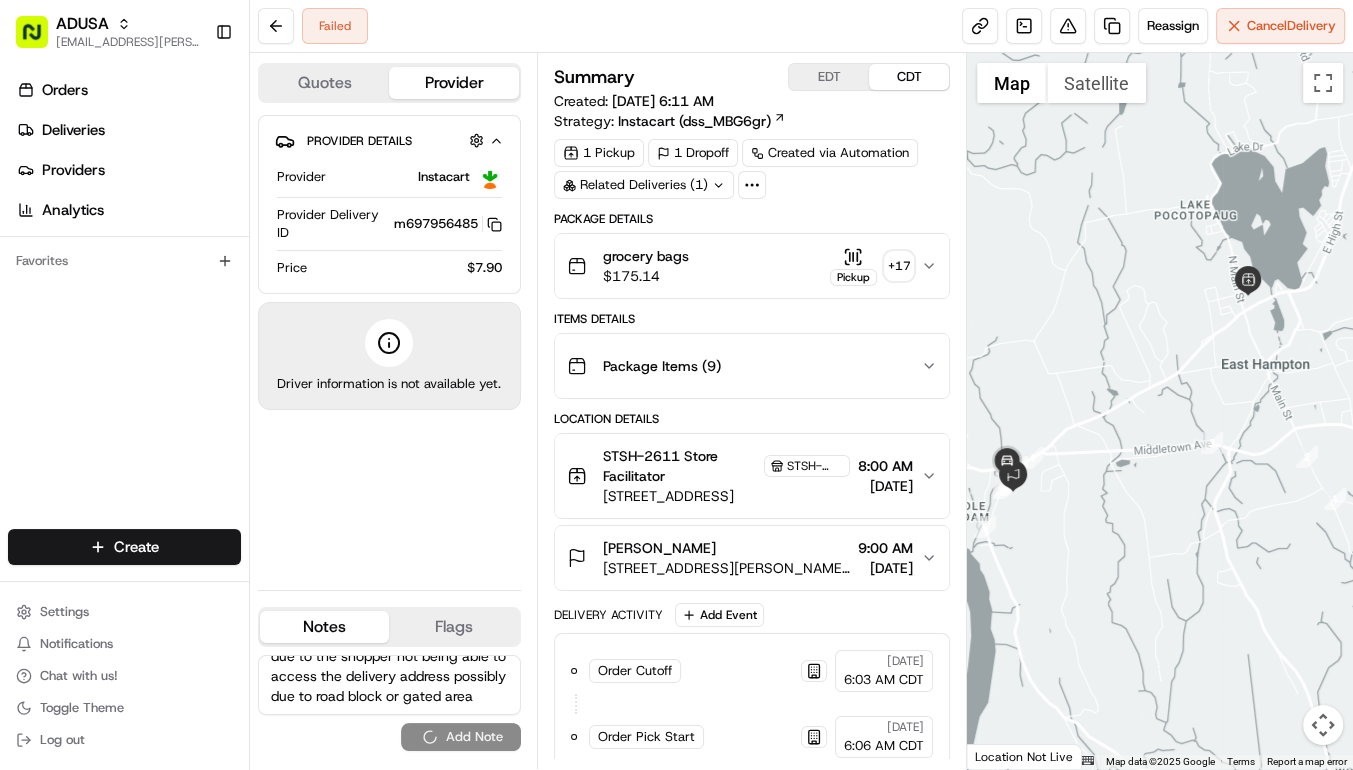 type 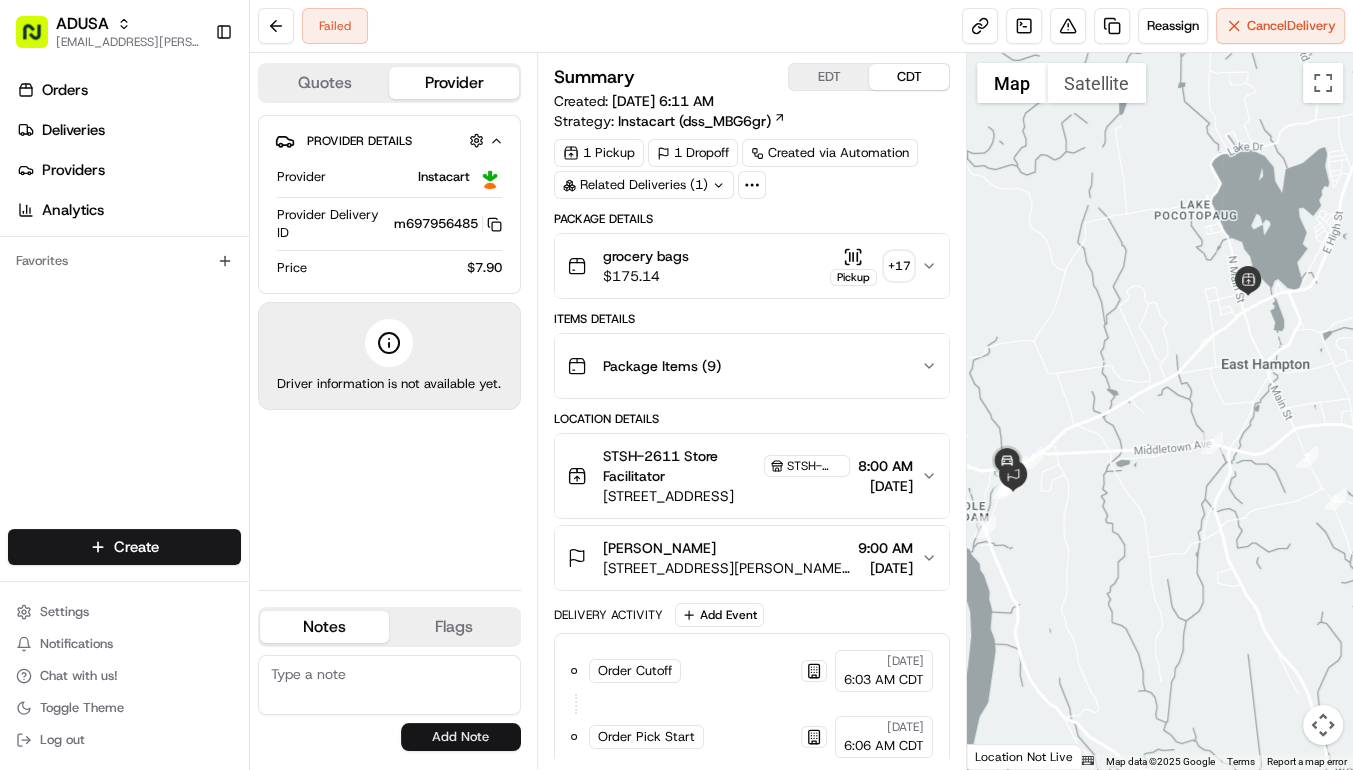 scroll, scrollTop: 0, scrollLeft: 0, axis: both 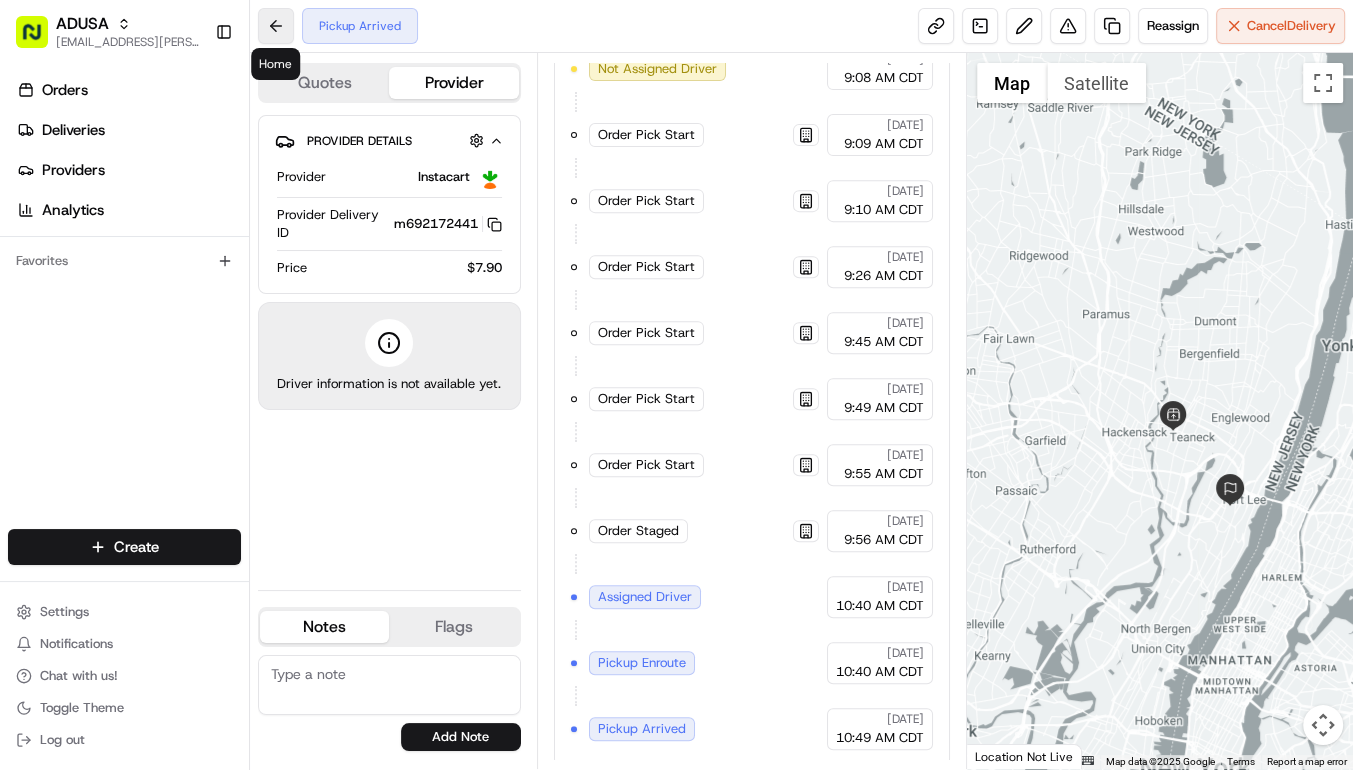 click at bounding box center [276, 26] 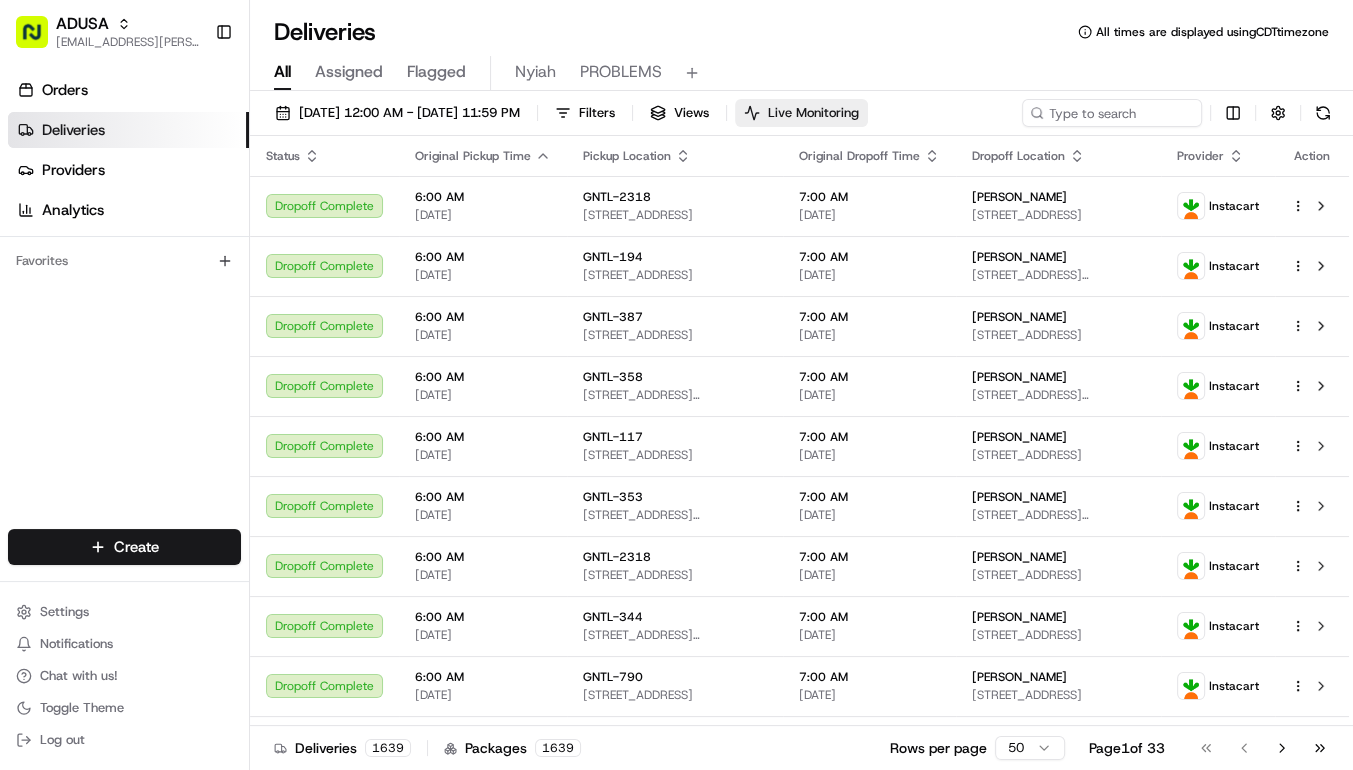 click on "Live Monitoring" at bounding box center [813, 113] 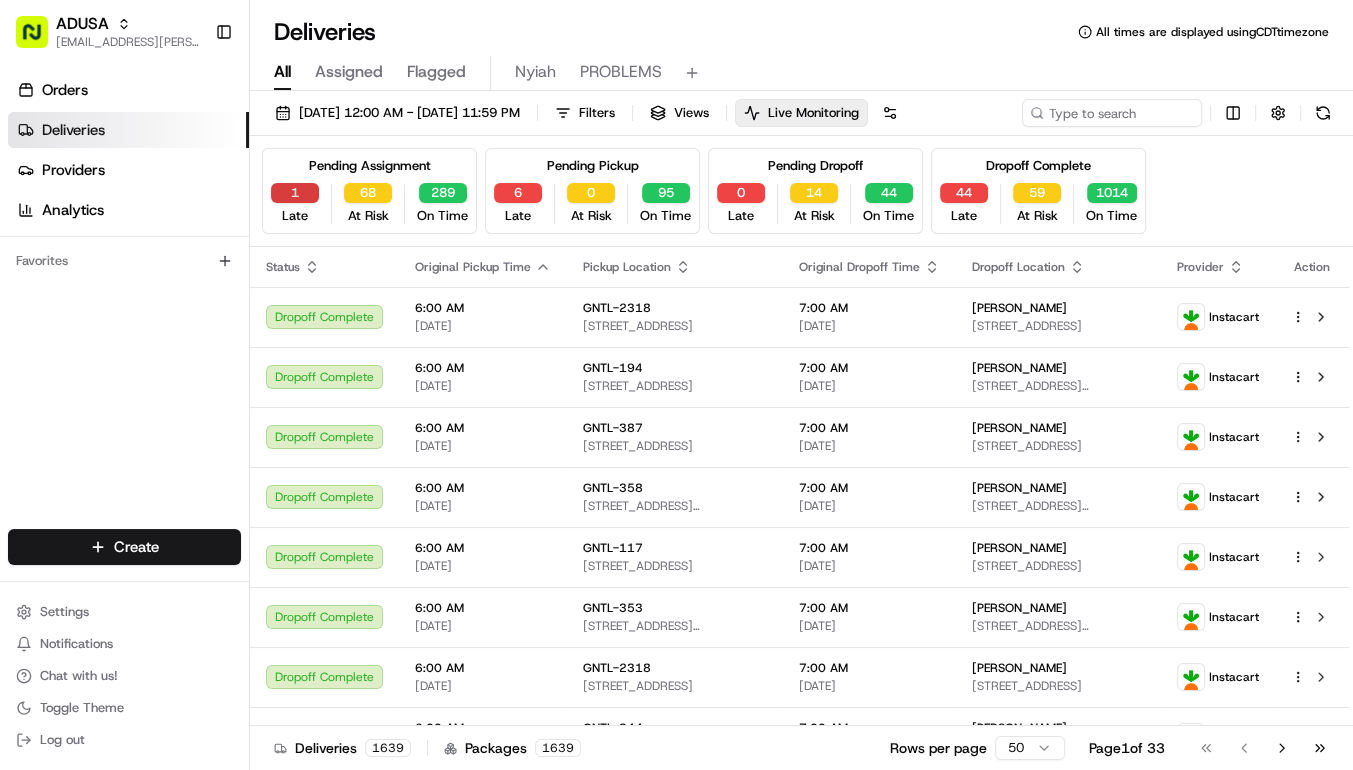 click on "1" at bounding box center [295, 193] 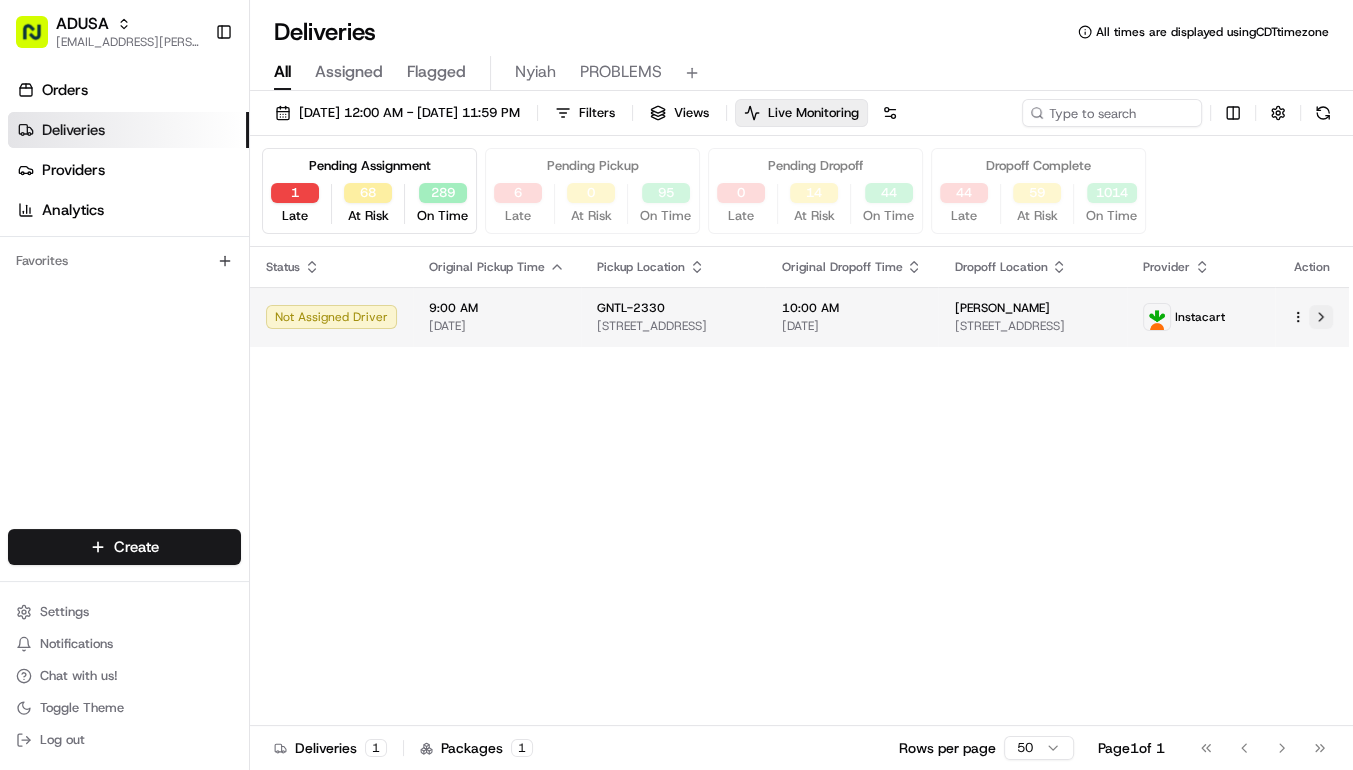 click at bounding box center (1321, 317) 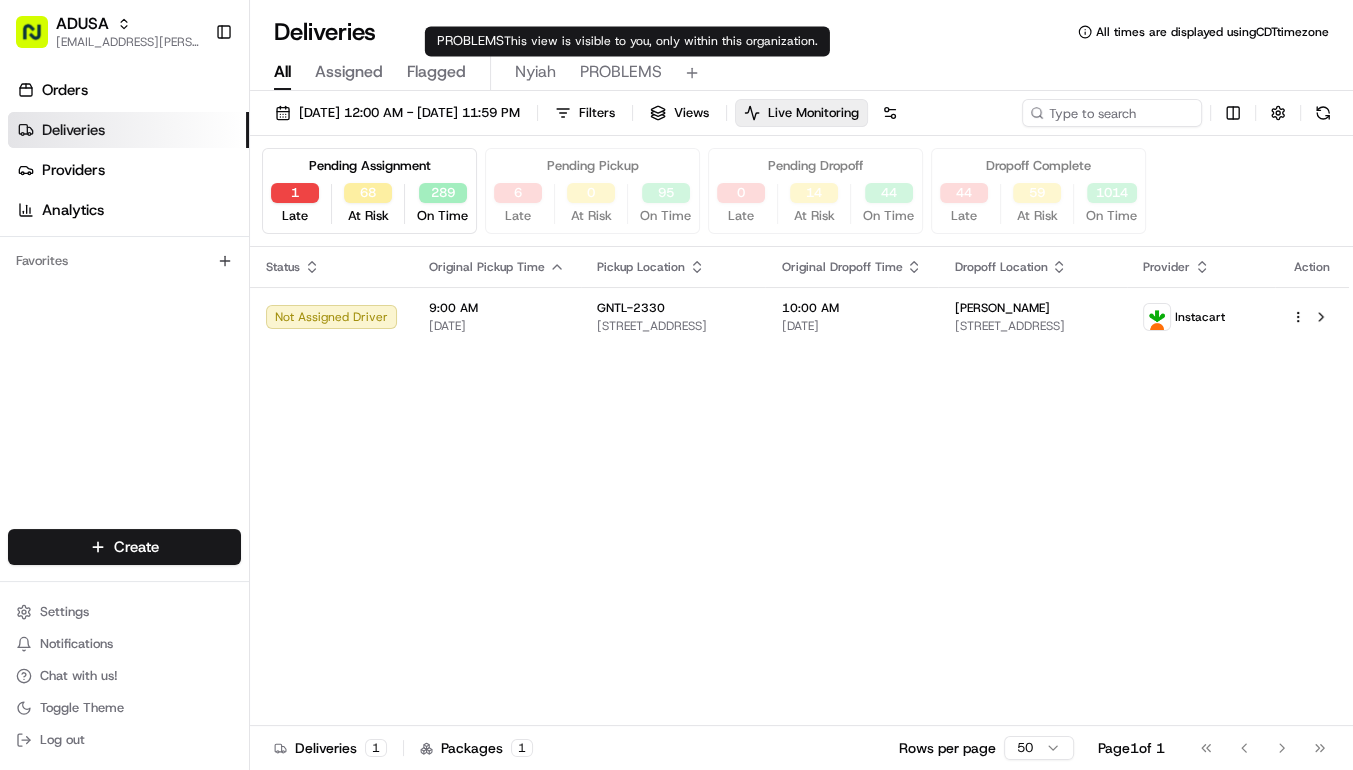 click on "PROBLEMS" at bounding box center [621, 72] 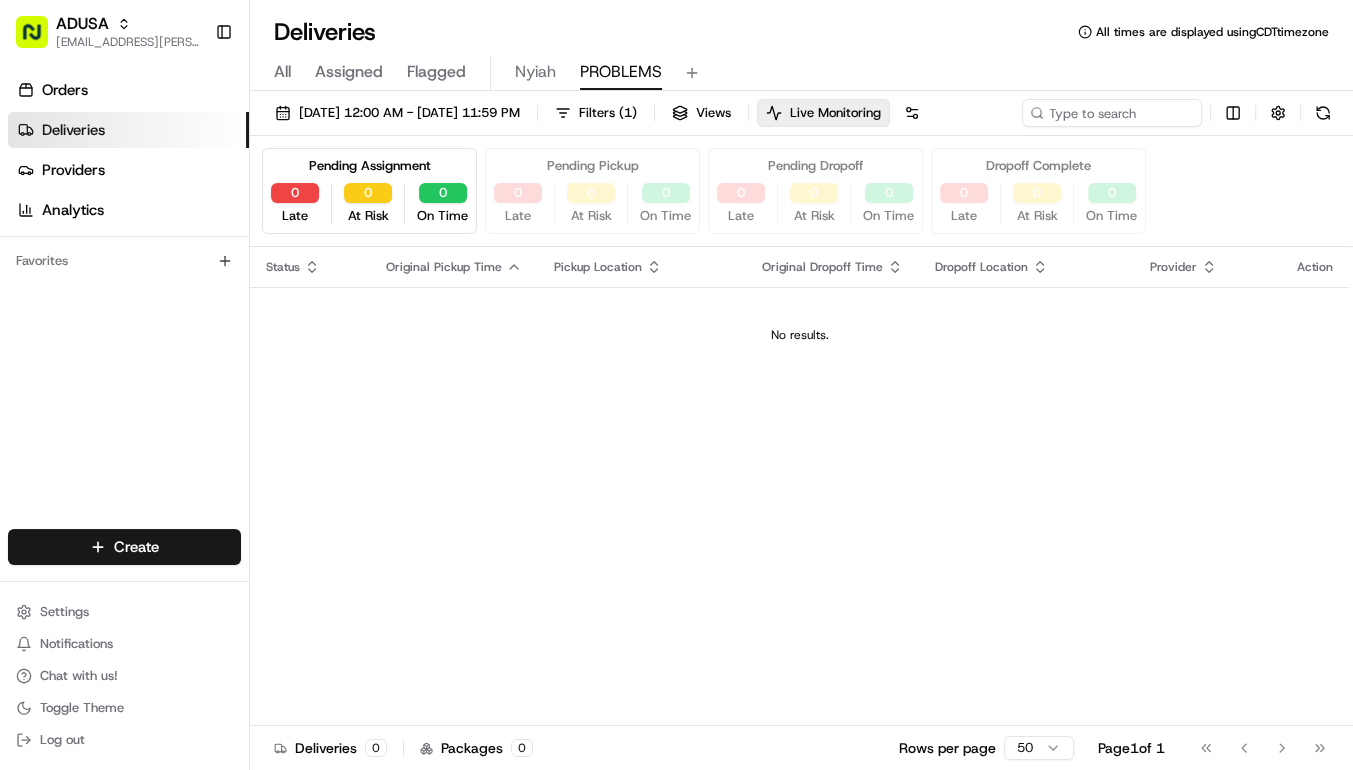 click on "Flagged" at bounding box center (436, 72) 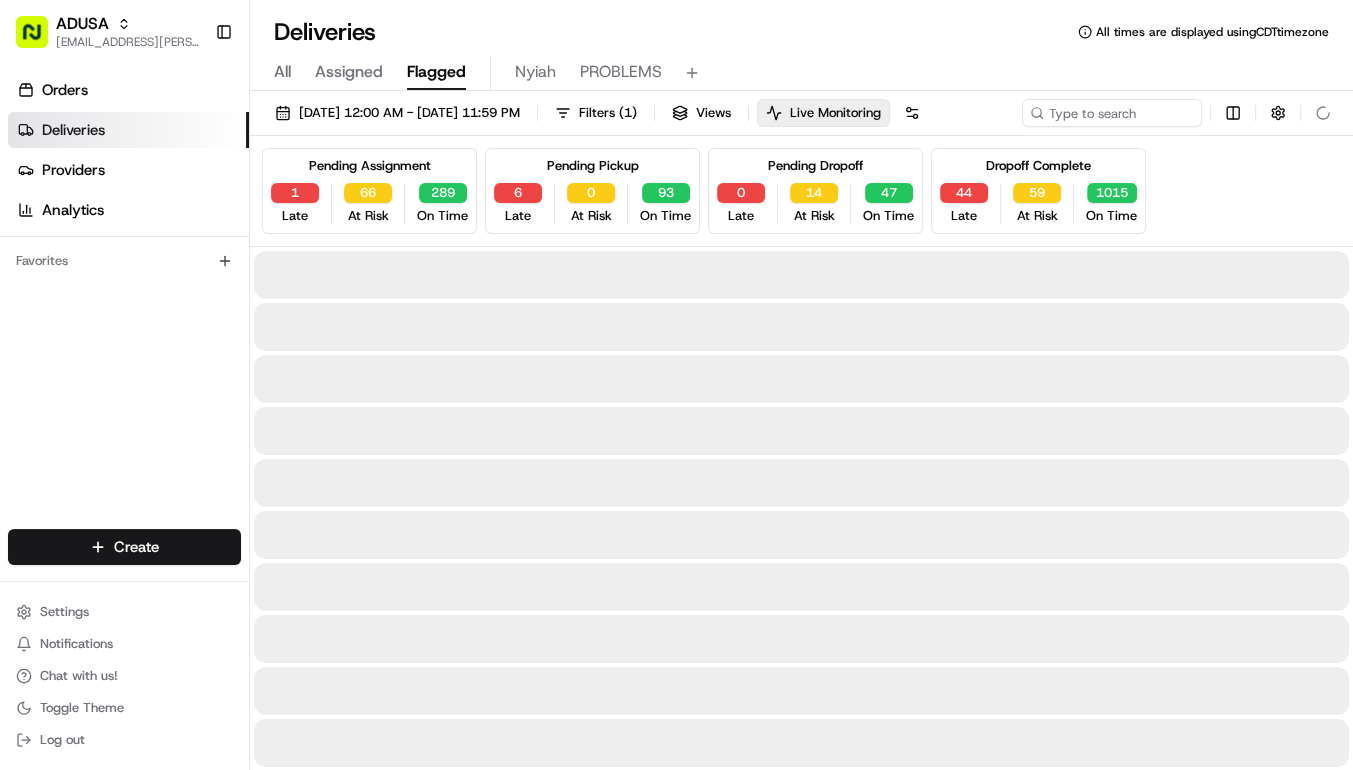click on "Assigned" at bounding box center [349, 72] 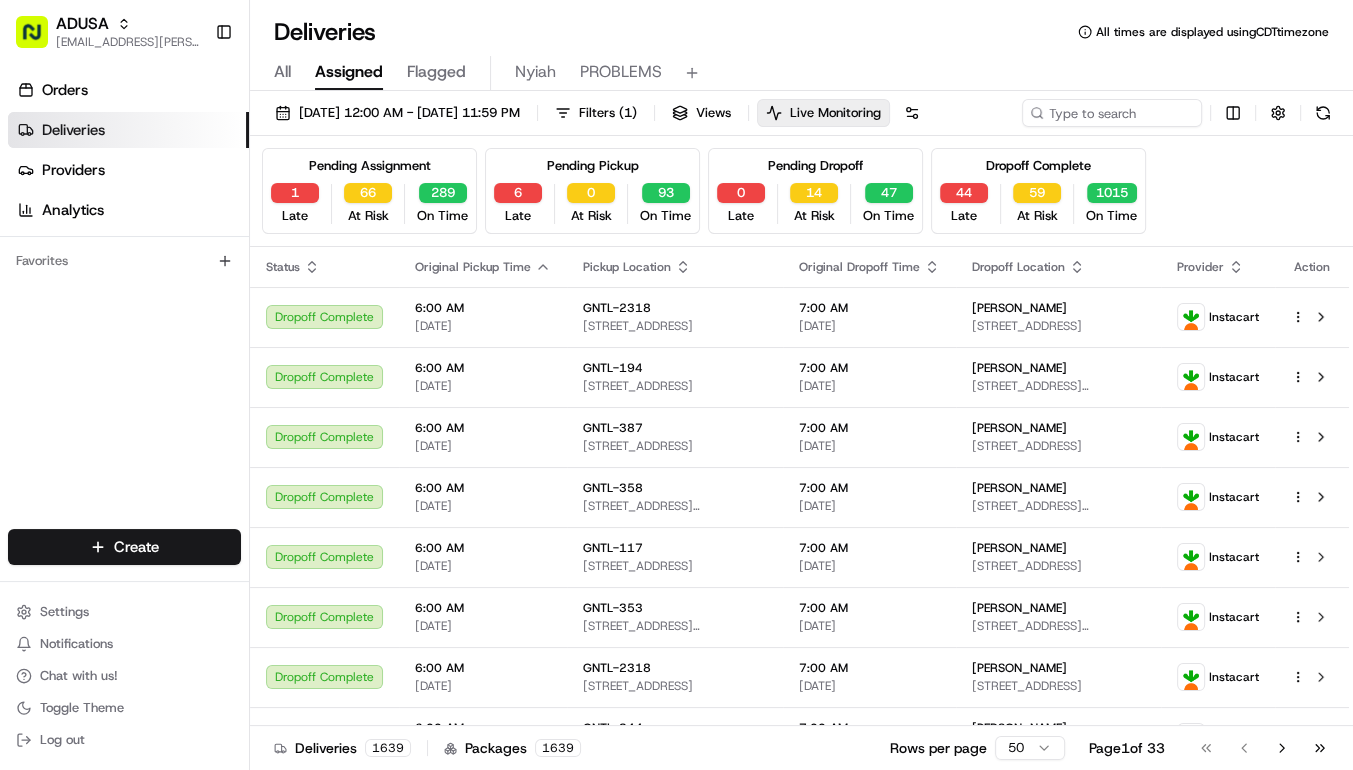 click on "Flagged" at bounding box center (436, 72) 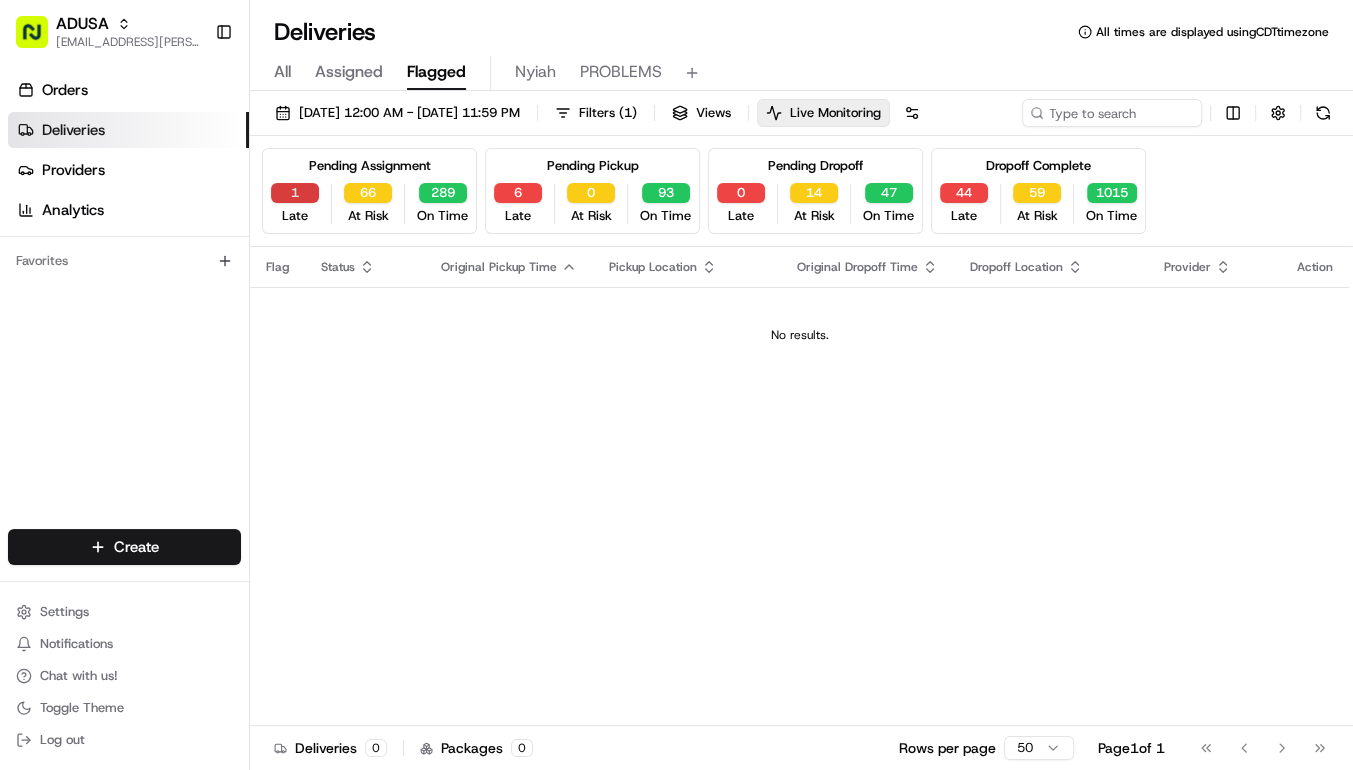 click on "1" at bounding box center [295, 193] 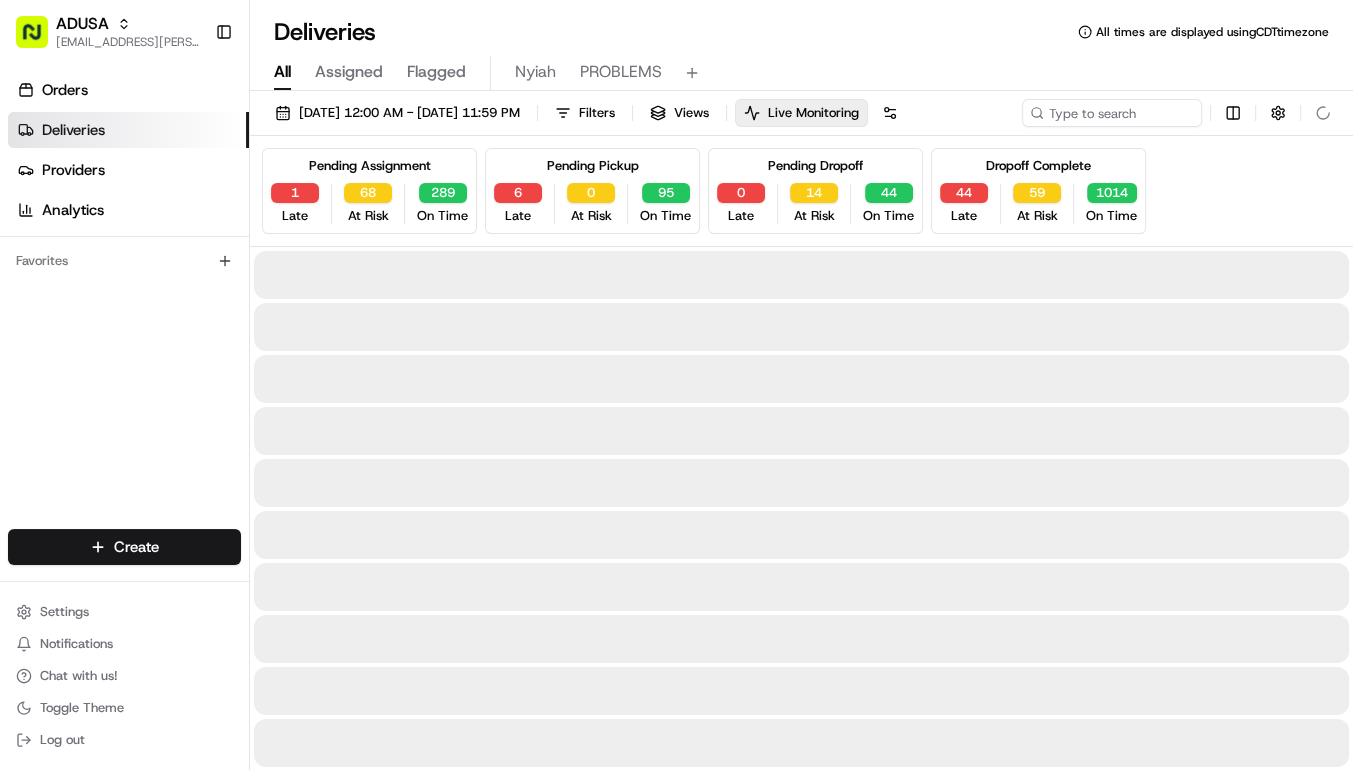 click on "All" at bounding box center [282, 72] 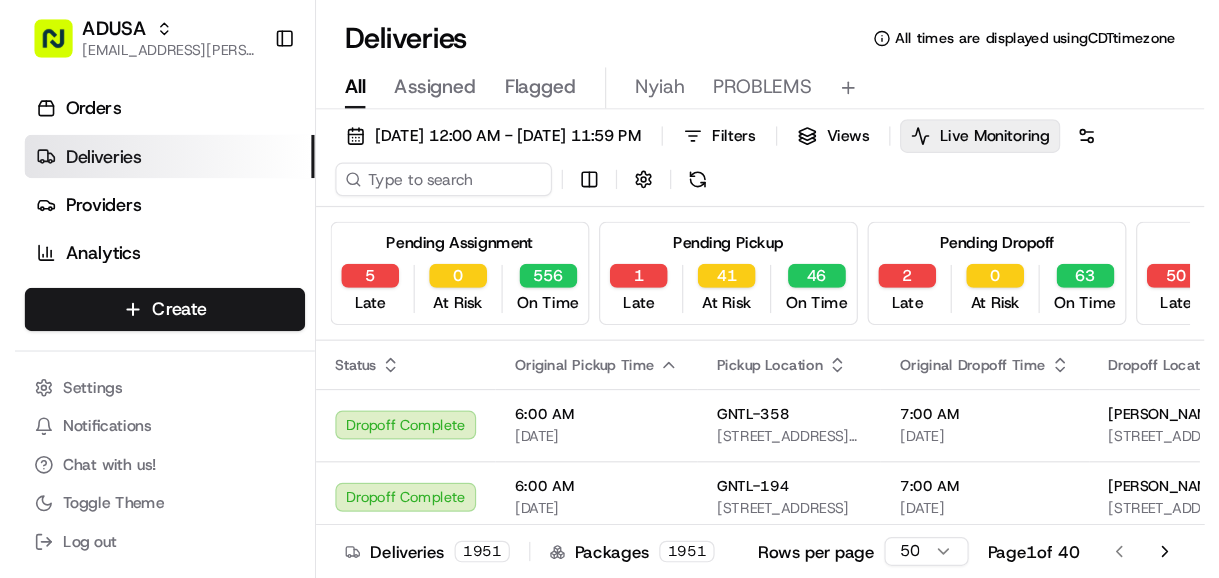 scroll, scrollTop: 0, scrollLeft: 0, axis: both 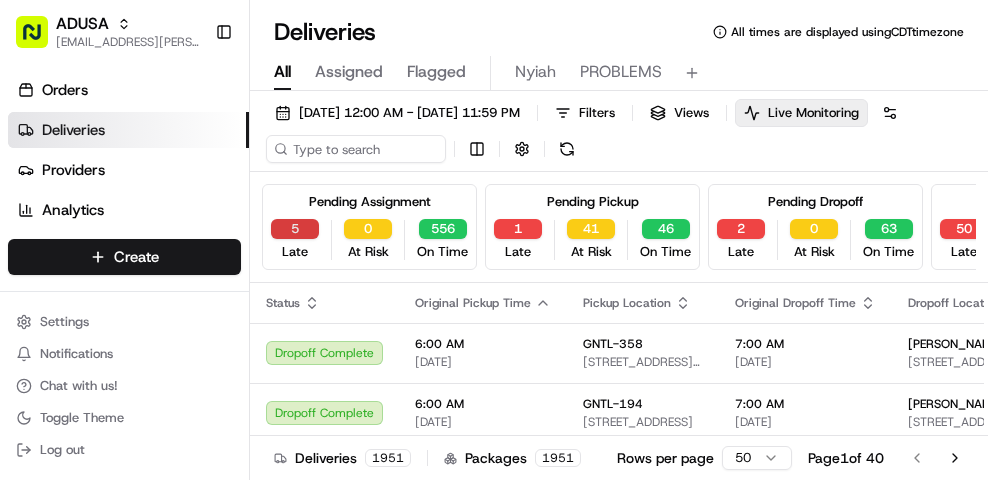 click on "5" at bounding box center [295, 229] 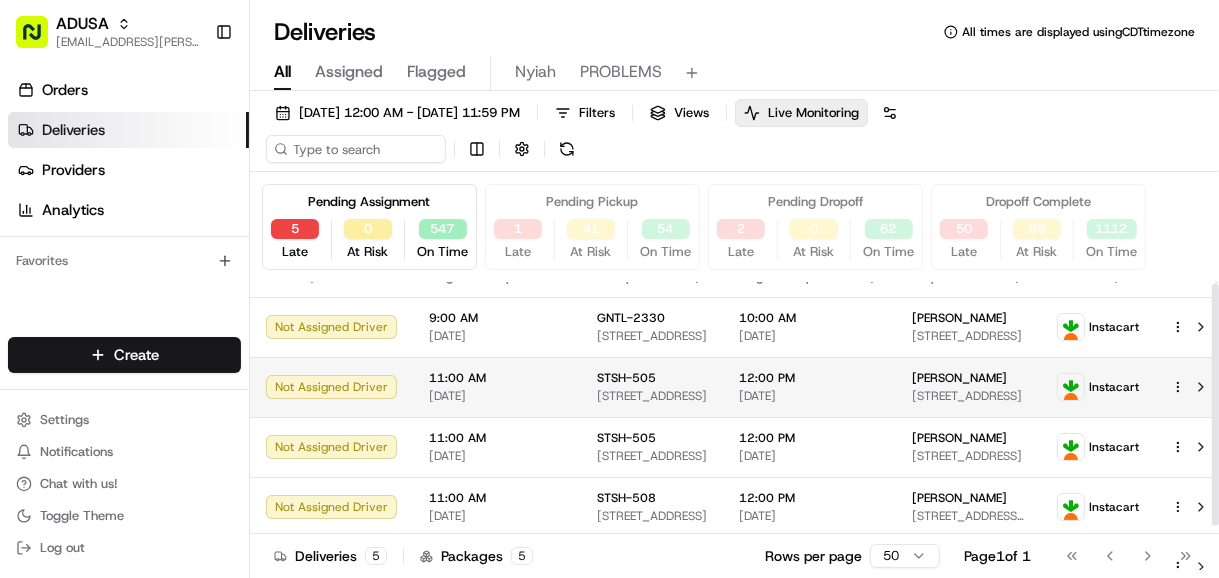 scroll, scrollTop: 0, scrollLeft: 0, axis: both 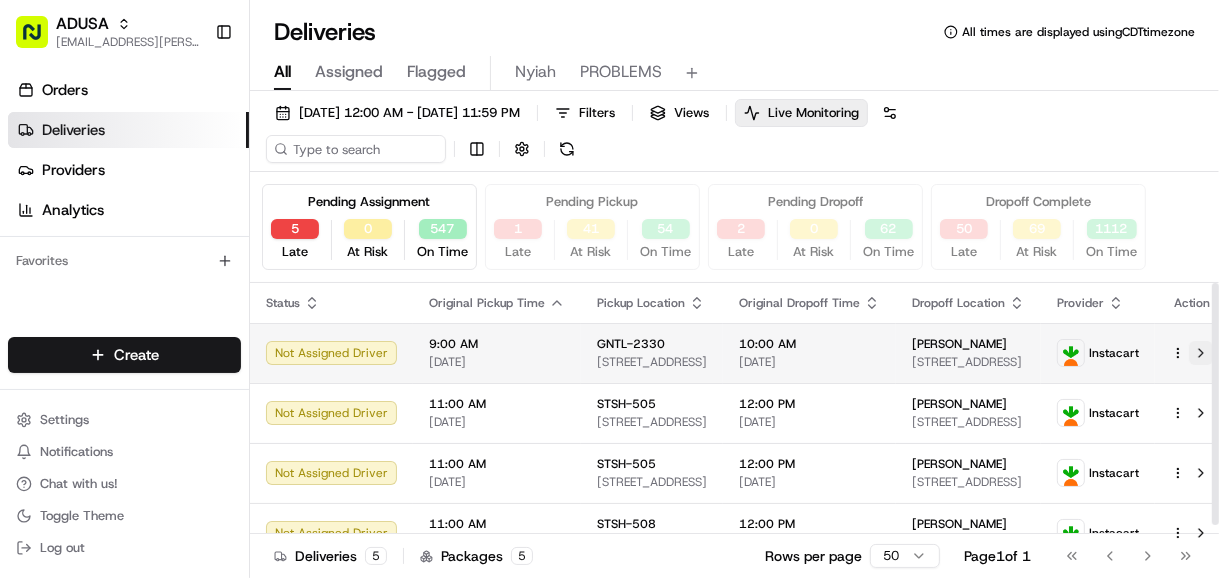click at bounding box center (1201, 353) 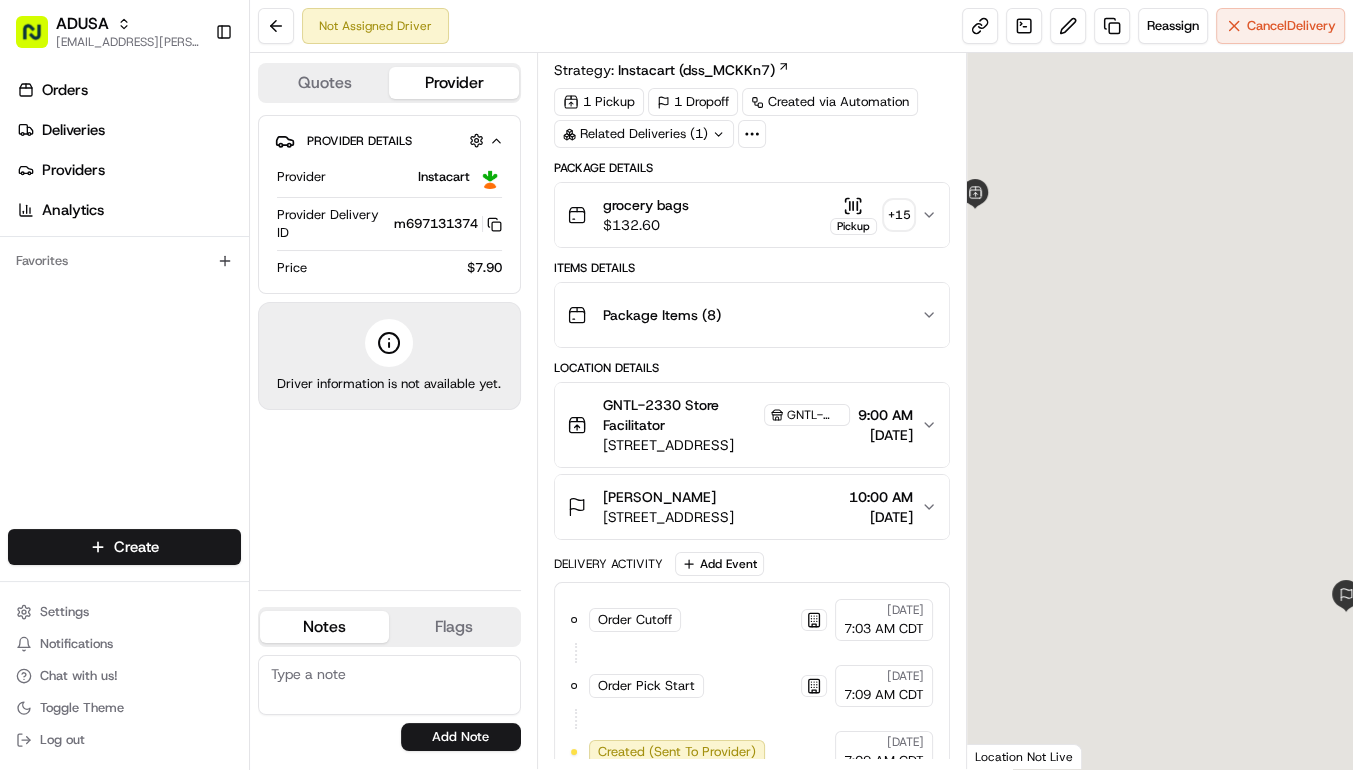 scroll, scrollTop: 0, scrollLeft: 0, axis: both 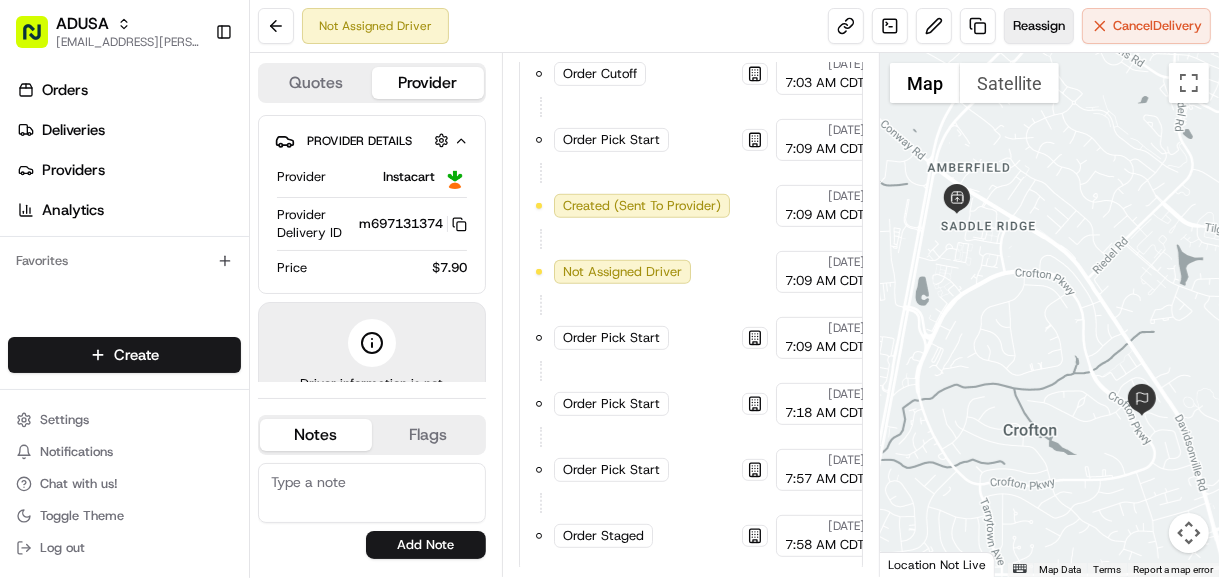 click on "Reassign" at bounding box center (1039, 26) 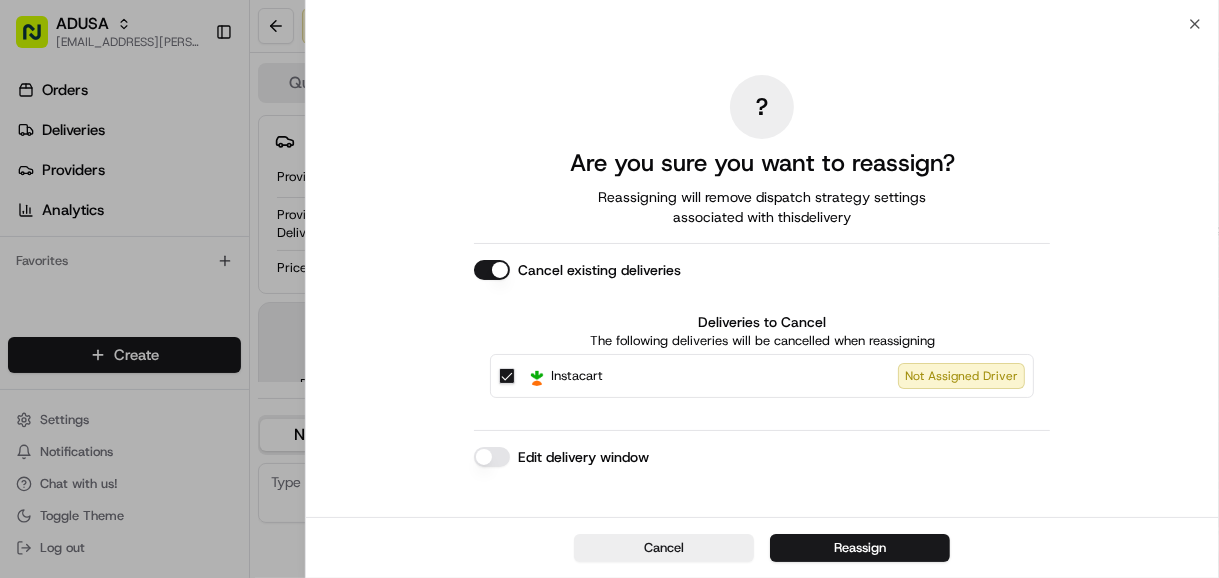 click on "Cancel existing deliveries" at bounding box center (492, 270) 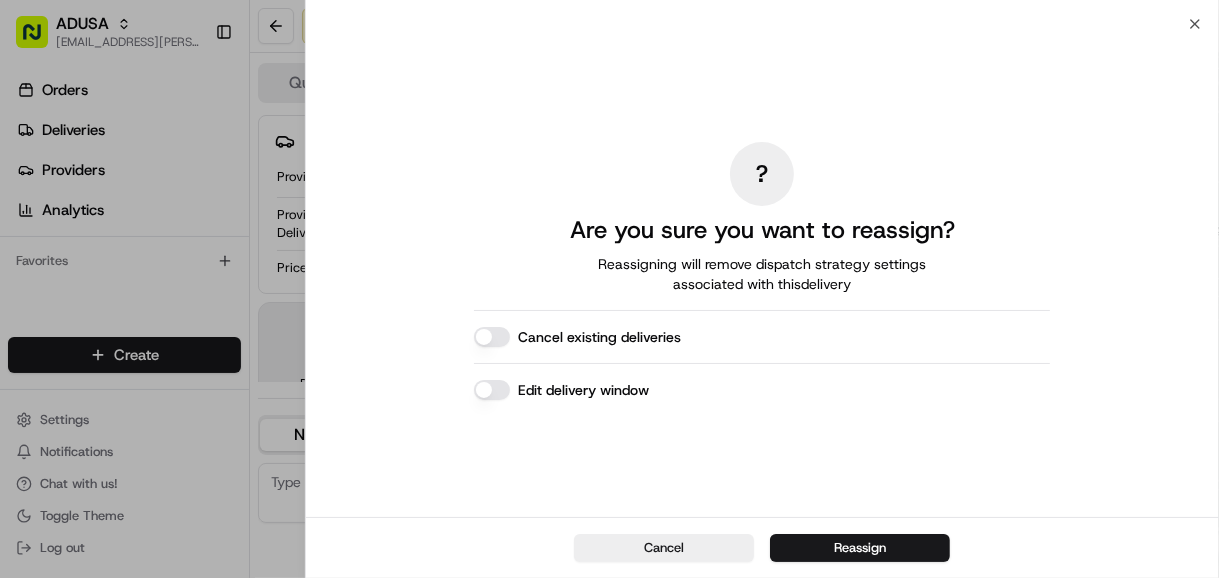 click on "? Are you sure you want to reassign? Reassigning will remove dispatch strategy settings associated with this  delivery Cancel existing deliveries Edit delivery window" at bounding box center (762, 270) 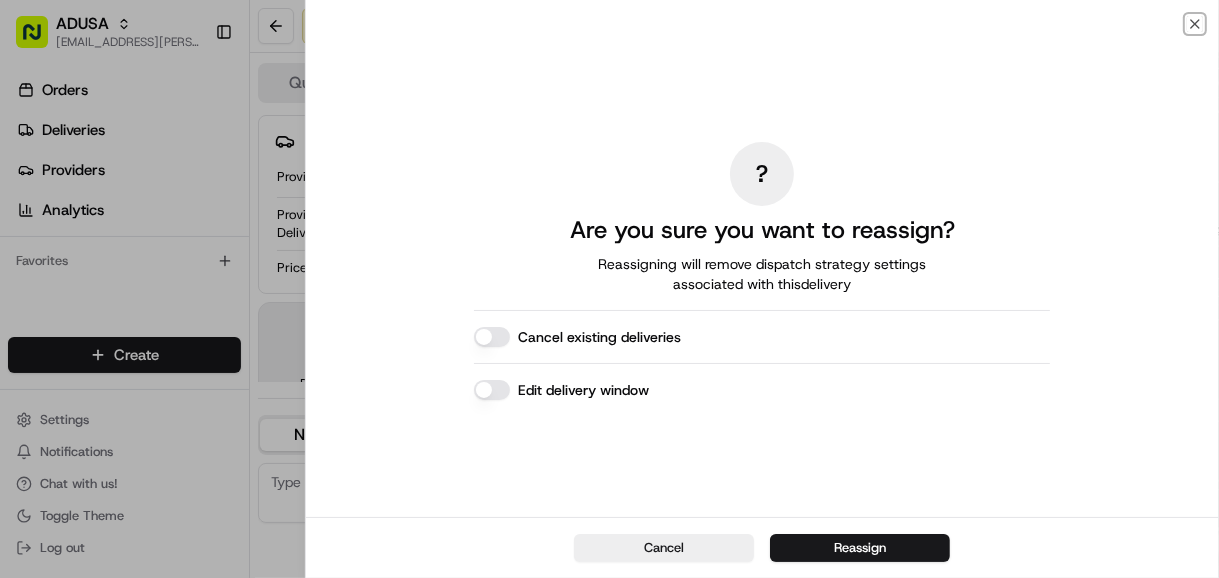 click 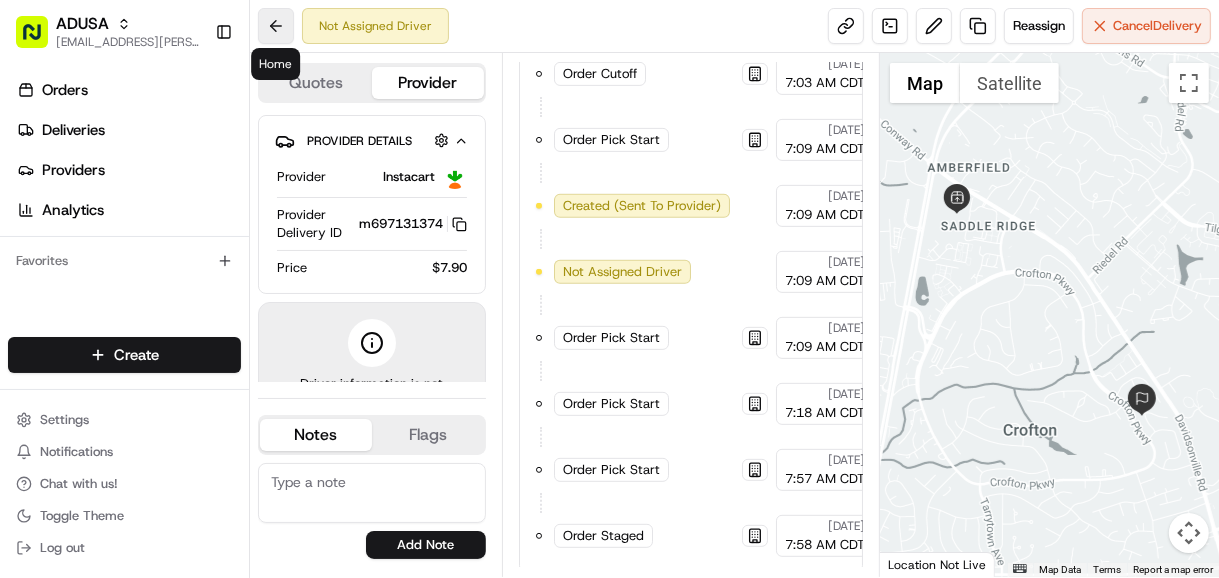 click at bounding box center [276, 26] 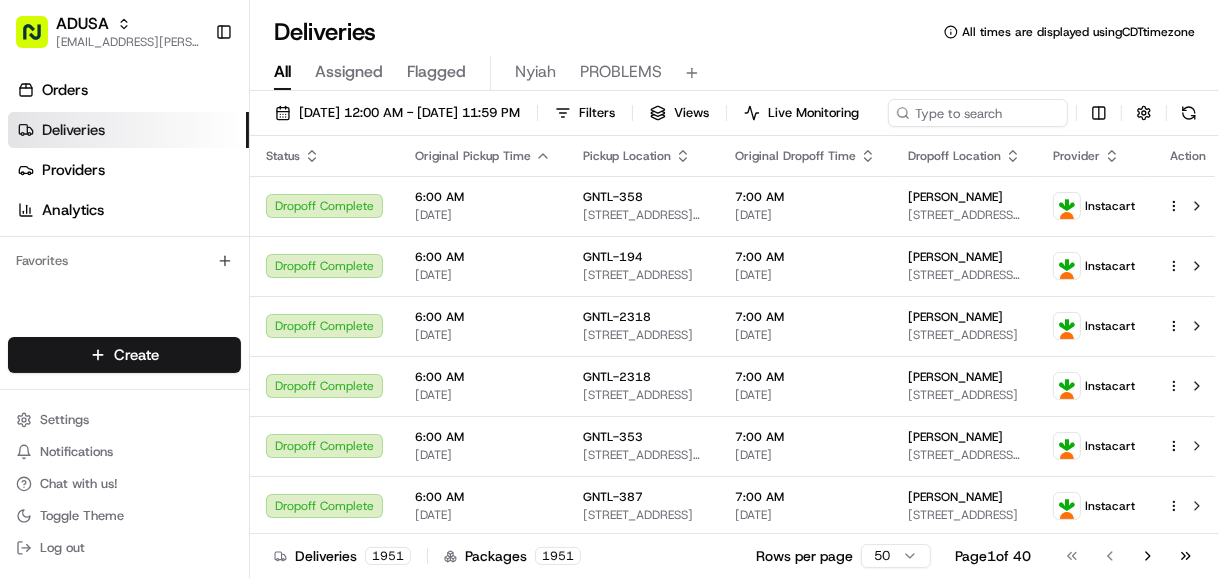 click on "Nyiah" at bounding box center [535, 72] 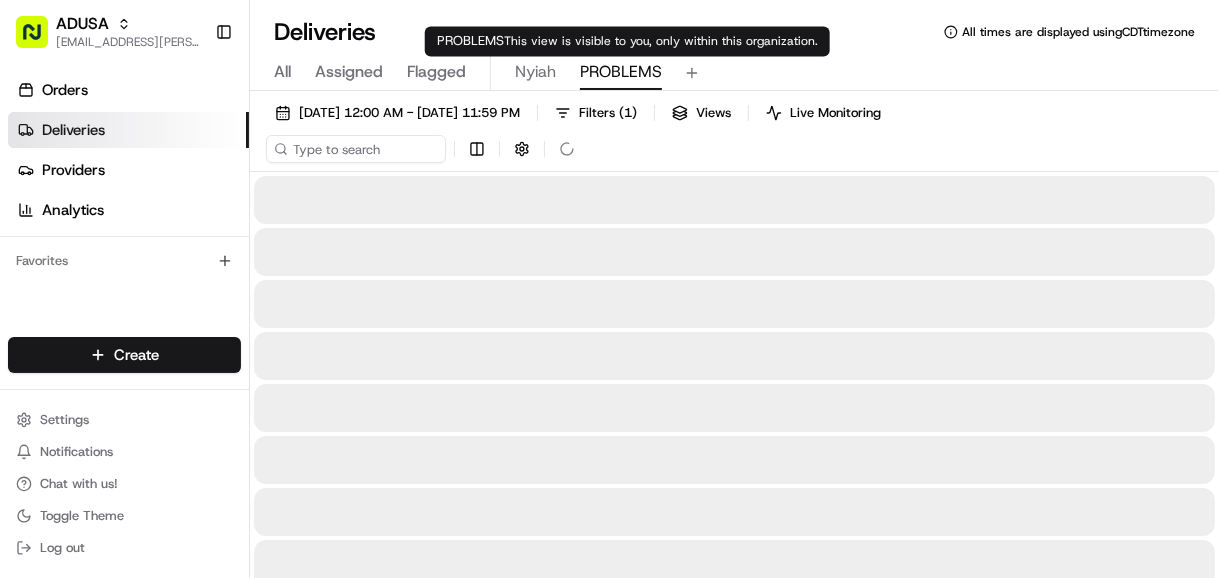 click on "PROBLEMS" at bounding box center (621, 72) 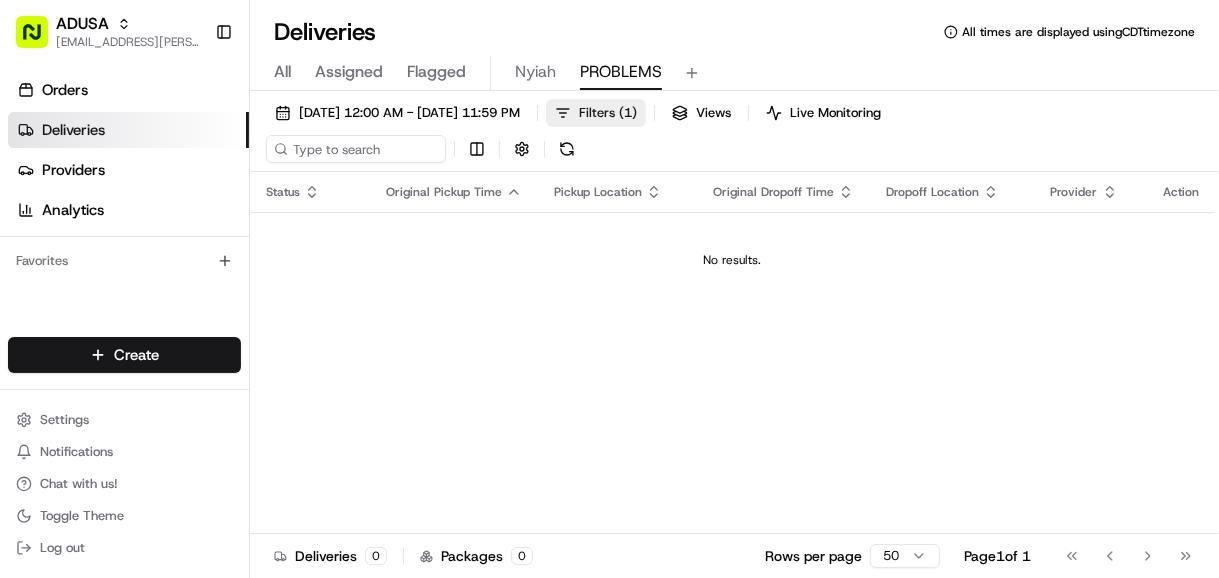click on "Filters ( 1 )" at bounding box center (608, 113) 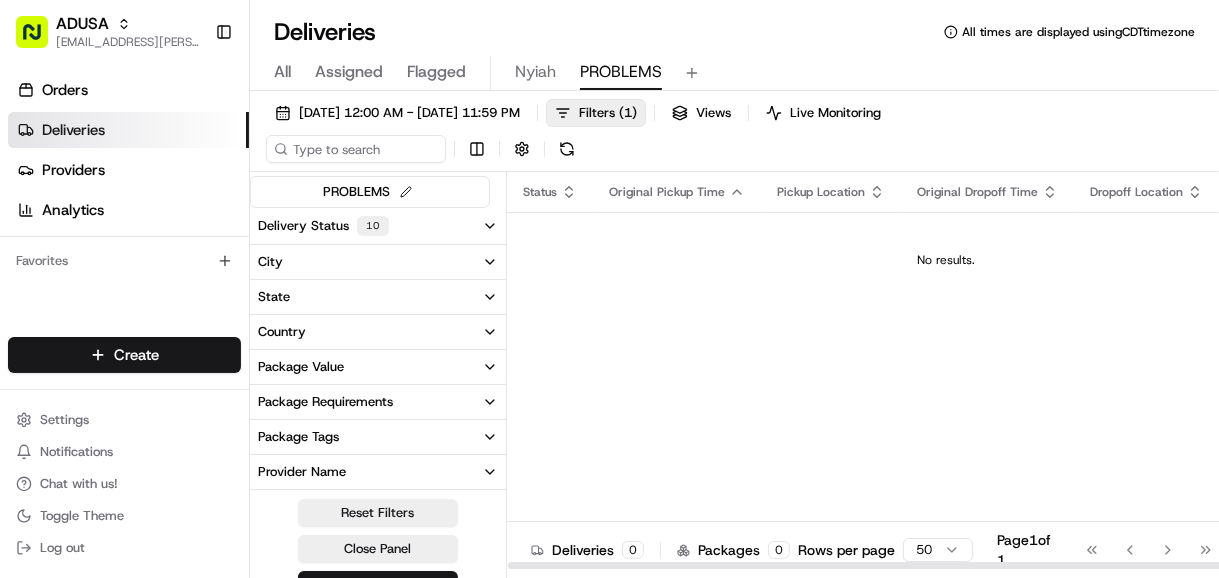 click on "Delivery Status 10" at bounding box center (378, 226) 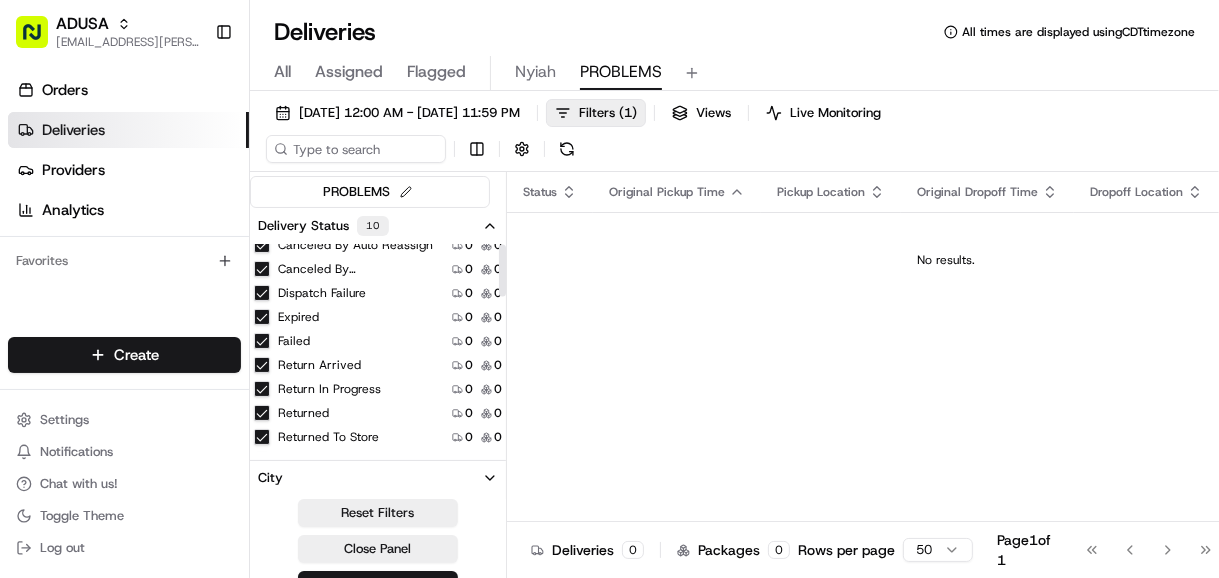 scroll, scrollTop: 0, scrollLeft: 0, axis: both 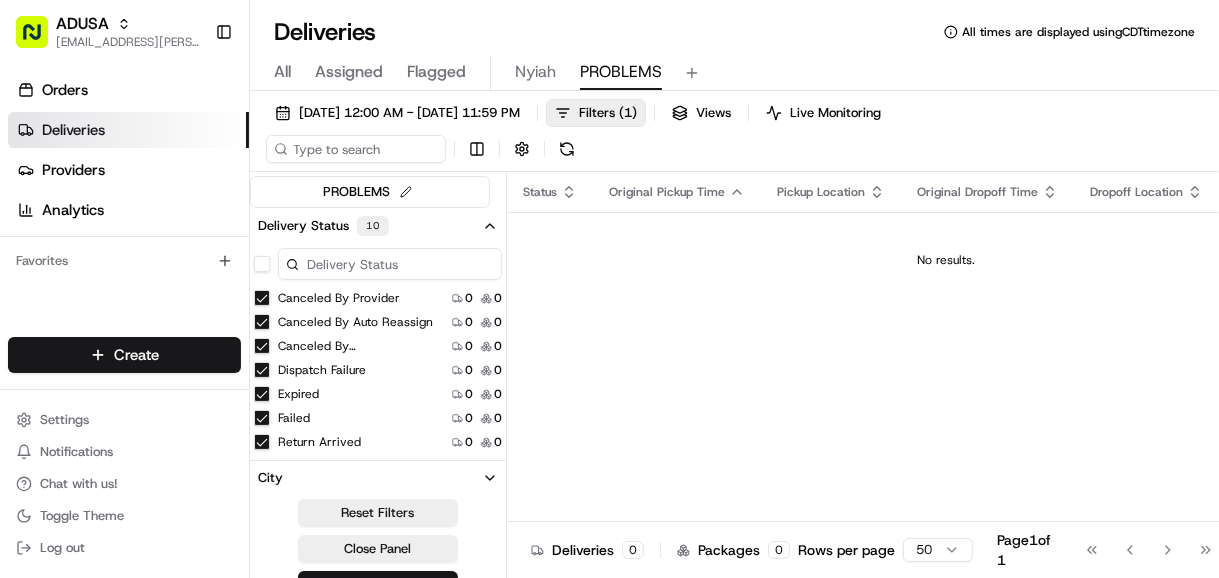 click at bounding box center (390, 264) 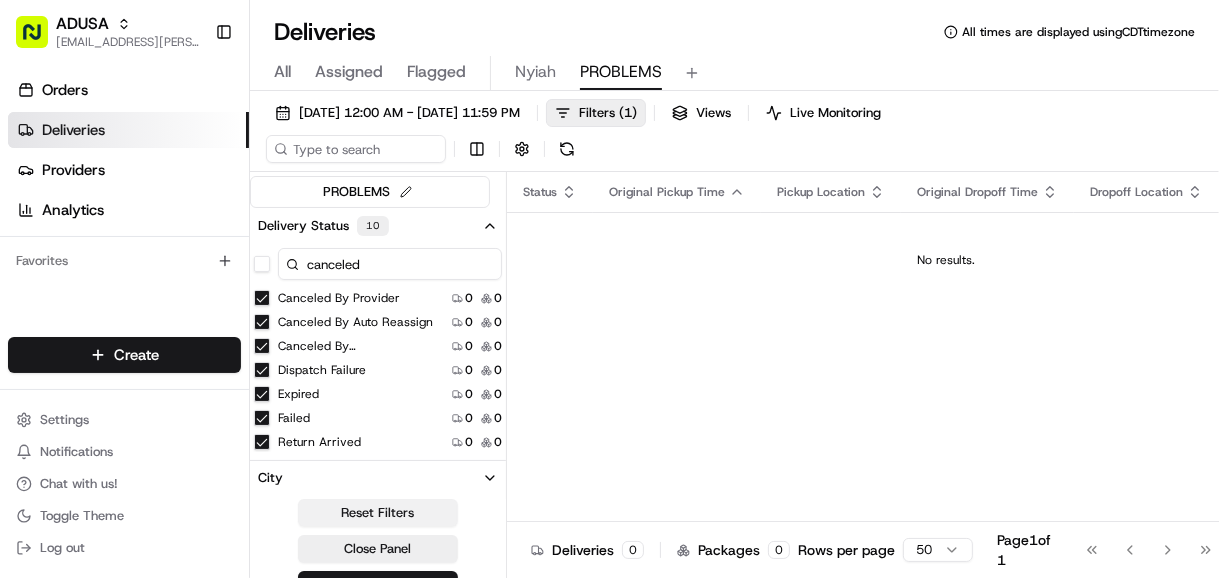click on "Reset Filters" at bounding box center [378, 513] 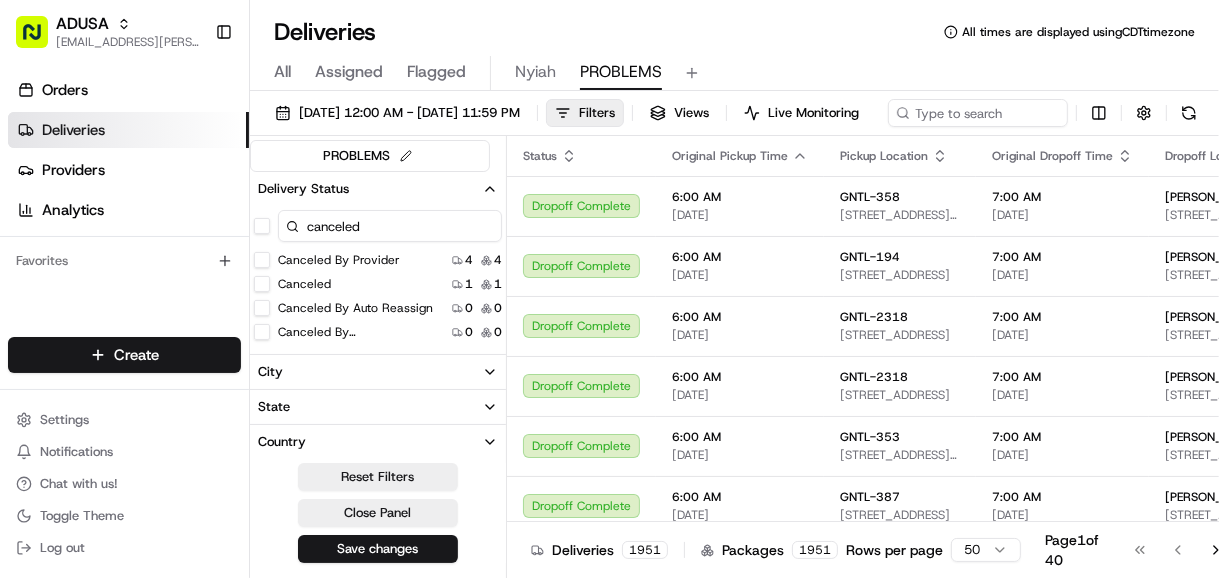 click on "Canceled By Provider" at bounding box center [262, 260] 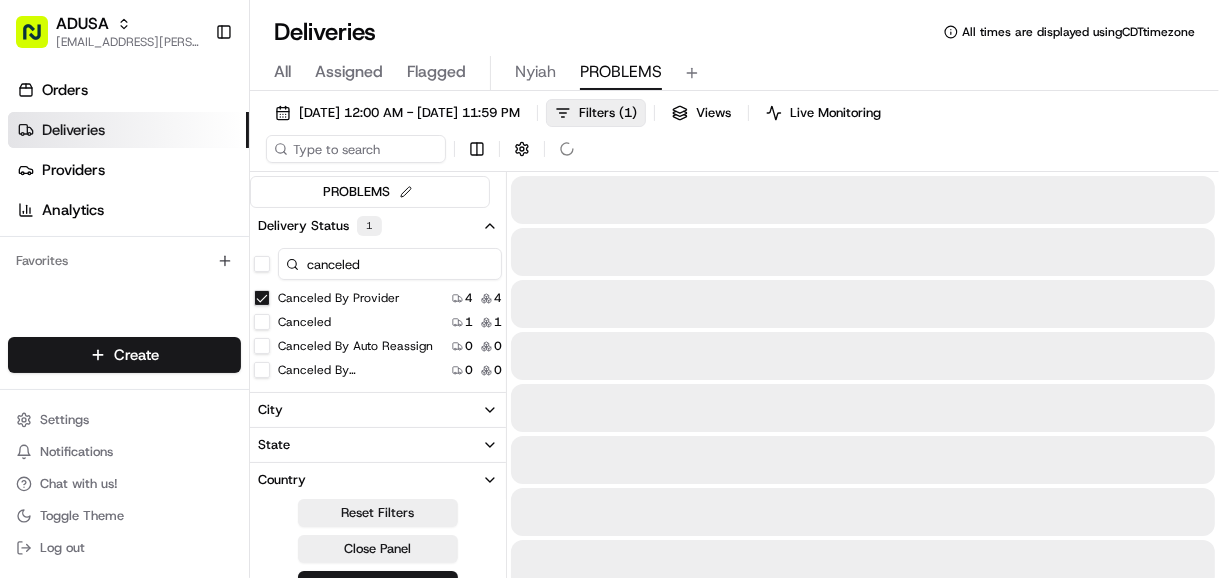 click on "Canceled" at bounding box center (262, 322) 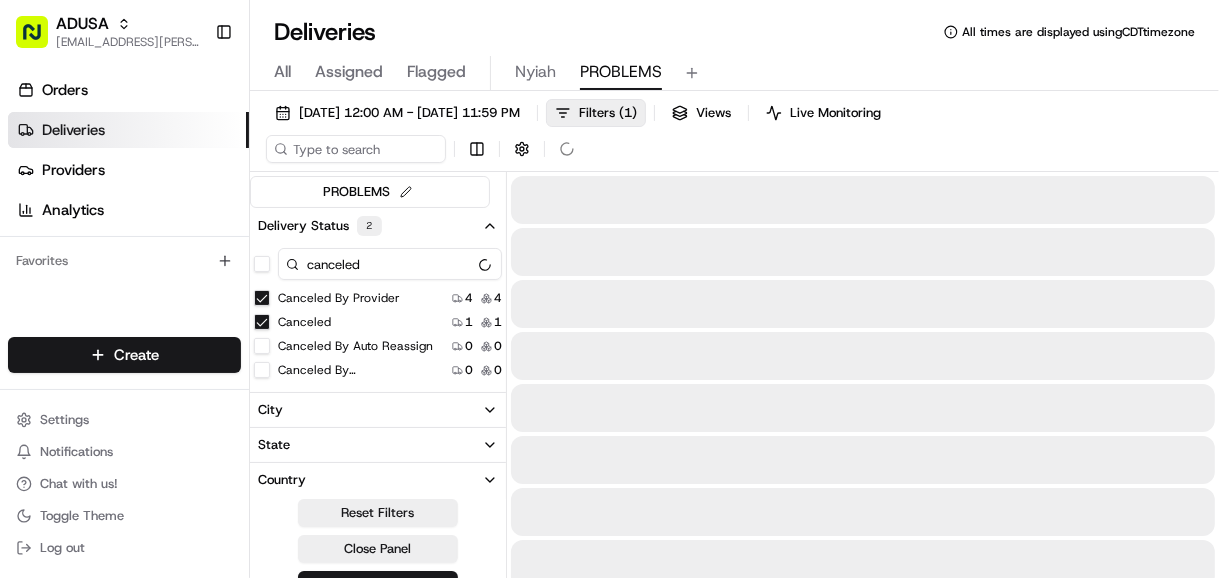 click on "Canceled By Auto Reassign" at bounding box center [262, 346] 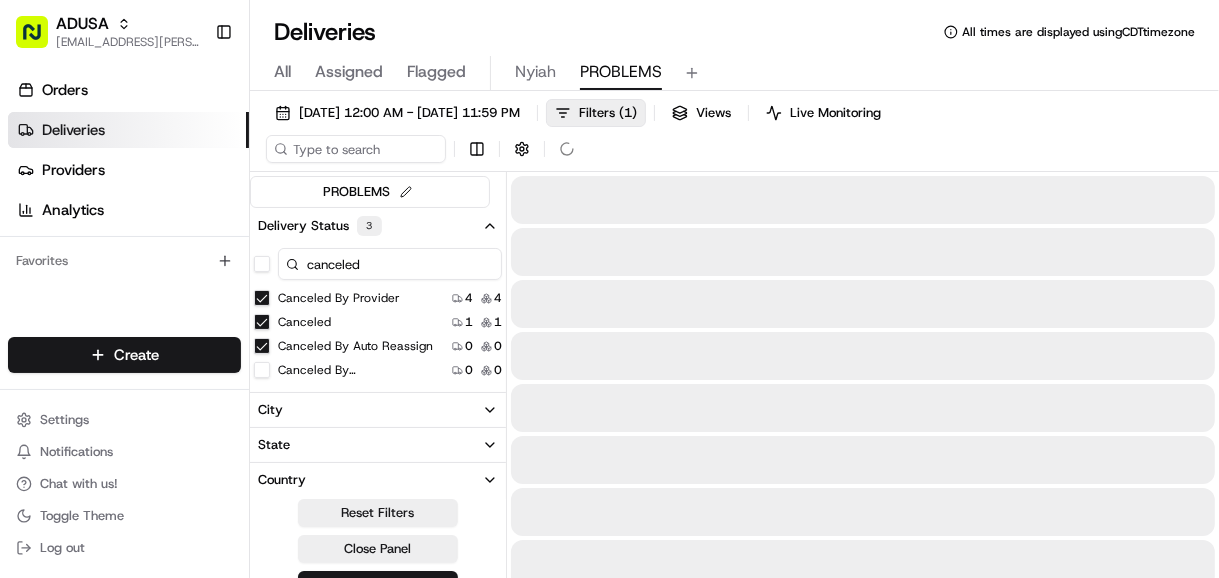 click on "Canceled By Nash" at bounding box center (262, 370) 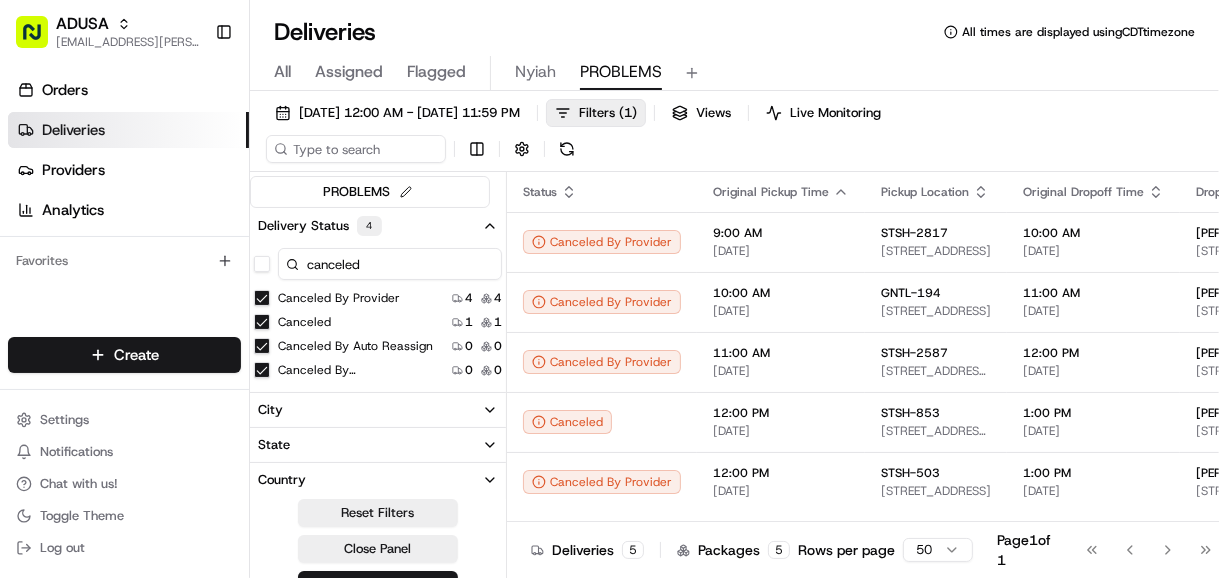 drag, startPoint x: 372, startPoint y: 260, endPoint x: 291, endPoint y: 260, distance: 81 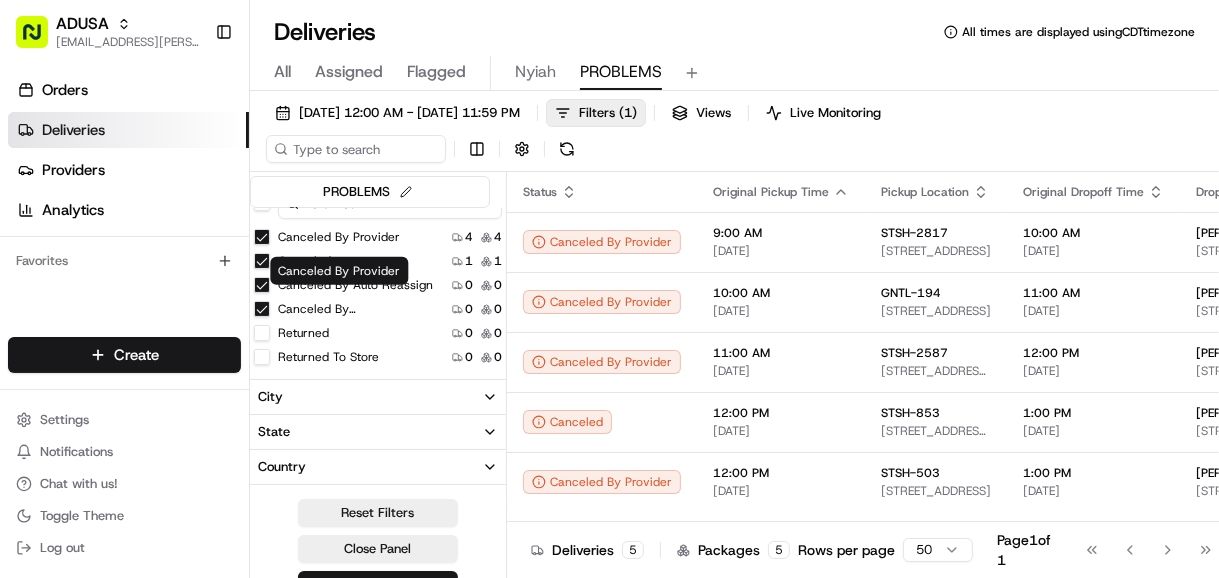 scroll, scrollTop: 80, scrollLeft: 0, axis: vertical 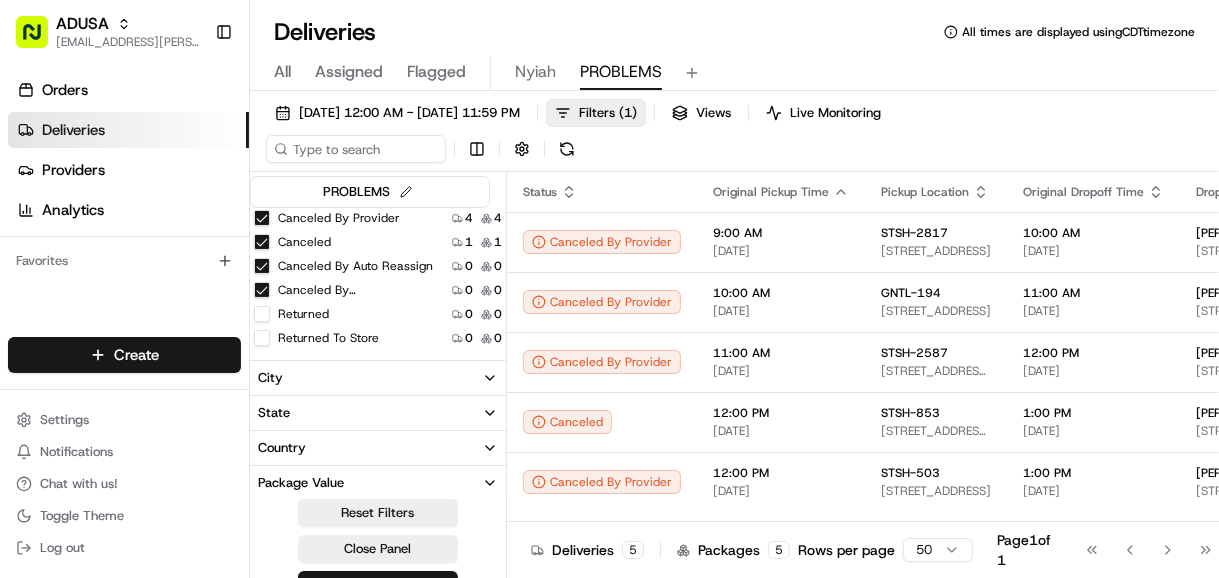 click on "Returned" at bounding box center (262, 314) 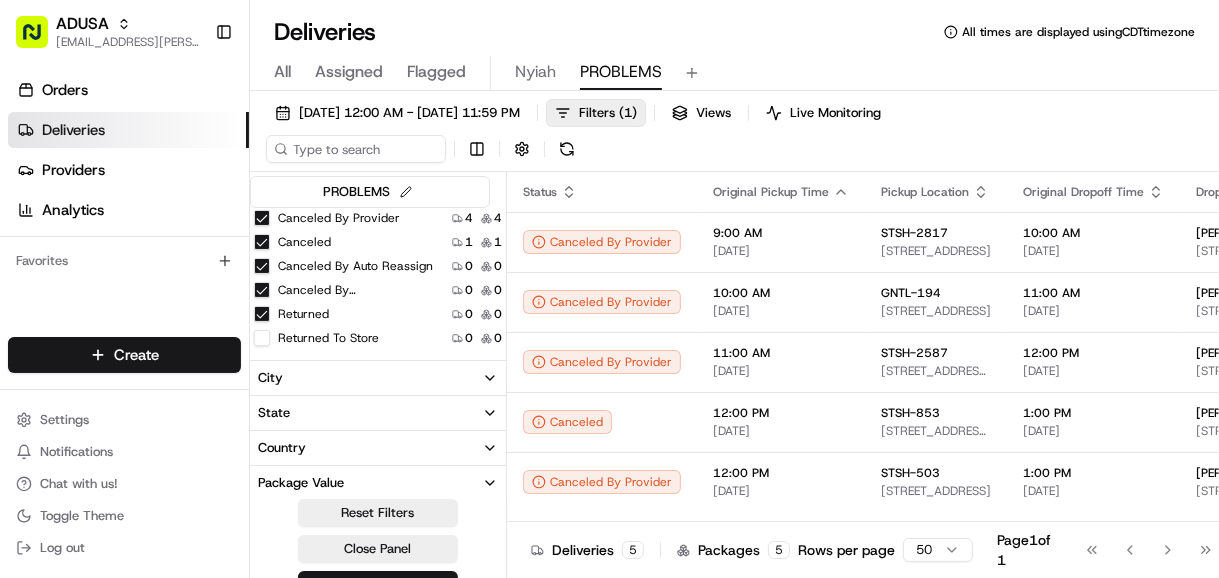click on "Returned To Store" at bounding box center [262, 338] 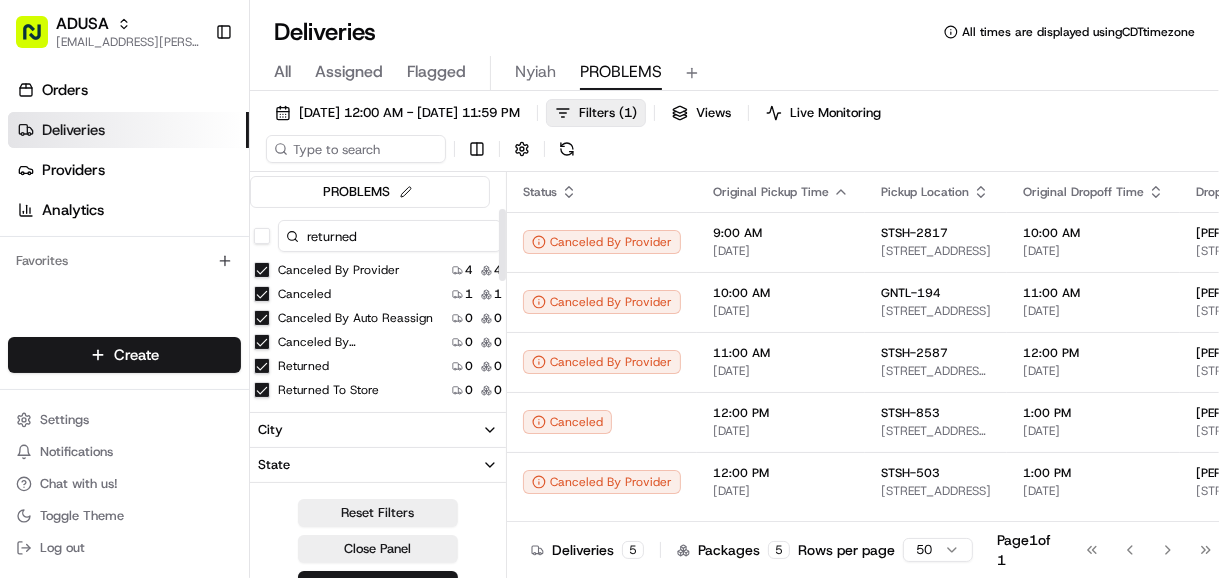 scroll, scrollTop: 0, scrollLeft: 0, axis: both 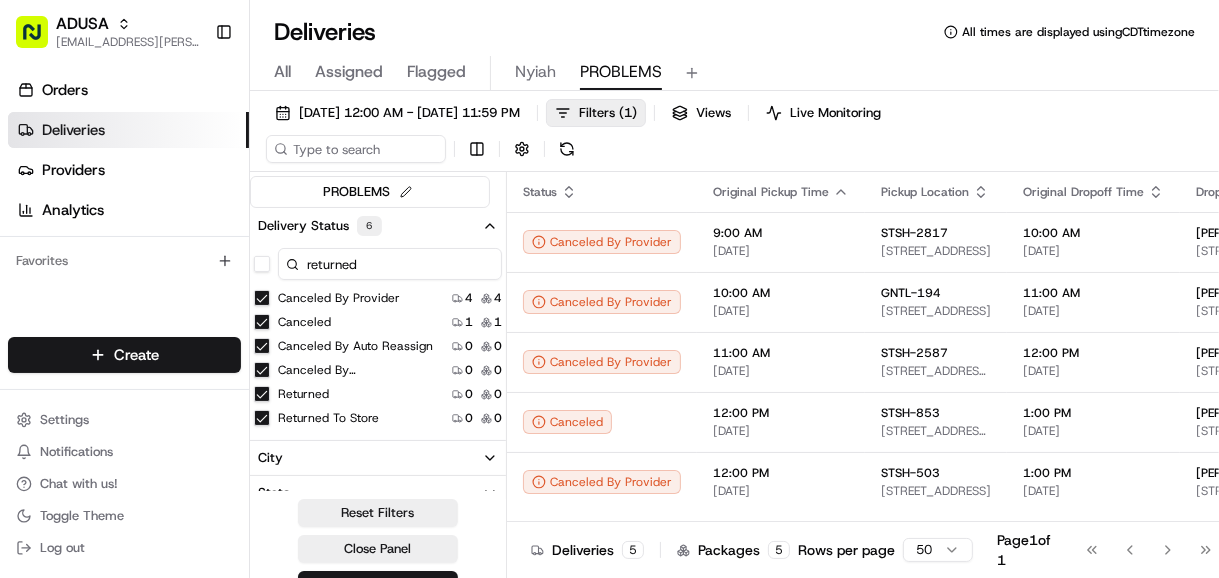 click on "returned" at bounding box center (390, 264) 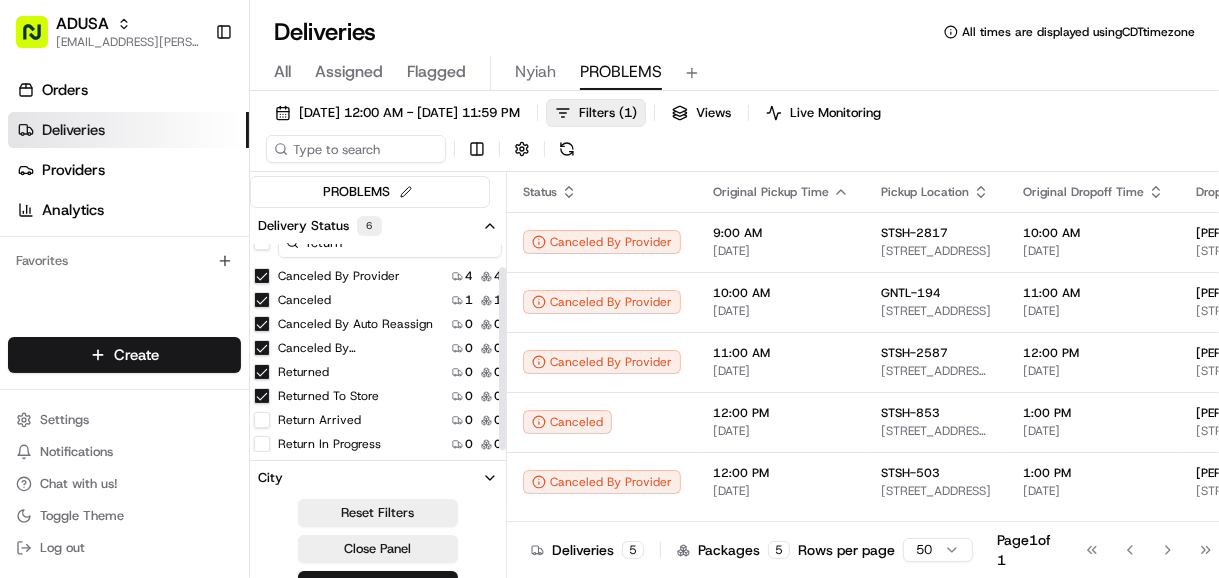 scroll, scrollTop: 28, scrollLeft: 0, axis: vertical 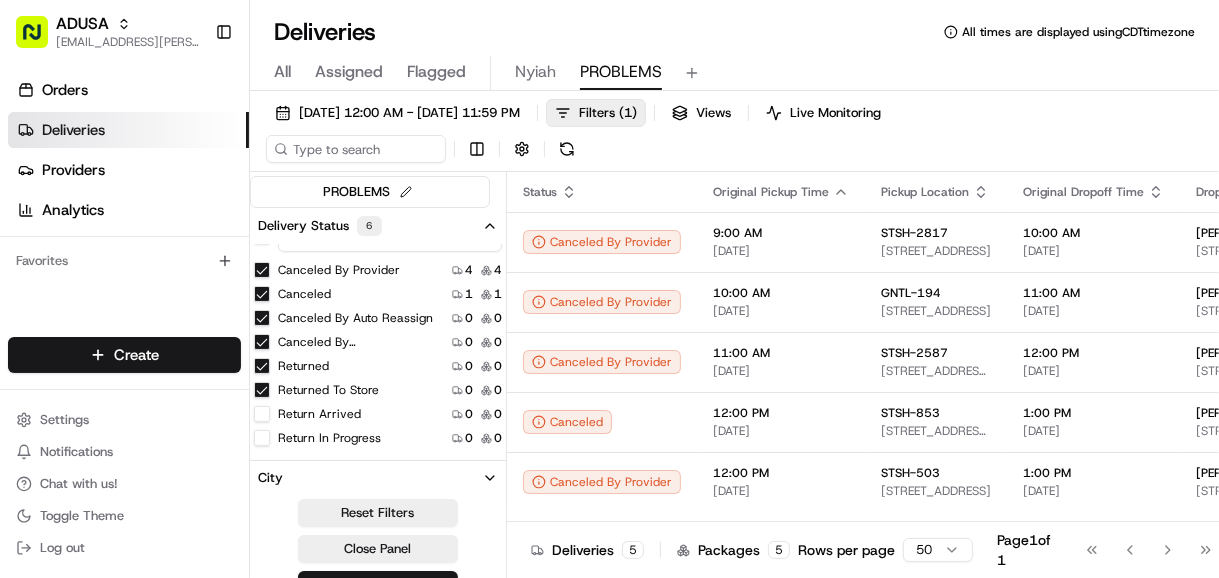 click on "Return Arrived" at bounding box center (262, 414) 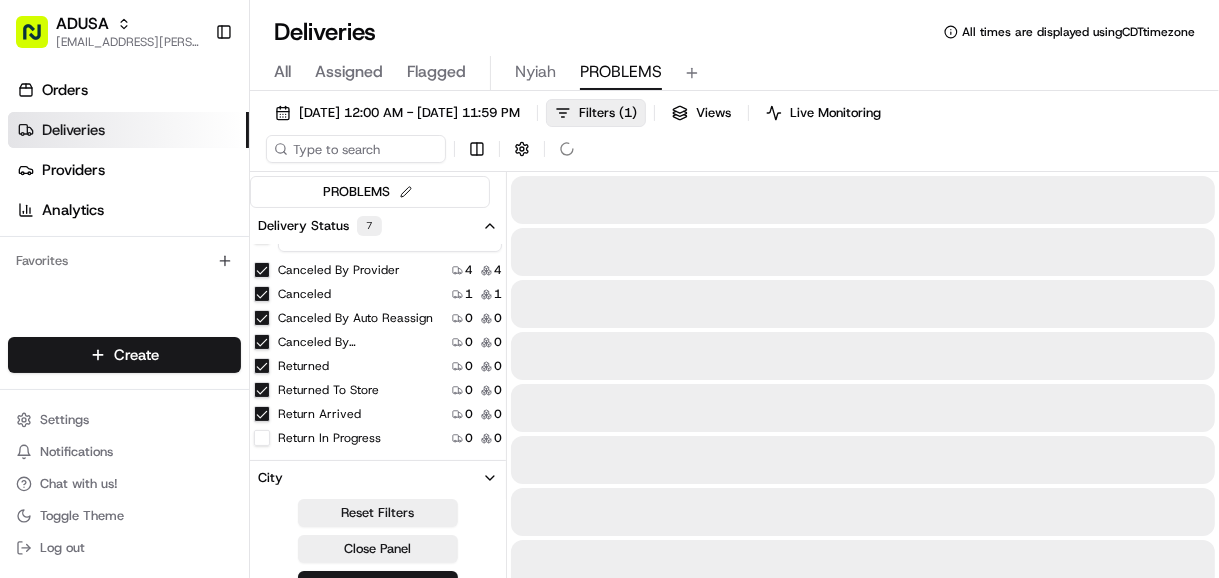 click on "Return In Progress" at bounding box center [262, 438] 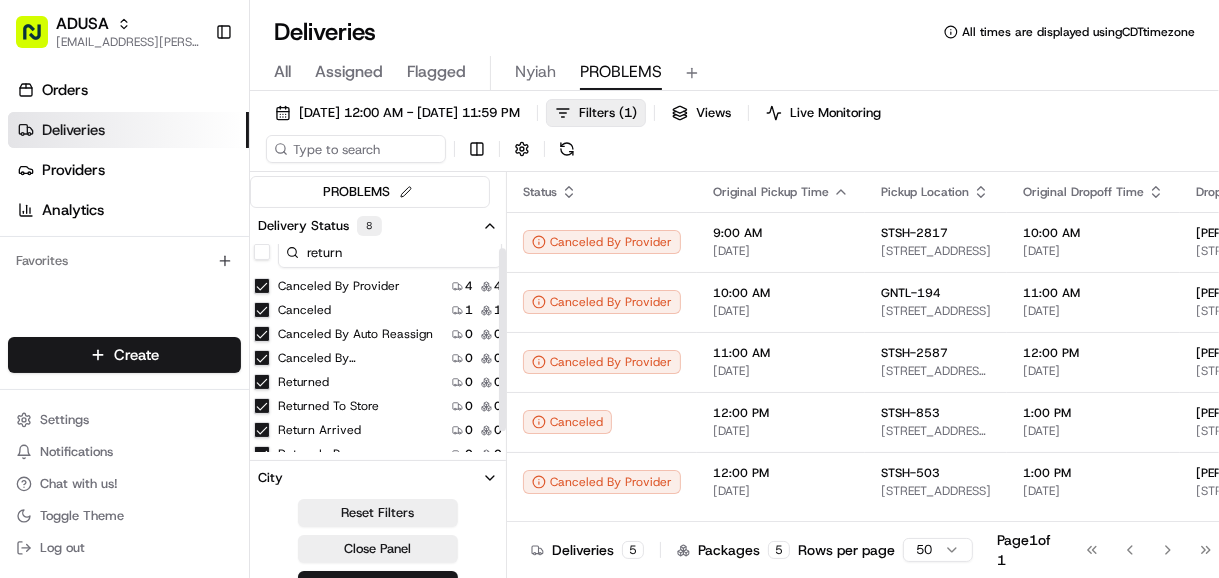 scroll, scrollTop: 0, scrollLeft: 0, axis: both 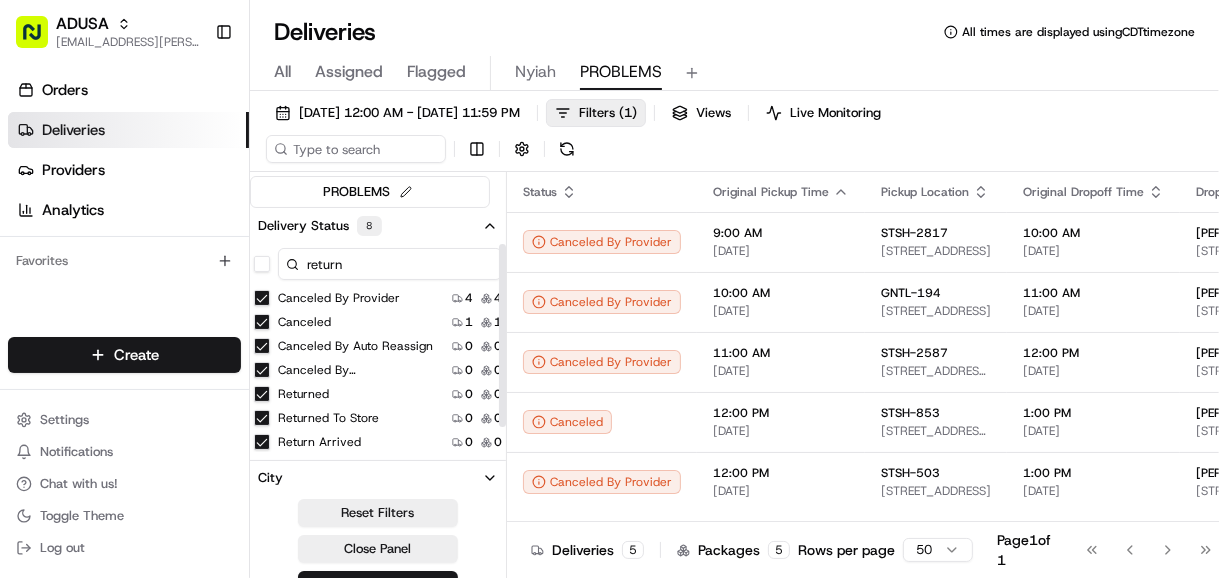 click on "return" at bounding box center (390, 264) 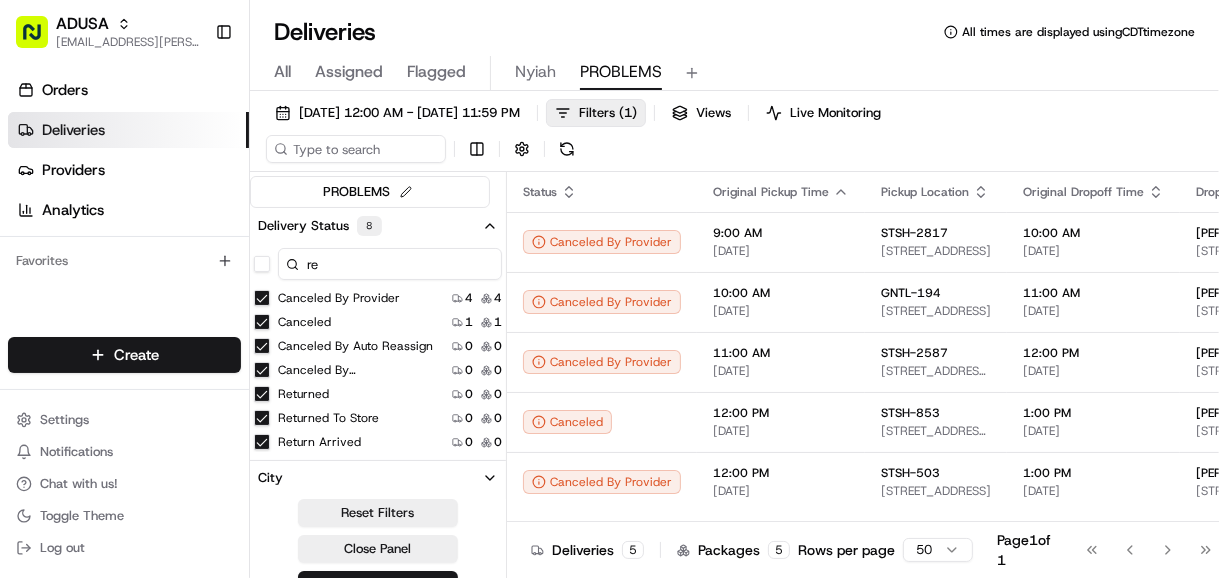 type on "r" 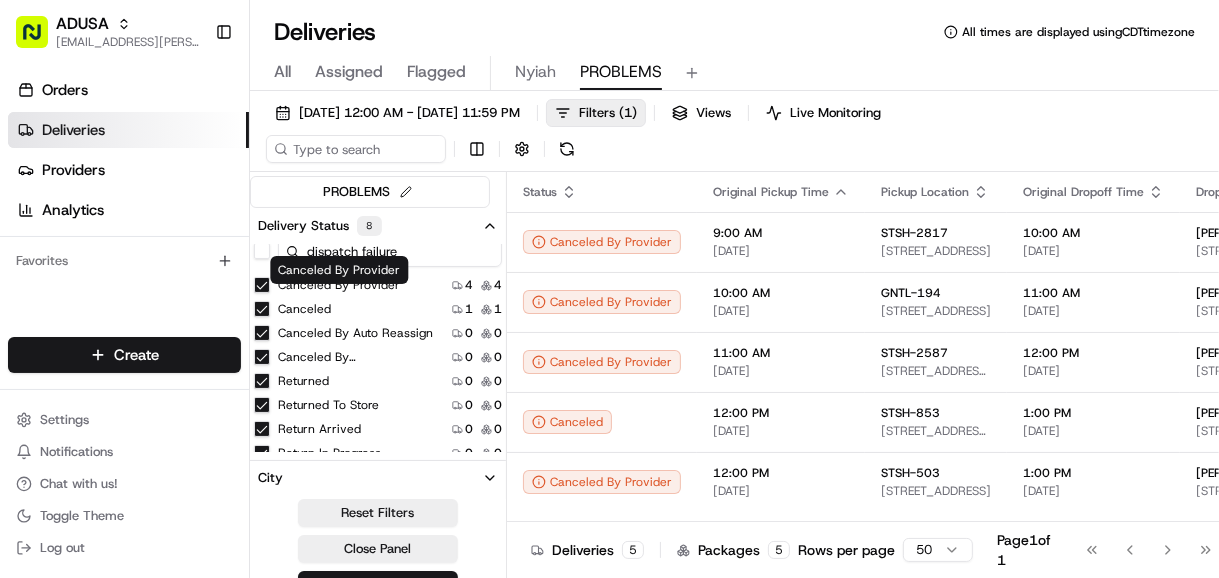 scroll, scrollTop: 52, scrollLeft: 0, axis: vertical 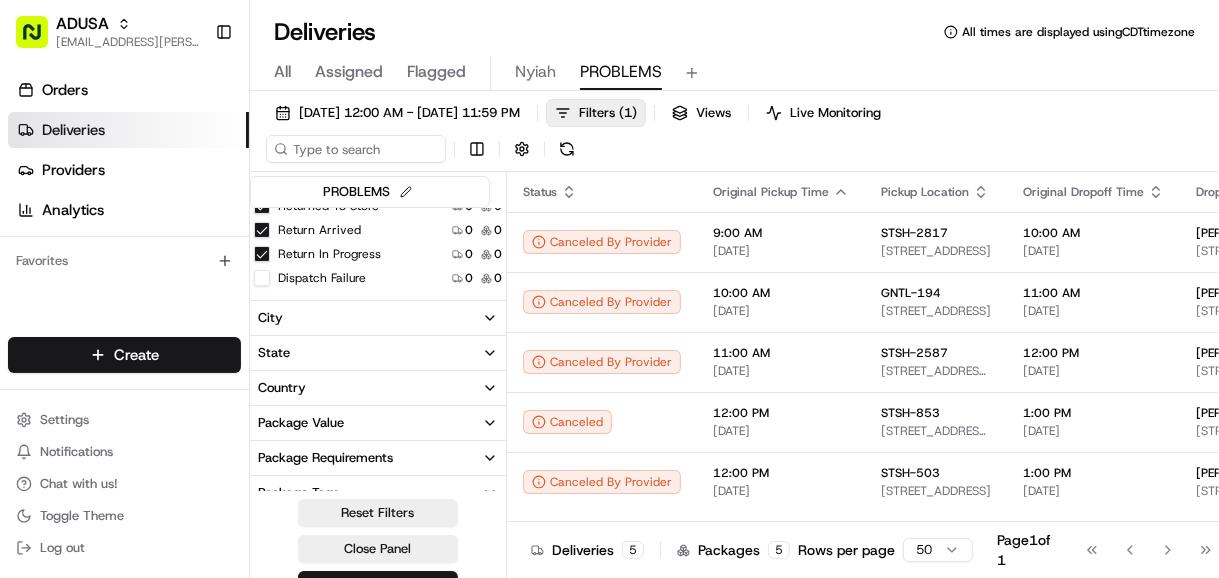 click on "Dispatch Failure" at bounding box center [262, 278] 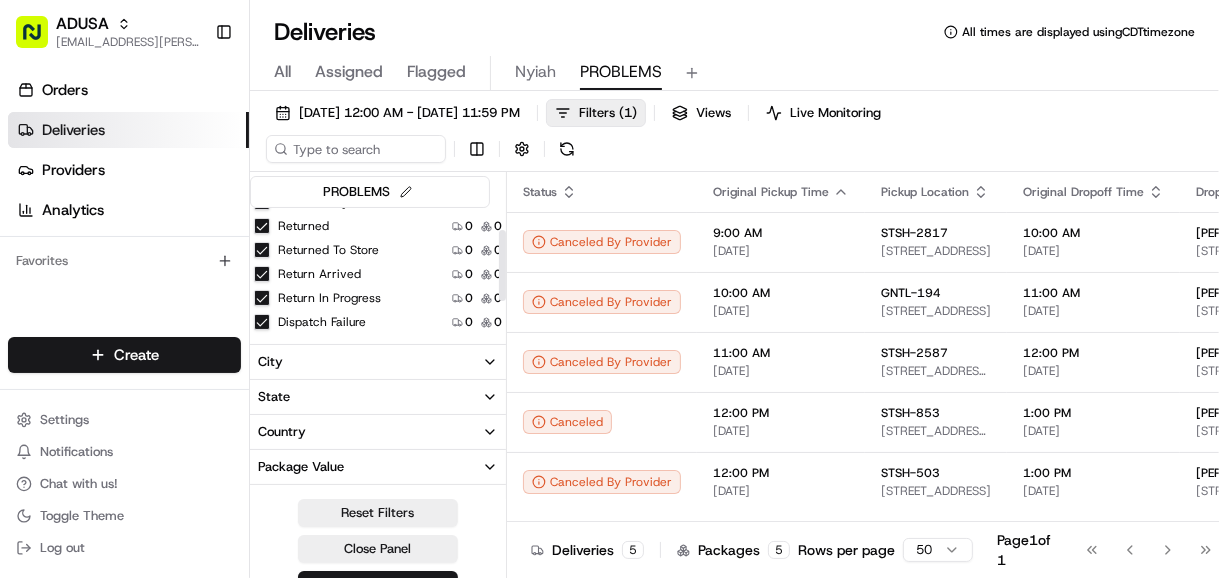 scroll, scrollTop: 80, scrollLeft: 0, axis: vertical 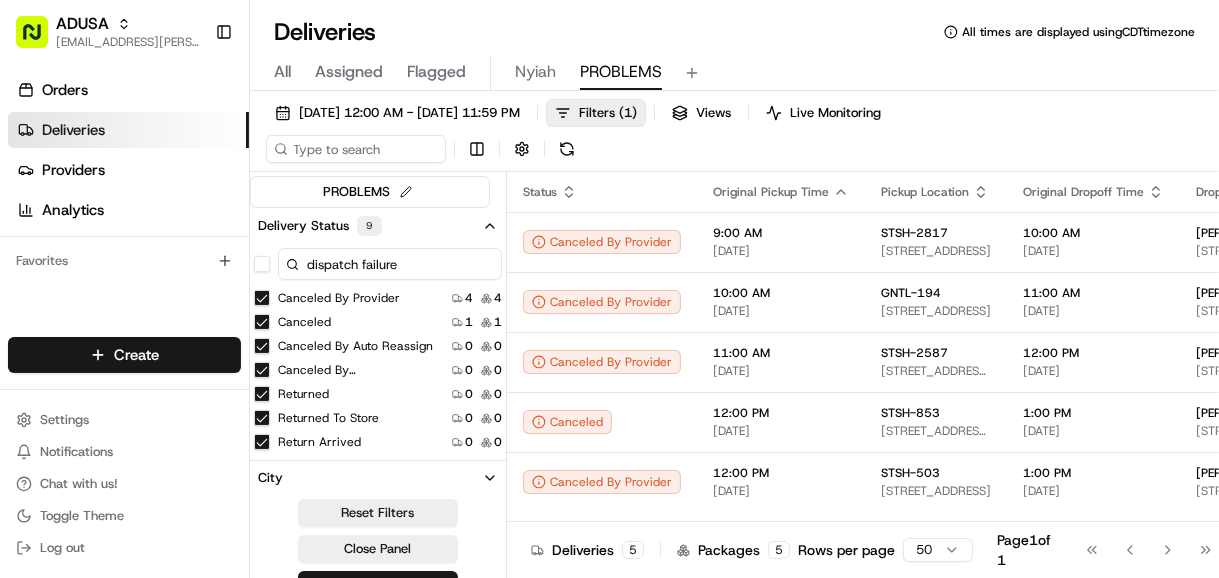 click on "dispatch failure" at bounding box center (390, 264) 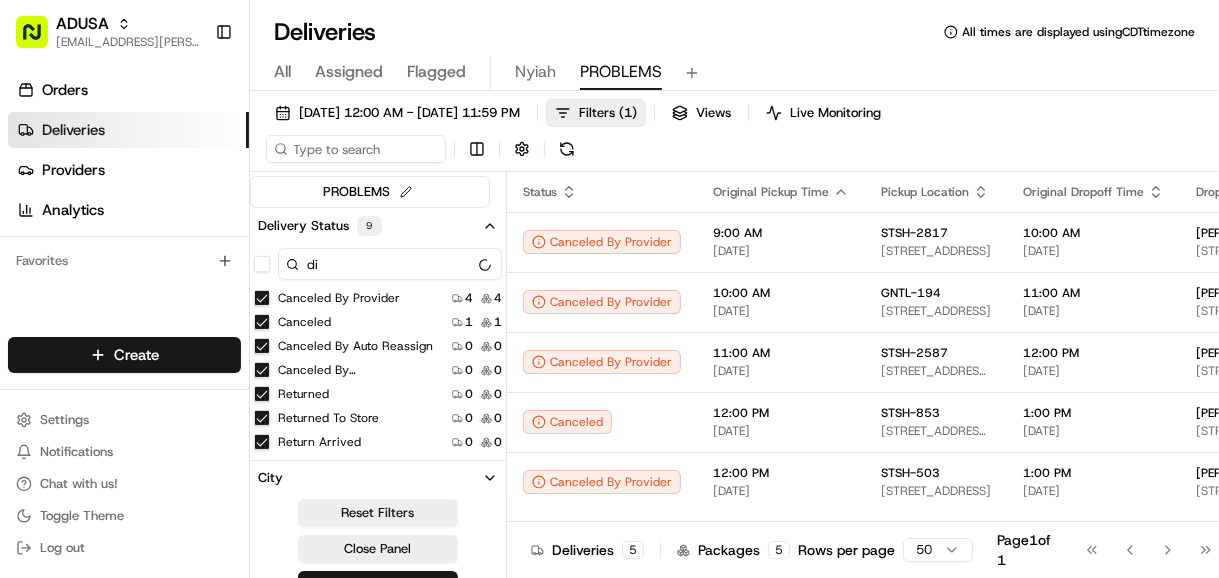 type on "d" 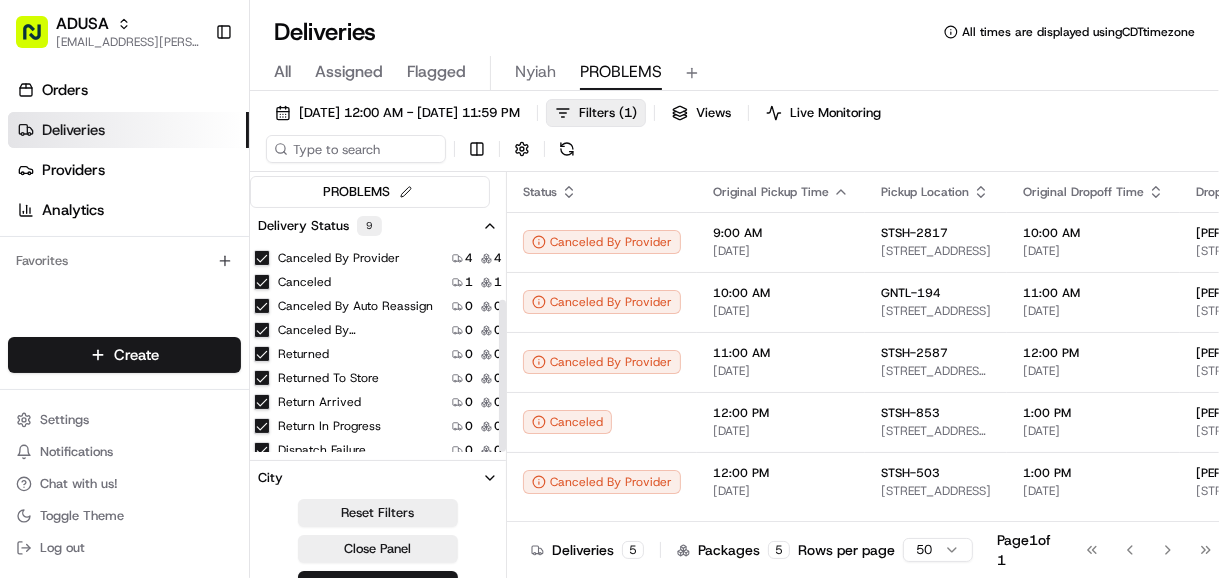 scroll, scrollTop: 76, scrollLeft: 0, axis: vertical 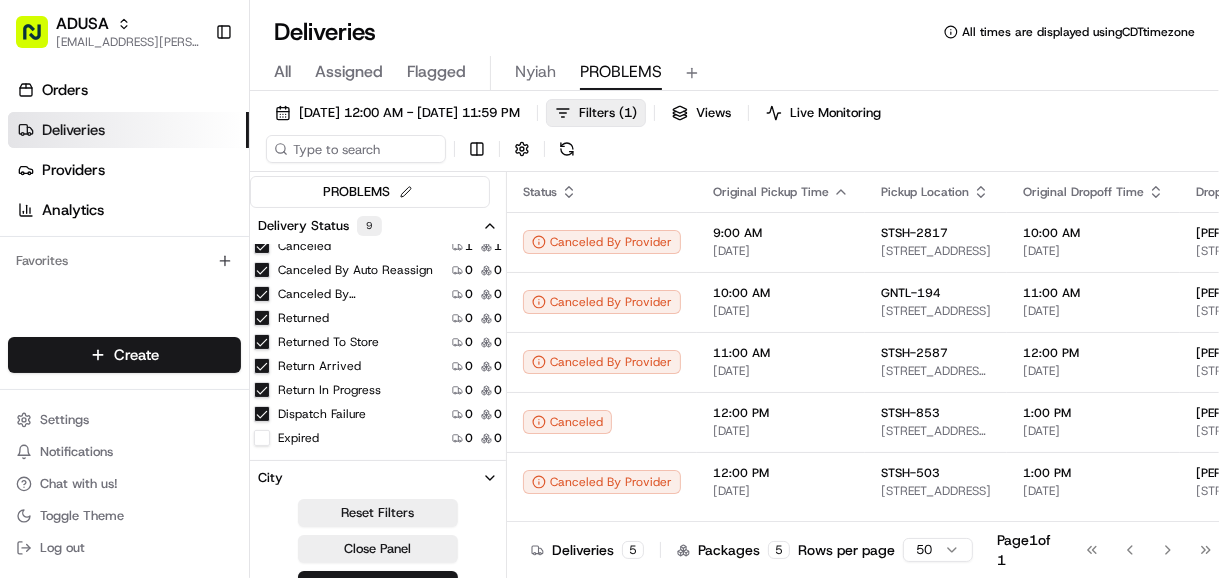 click on "Expired" at bounding box center [262, 438] 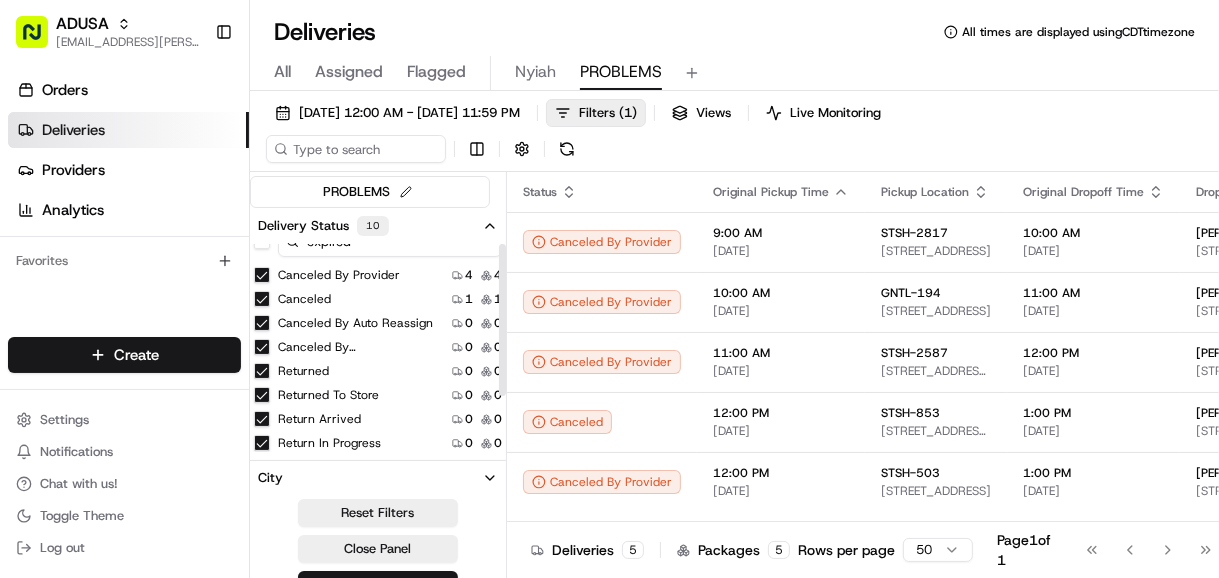scroll, scrollTop: 0, scrollLeft: 0, axis: both 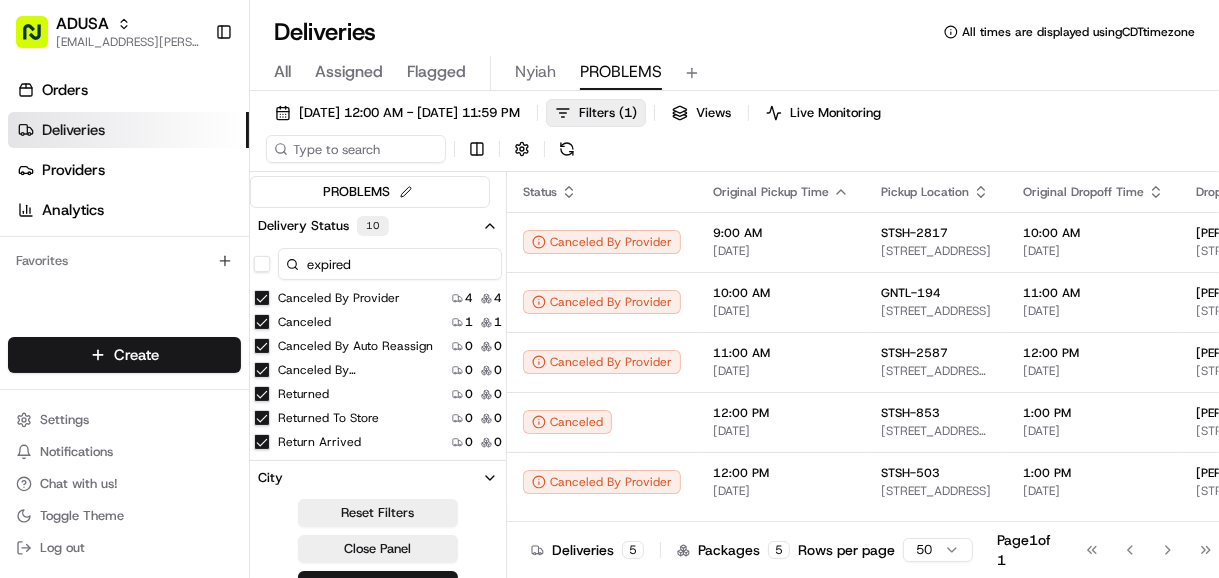 click on "expired" at bounding box center (390, 264) 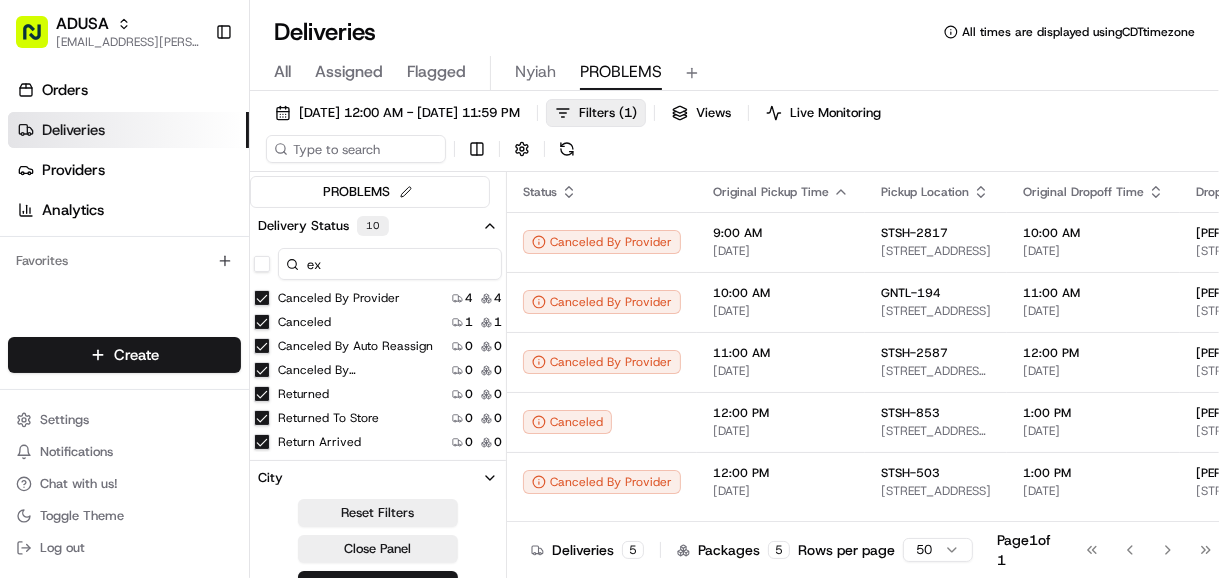 type on "e" 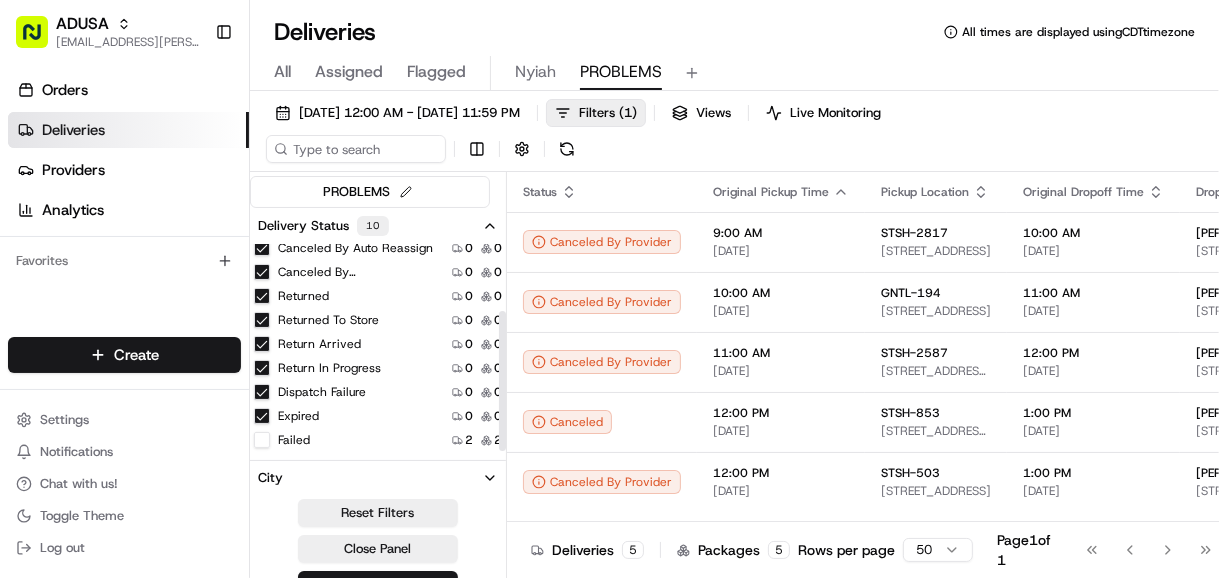 scroll, scrollTop: 100, scrollLeft: 0, axis: vertical 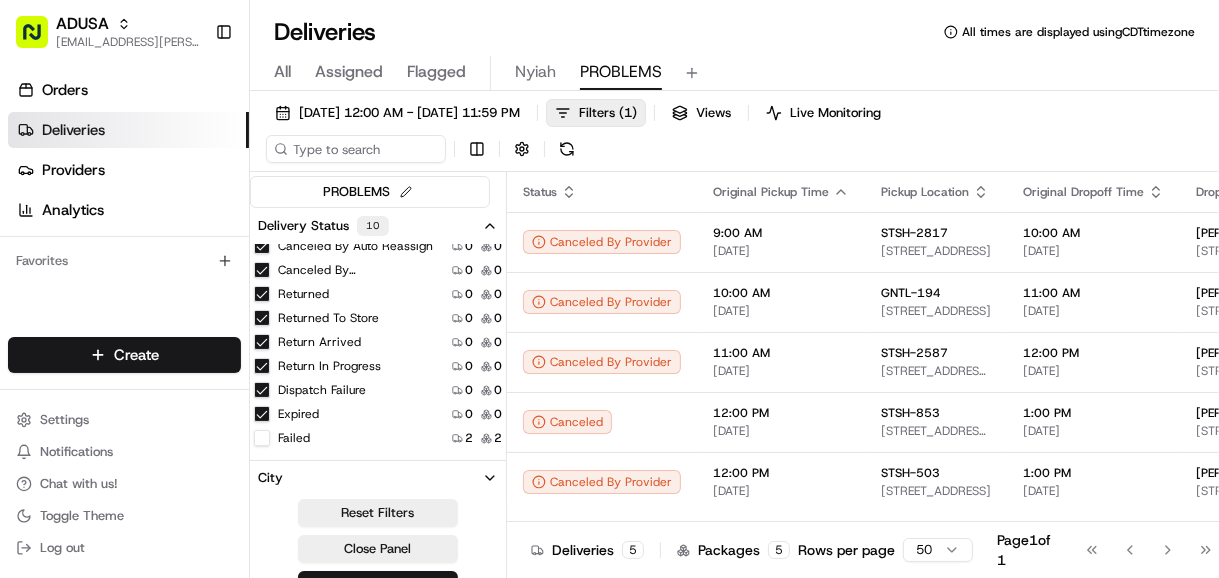 click on "Failed" at bounding box center (262, 438) 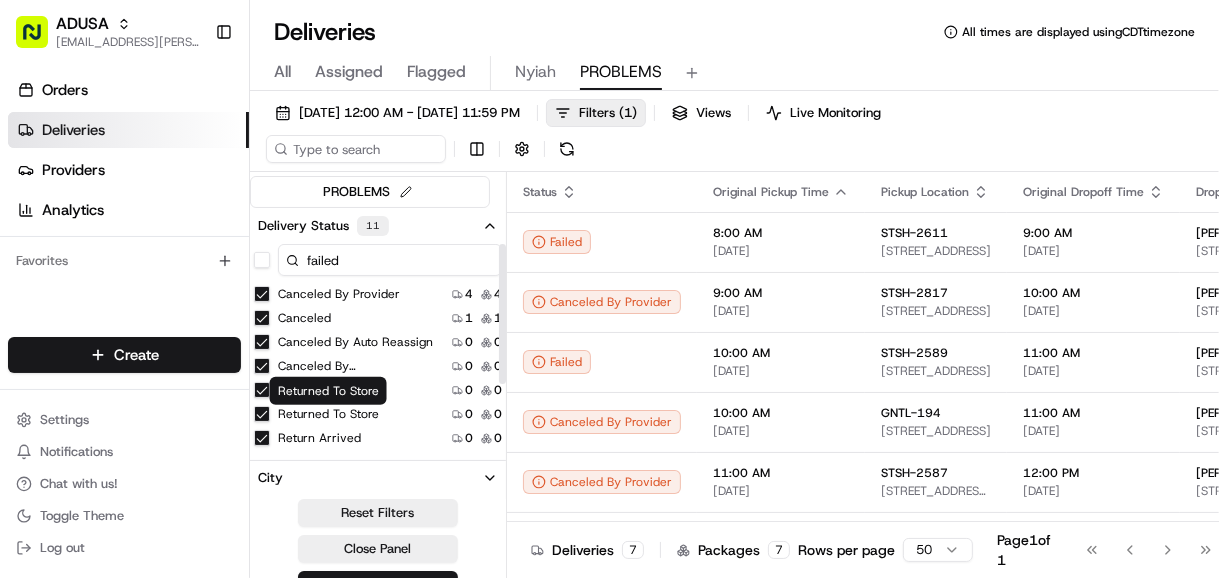 scroll, scrollTop: 0, scrollLeft: 0, axis: both 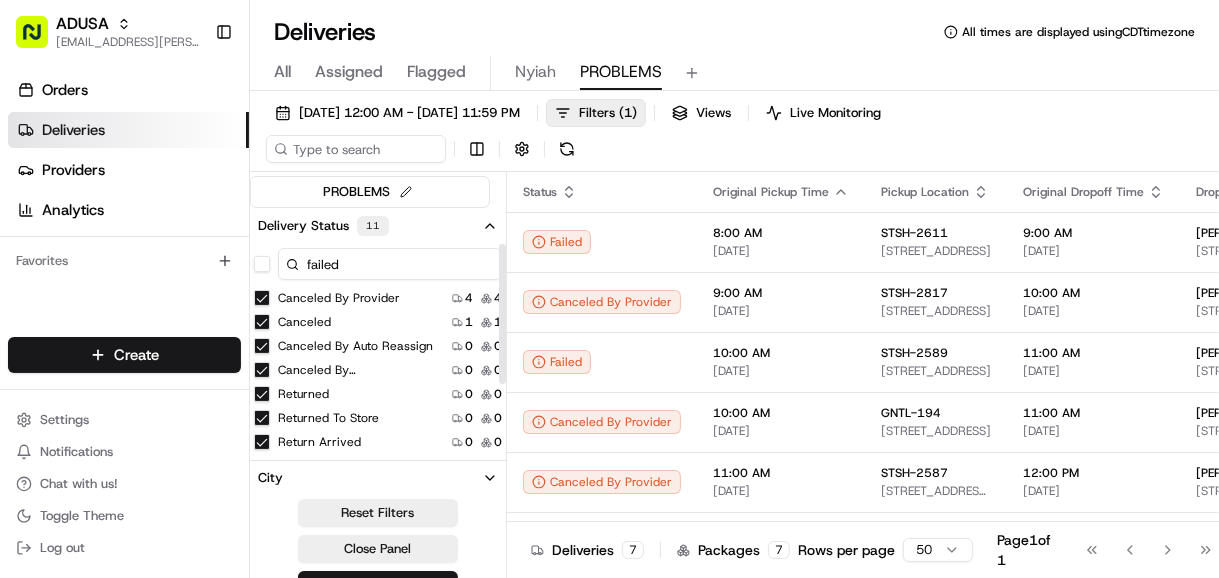 click on "failed" at bounding box center [390, 264] 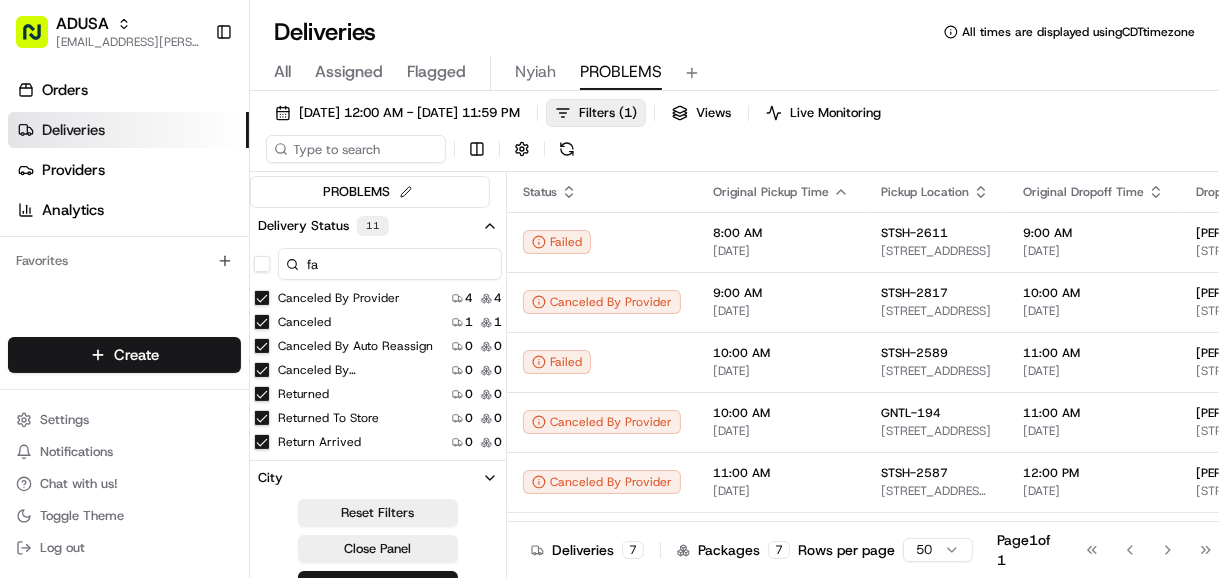 type on "f" 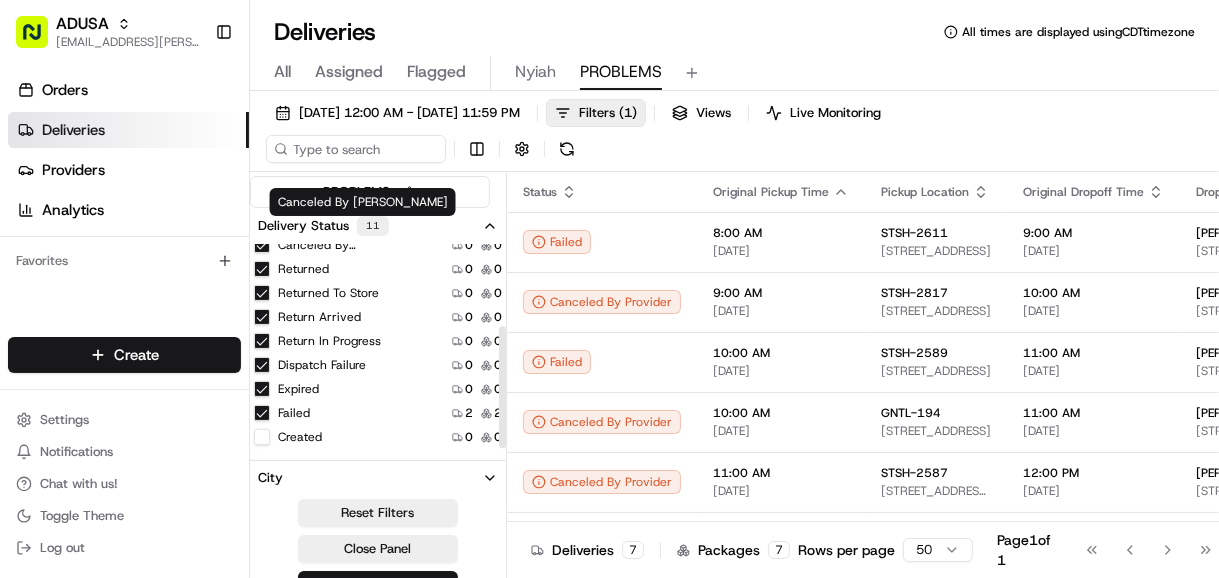 scroll, scrollTop: 148, scrollLeft: 0, axis: vertical 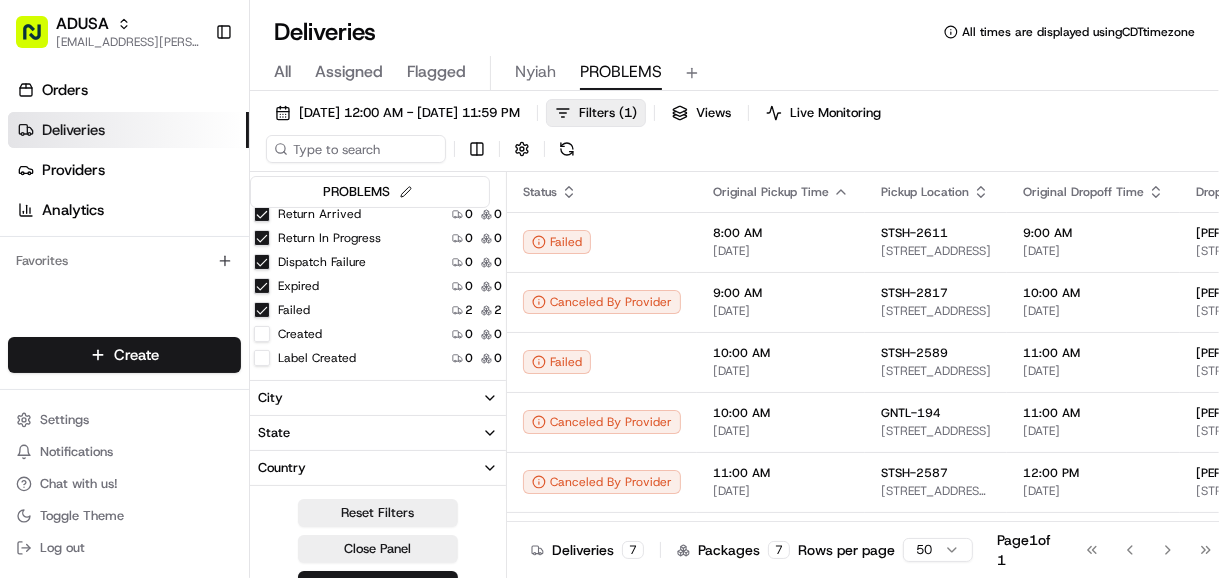 type on "created" 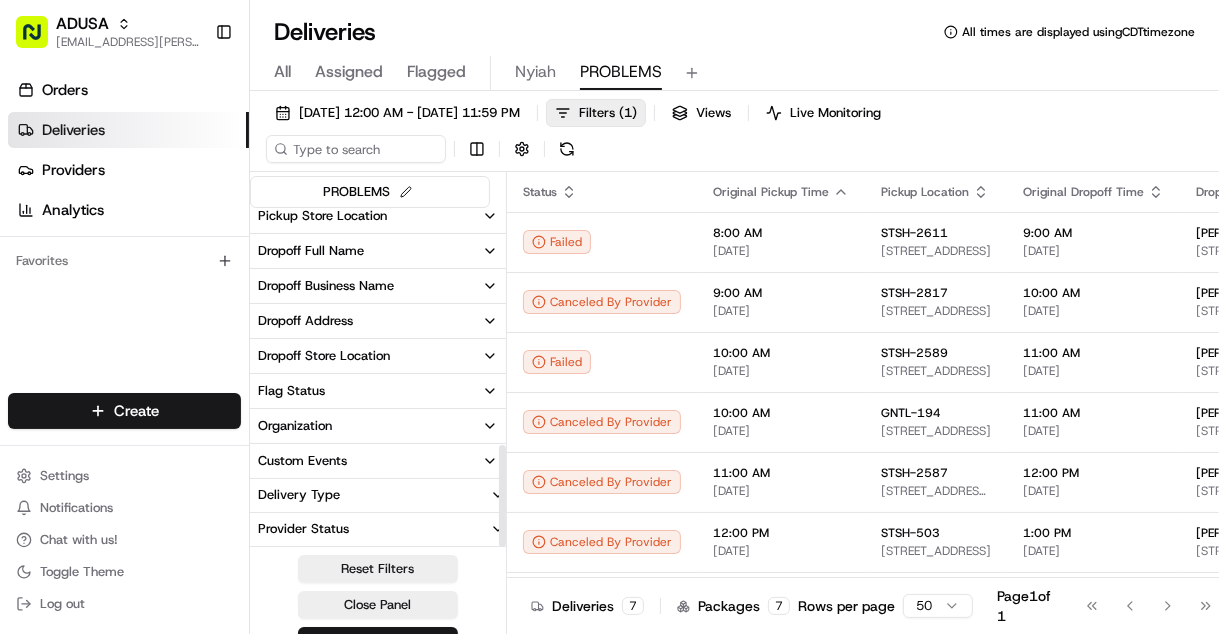 scroll, scrollTop: 787, scrollLeft: 0, axis: vertical 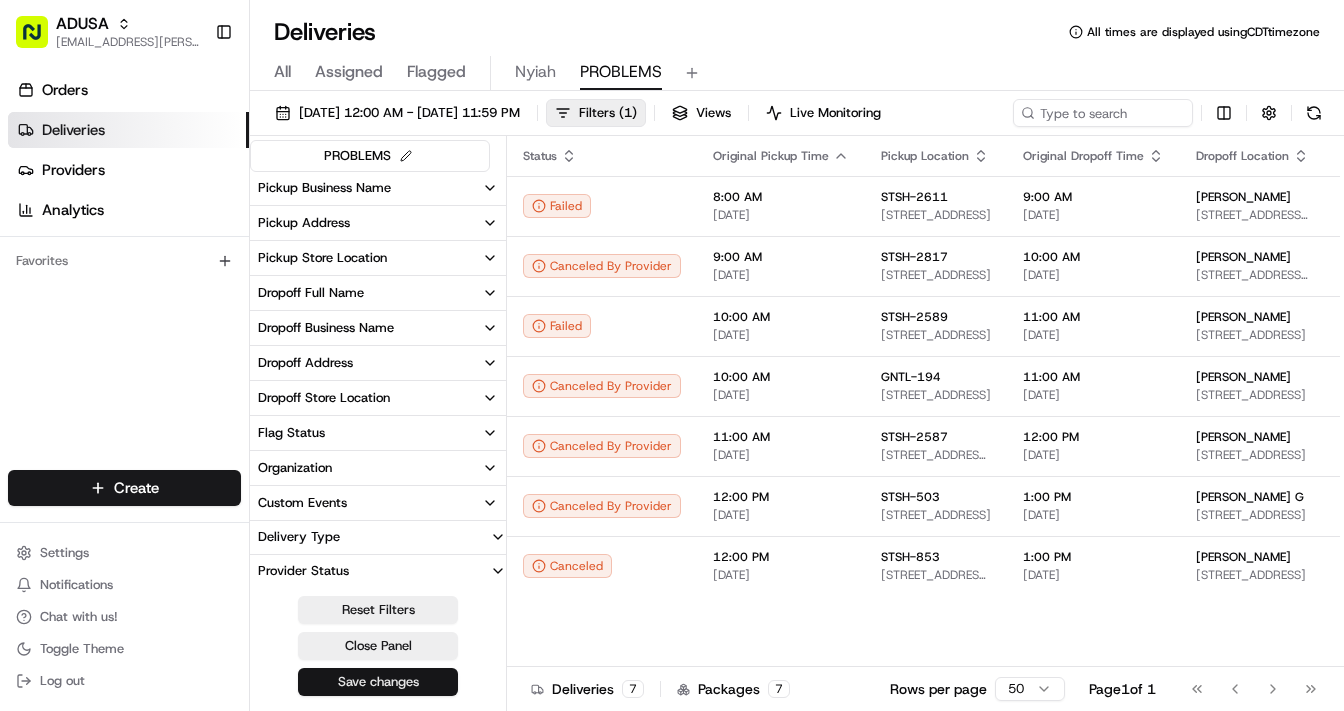 click on "Save changes" at bounding box center [378, 682] 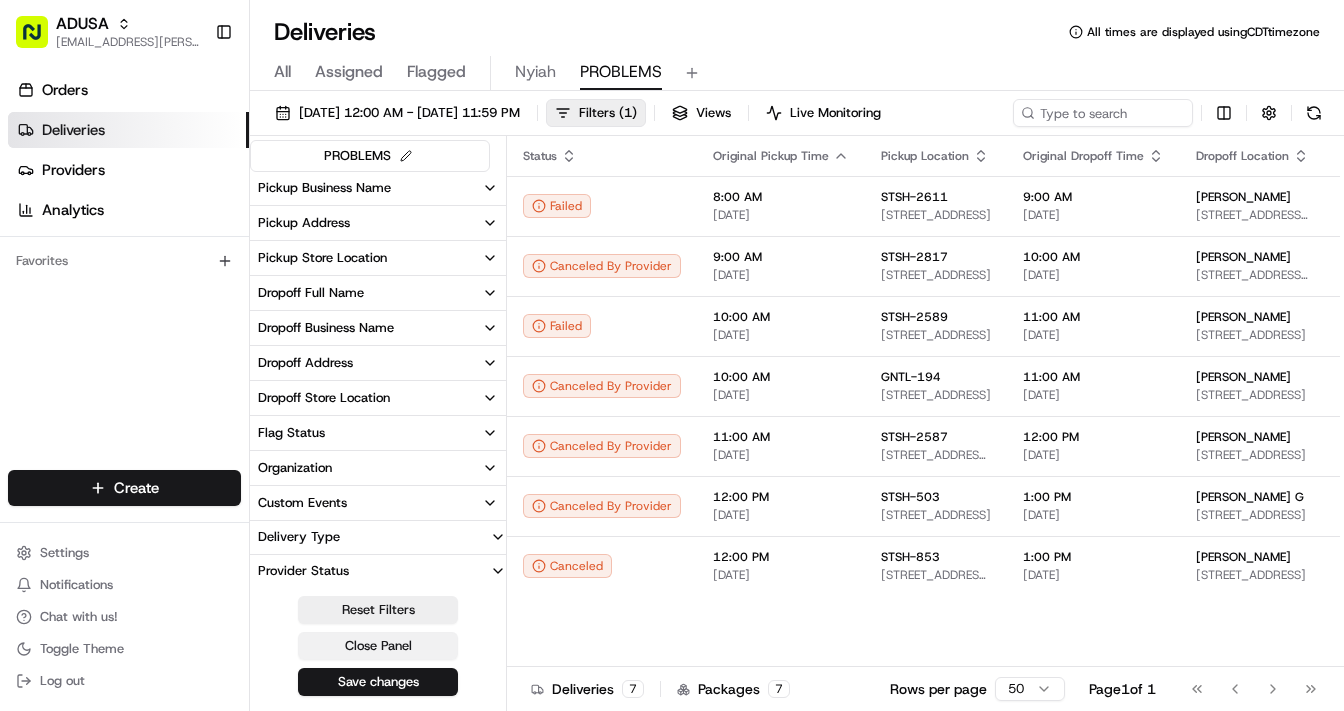 click on "Close Panel" at bounding box center (378, 646) 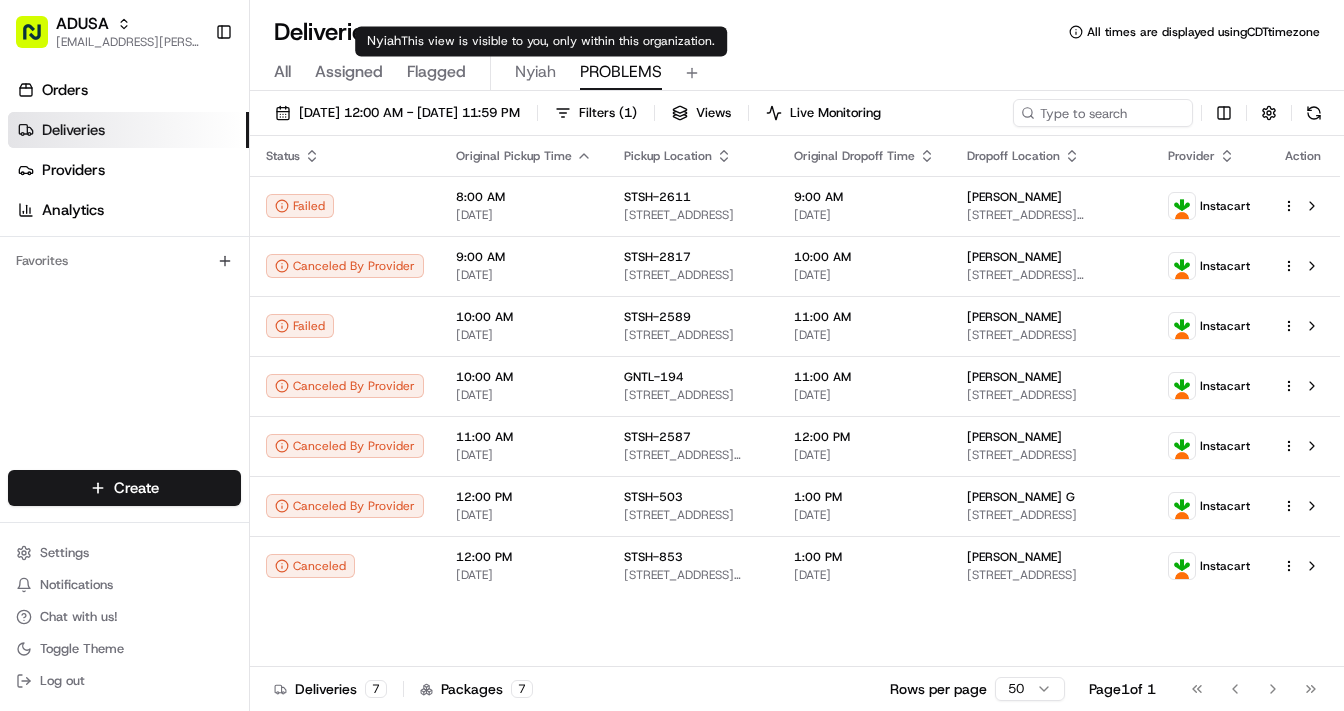 click on "Nyiah" at bounding box center (535, 72) 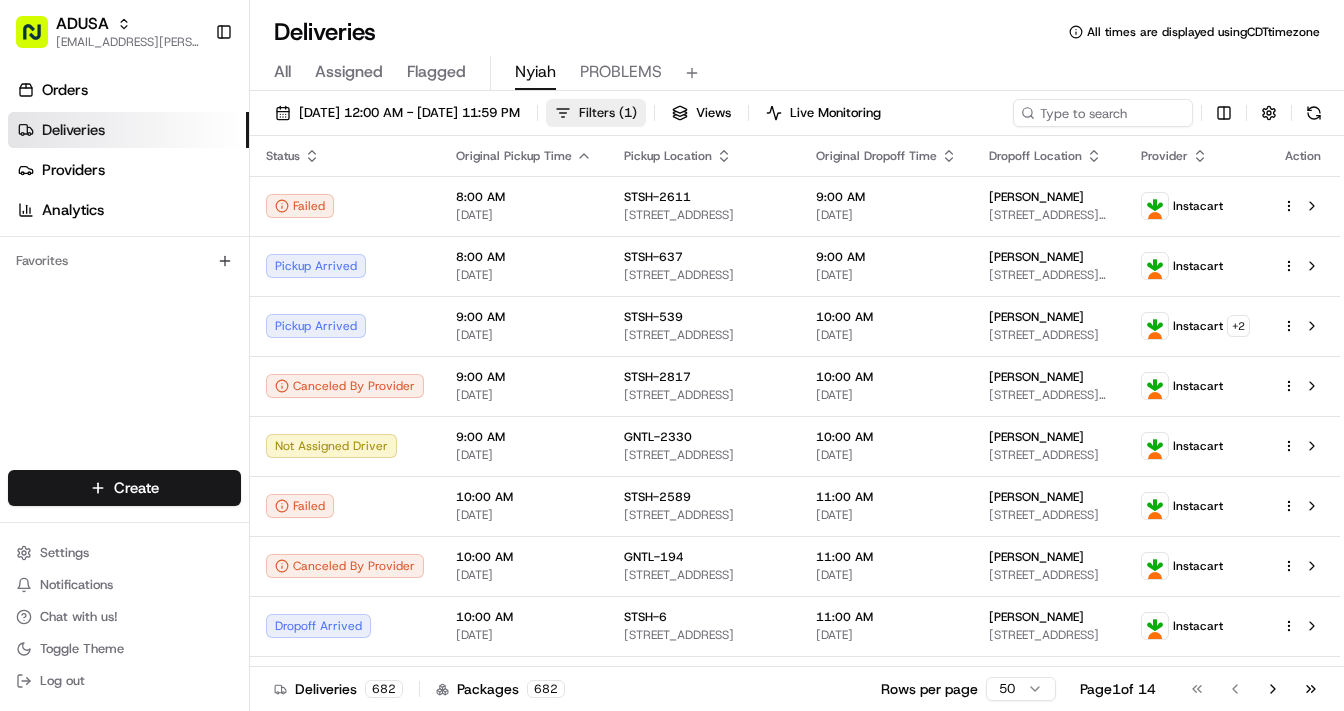 click on "Filters ( 1 )" at bounding box center (608, 113) 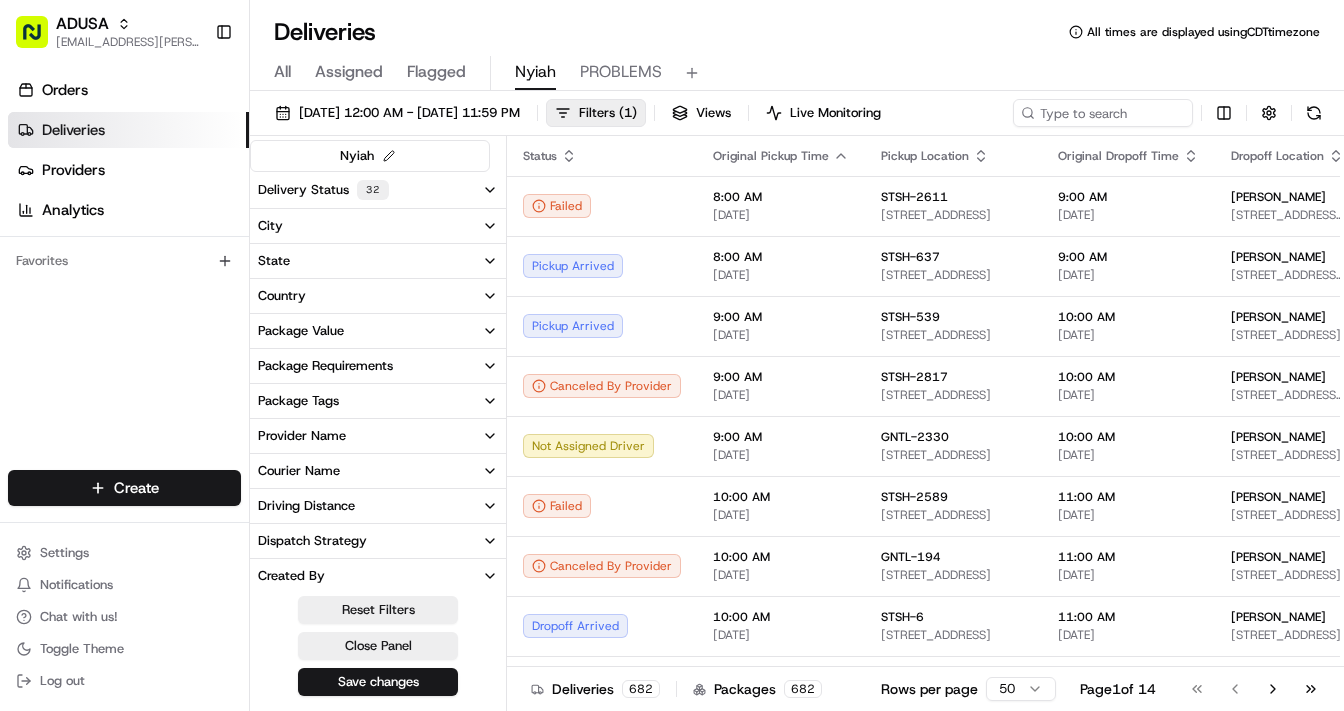 click on "Delivery Status 32" at bounding box center (378, 190) 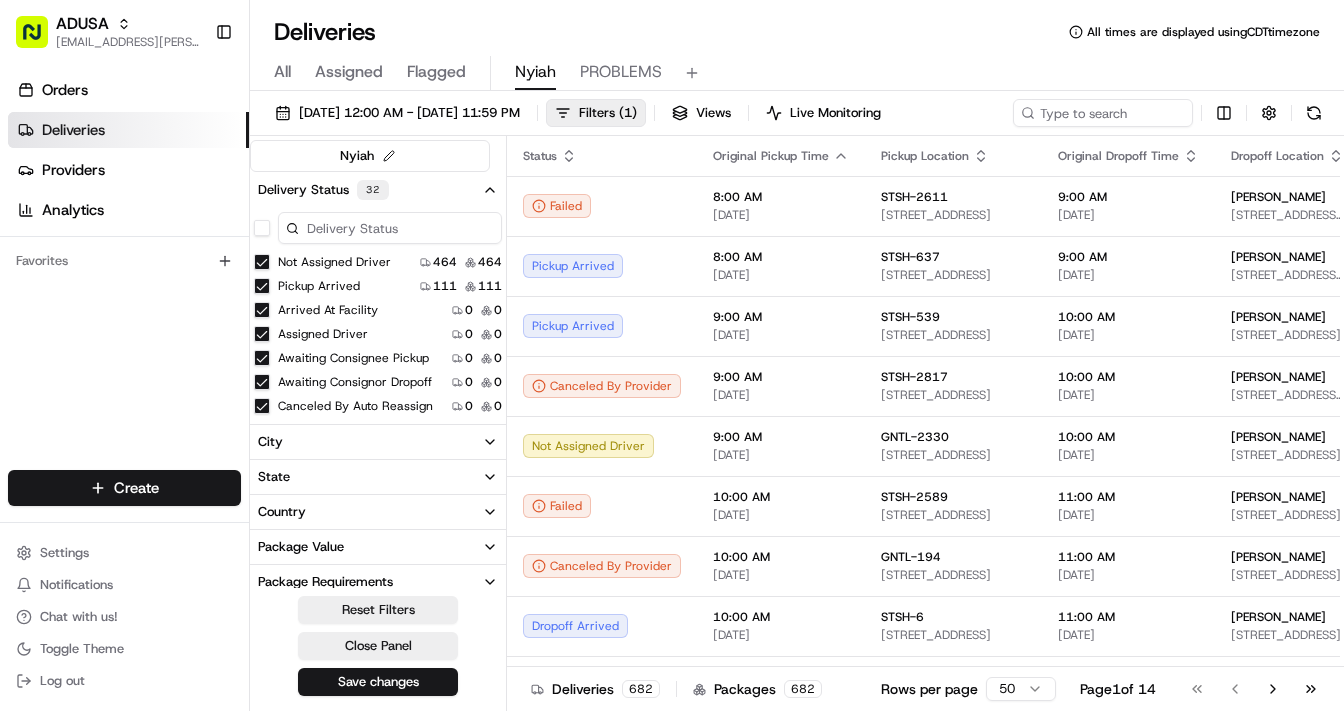 click at bounding box center [390, 228] 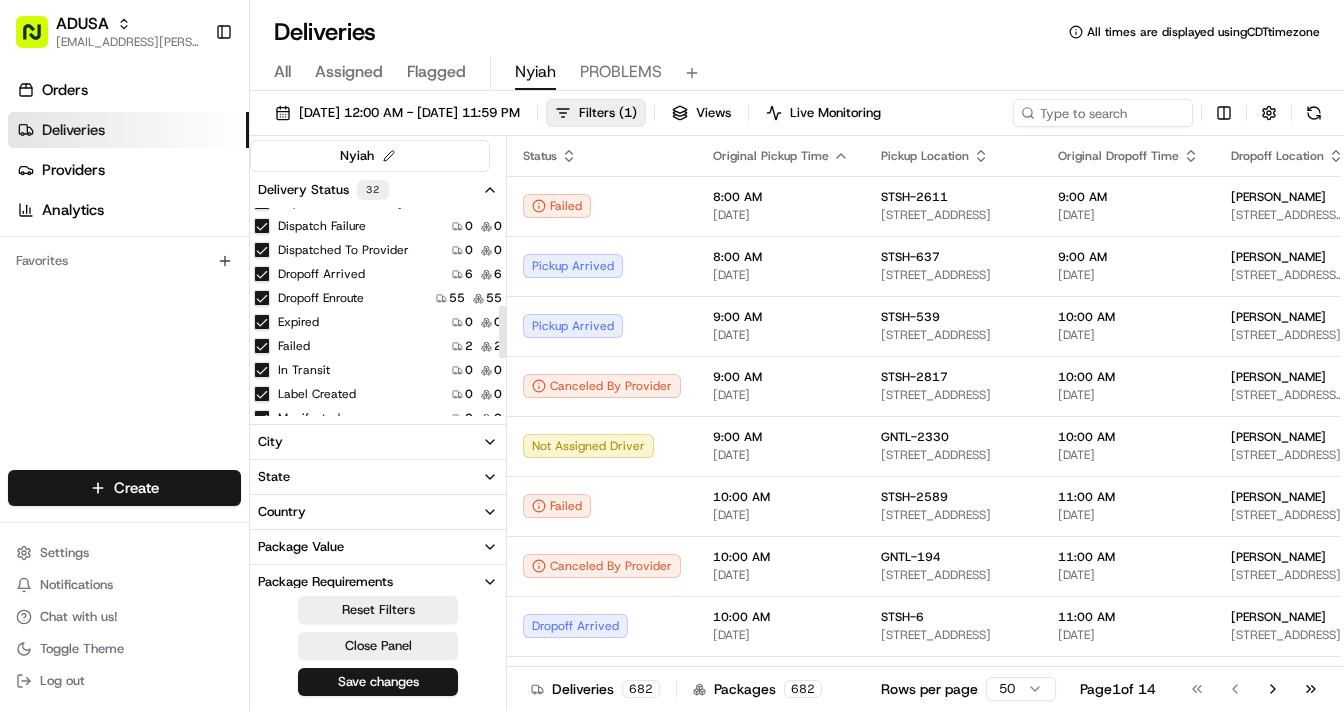 scroll, scrollTop: 320, scrollLeft: 0, axis: vertical 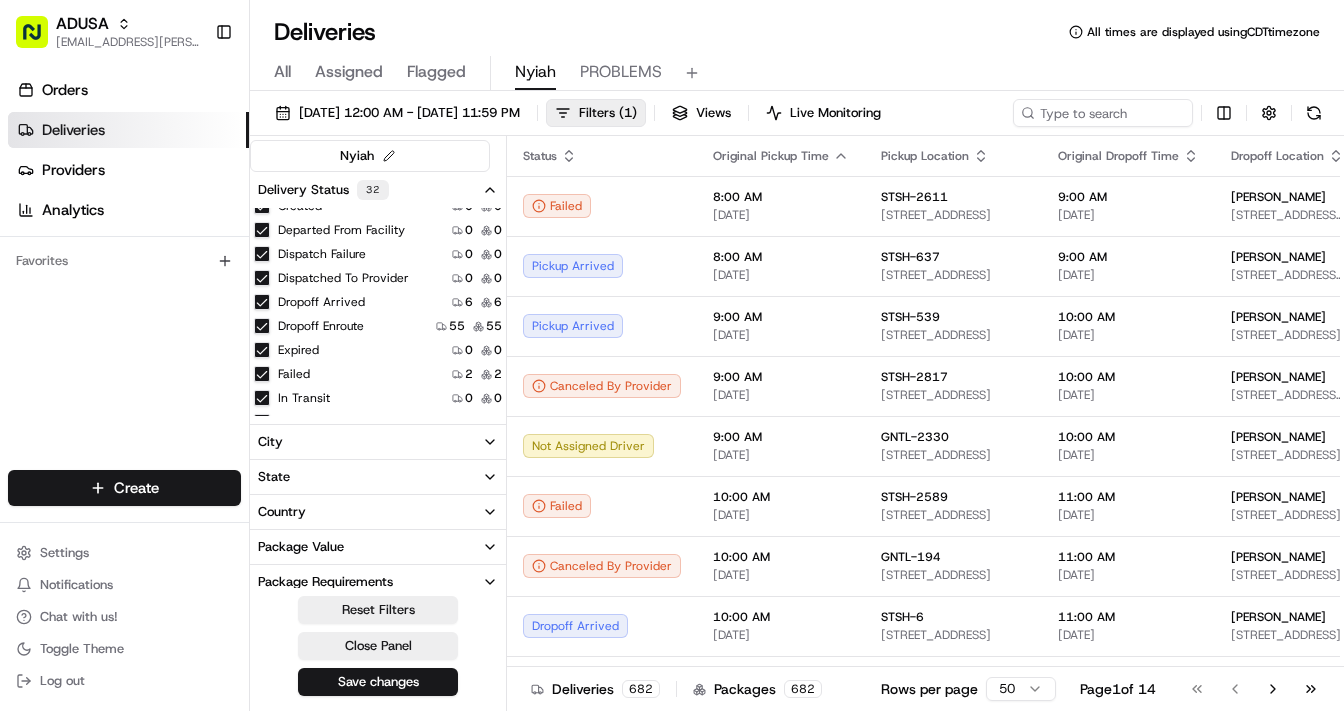 type on "cancel" 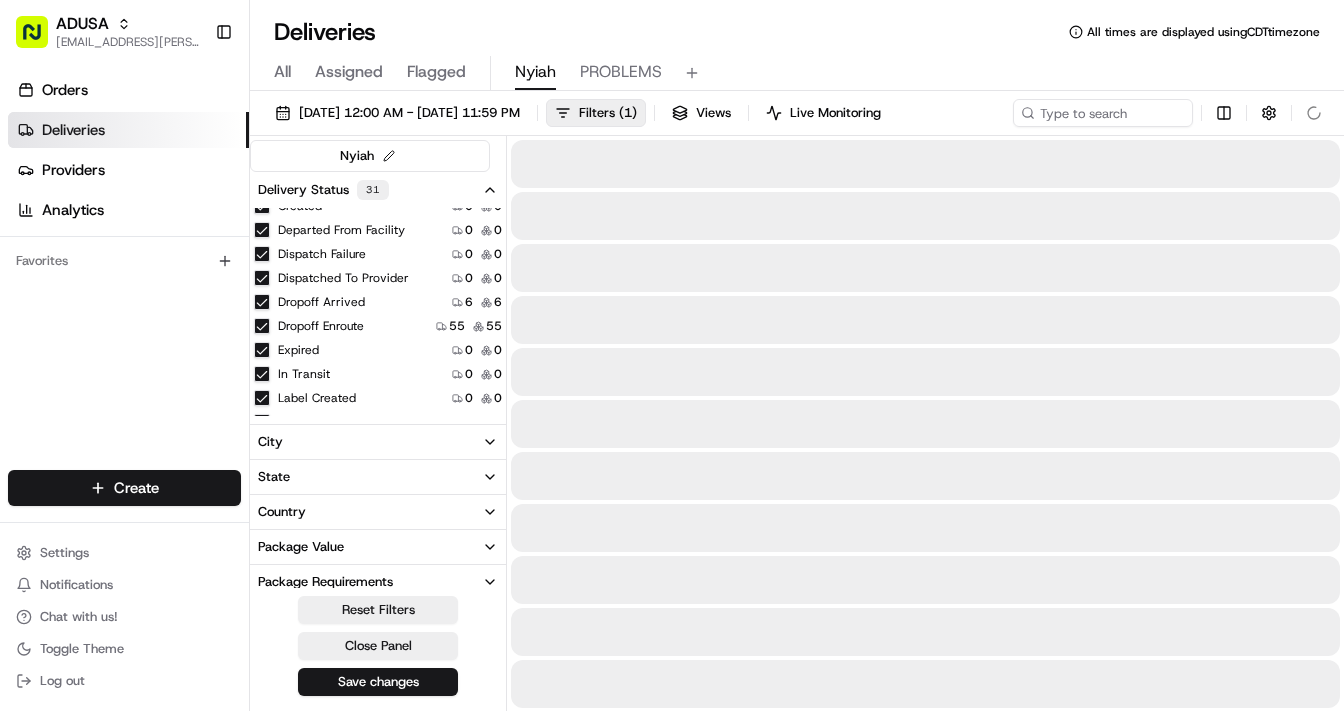 click on "Expired" at bounding box center (262, 350) 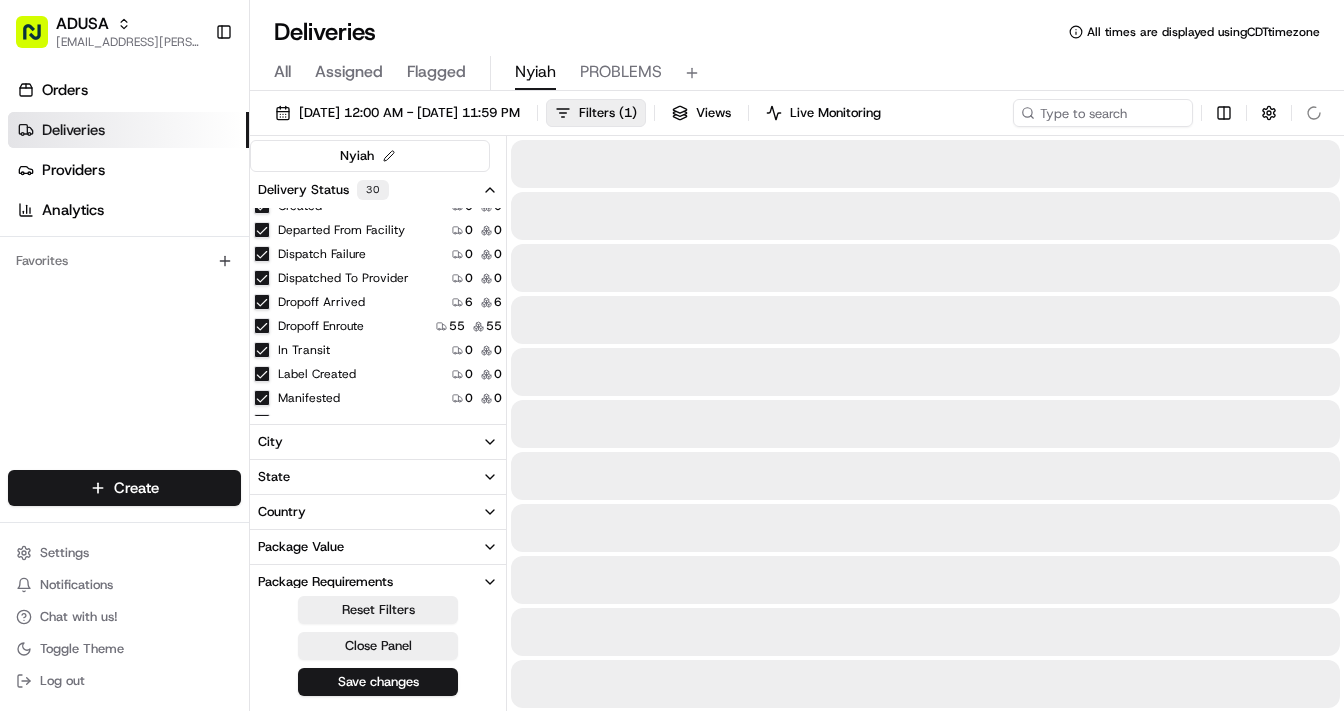 drag, startPoint x: 260, startPoint y: 350, endPoint x: 341, endPoint y: 298, distance: 96.25487 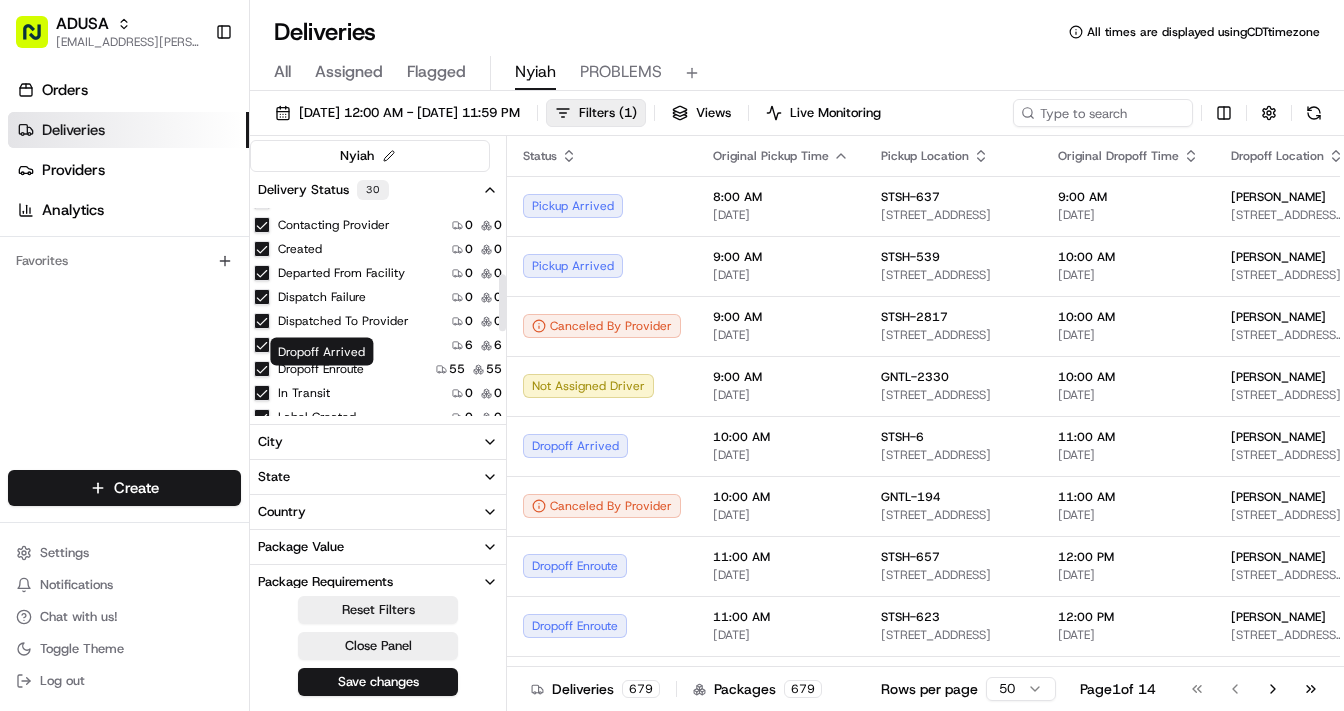 scroll, scrollTop: 240, scrollLeft: 0, axis: vertical 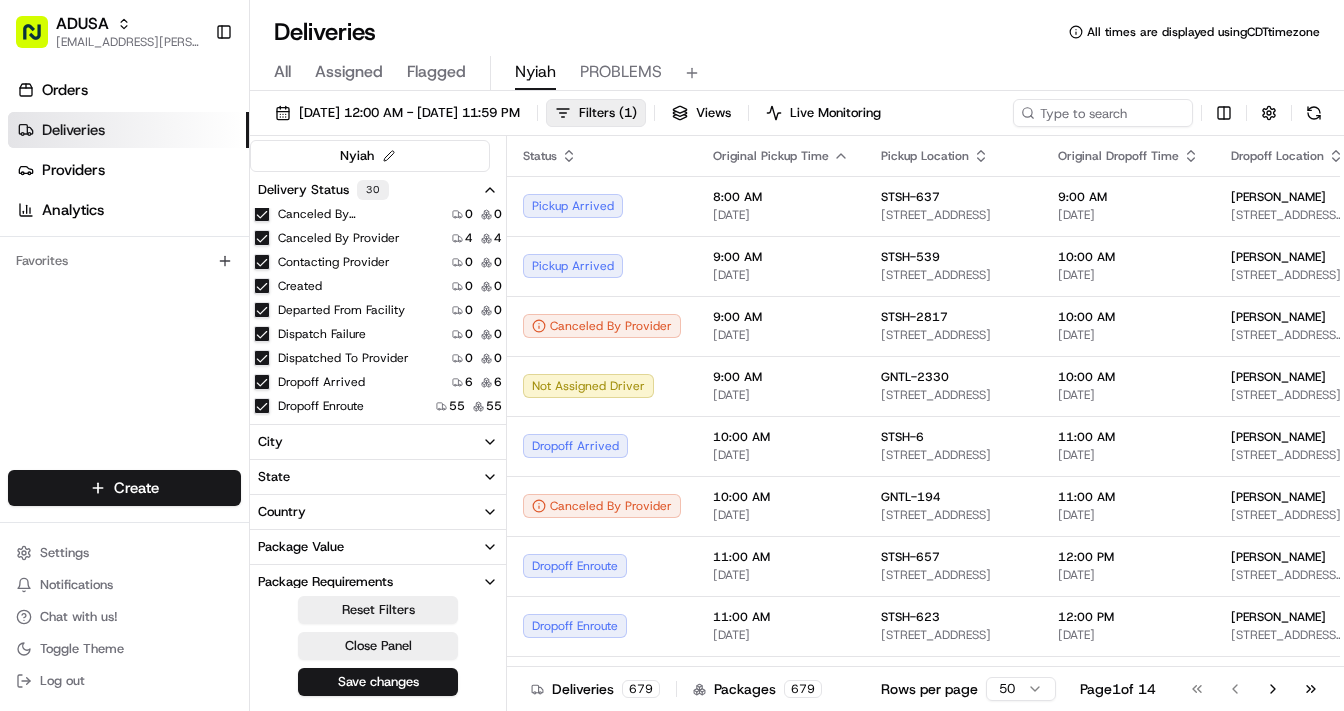click on "Canceled By Nash" at bounding box center [262, 214] 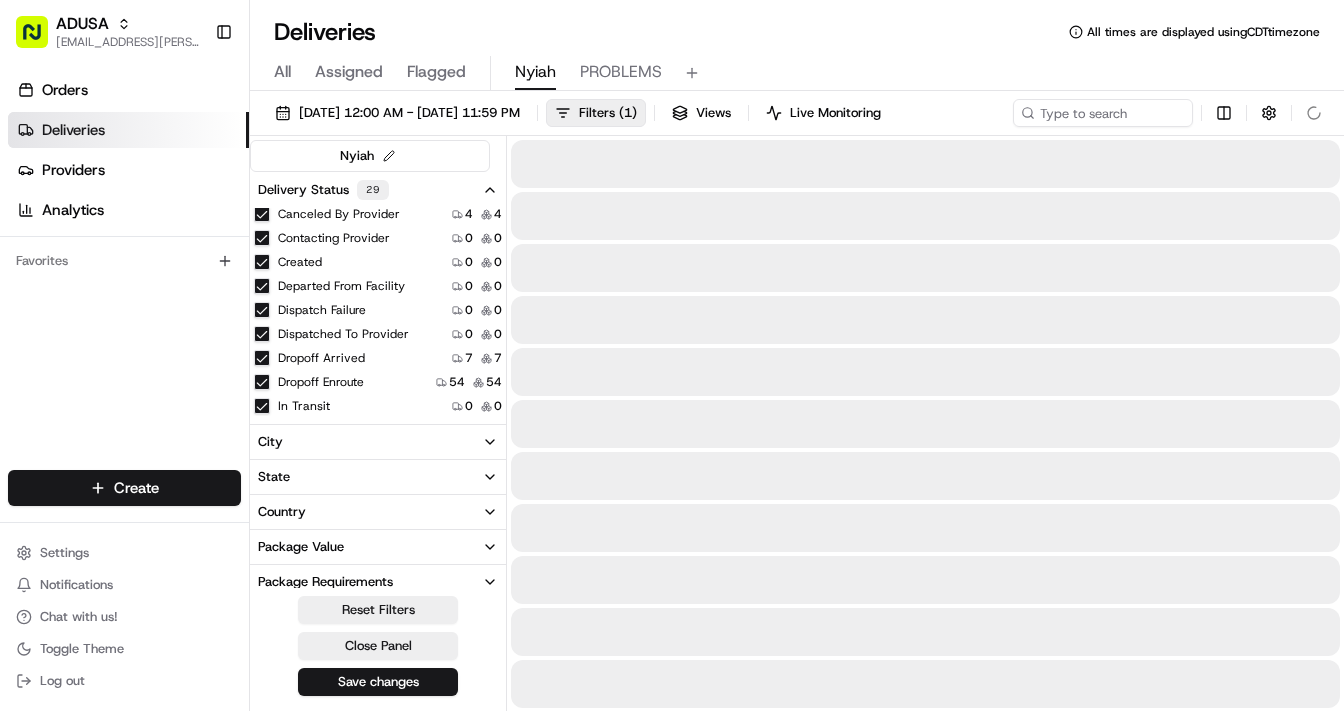 click on "Canceled By Provider" at bounding box center [262, 214] 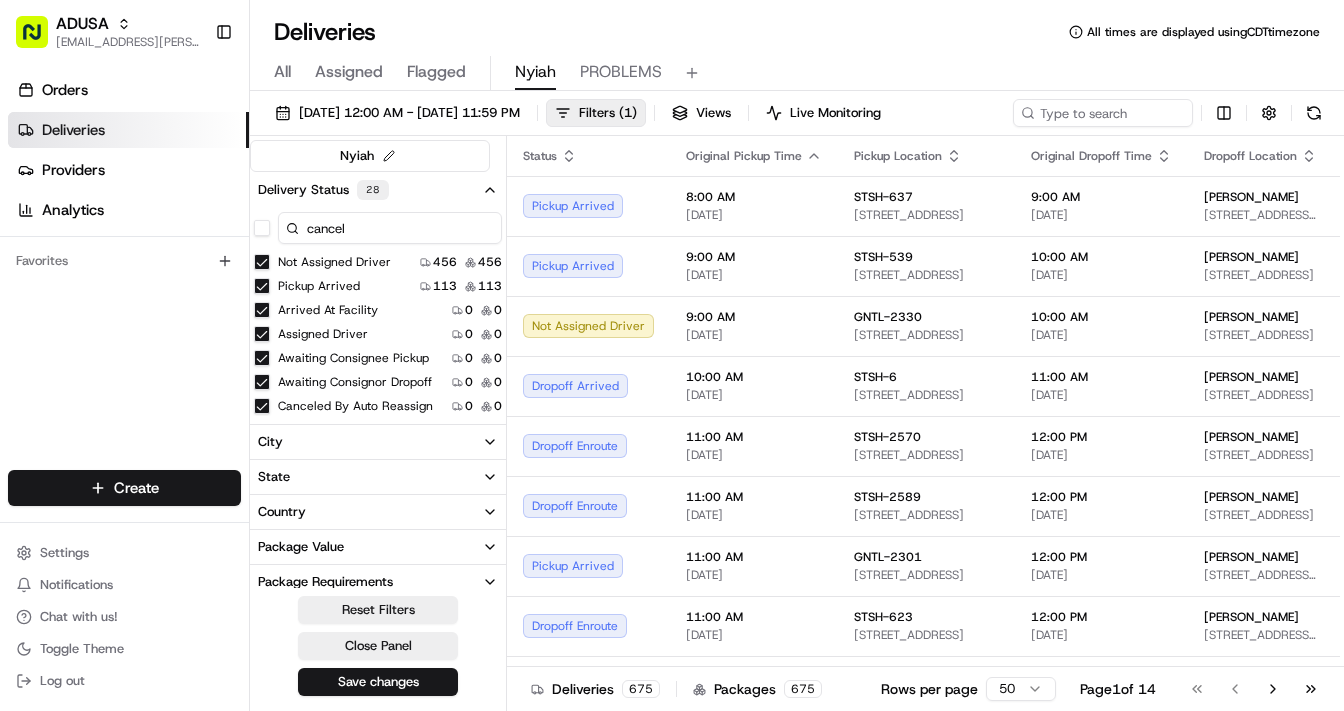 scroll, scrollTop: 80, scrollLeft: 0, axis: vertical 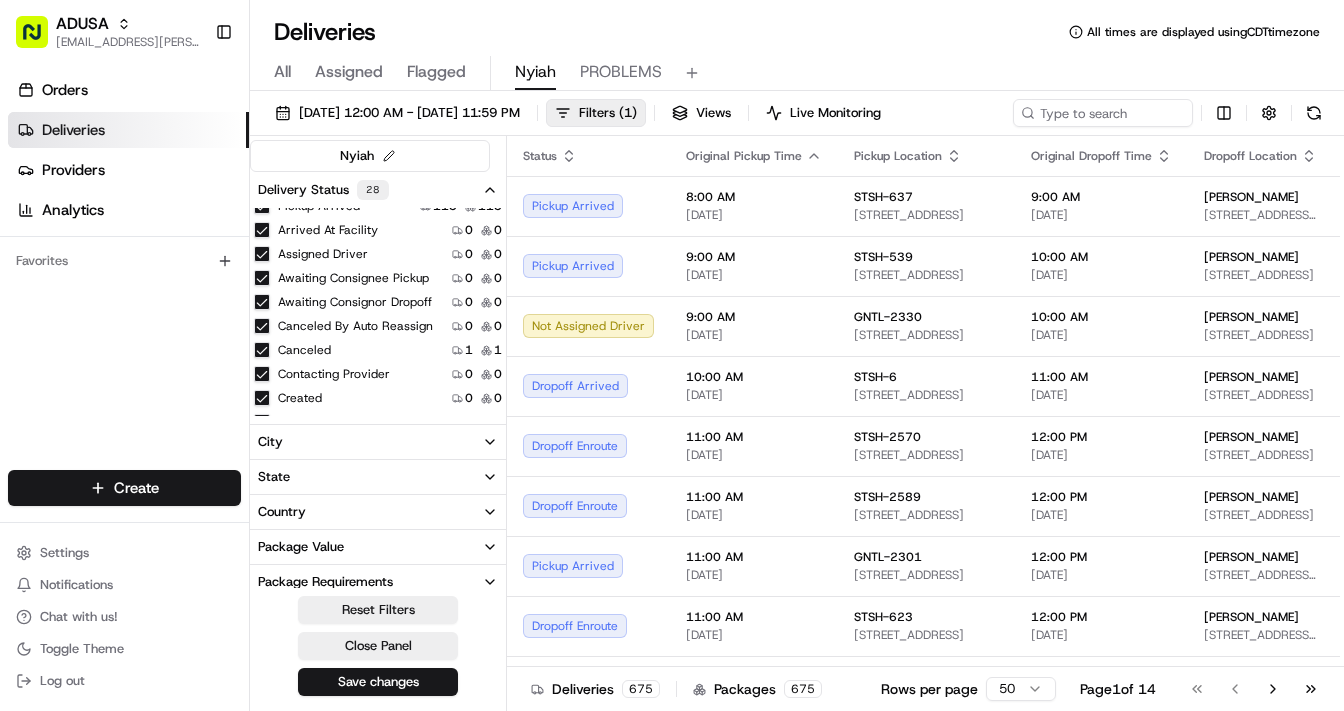 click on "Canceled By Auto Reassign" at bounding box center (262, 326) 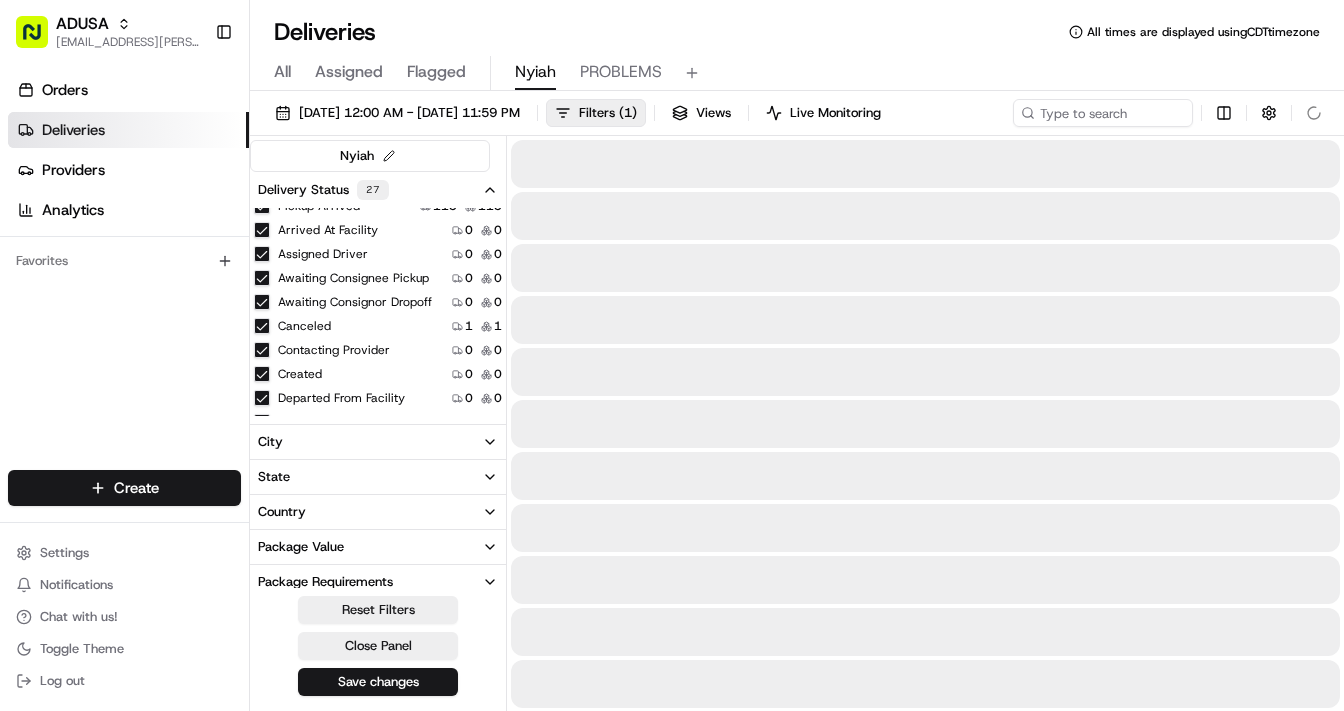 click on "Canceled" at bounding box center (262, 326) 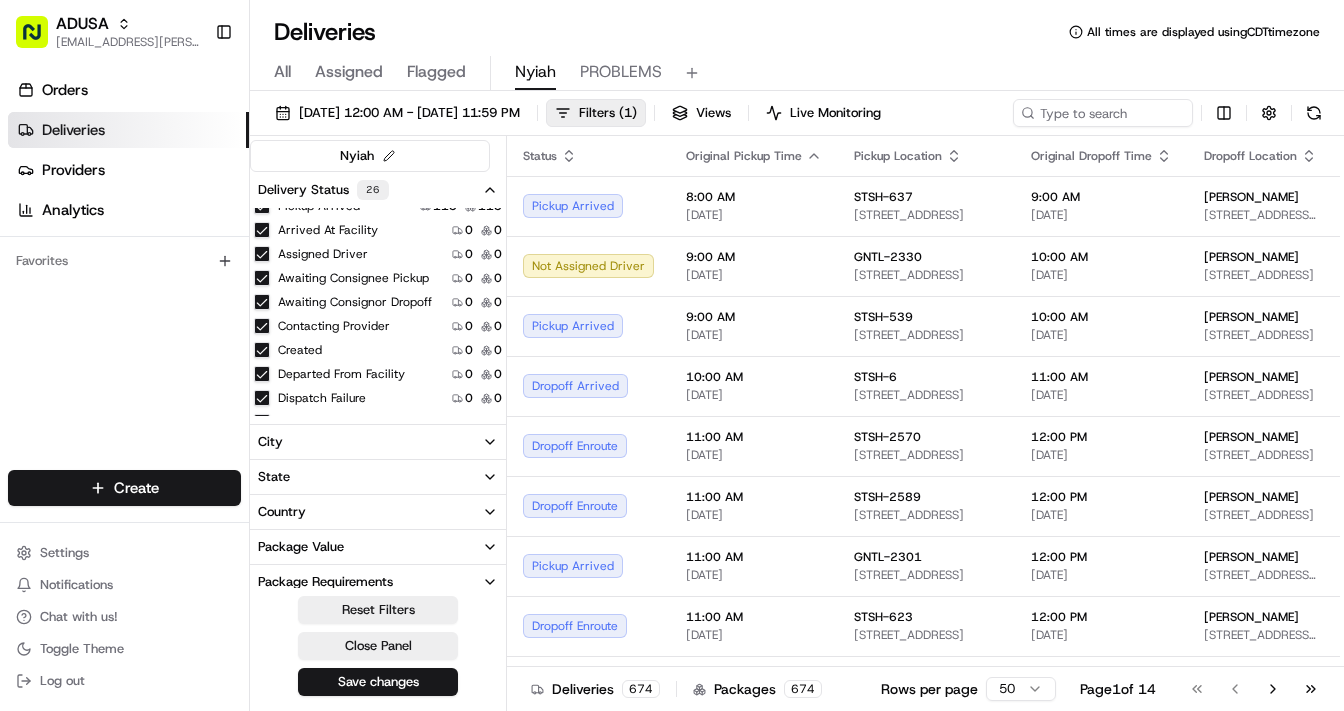 click on "Created" at bounding box center [262, 350] 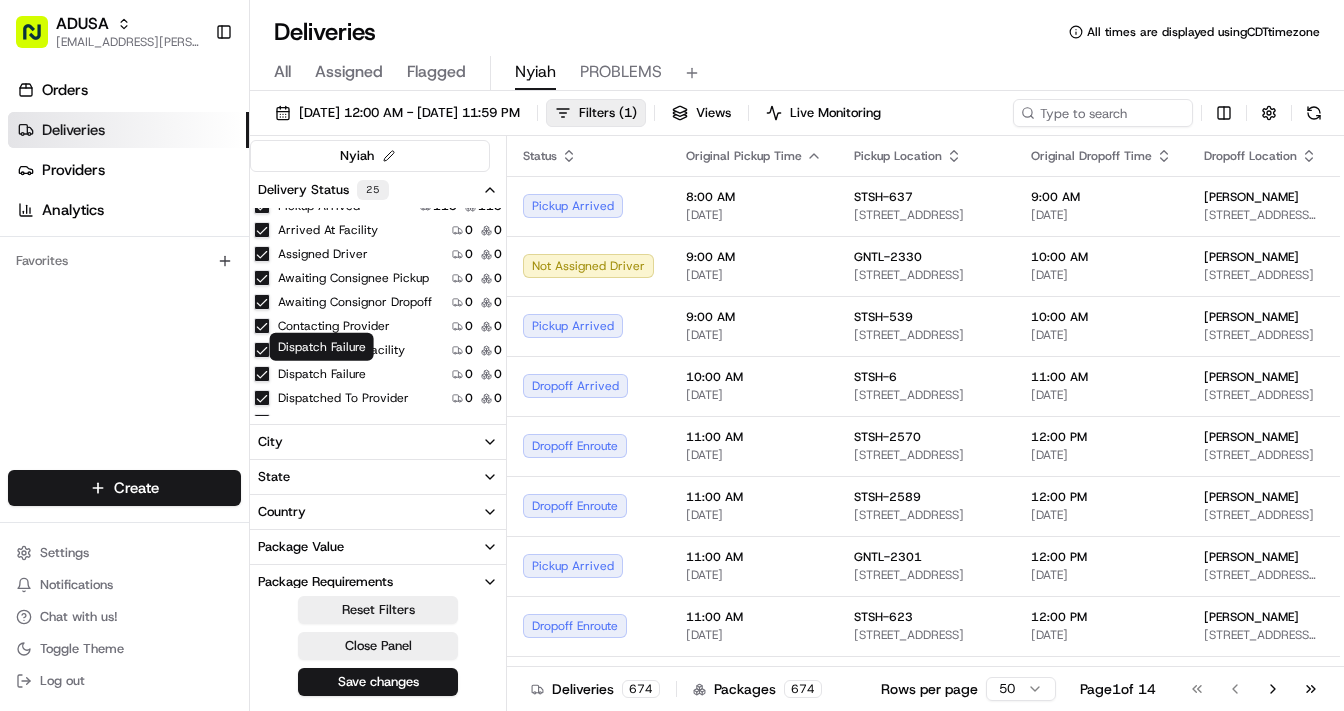 click on "Dispatch Failure" at bounding box center (262, 374) 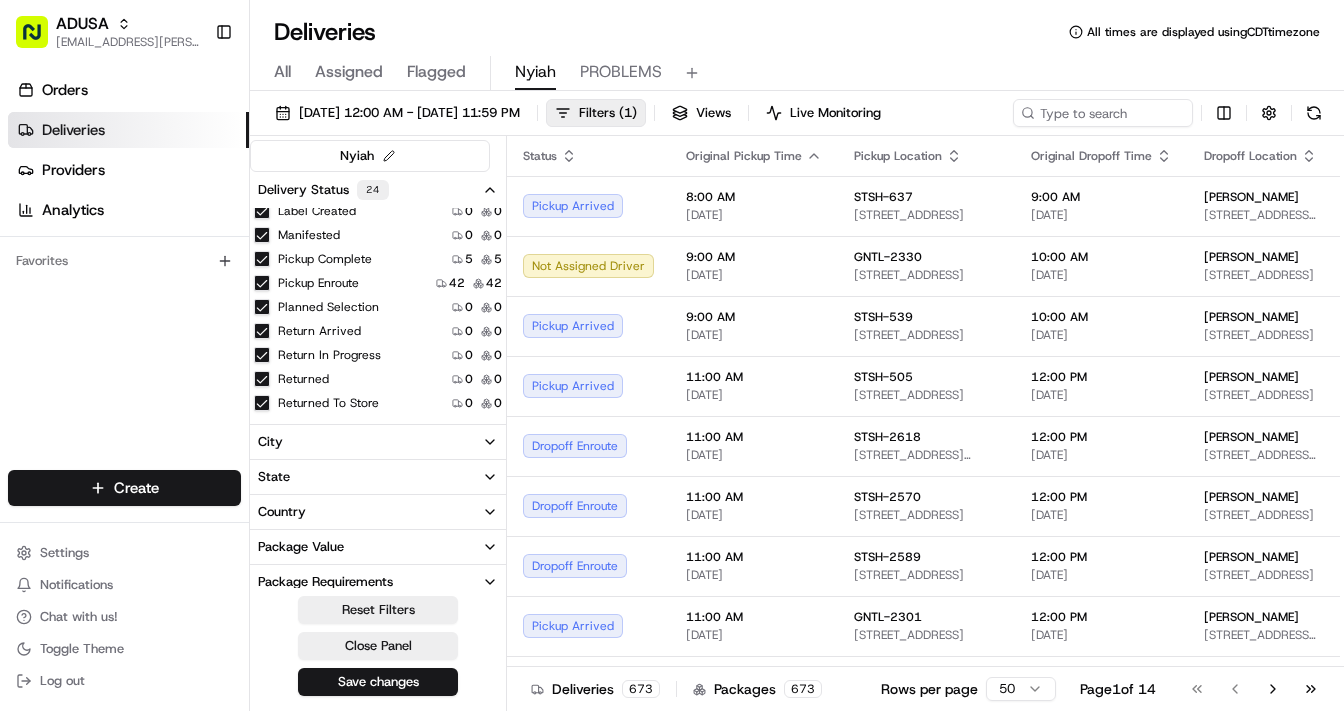 scroll, scrollTop: 400, scrollLeft: 0, axis: vertical 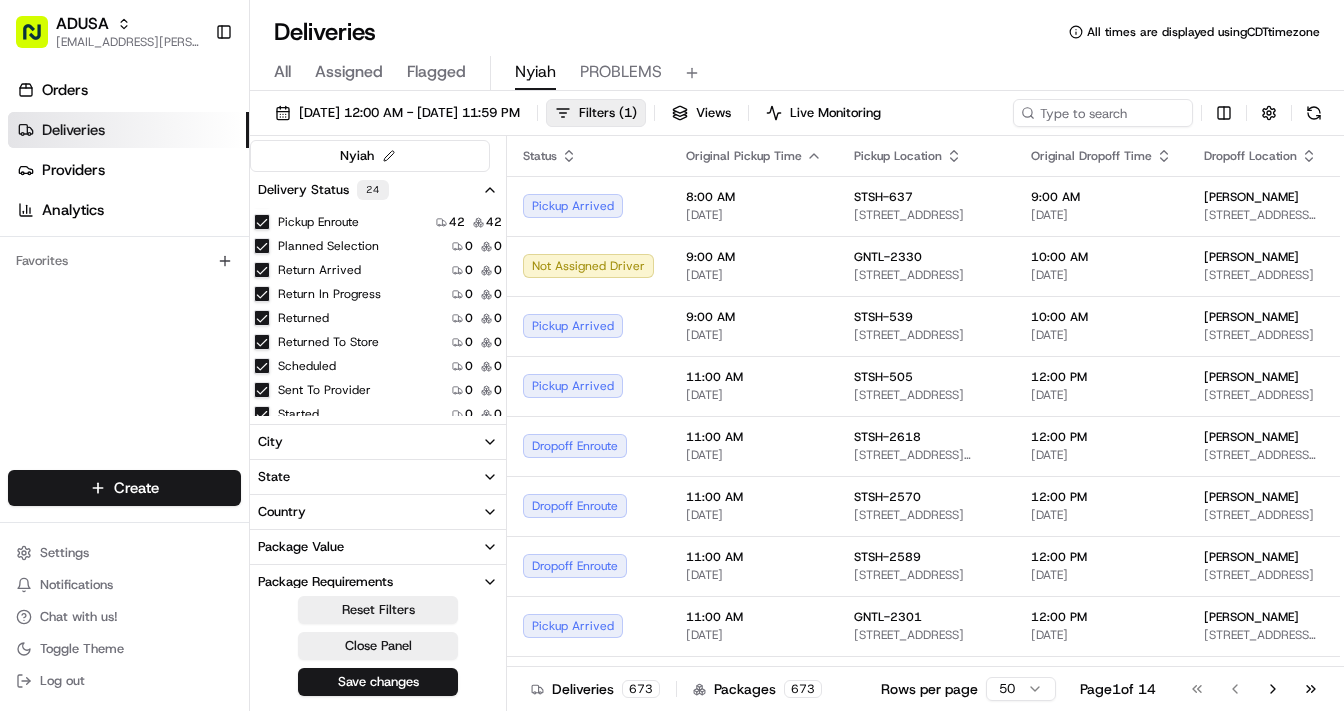click on "Returned" at bounding box center (262, 318) 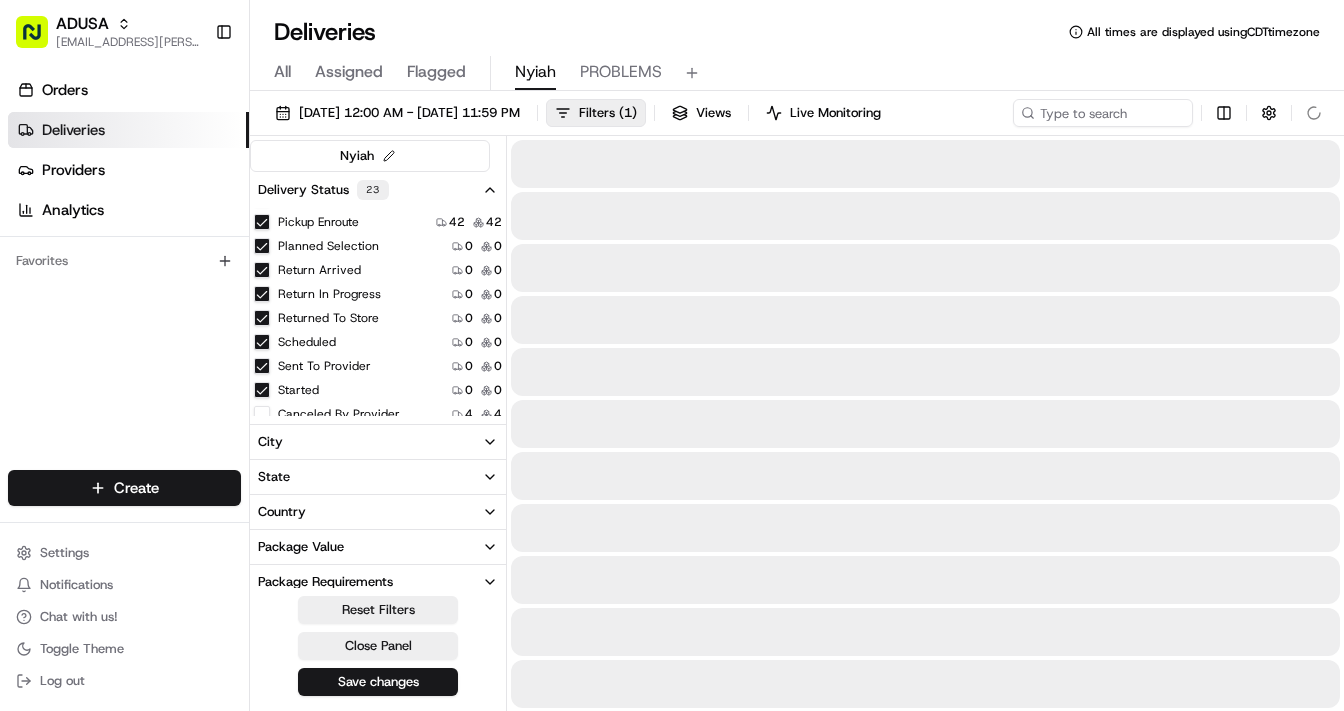 click on "Return In Progress" at bounding box center (262, 294) 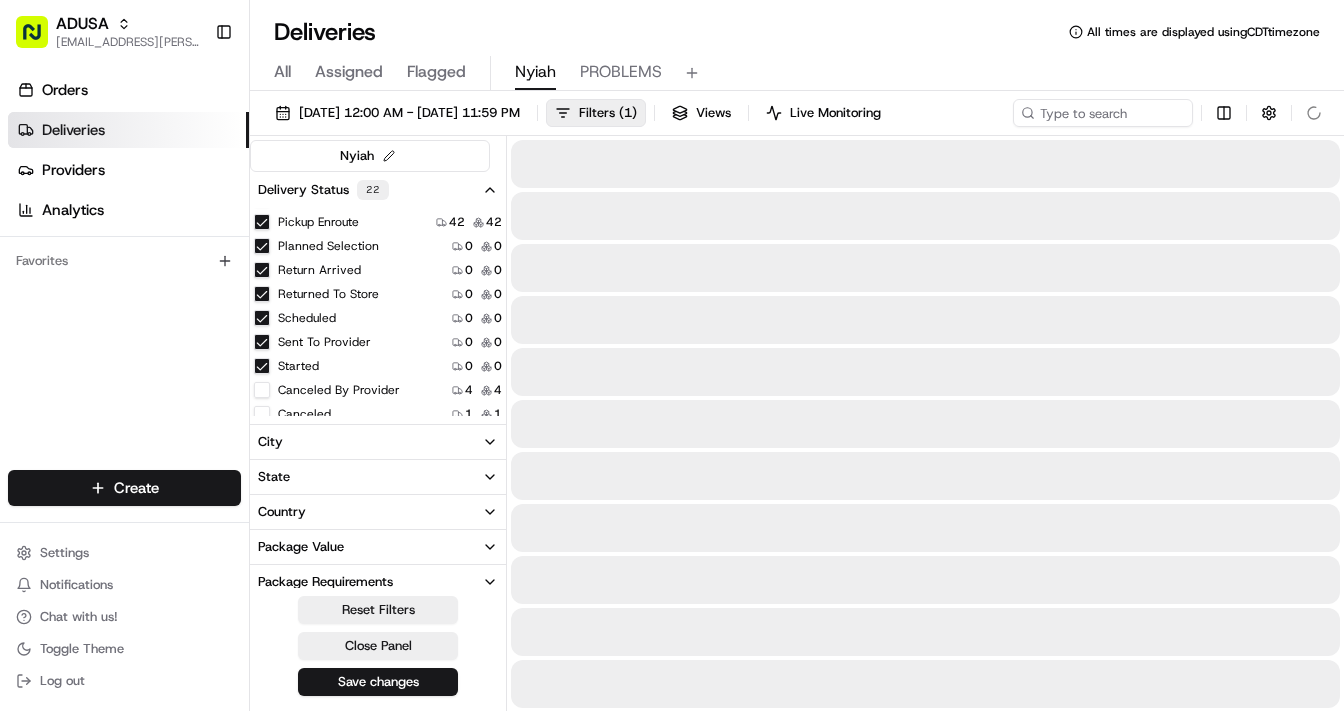 click on "Return Arrived" at bounding box center [262, 270] 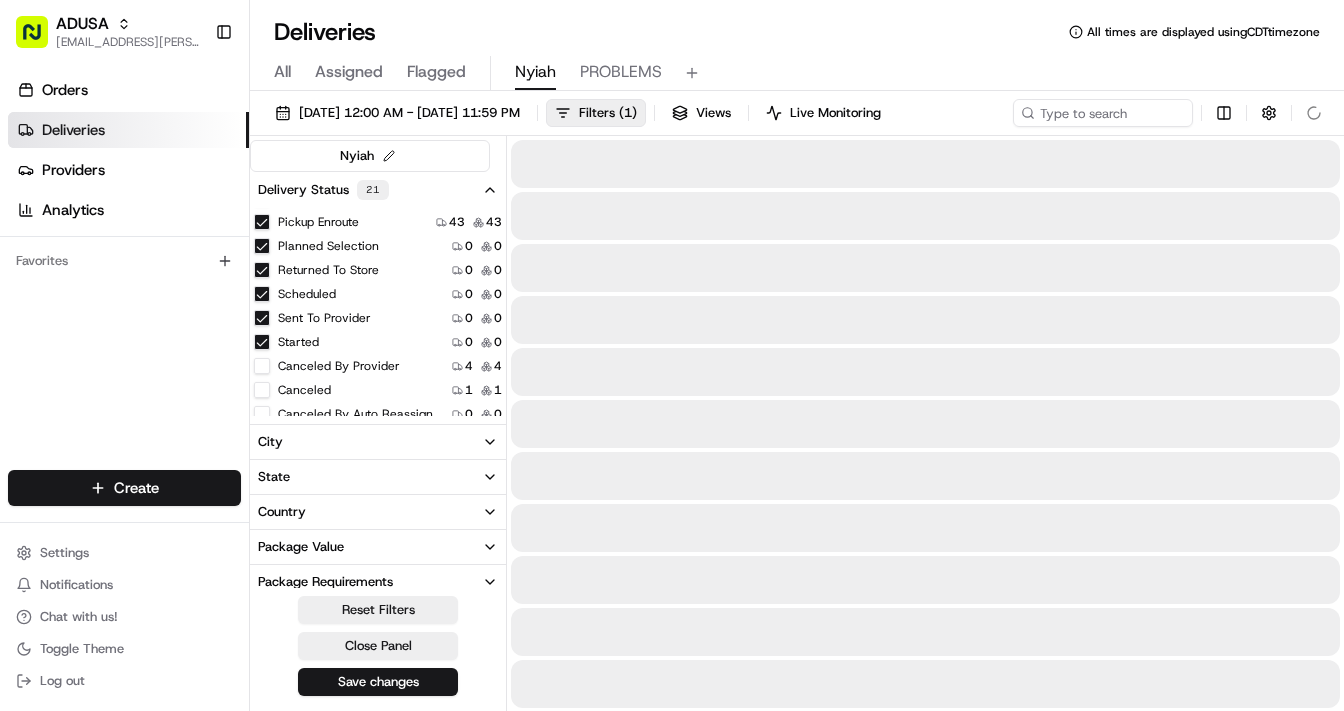click on "Returned To Store" at bounding box center (262, 270) 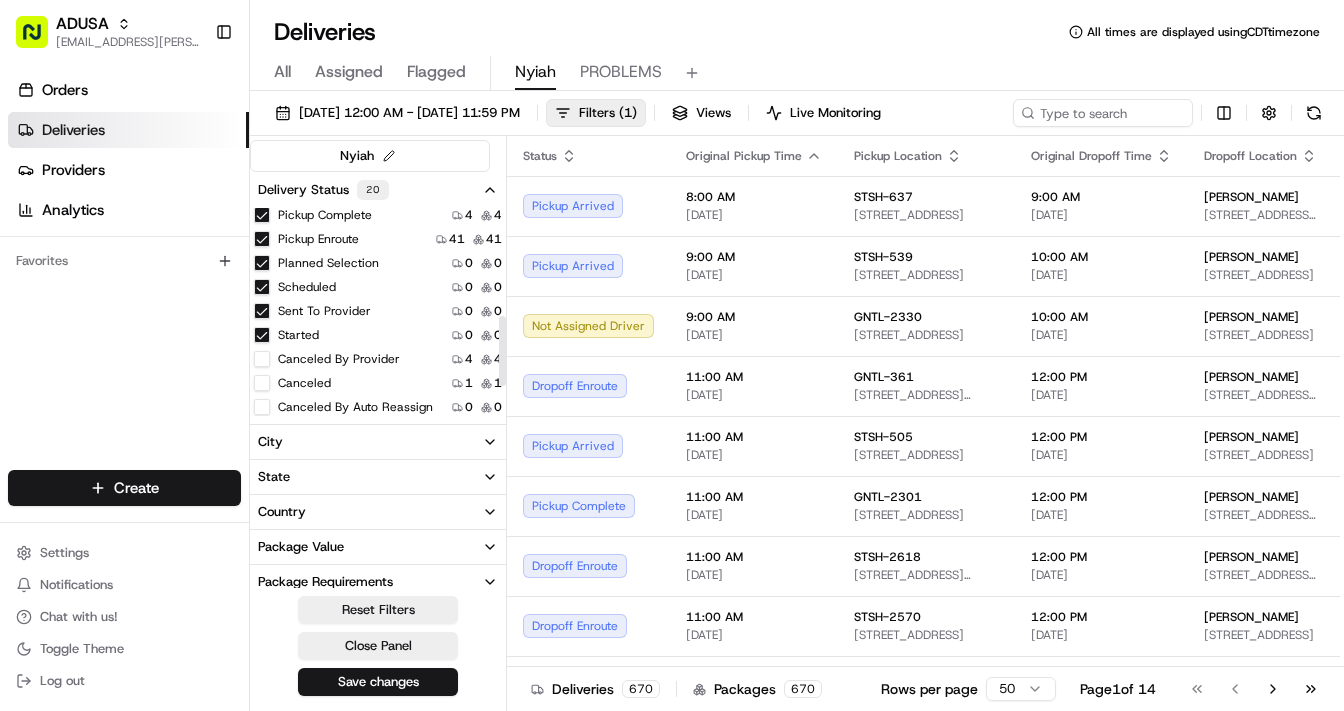 scroll, scrollTop: 412, scrollLeft: 0, axis: vertical 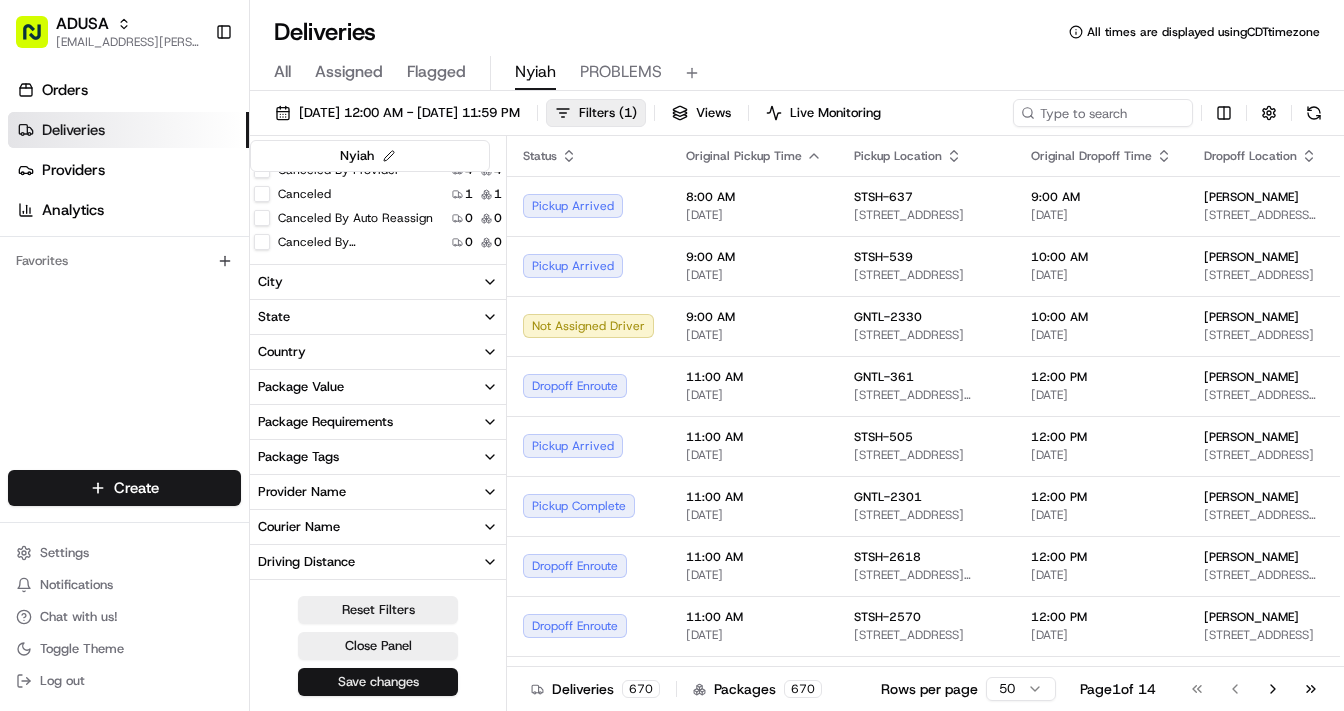 click on "Save changes" at bounding box center [378, 682] 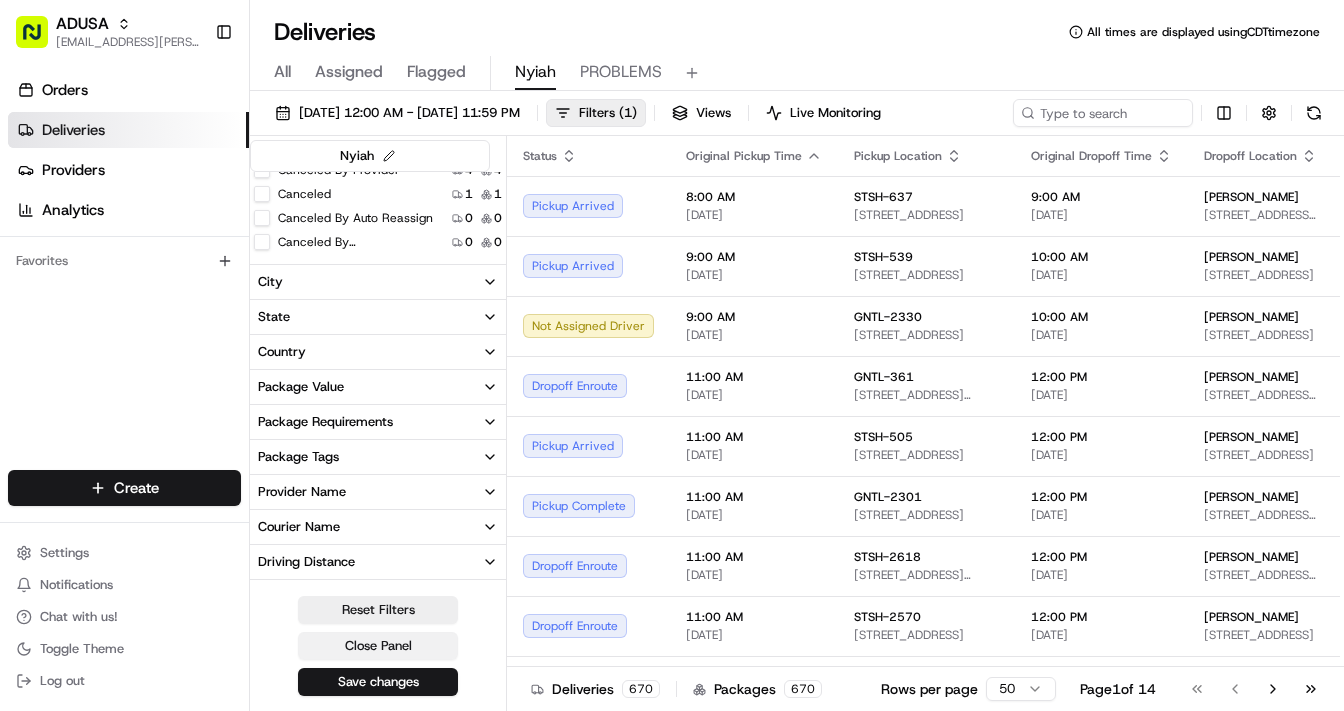 click on "Close Panel" at bounding box center (378, 646) 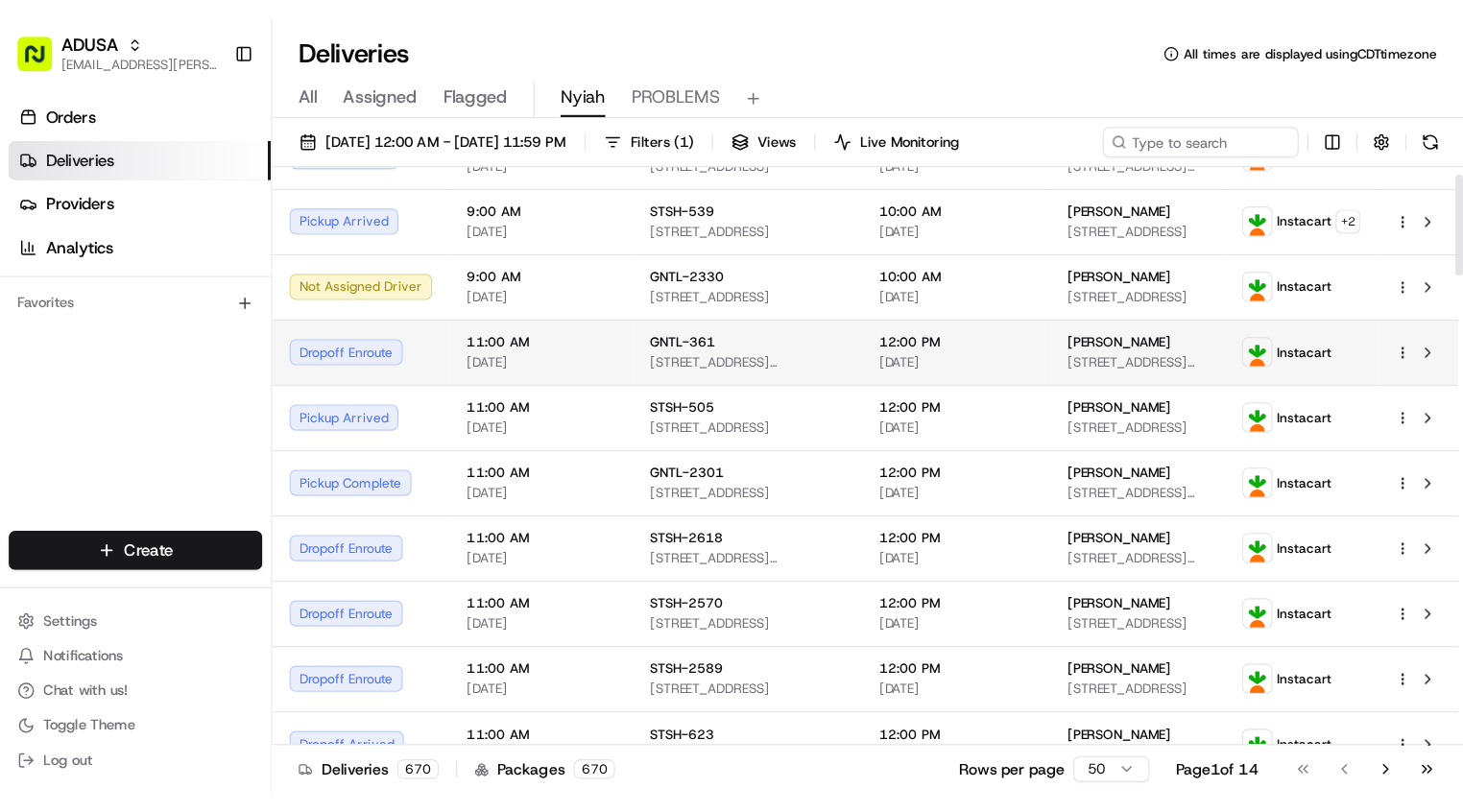 scroll, scrollTop: 0, scrollLeft: 0, axis: both 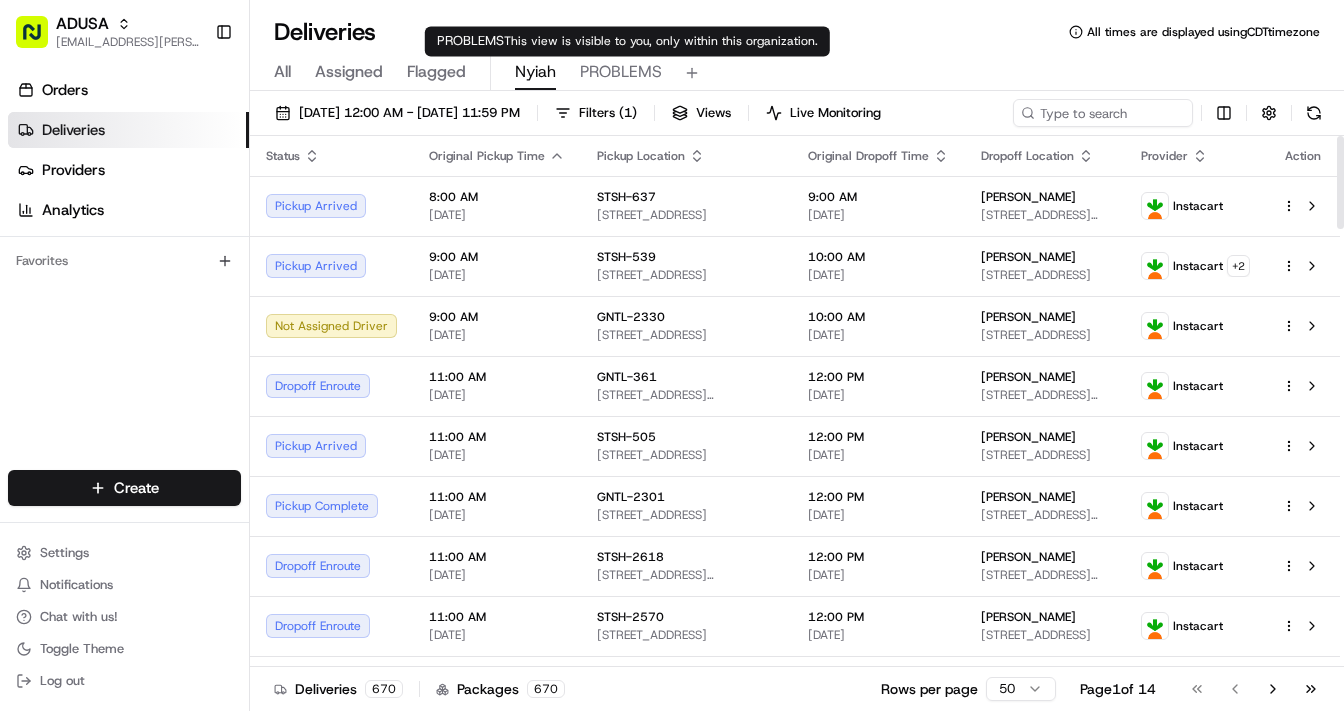 click on "PROBLEMS" at bounding box center (621, 72) 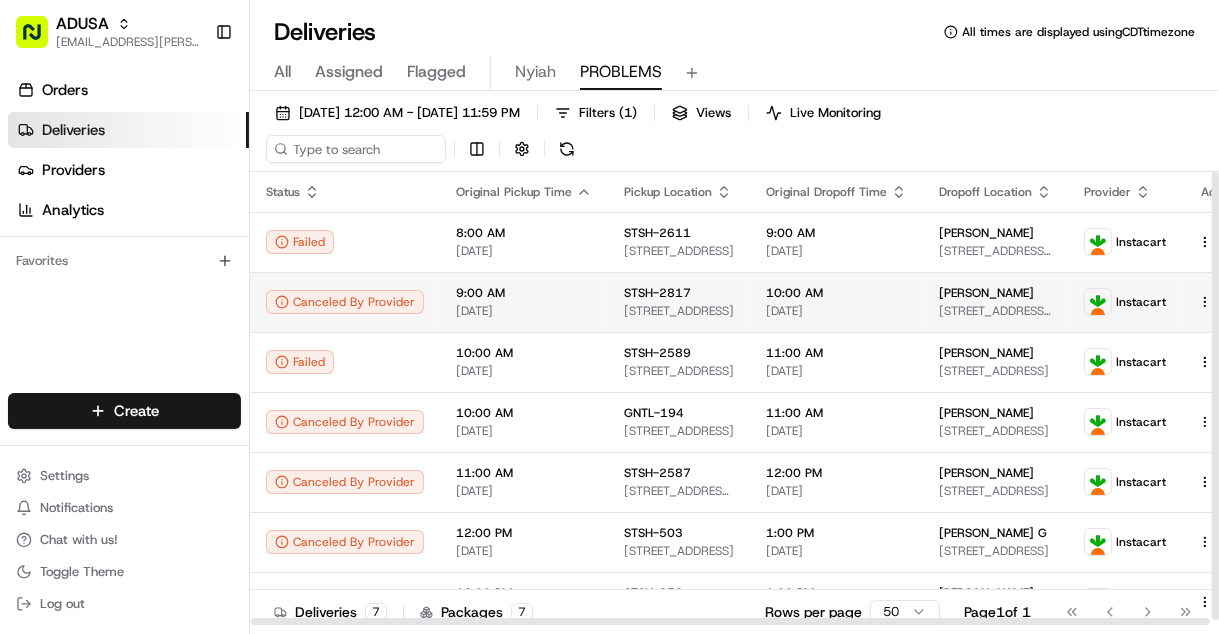 click at bounding box center (1228, 302) 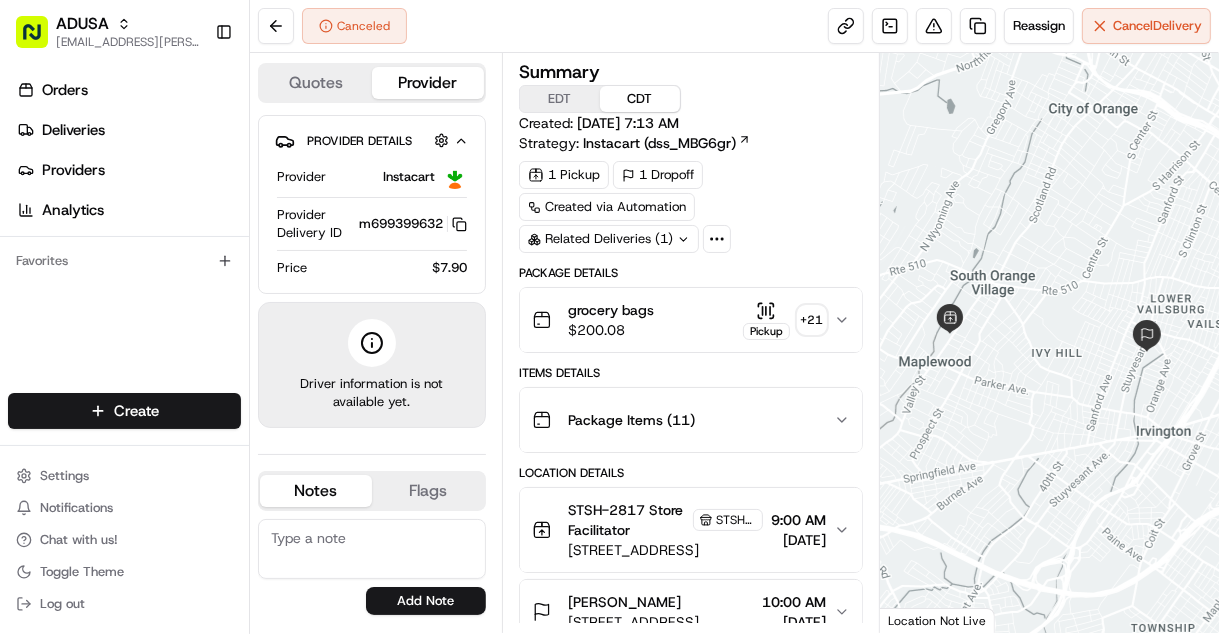 scroll, scrollTop: 0, scrollLeft: 0, axis: both 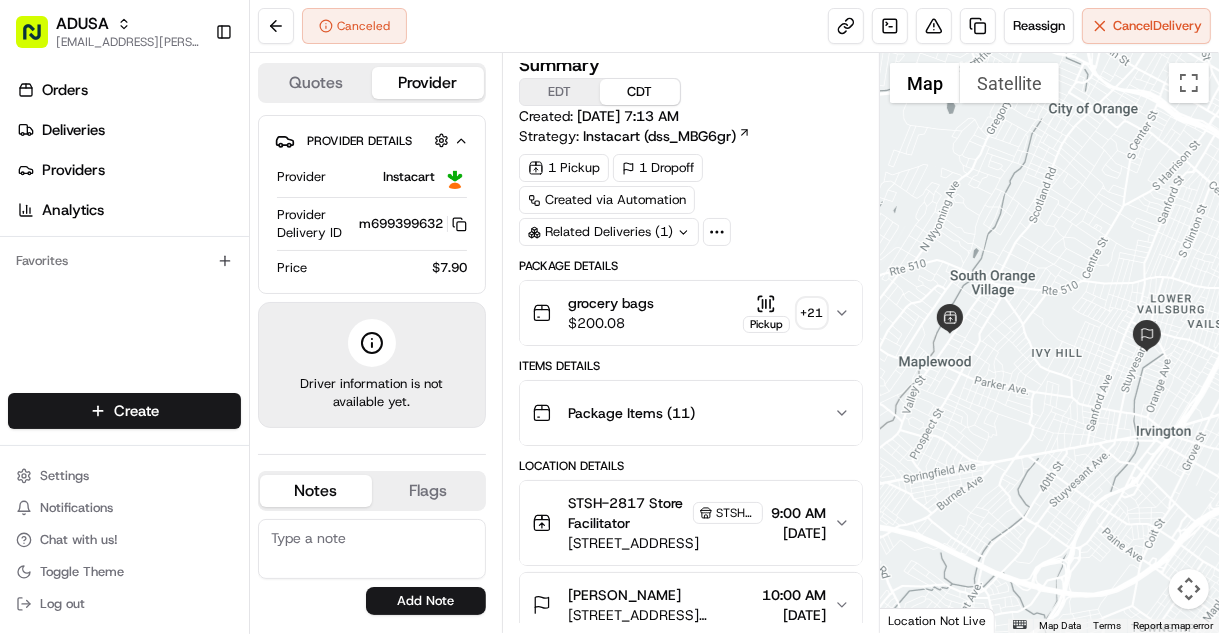 click on "grocery bags $ 200.08 Pickup + 21" at bounding box center [683, 313] 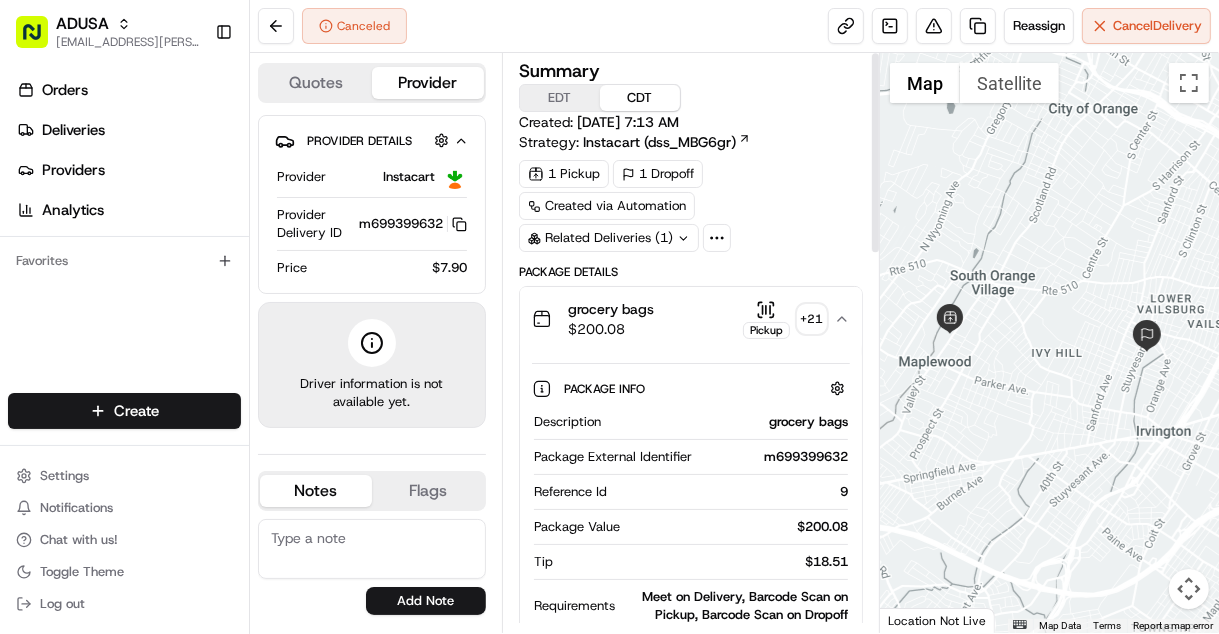 scroll, scrollTop: 0, scrollLeft: 0, axis: both 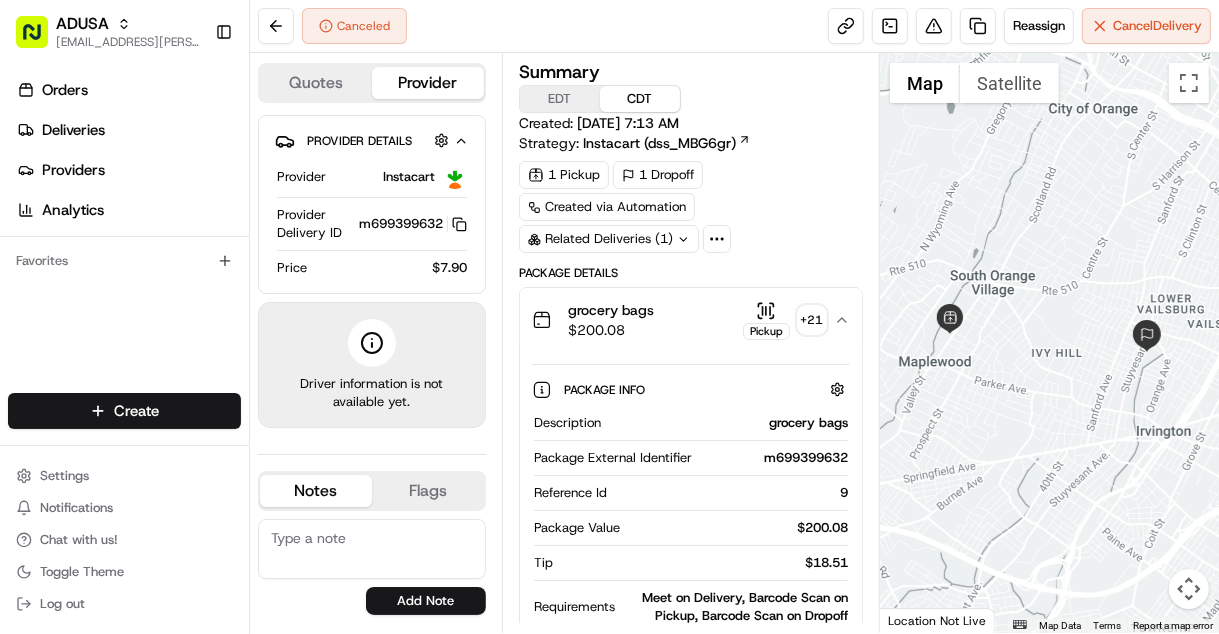 click 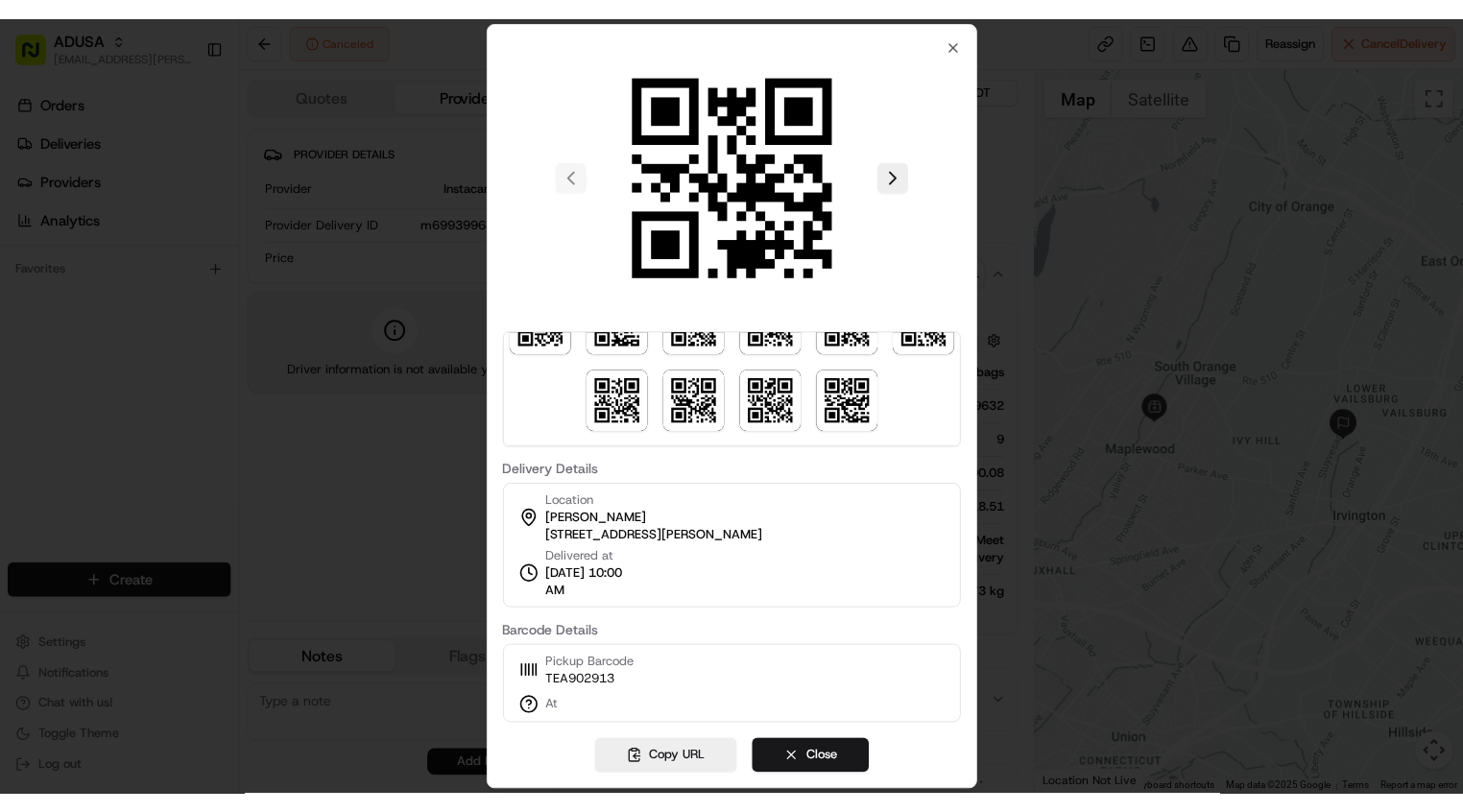 scroll, scrollTop: 208, scrollLeft: 0, axis: vertical 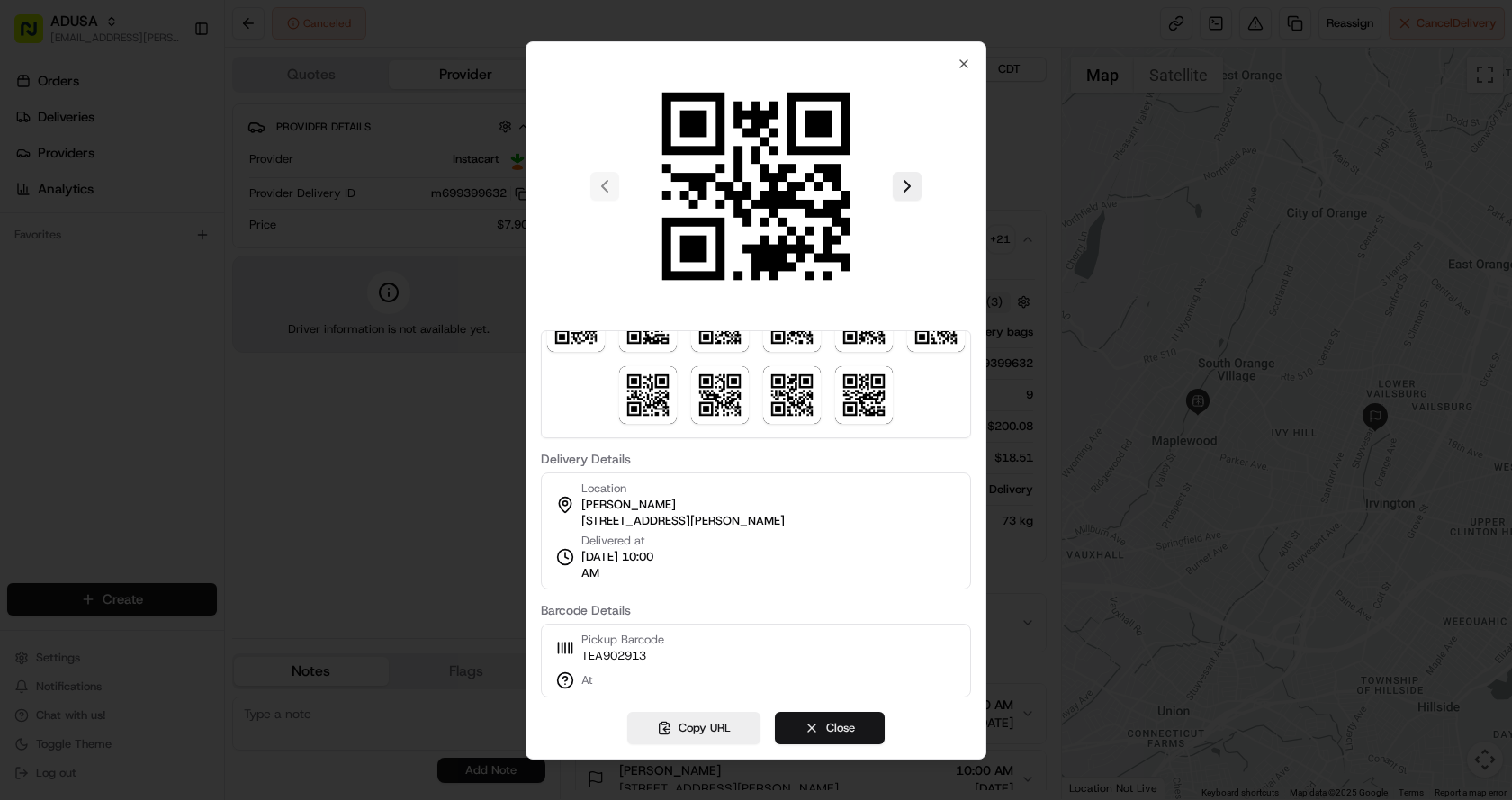 drag, startPoint x: 1039, startPoint y: 5, endPoint x: 831, endPoint y: 728, distance: 752.3251 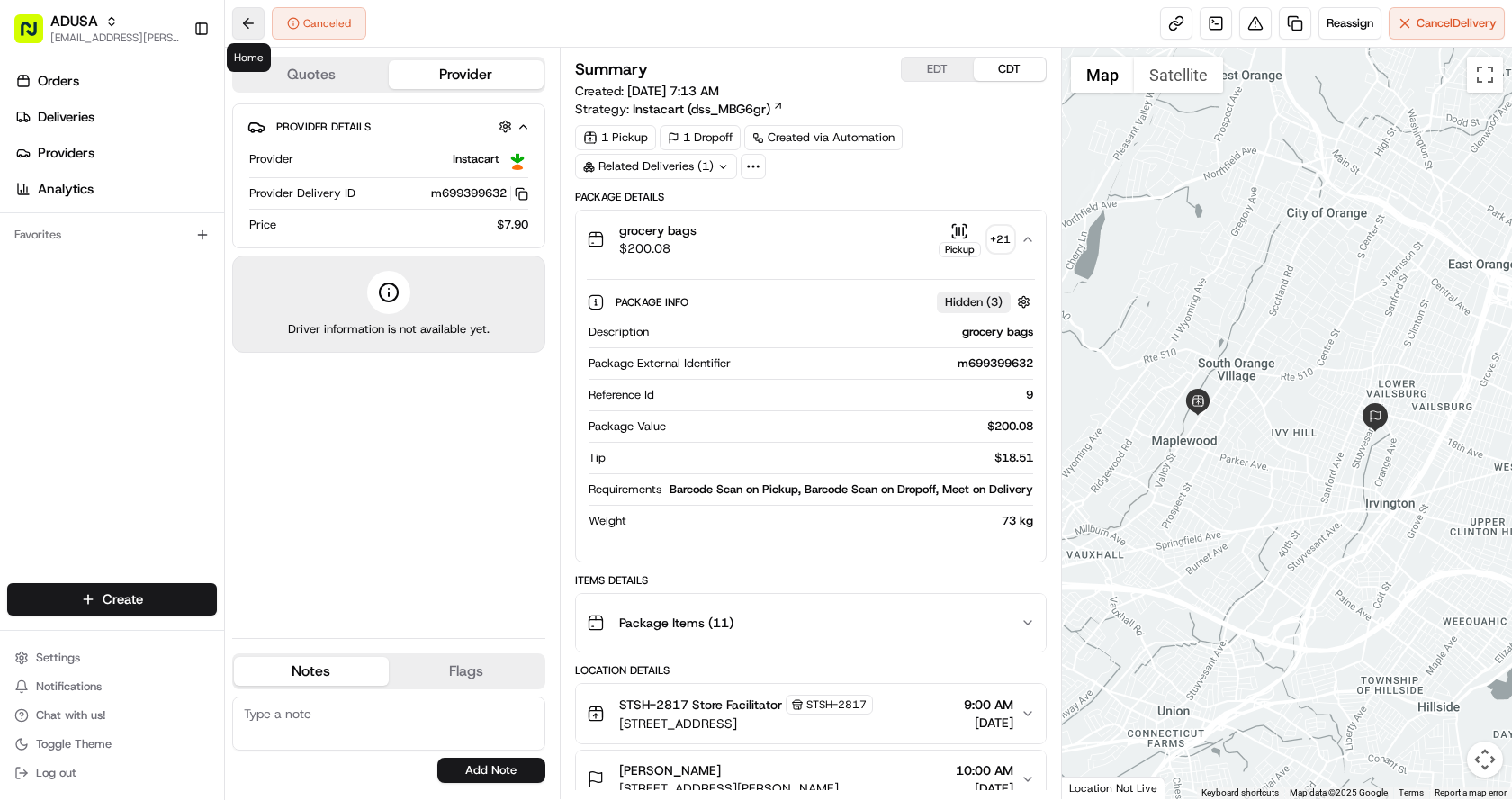 click at bounding box center [248, 23] 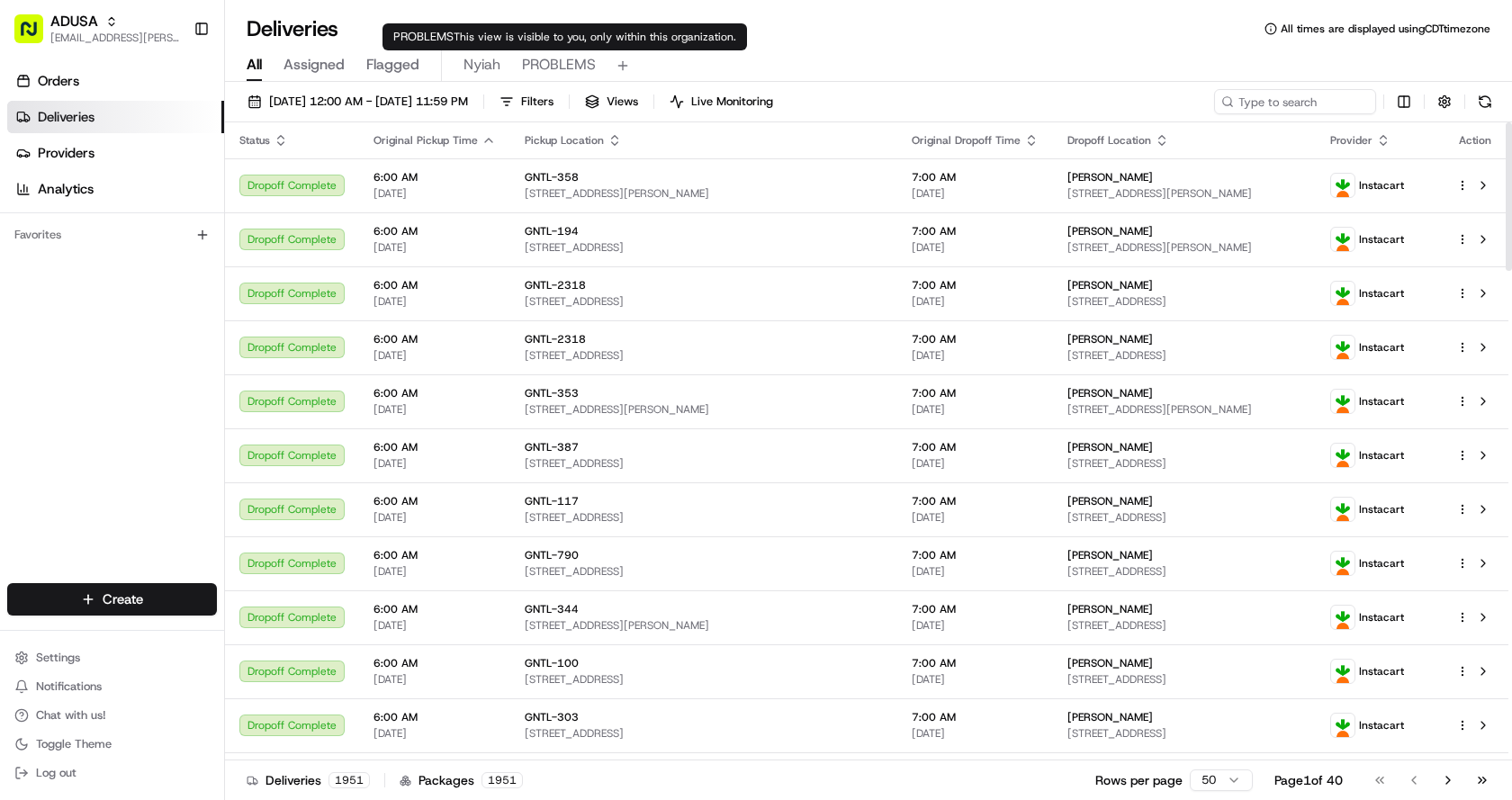 click on "PROBLEMS" at bounding box center [559, 65] 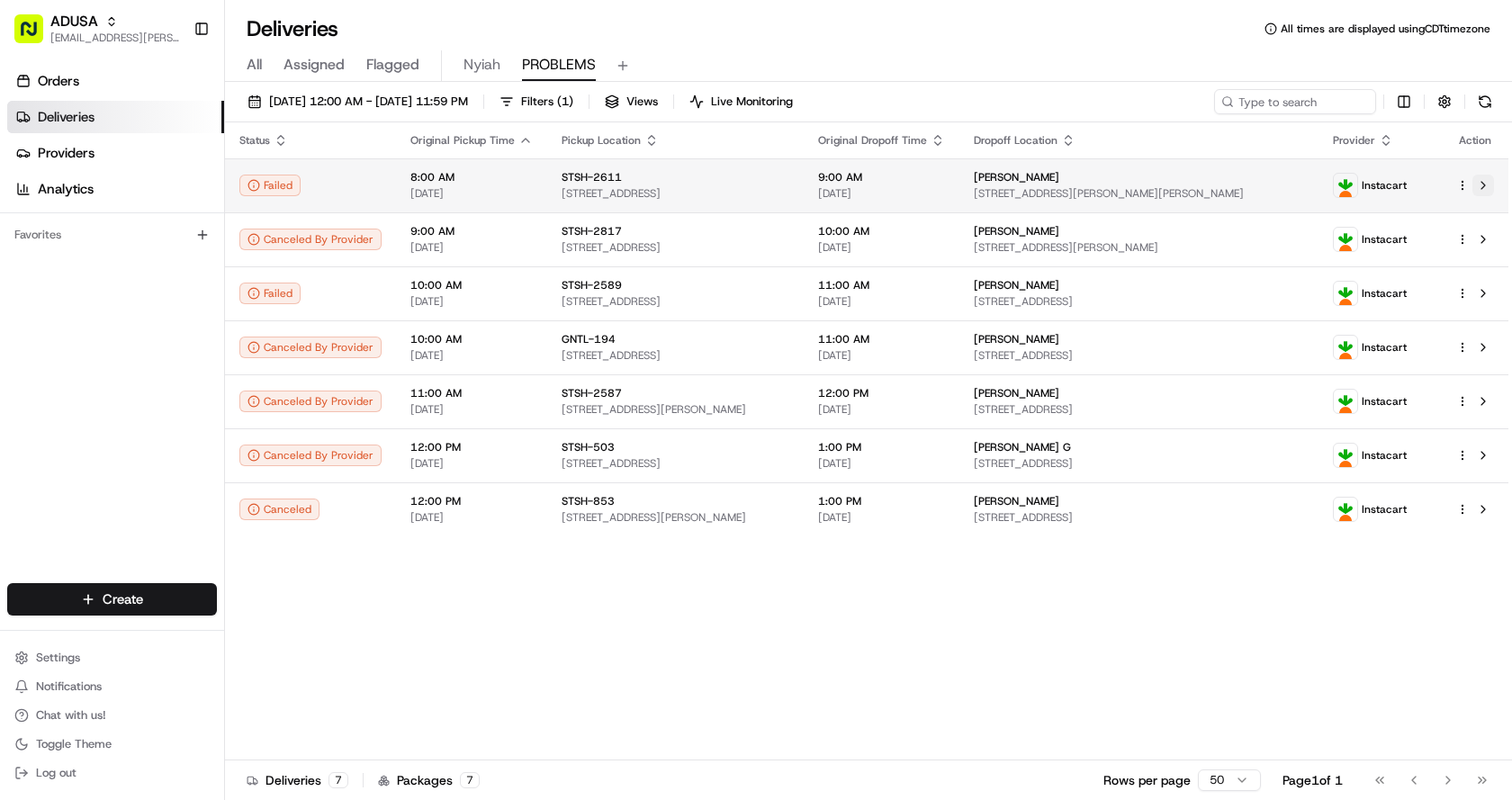 click at bounding box center [1483, 185] 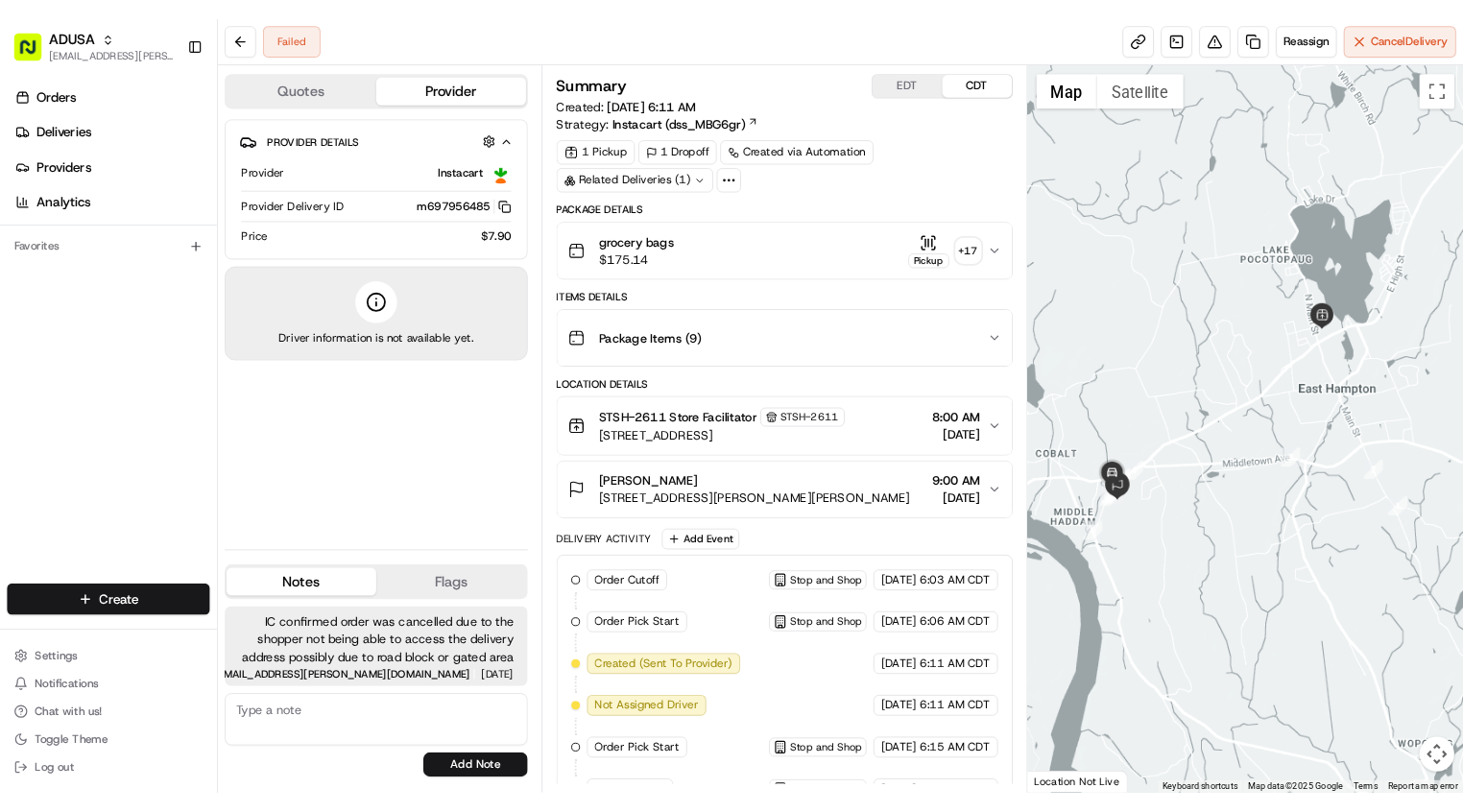 scroll, scrollTop: 0, scrollLeft: 0, axis: both 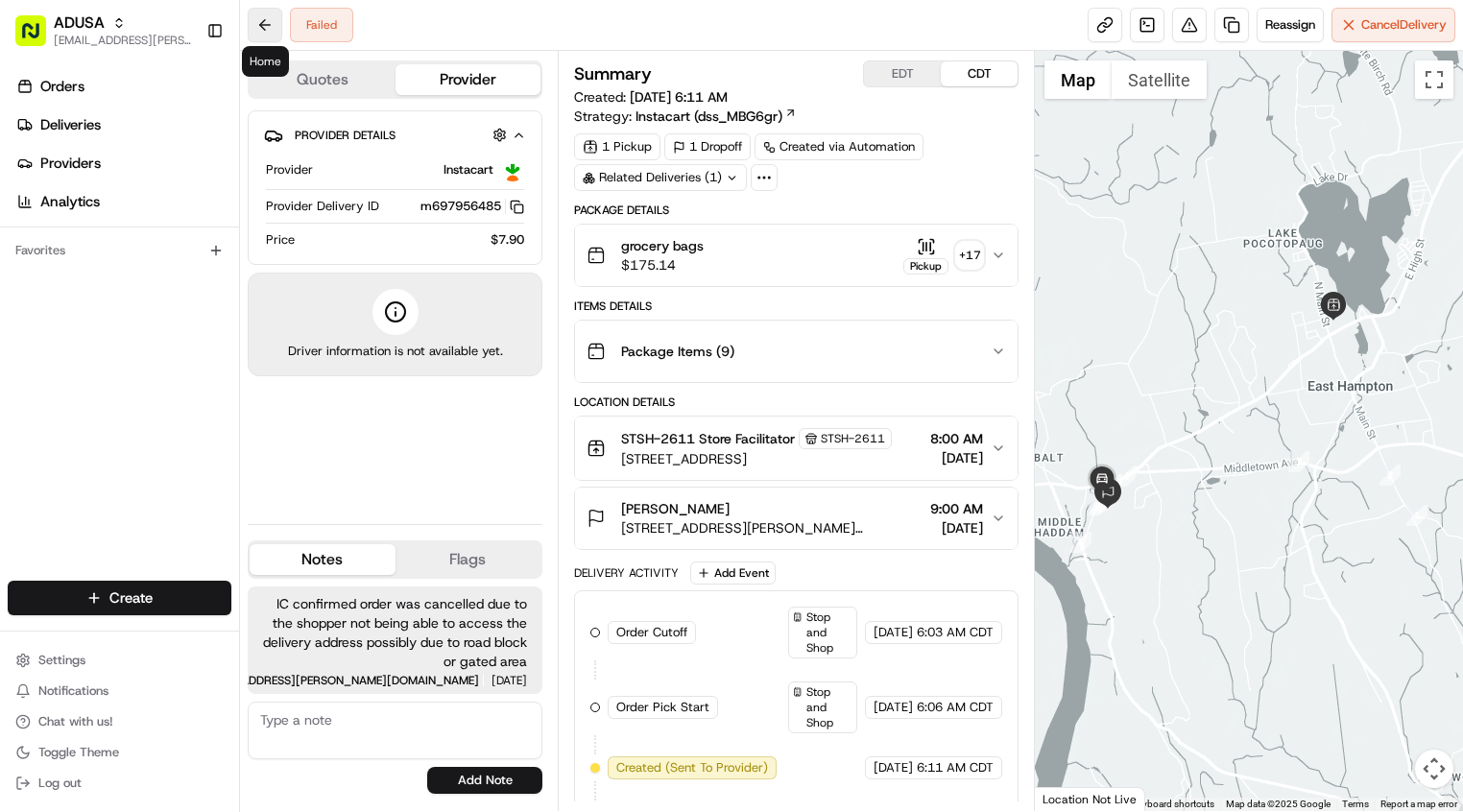 click at bounding box center [265, 25] 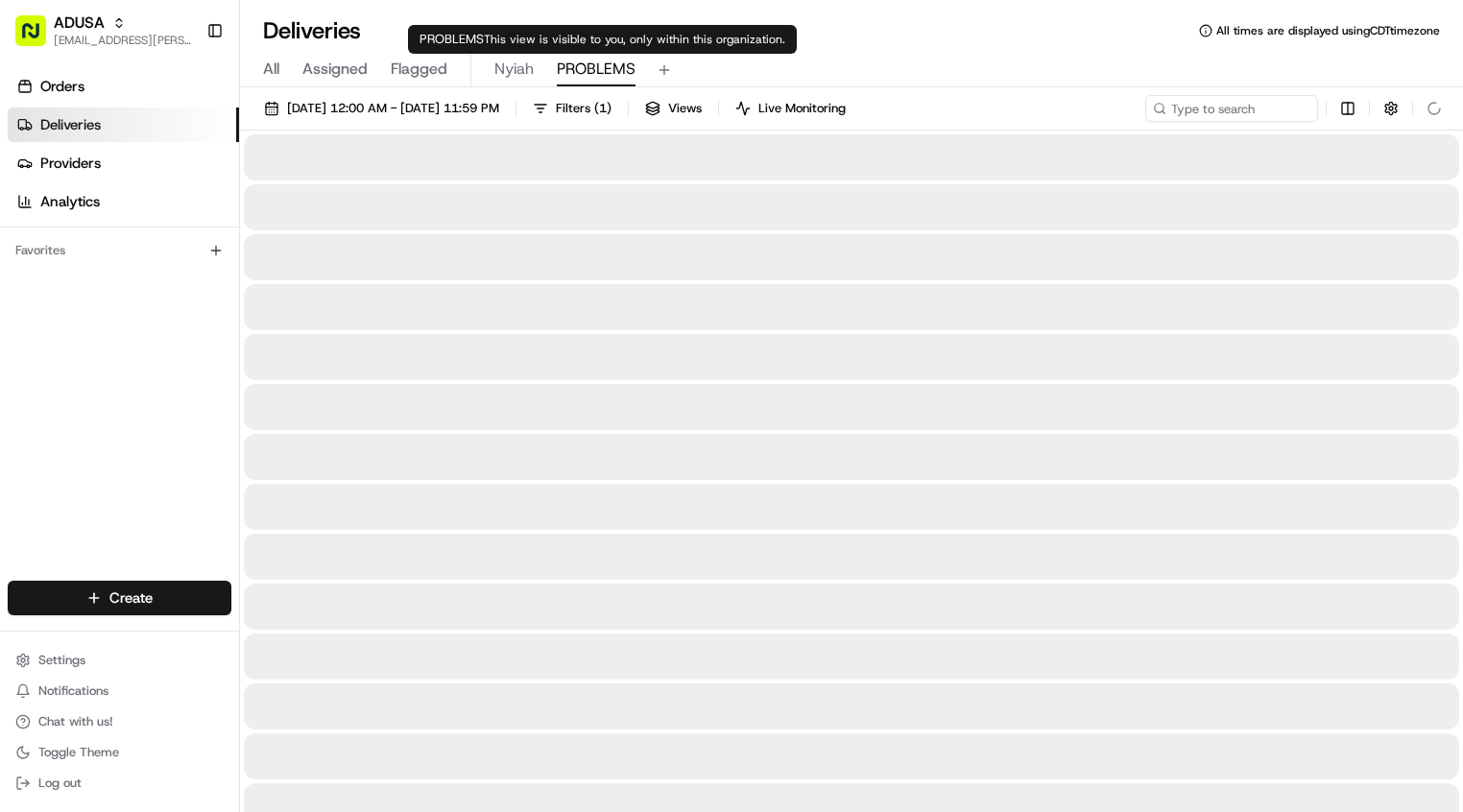 click on "PROBLEMS" at bounding box center [596, 69] 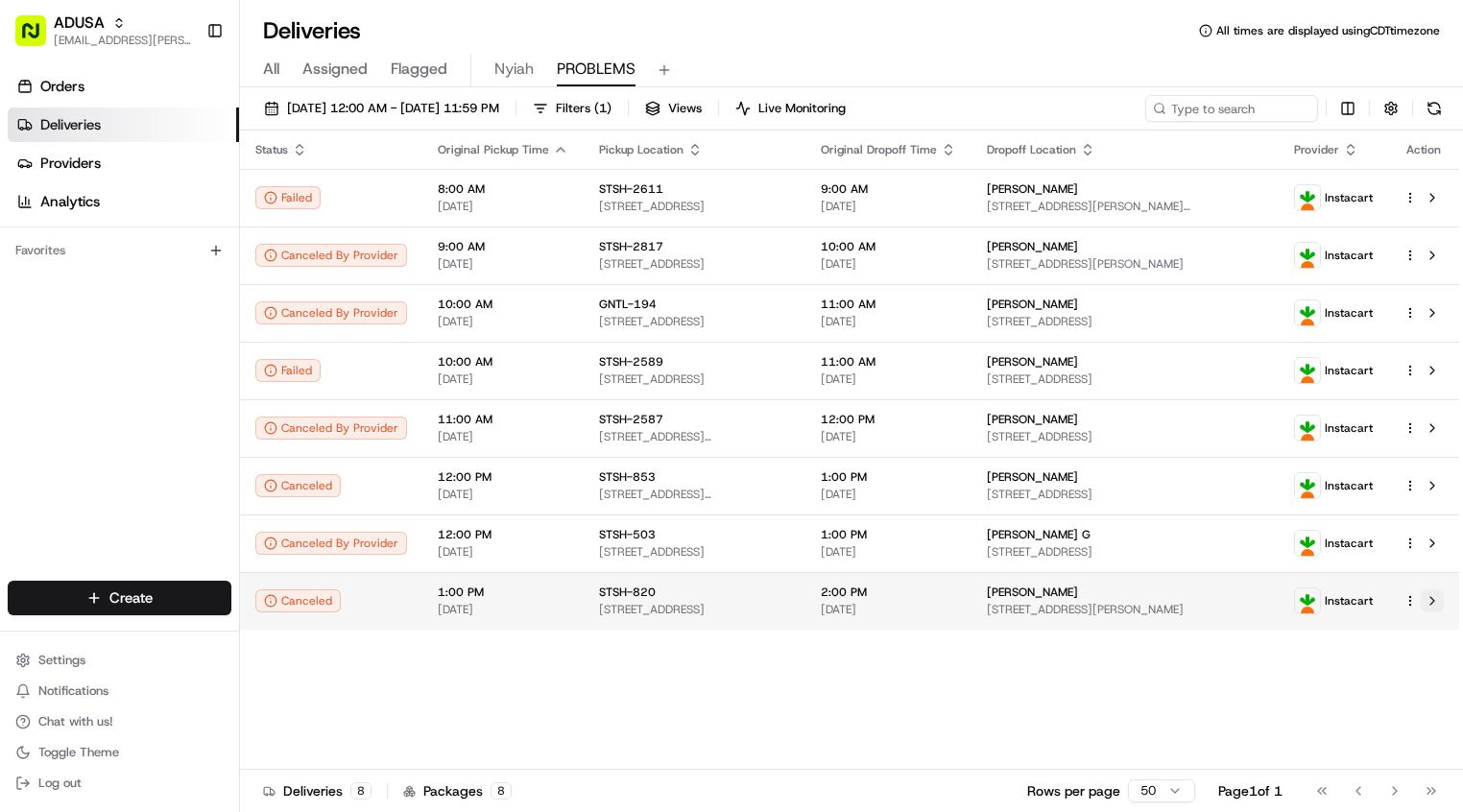 click at bounding box center [1432, 601] 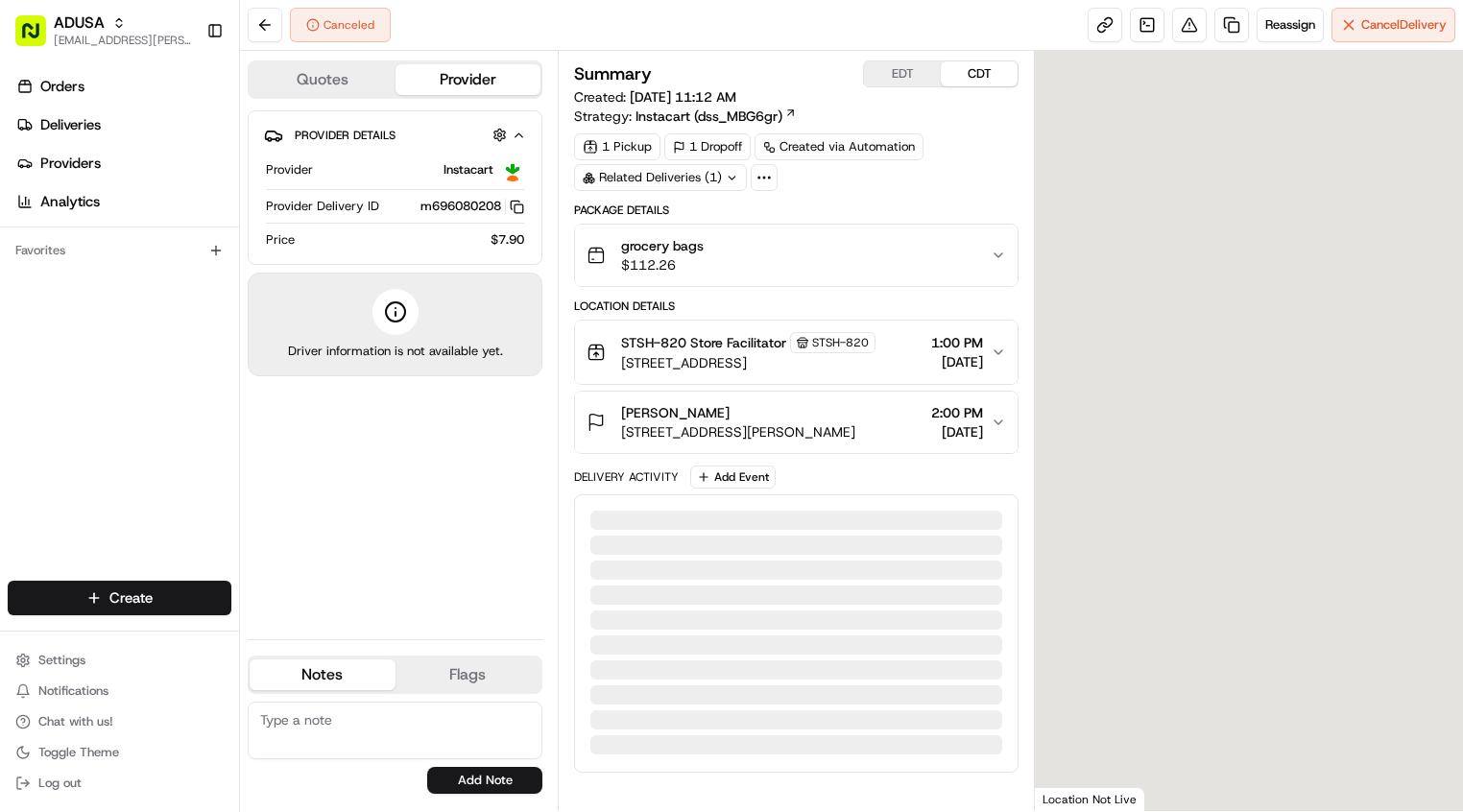 scroll, scrollTop: 0, scrollLeft: 0, axis: both 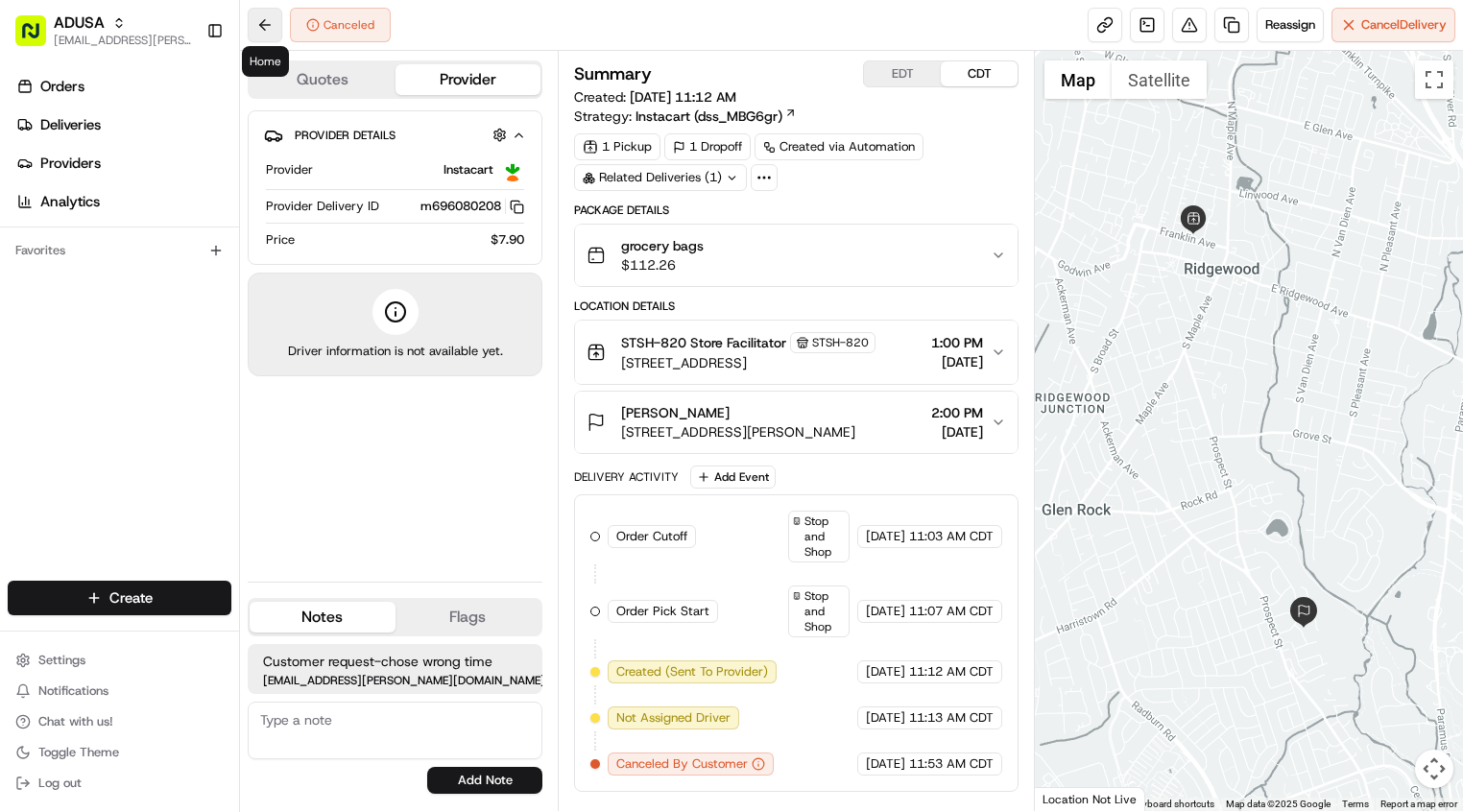 click at bounding box center [265, 25] 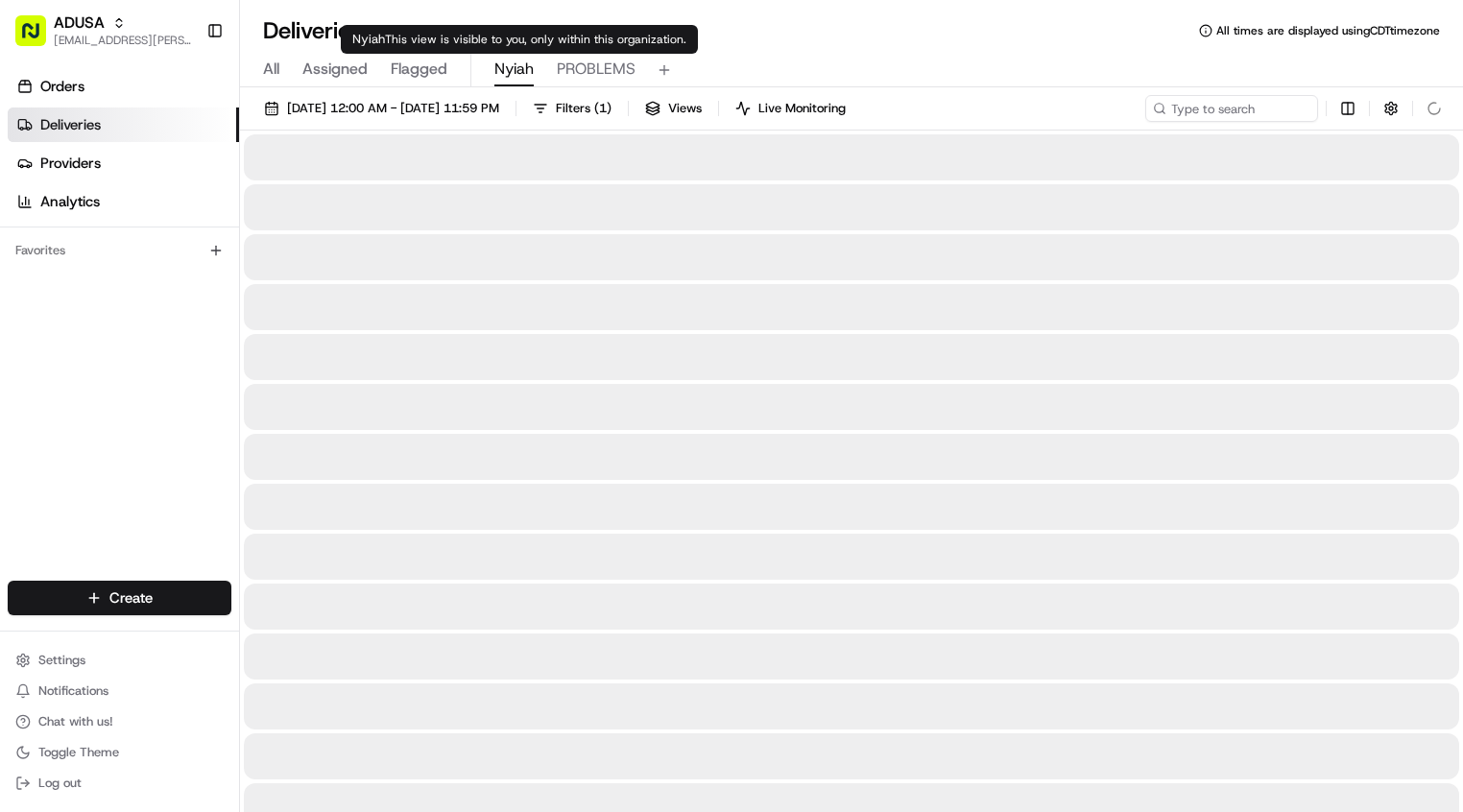 click on "Nyiah" at bounding box center [514, 69] 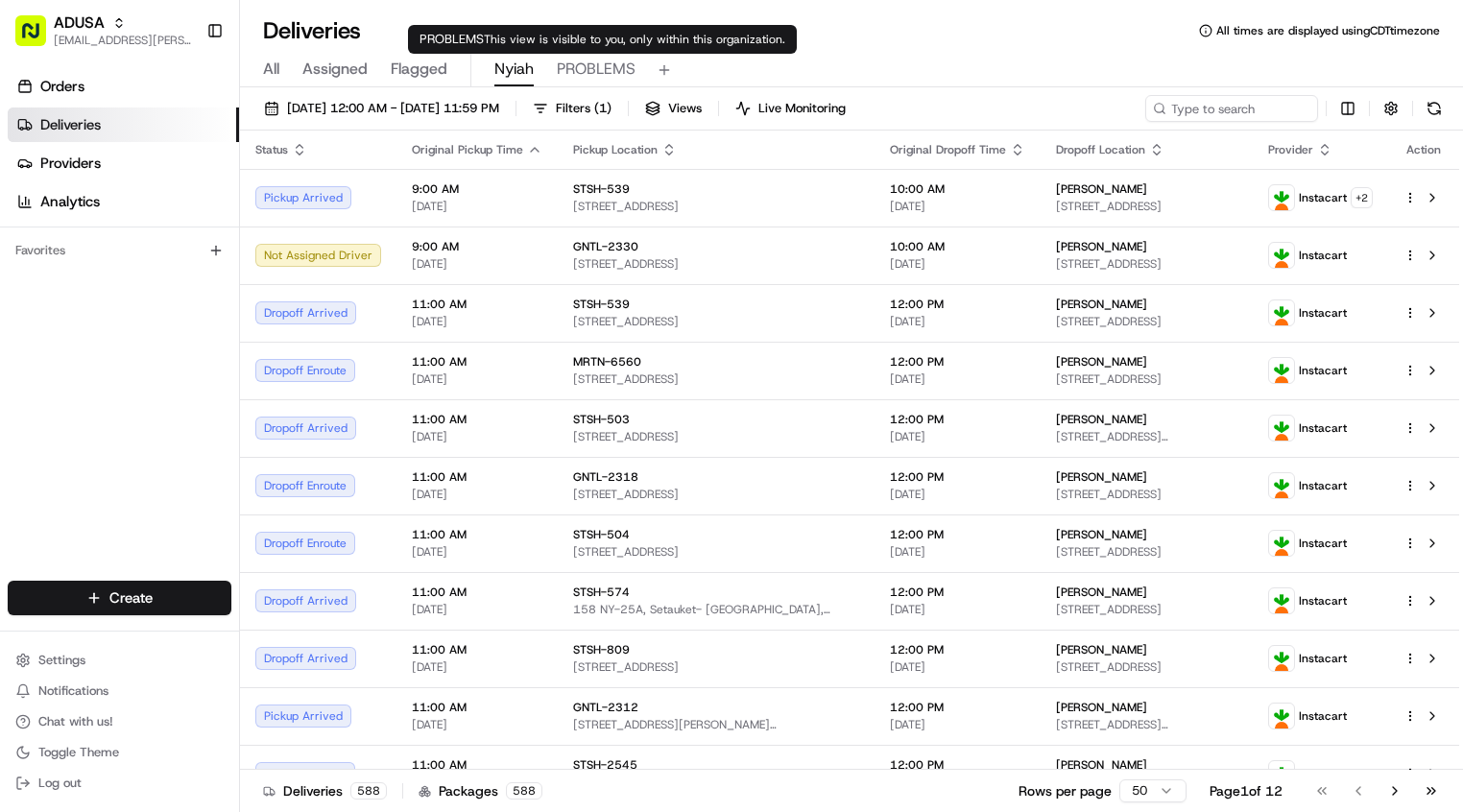 click on "PROBLEMS" at bounding box center [596, 69] 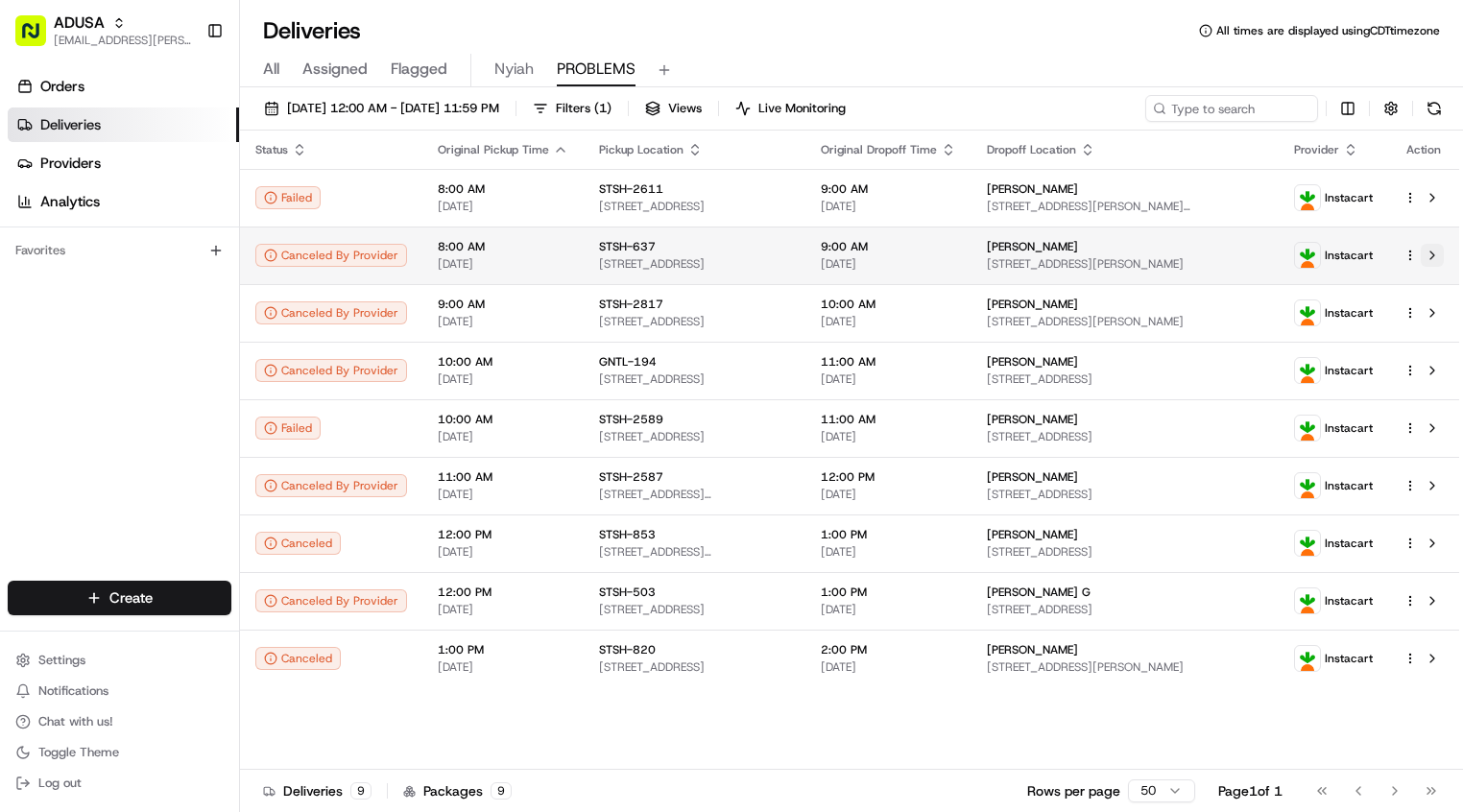 click at bounding box center [1432, 255] 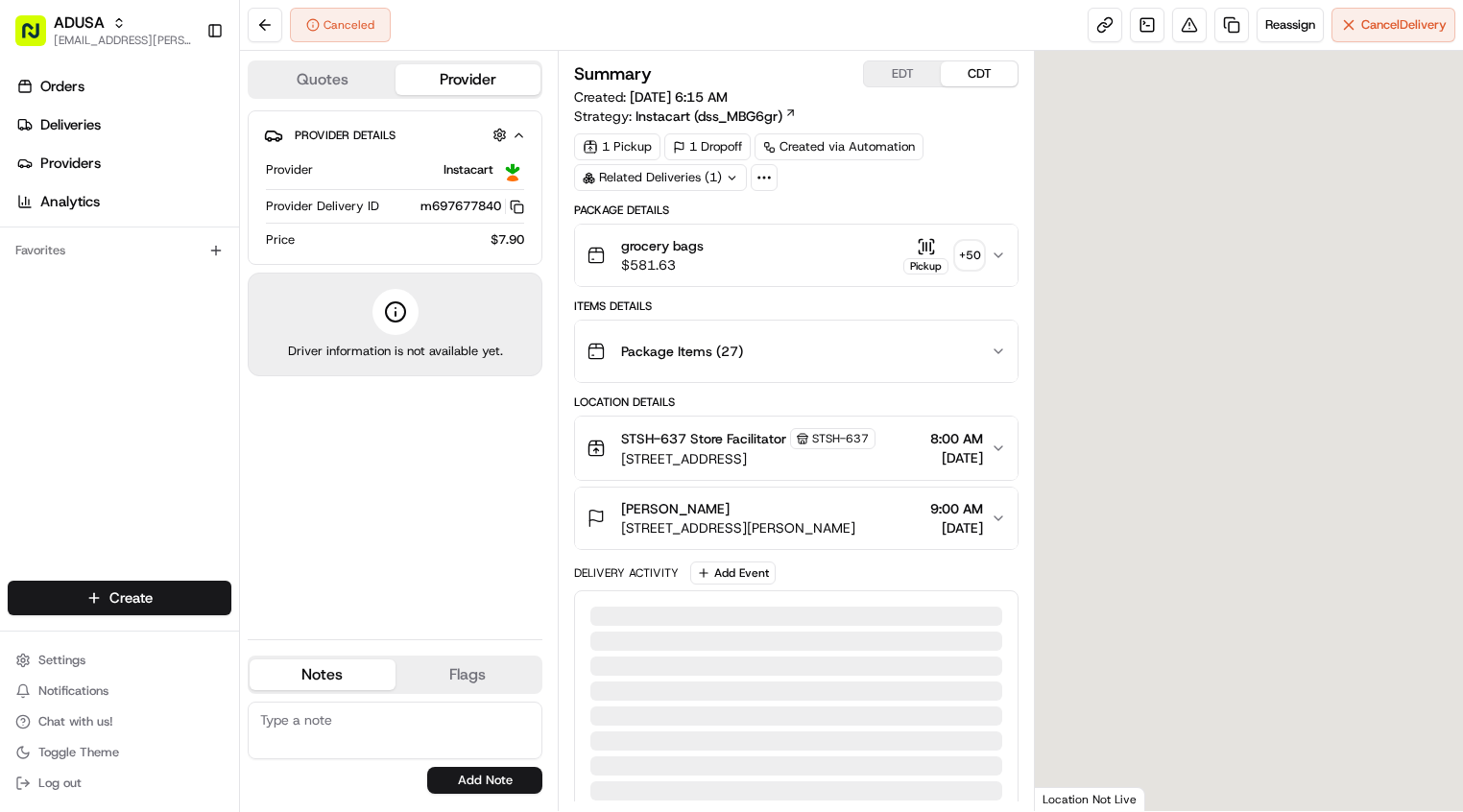 scroll, scrollTop: 0, scrollLeft: 0, axis: both 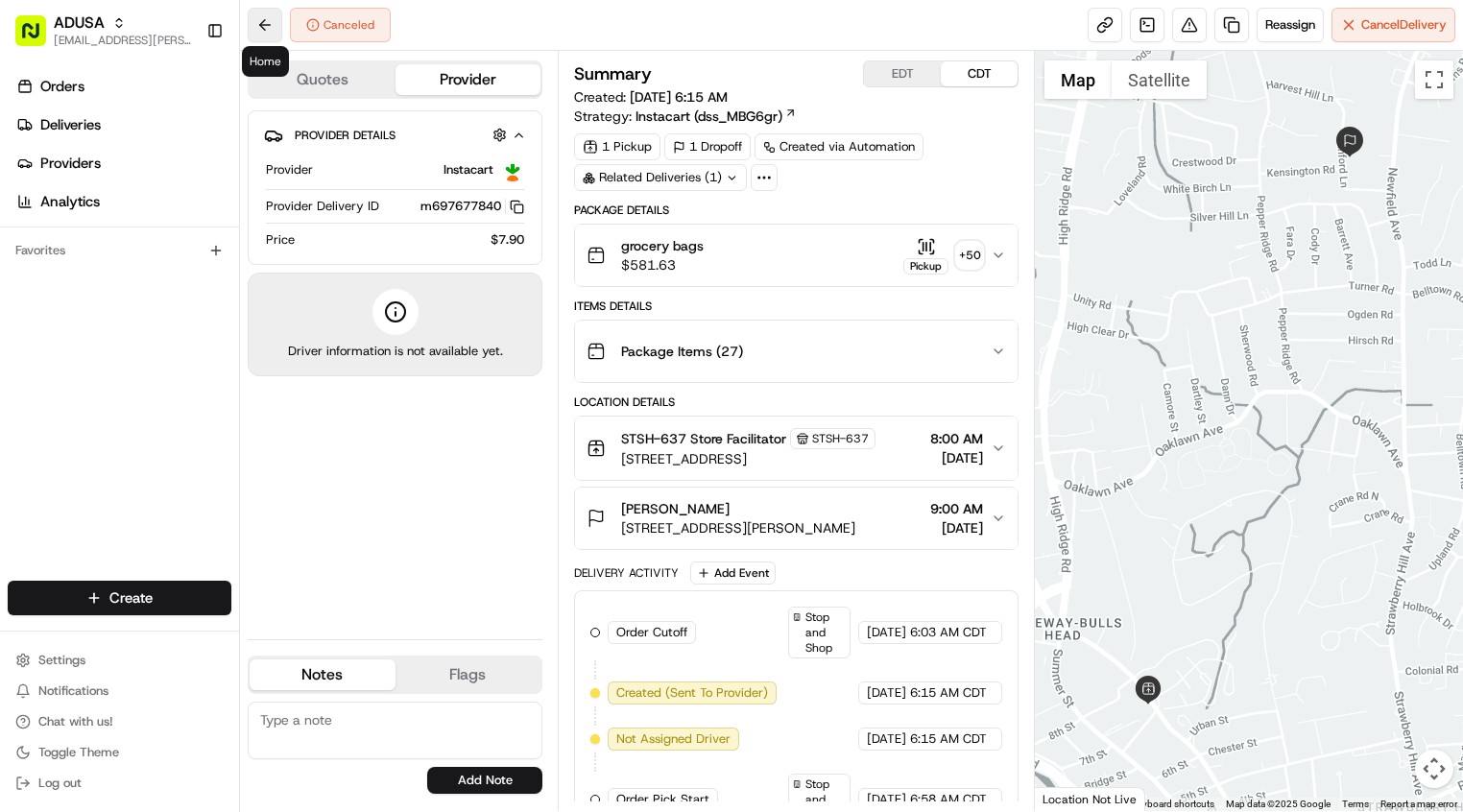 click at bounding box center [265, 25] 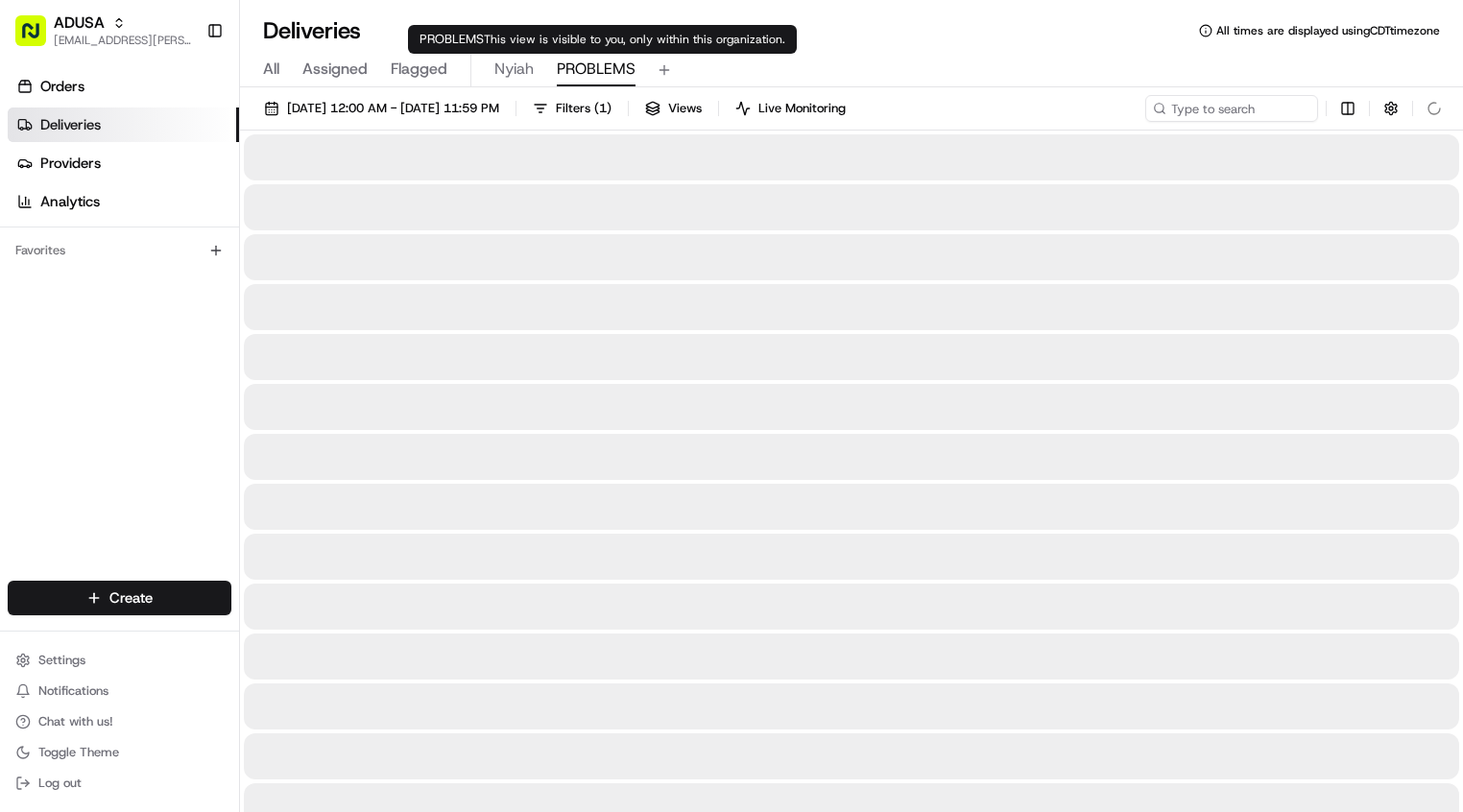 click on "PROBLEMS" at bounding box center [596, 69] 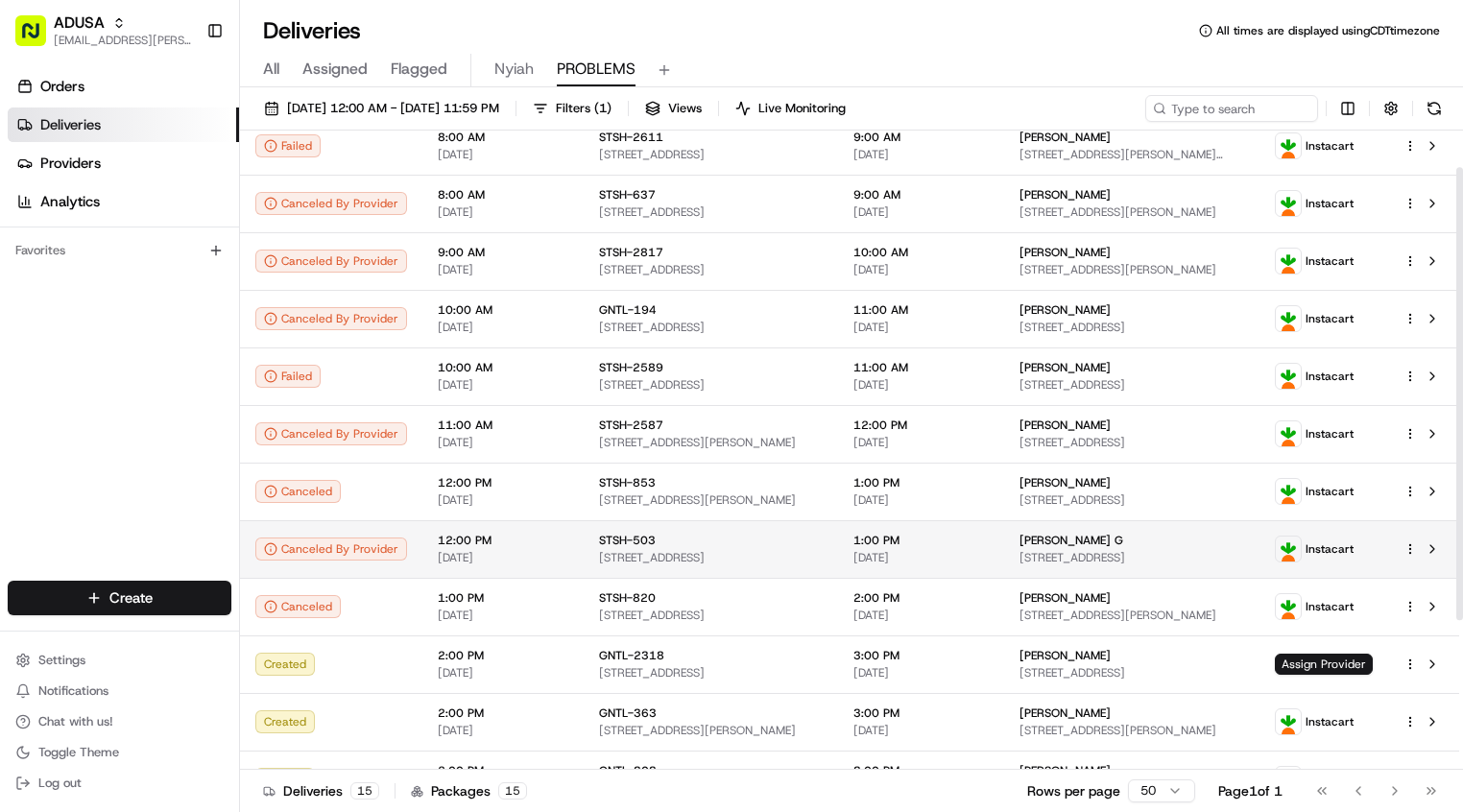 scroll, scrollTop: 0, scrollLeft: 0, axis: both 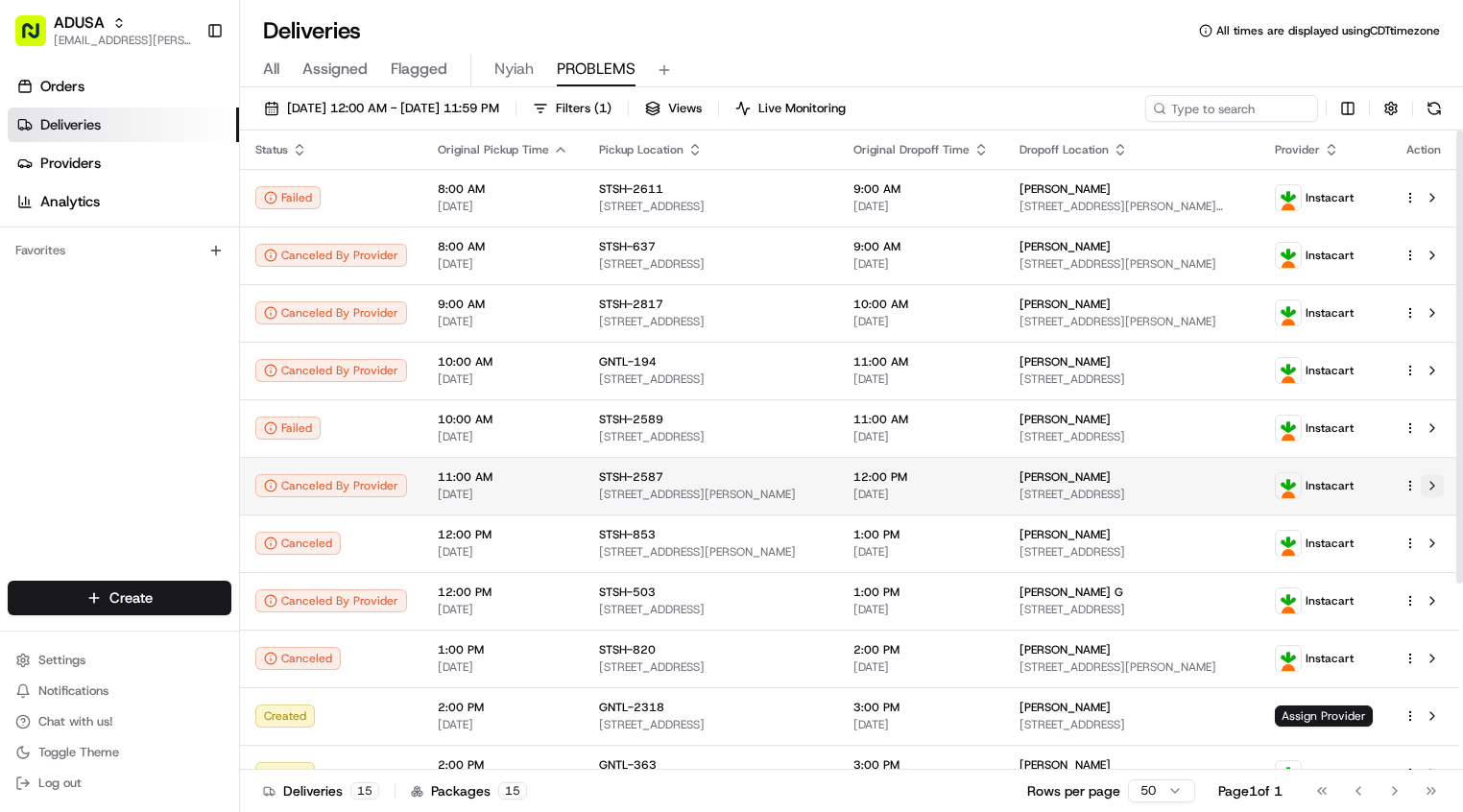 click at bounding box center [1432, 486] 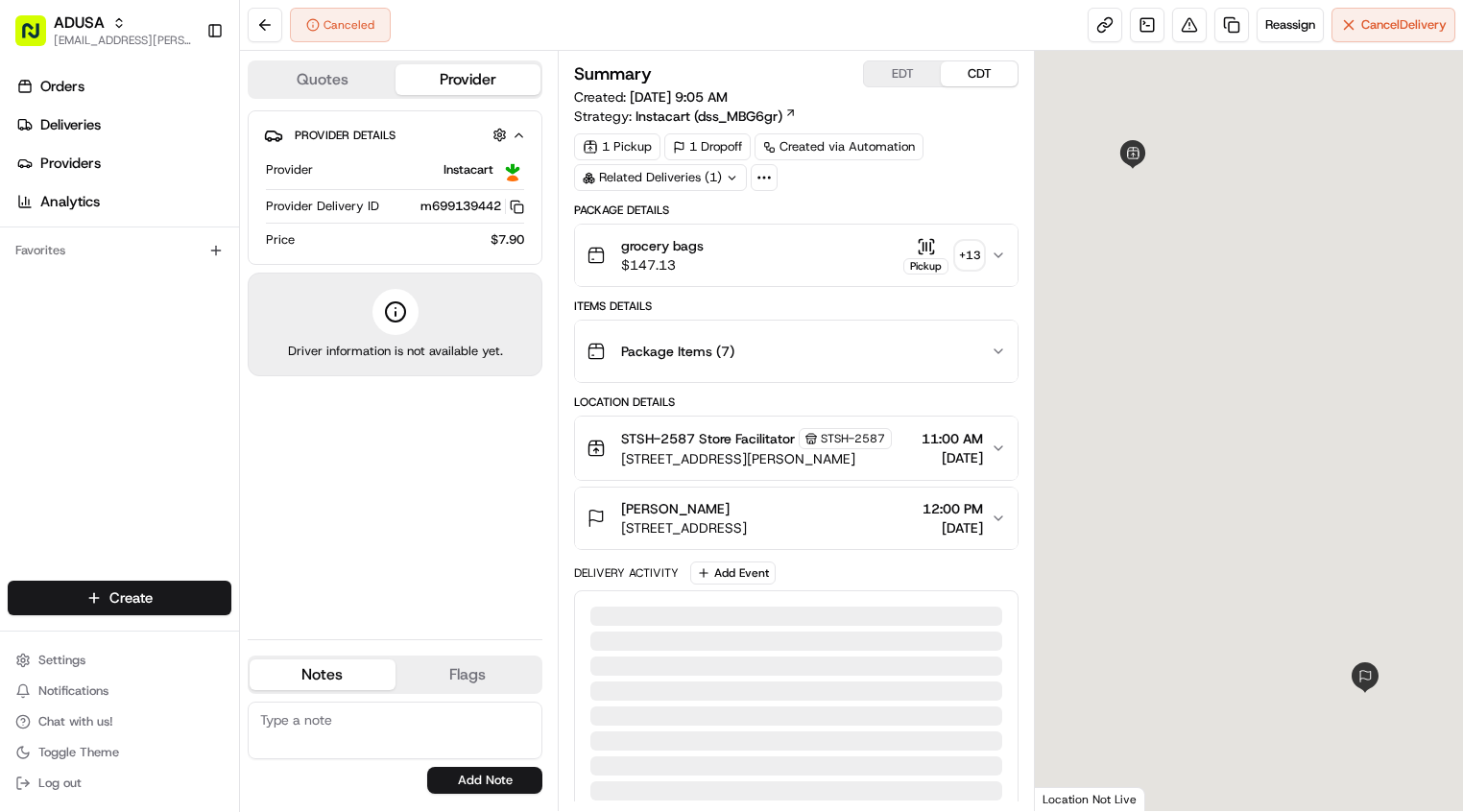scroll, scrollTop: 0, scrollLeft: 0, axis: both 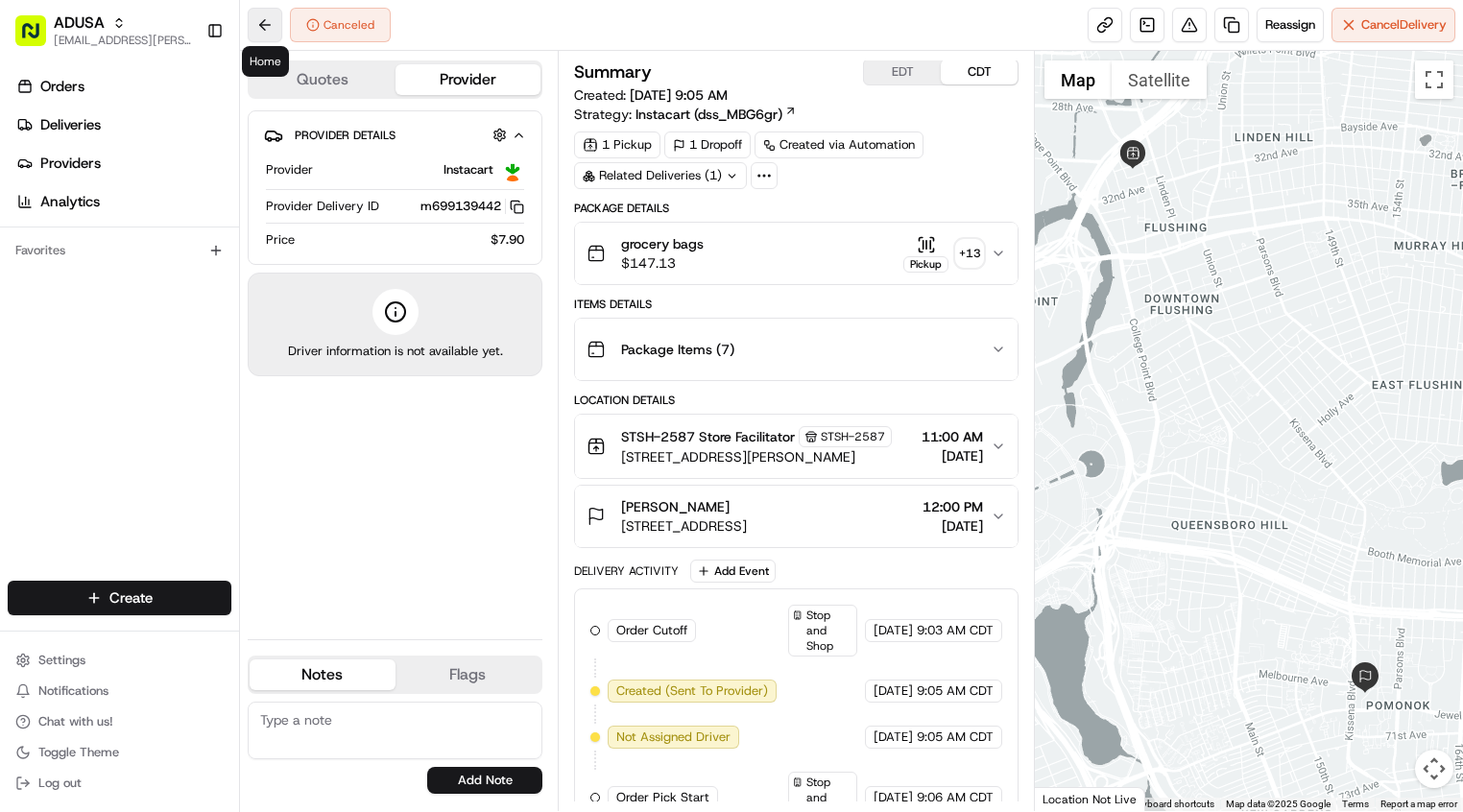click at bounding box center (265, 25) 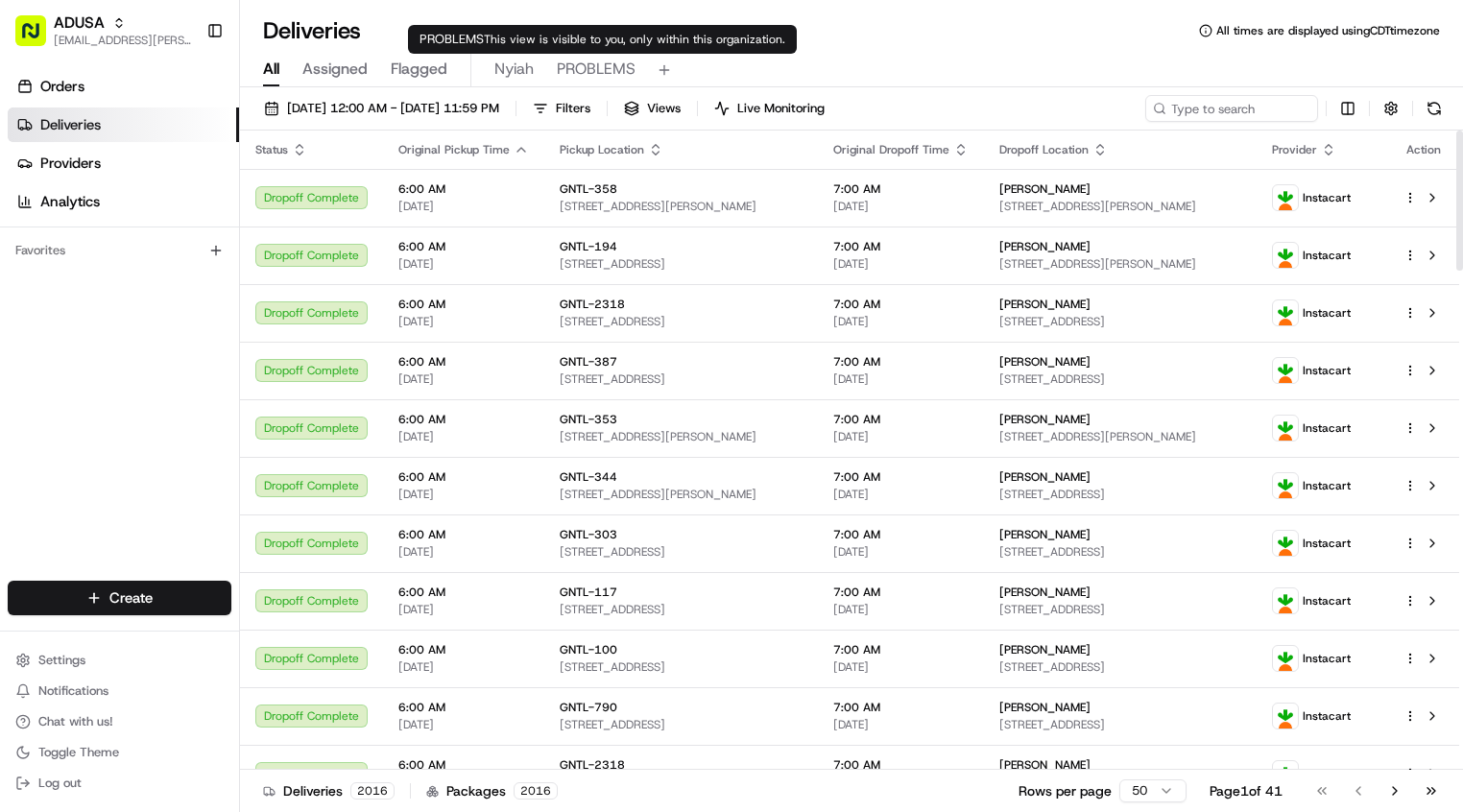 click on "PROBLEMS" at bounding box center [596, 69] 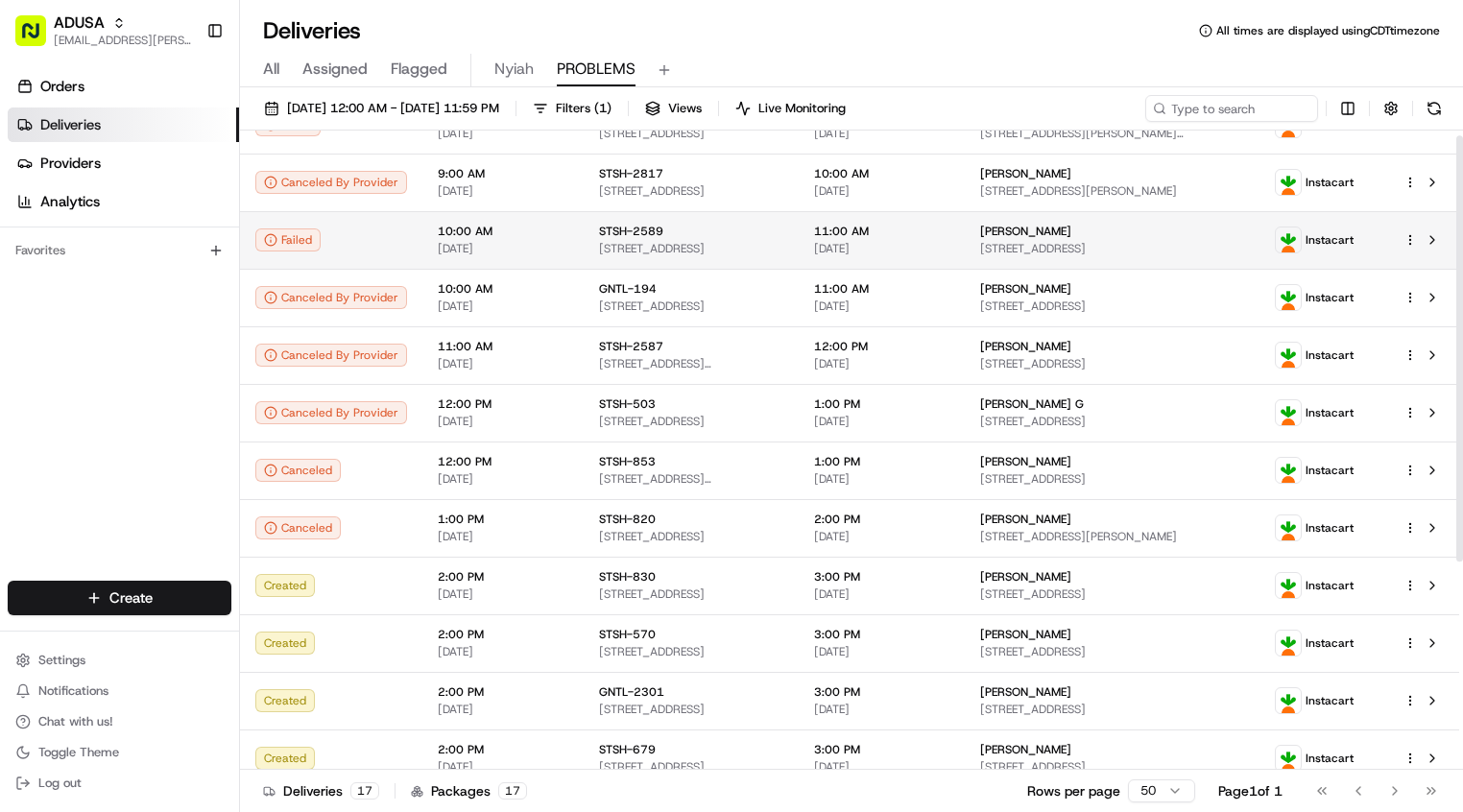 scroll, scrollTop: 0, scrollLeft: 0, axis: both 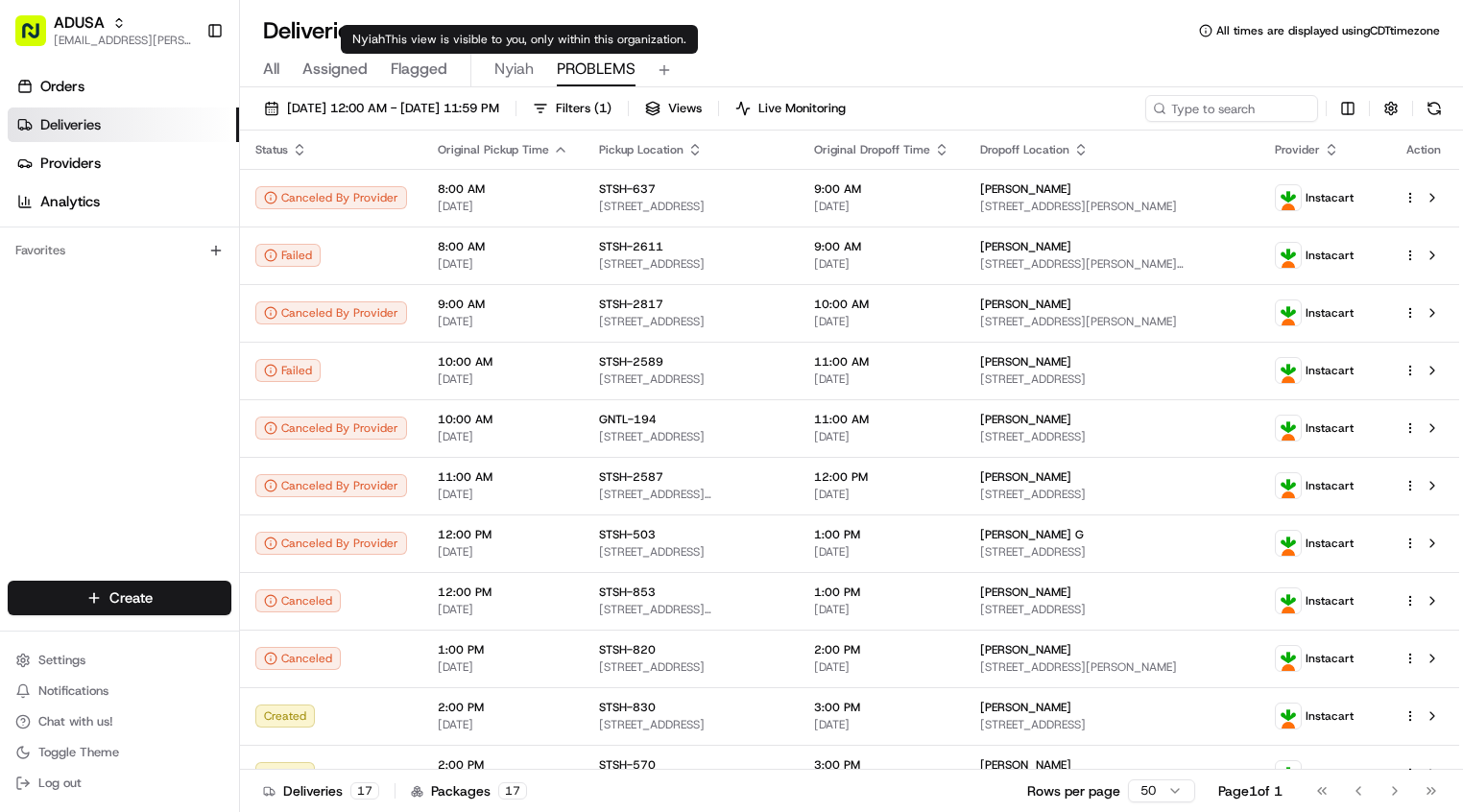 click on "Nyiah" at bounding box center (514, 69) 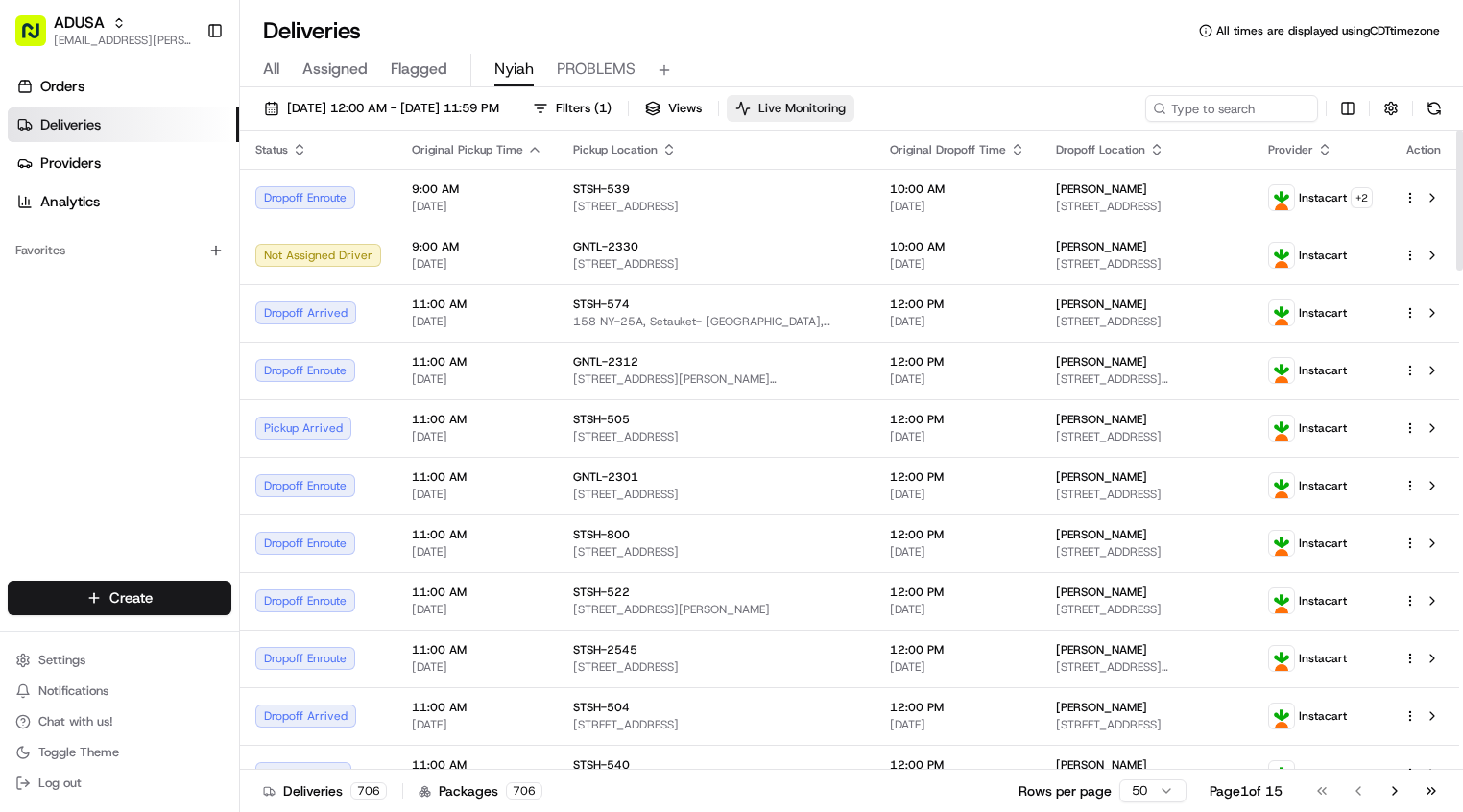 click on "Live Monitoring" at bounding box center (802, 108) 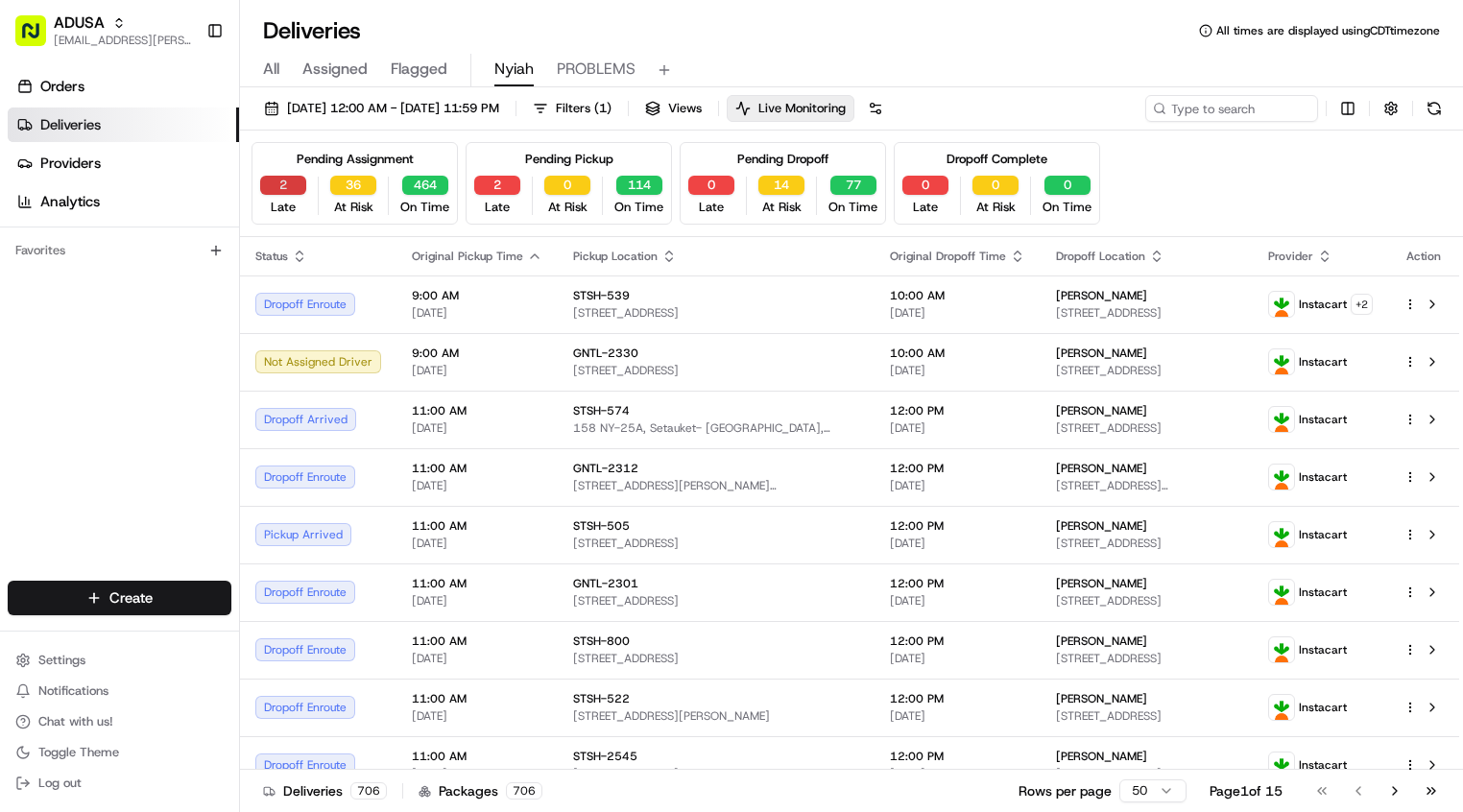 click on "2" at bounding box center [283, 185] 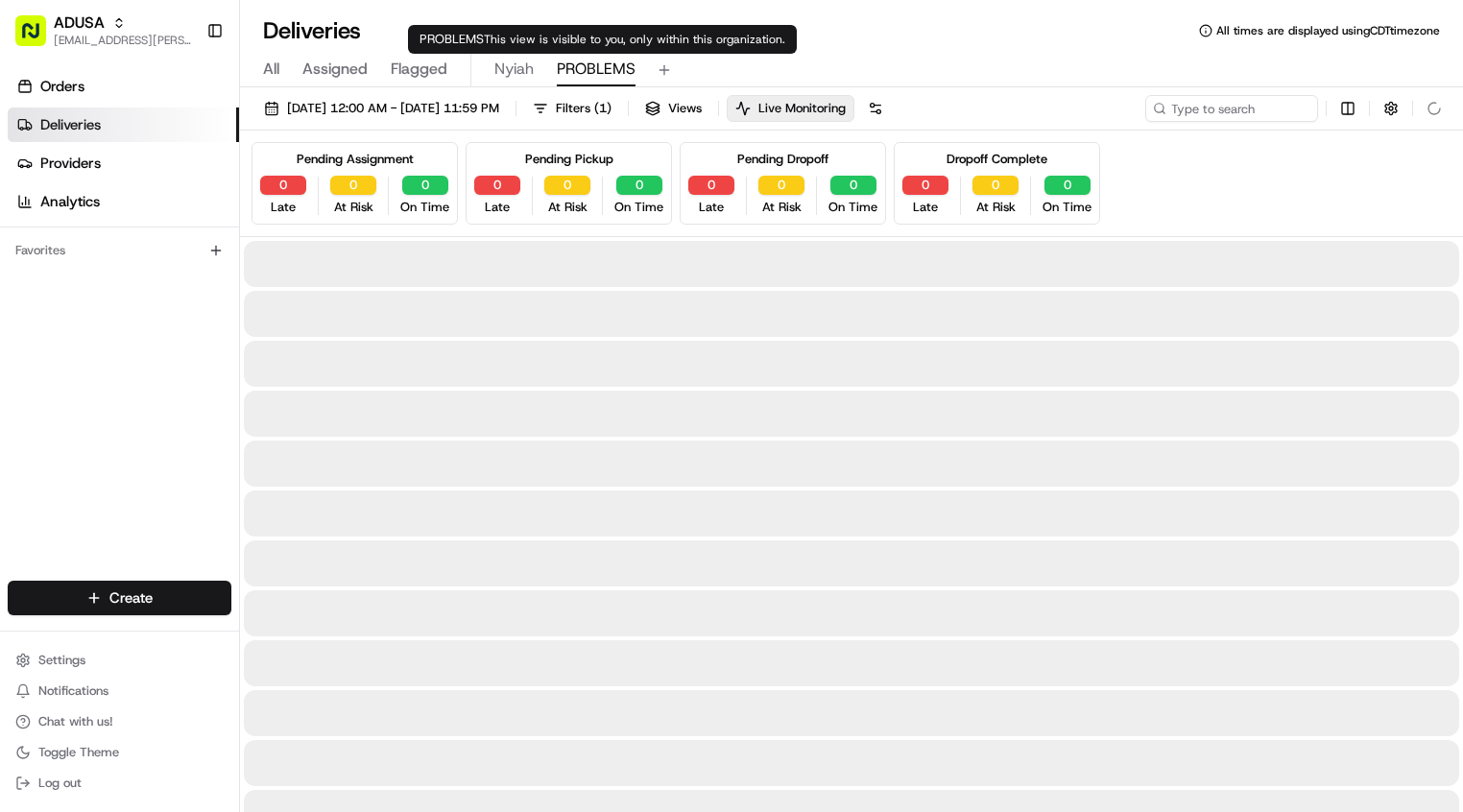 click on "PROBLEMS" at bounding box center [596, 69] 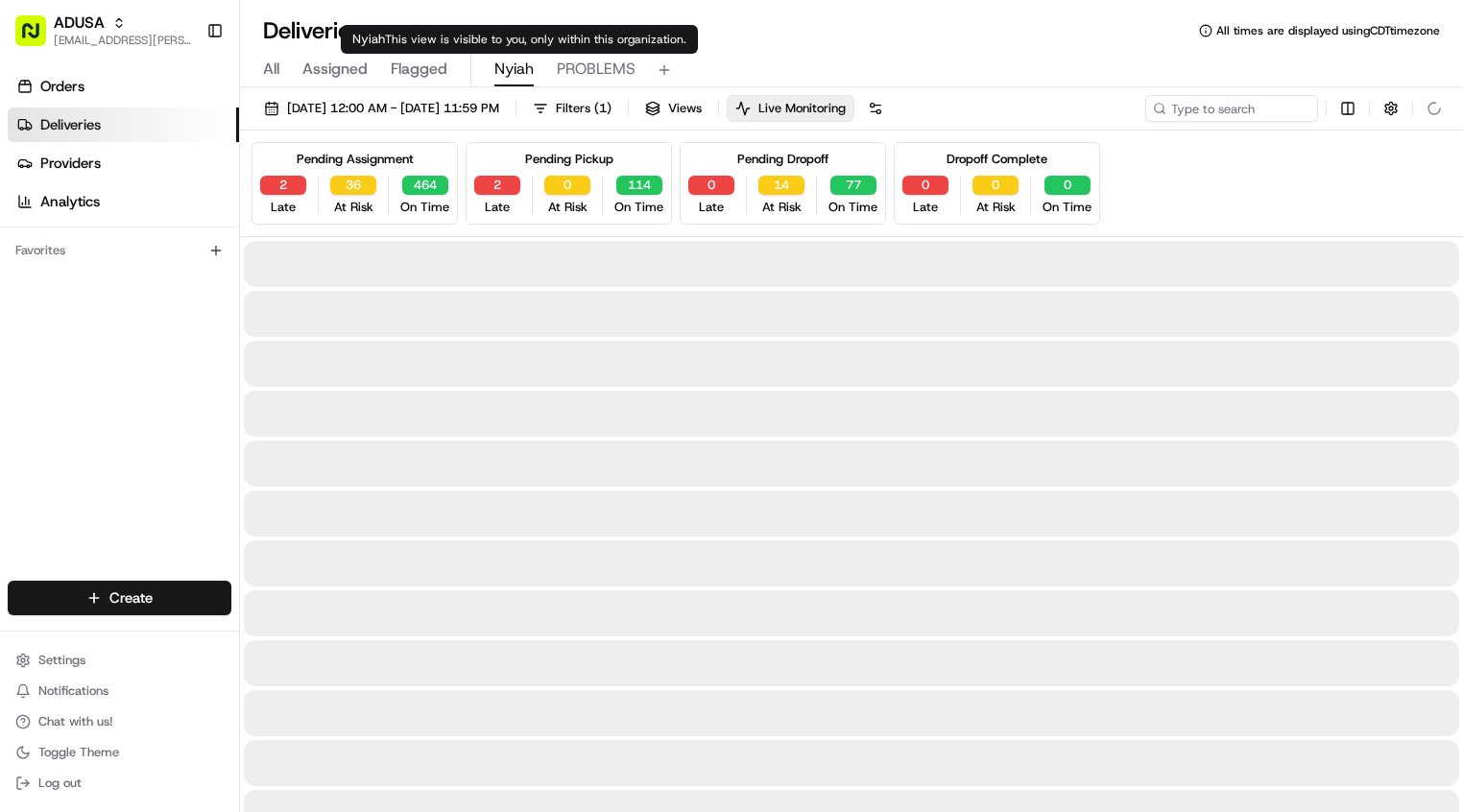 click on "Nyiah" at bounding box center (514, 69) 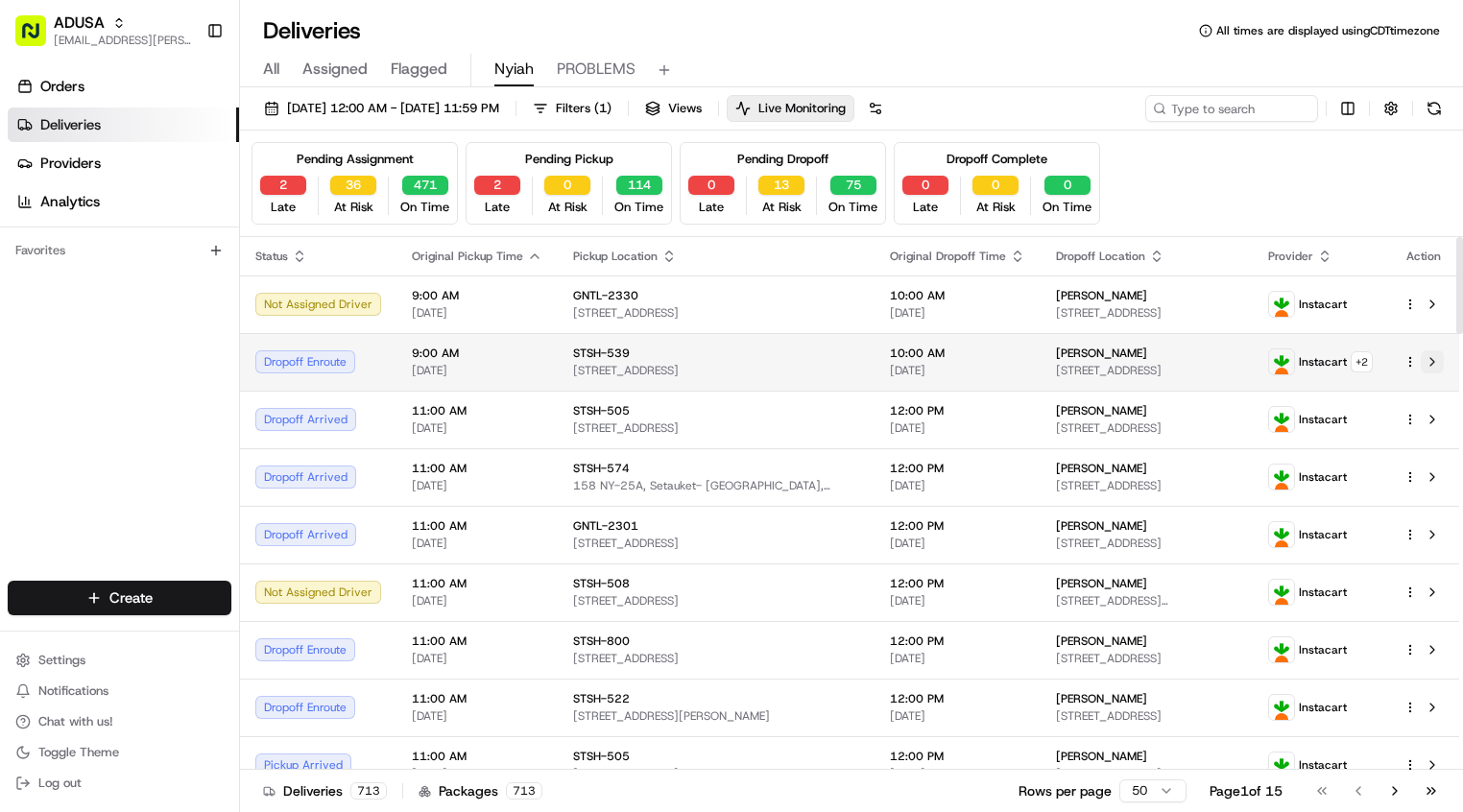 click at bounding box center (1432, 362) 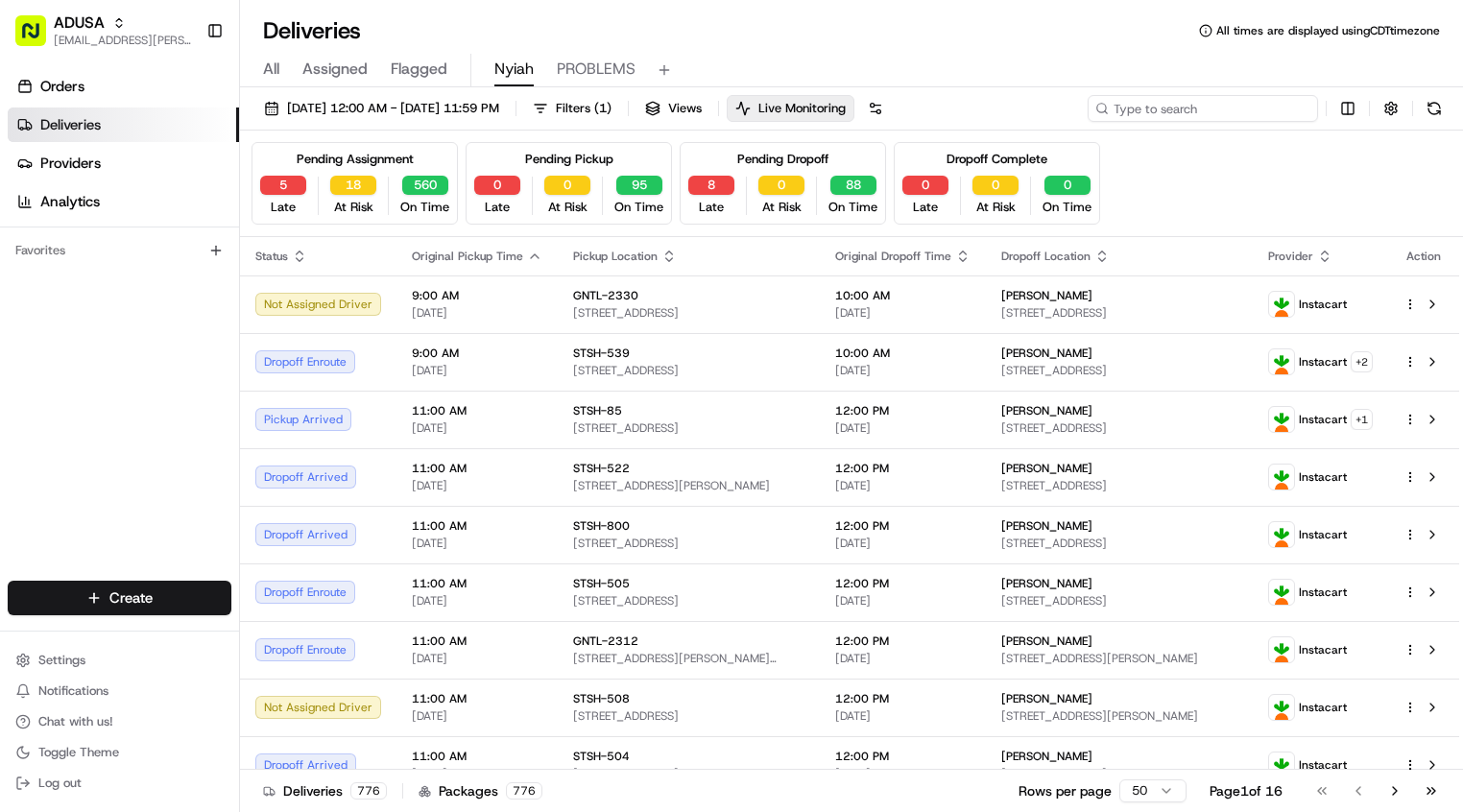 click at bounding box center [1203, 108] 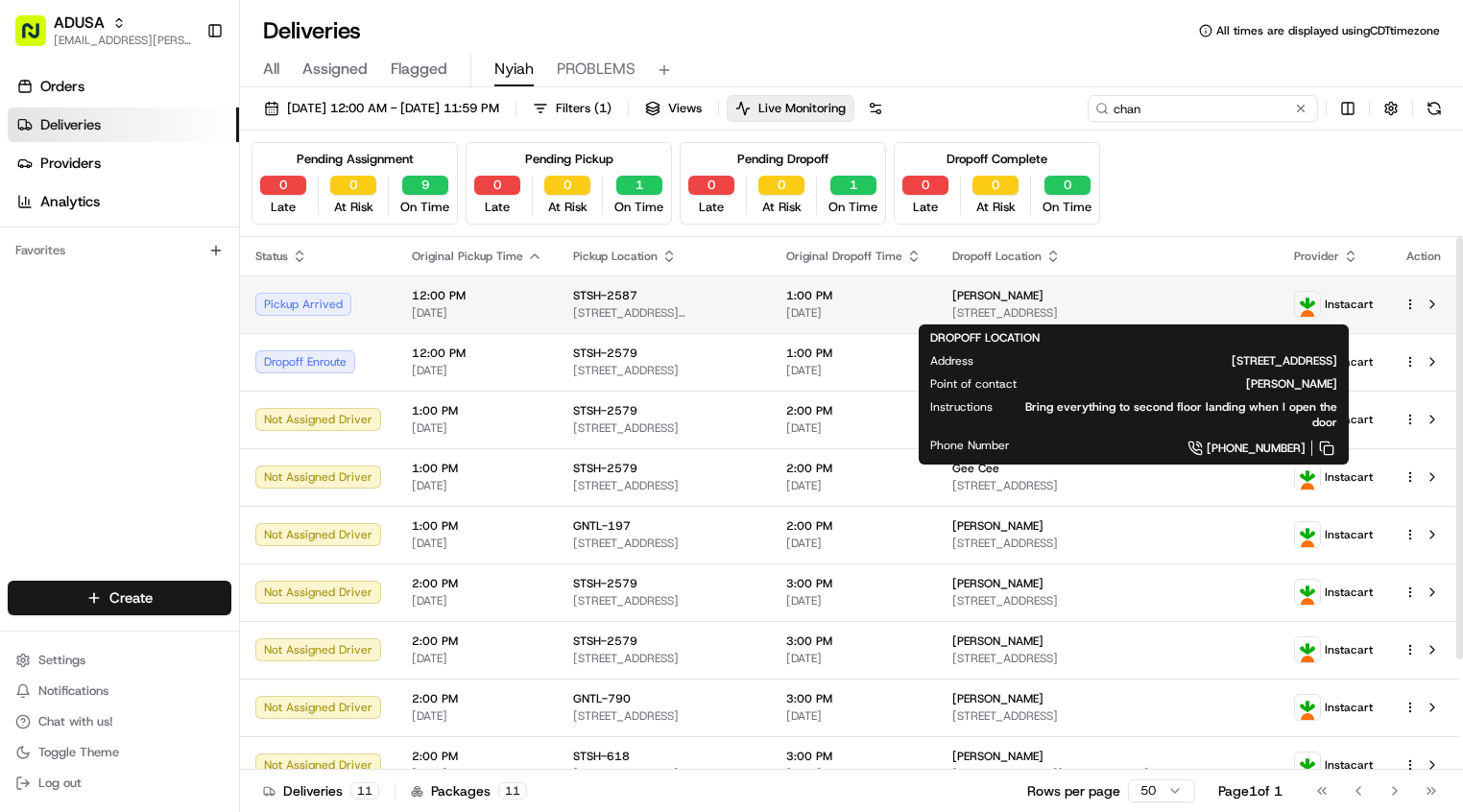 type on "chan" 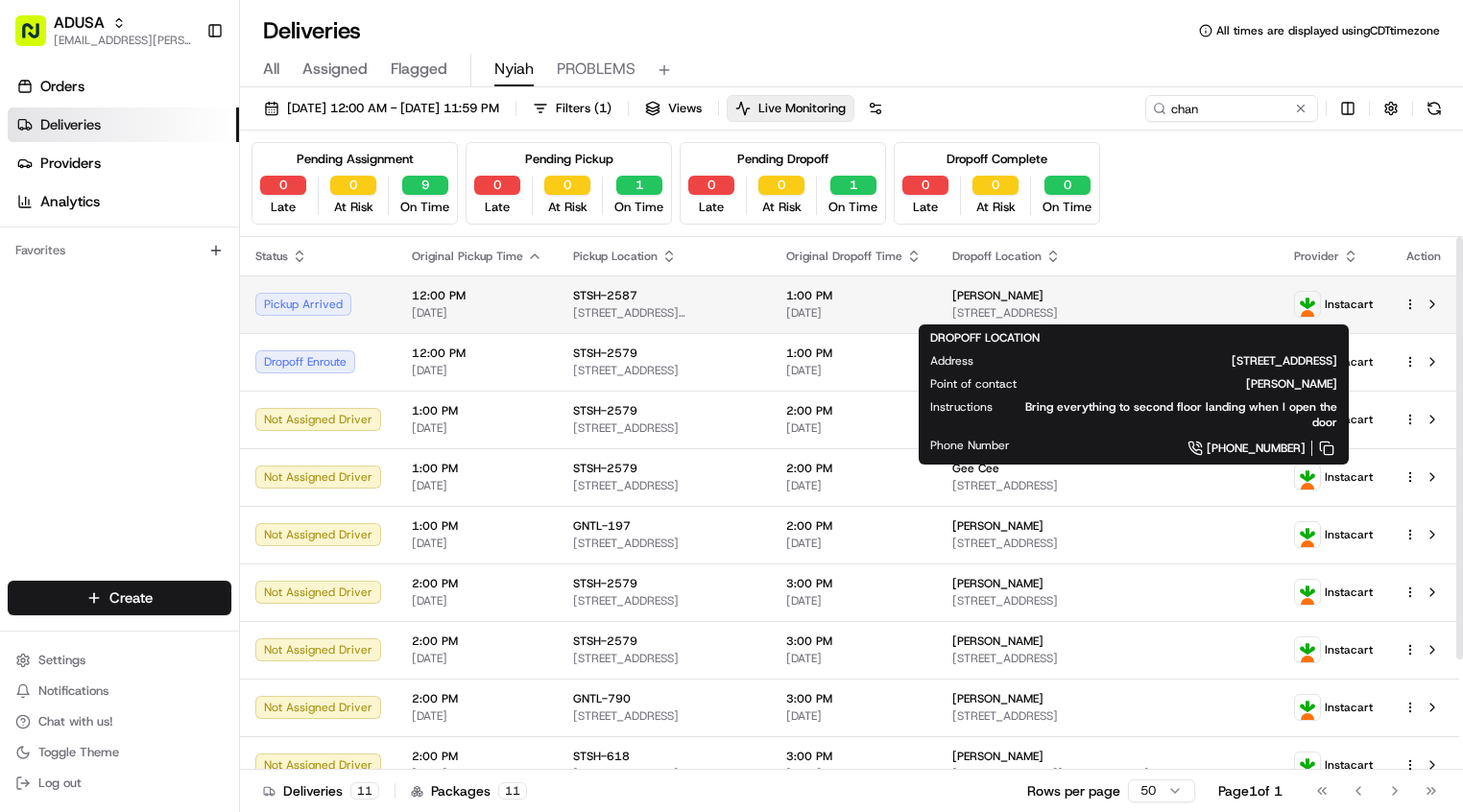 click on "Chana Martinez" at bounding box center [997, 296] 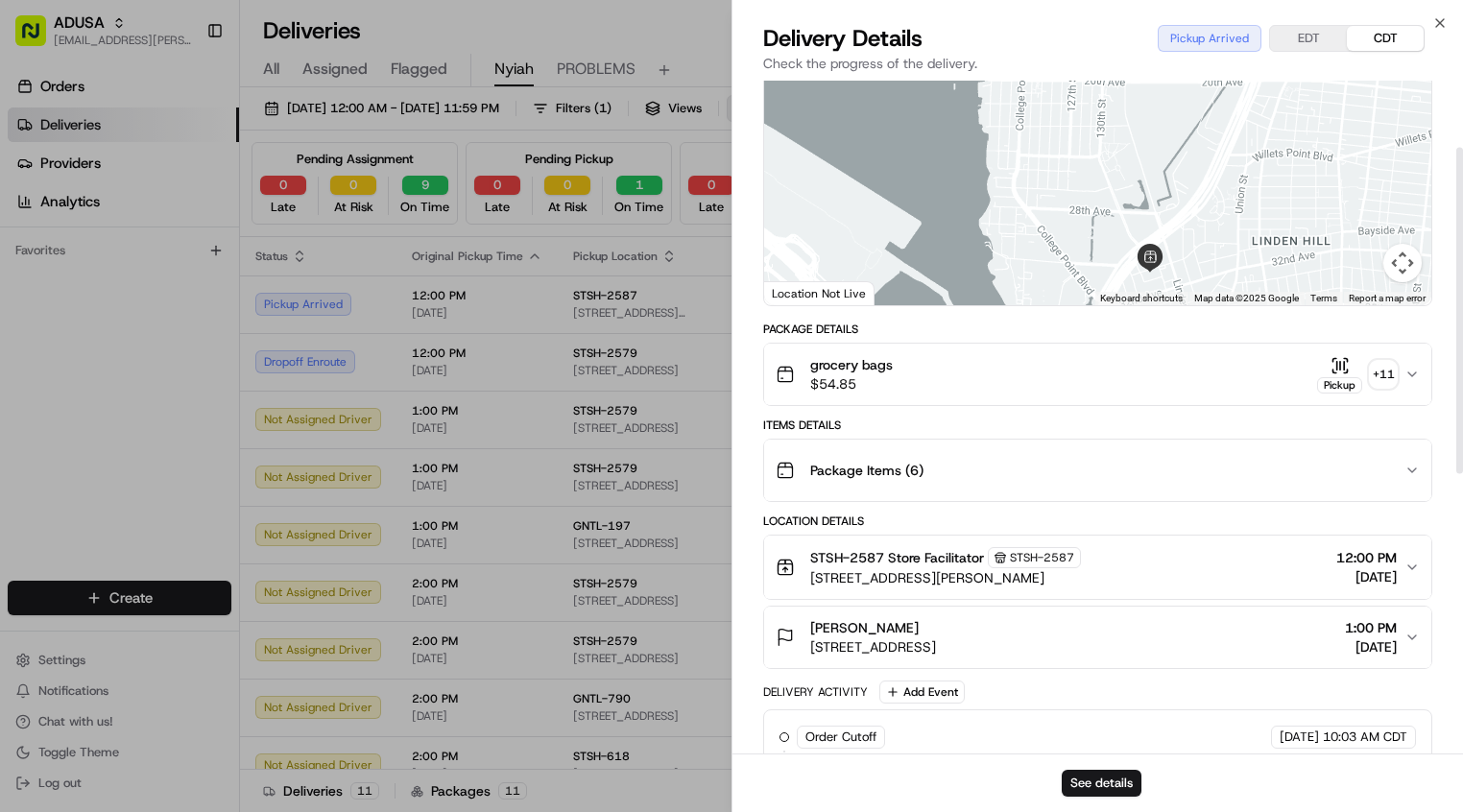 scroll, scrollTop: 0, scrollLeft: 0, axis: both 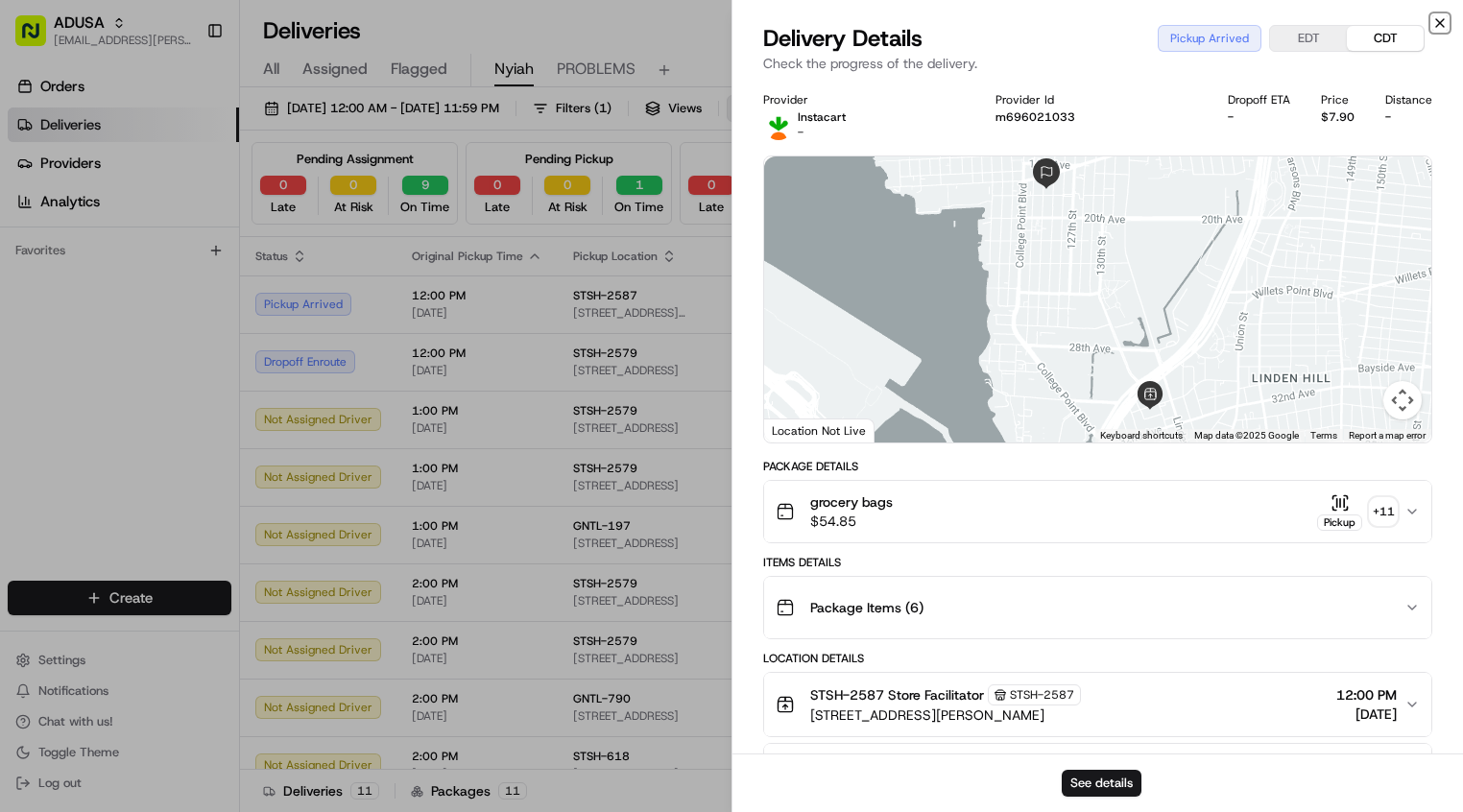 click 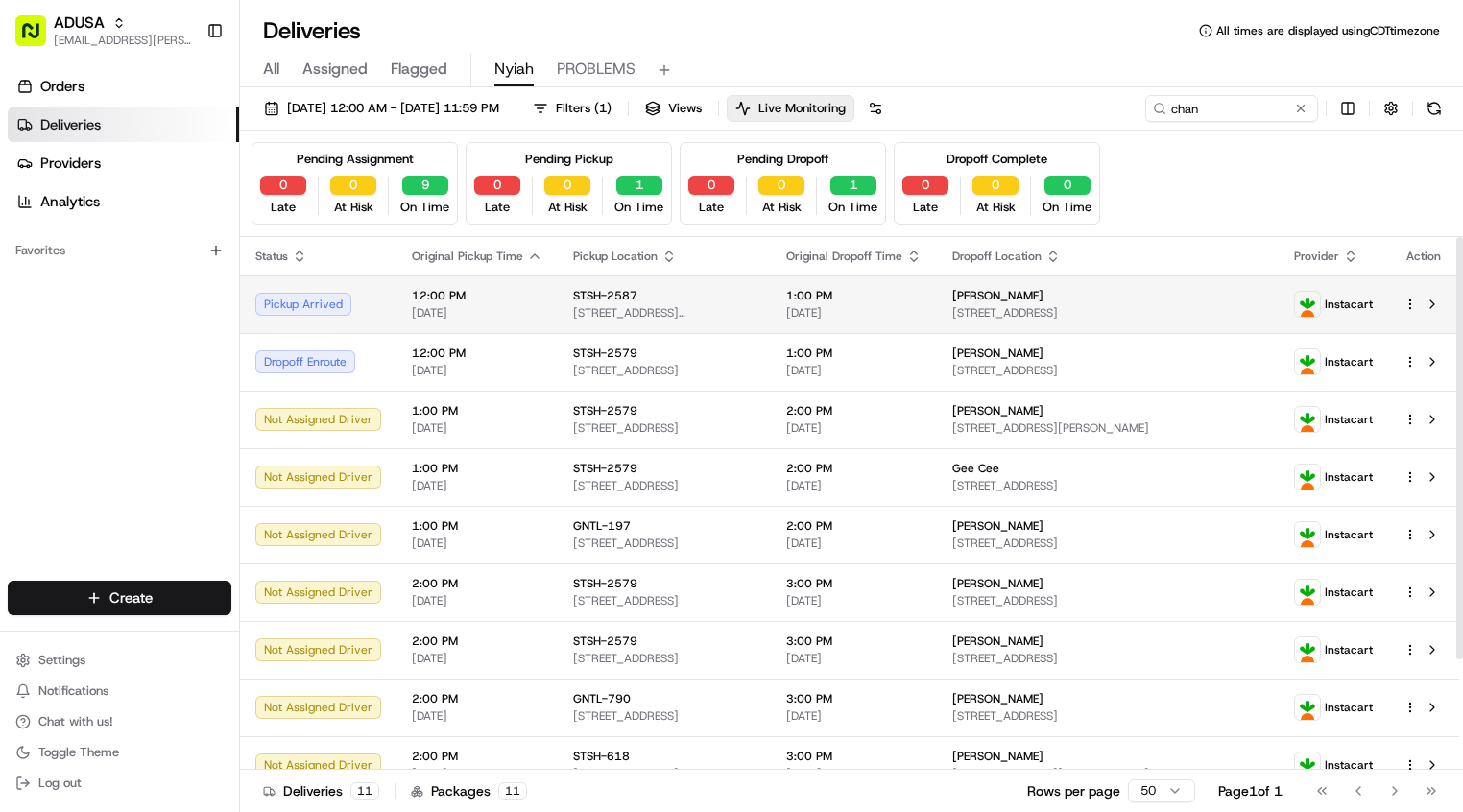 click on "15-33 124th St, 22, Queens, NY 11356, US" at bounding box center (1108, 313) 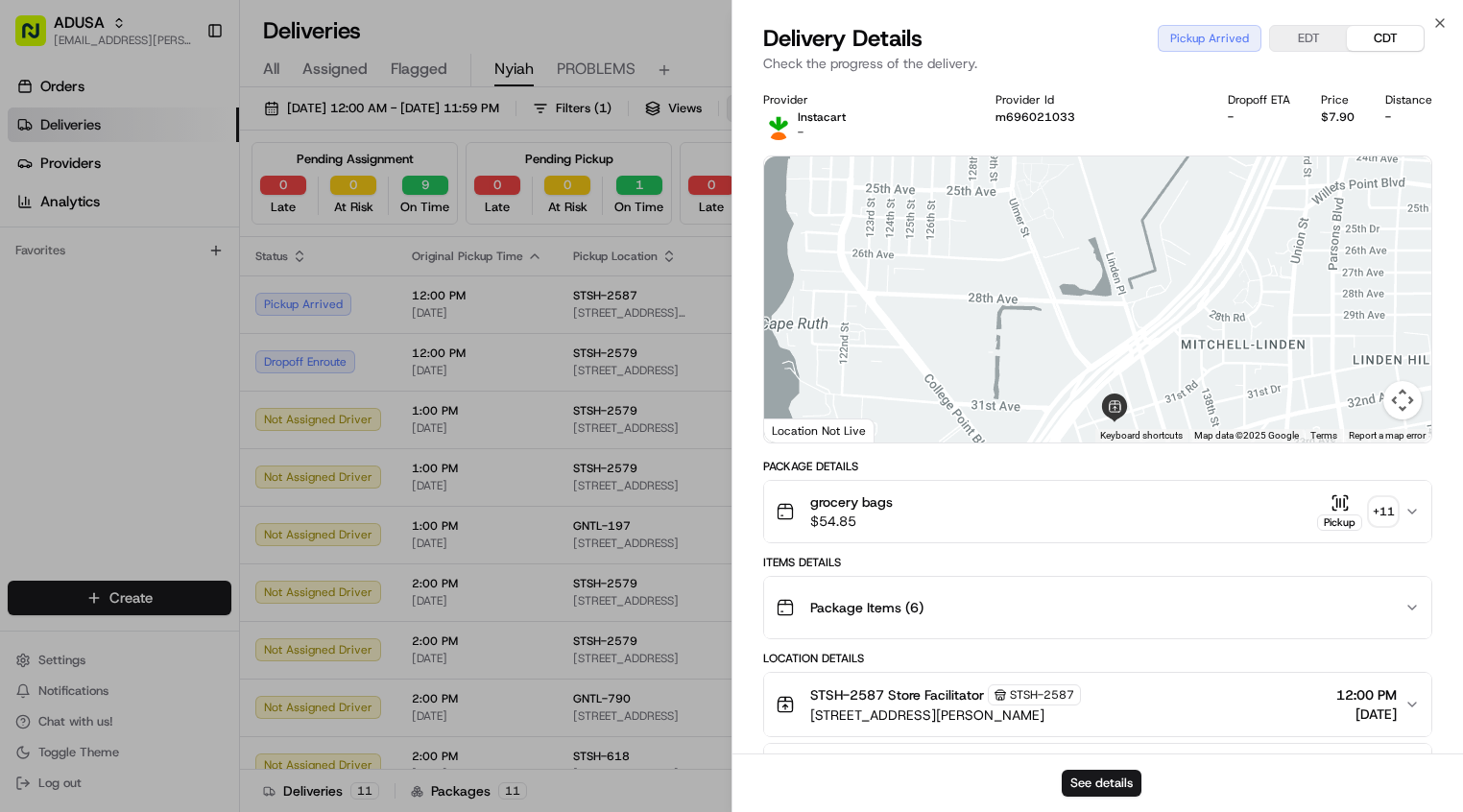 drag, startPoint x: 1176, startPoint y: 331, endPoint x: 1175, endPoint y: 247, distance: 84.005952 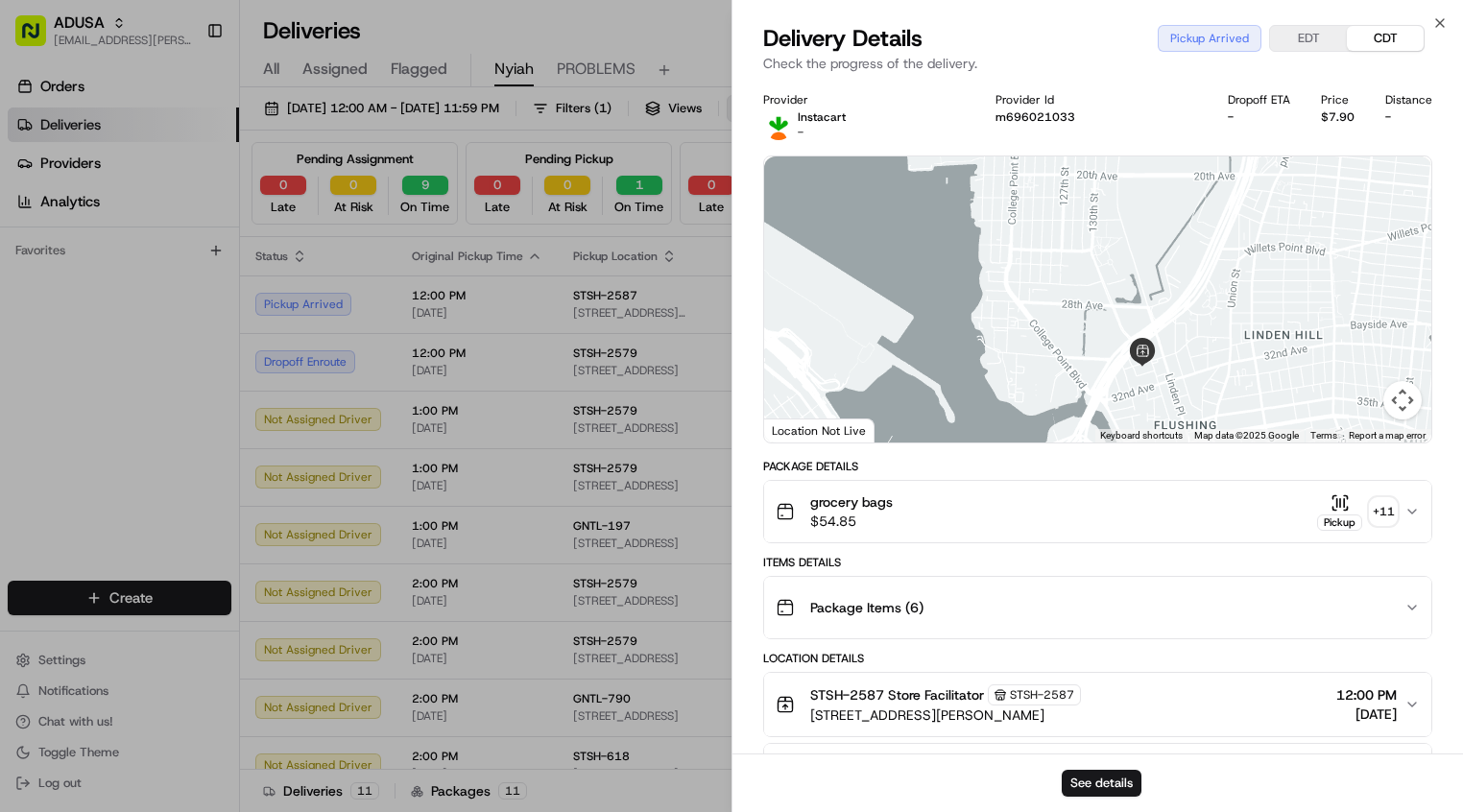 drag, startPoint x: 1175, startPoint y: 249, endPoint x: 1177, endPoint y: 360, distance: 111.01802 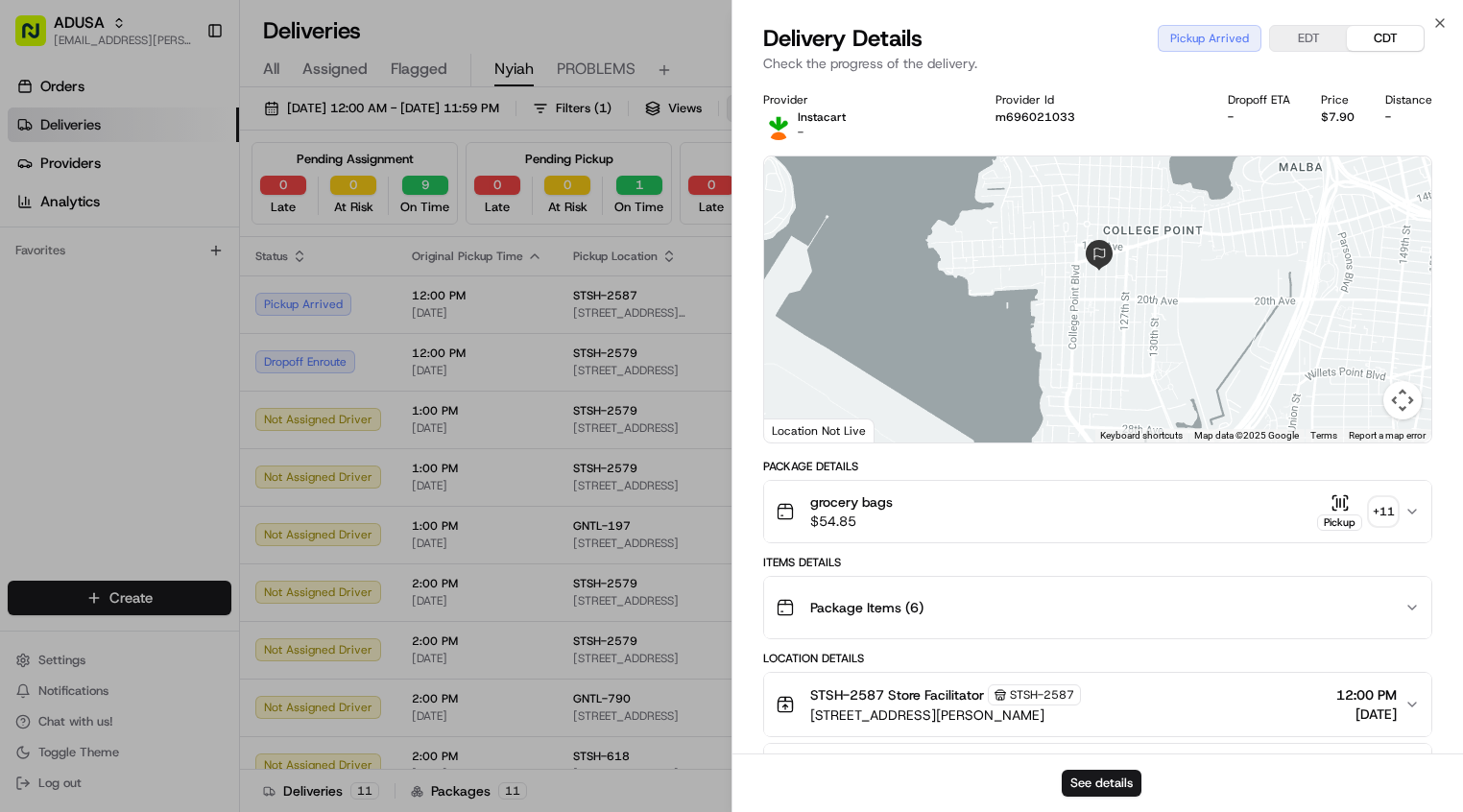 drag, startPoint x: 1132, startPoint y: 289, endPoint x: 1188, endPoint y: 305, distance: 58.240879 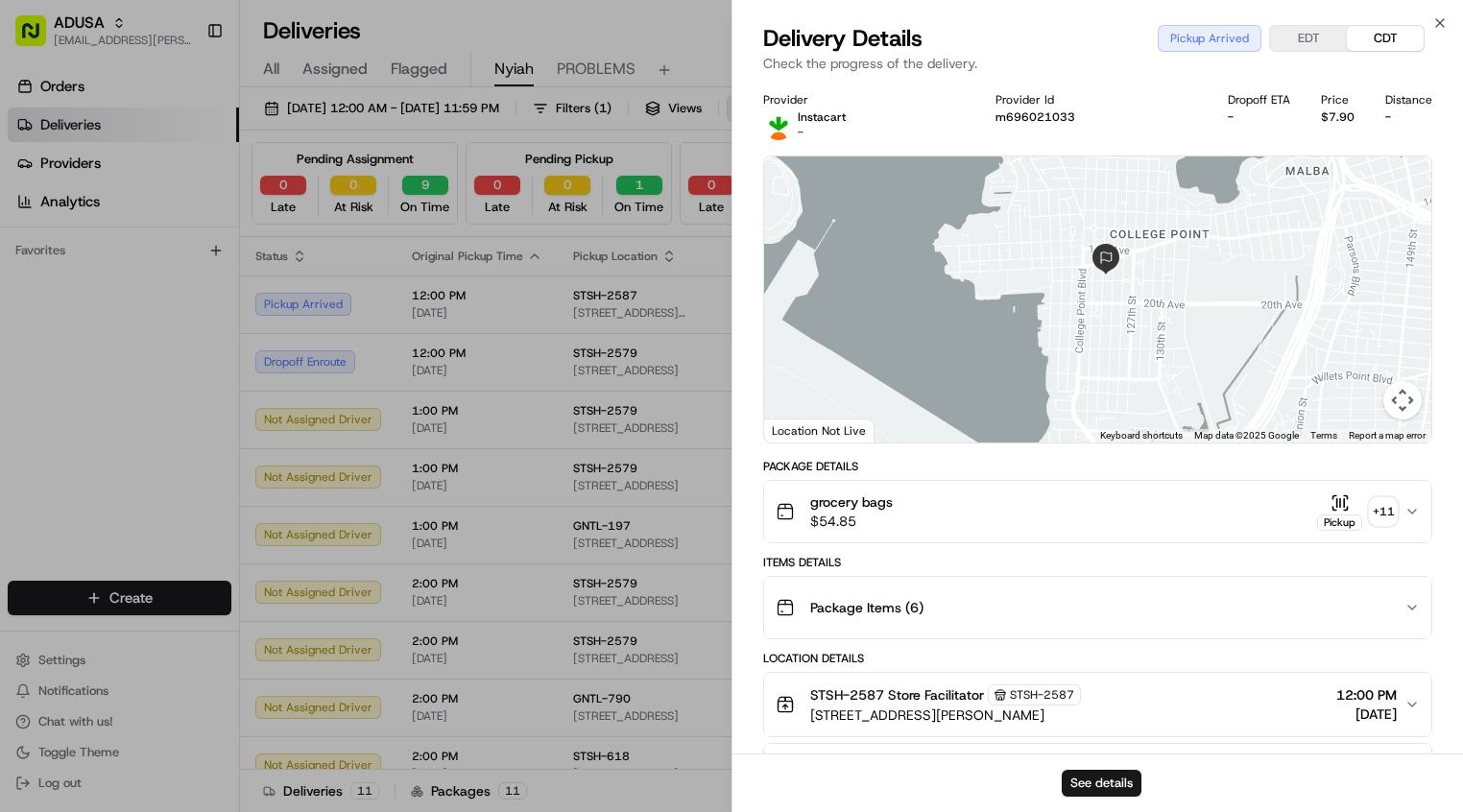 drag, startPoint x: 1156, startPoint y: 282, endPoint x: 1173, endPoint y: 298, distance: 23.345235 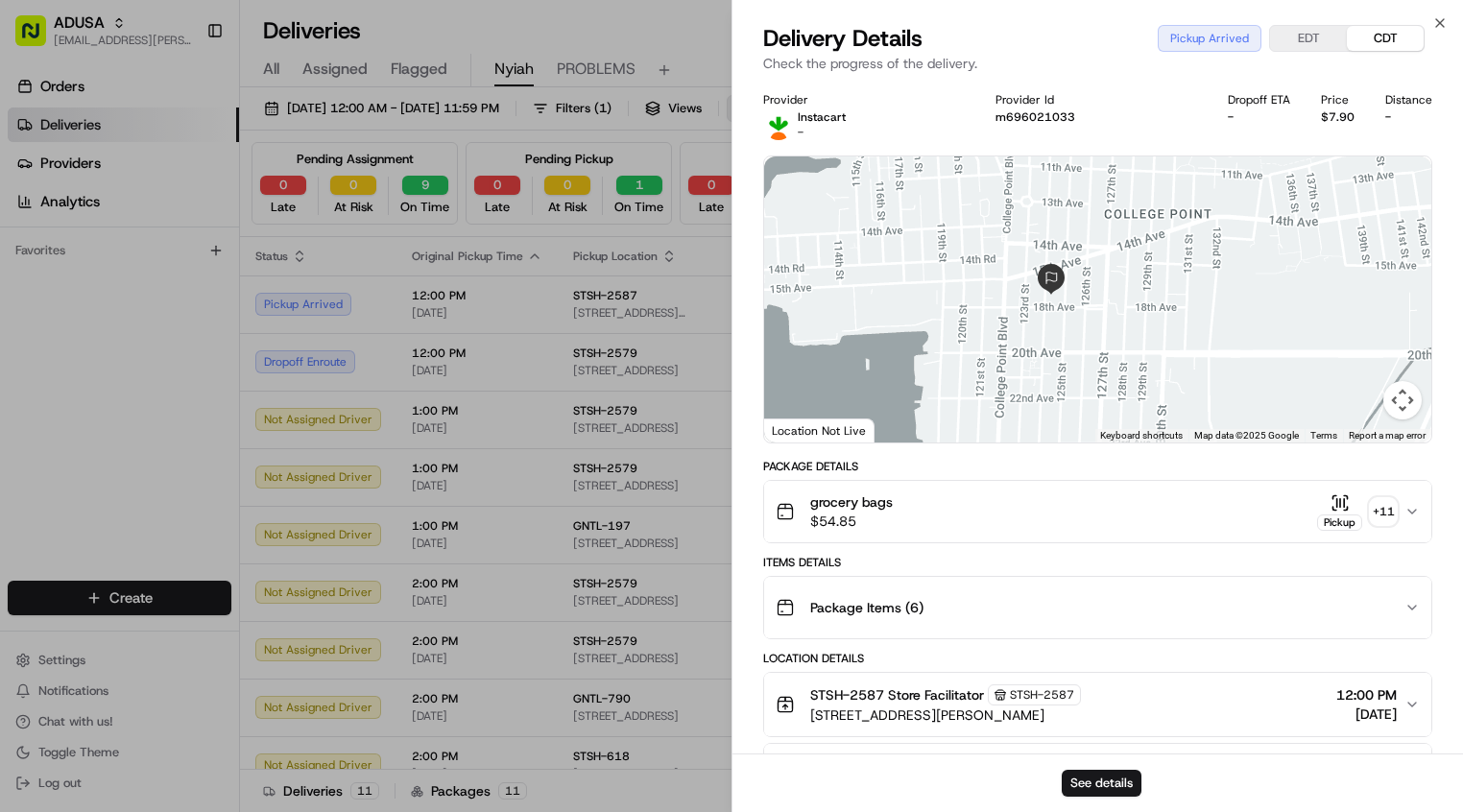 drag, startPoint x: 1183, startPoint y: 304, endPoint x: 1171, endPoint y: 328, distance: 26.832816 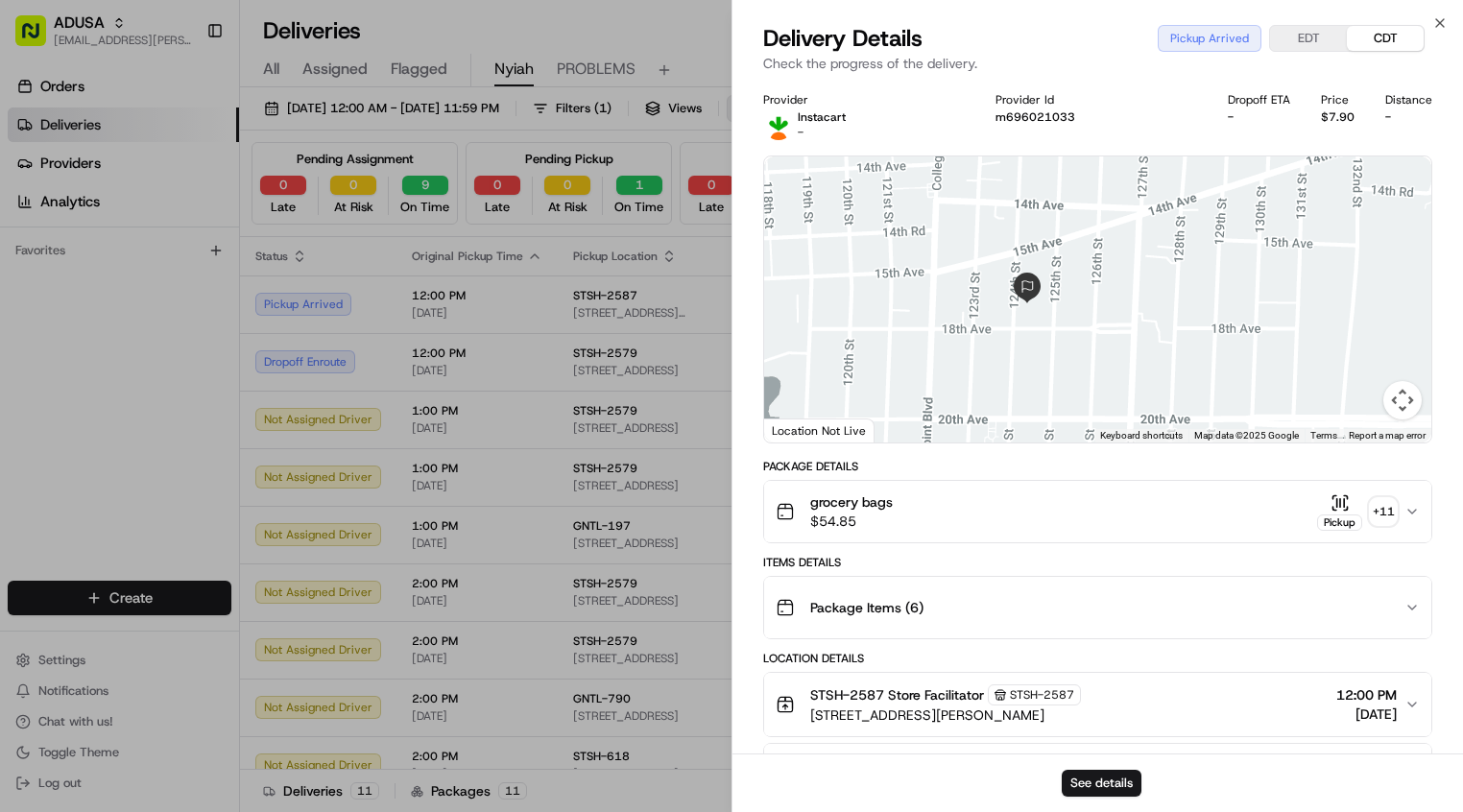drag, startPoint x: 1135, startPoint y: 320, endPoint x: 1256, endPoint y: 337, distance: 122.18838 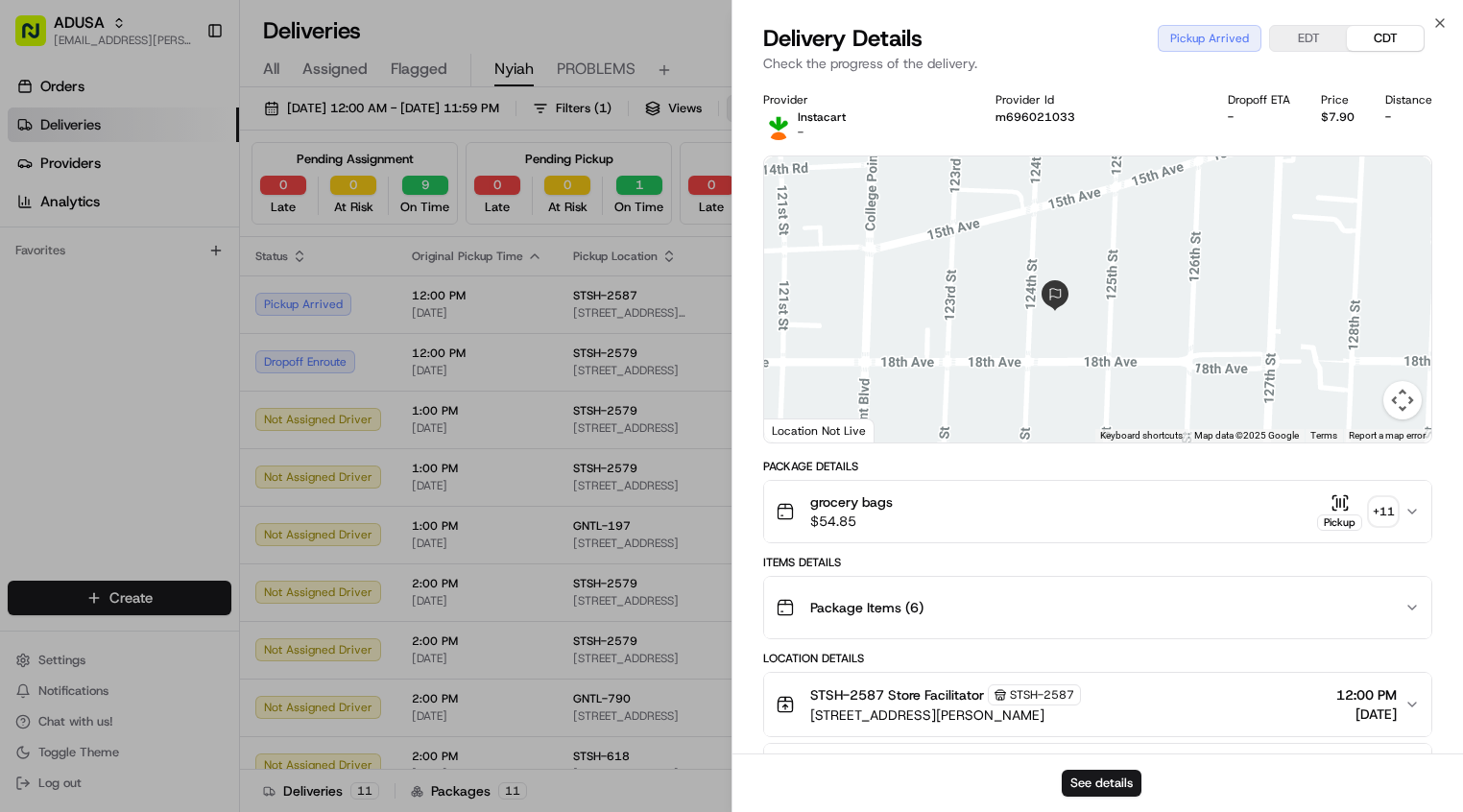 drag, startPoint x: 1120, startPoint y: 300, endPoint x: 1337, endPoint y: 346, distance: 221.822 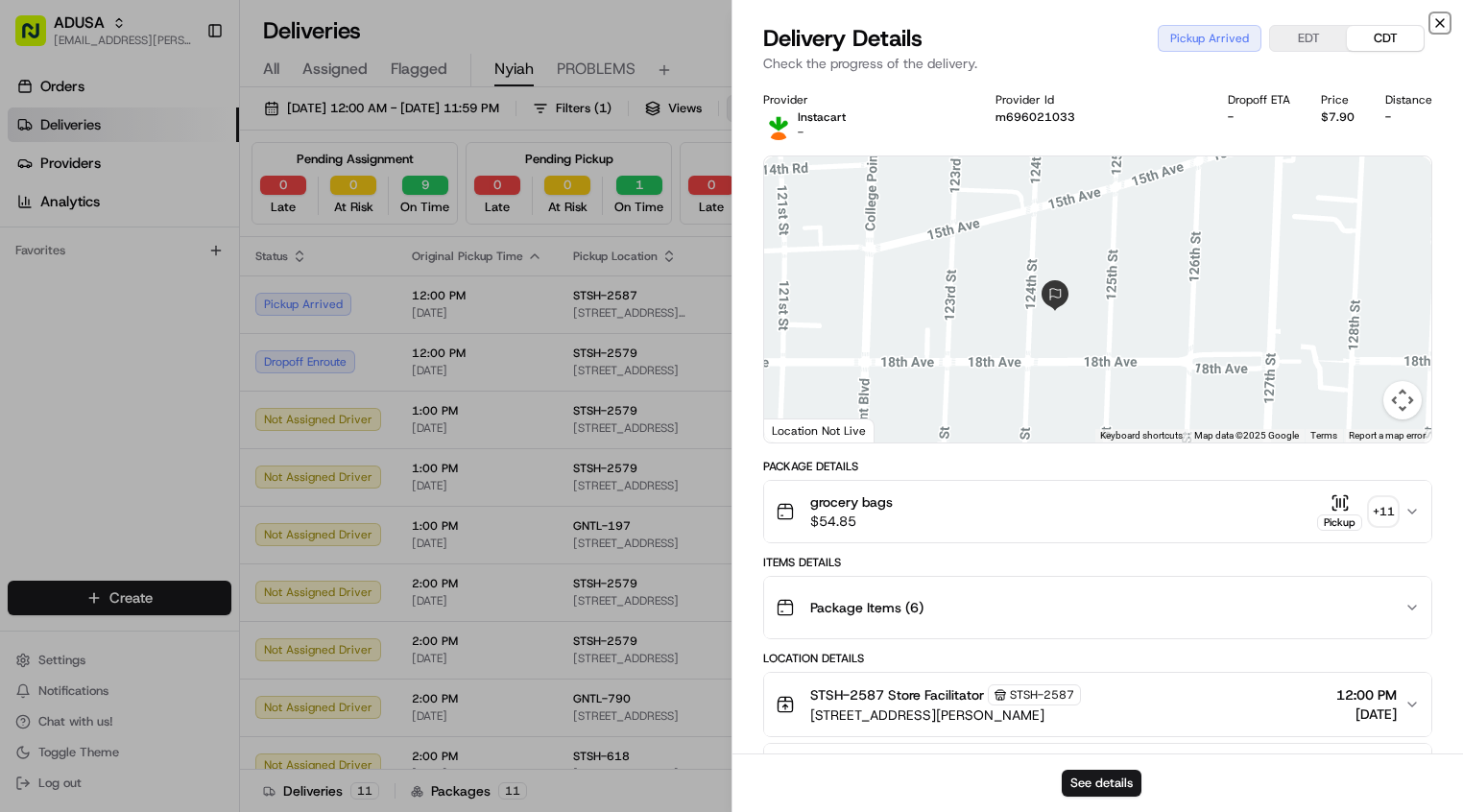 click 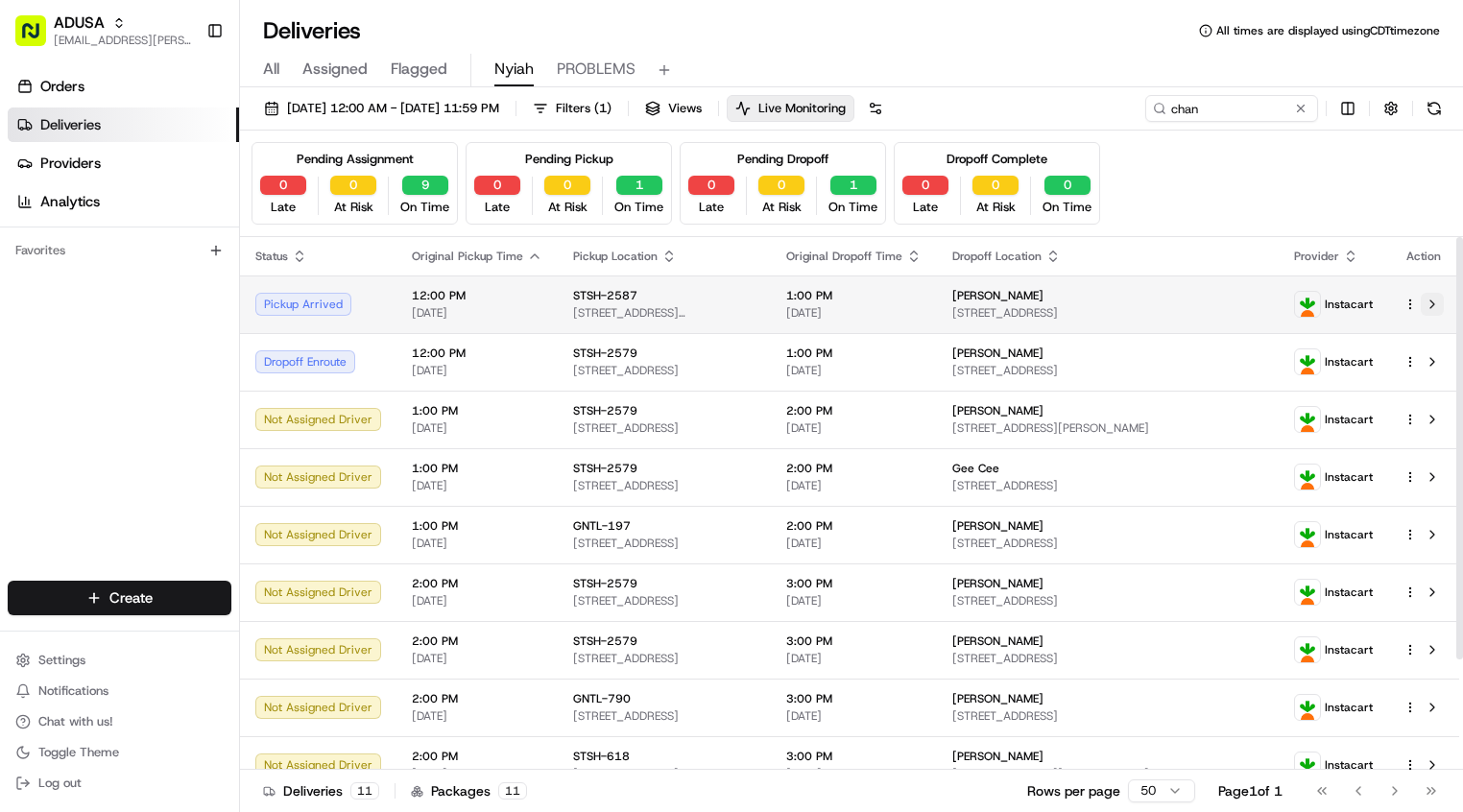 click at bounding box center [1432, 304] 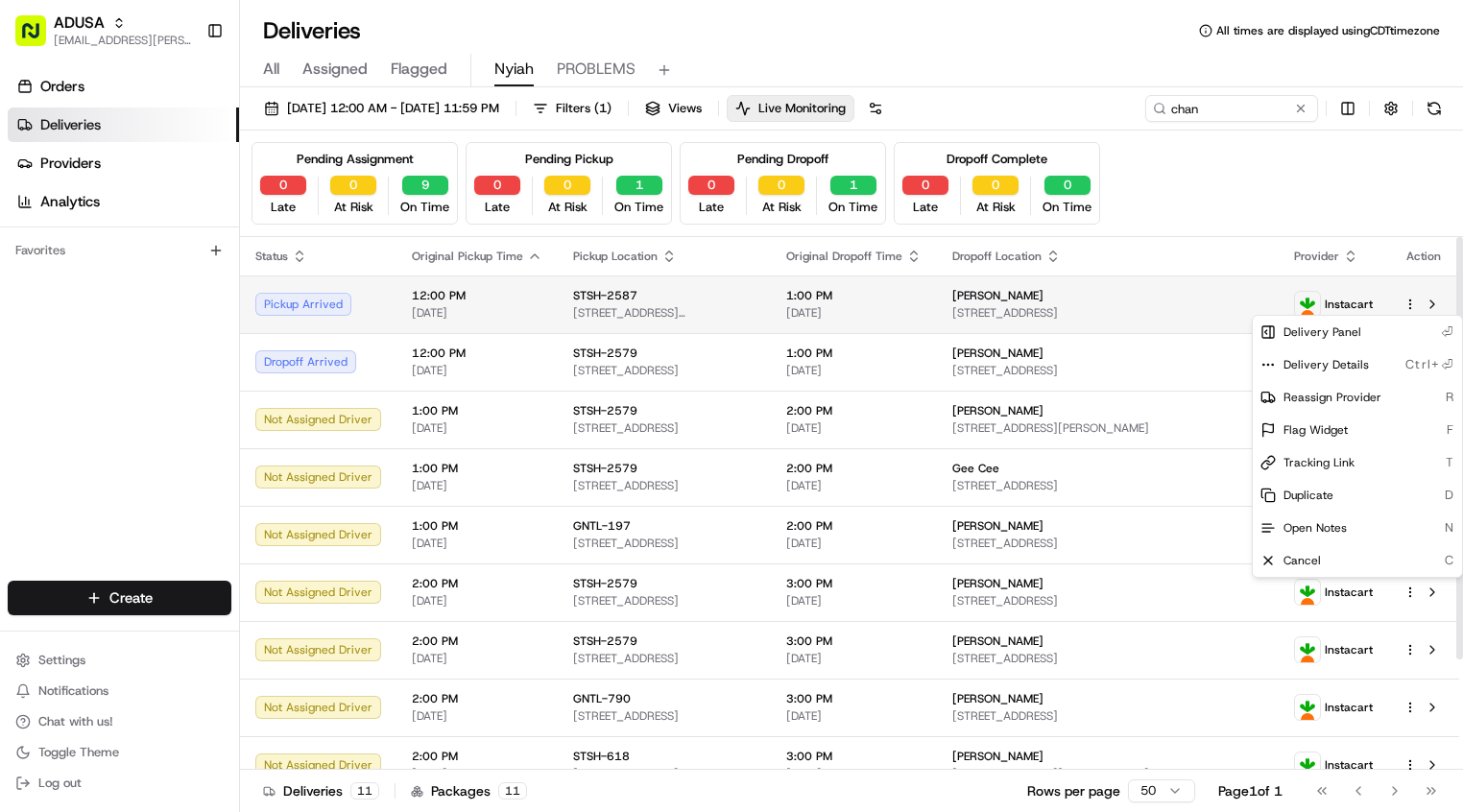 click on "ADUSA lanyia.patton@adusa.com Toggle Sidebar Orders Deliveries Providers Analytics Favorites Main Menu Members & Organization Organization Users Roles Preferences Customization Tracking Orchestration Automations Dispatch Strategy Locations Pickup Locations Dropoff Locations Zones Shifts Delivery Windows Billing Billing Refund Requests Integrations Notification Triggers Webhooks API Keys Request Logs Create Settings Notifications Chat with us! Toggle Theme Log out Deliveries All times are displayed using  CDT  timezone All Assigned Flagged Nyiah PROBLEMS 07/17/2025 12:00 AM - 07/17/2025 11:59 PM Filters ( 1 ) Views Live Monitoring chan Pending Assignment 0 Late 0 At Risk 9 On Time Pending Pickup 0 Late 0 At Risk 1 On Time Pending Dropoff 0 Late 0 At Risk 1 On Time Dropoff Complete 0 Late 0 At Risk 0 On Time Status Original Pickup Time Pickup Location Original Dropoff Time Dropoff Location Provider Action Pickup Arrived 12:00 PM 07/17/2025 STSH-2587 3106 Farrington St, Queens, NY 11354, US 11 11" at bounding box center [732, 406] 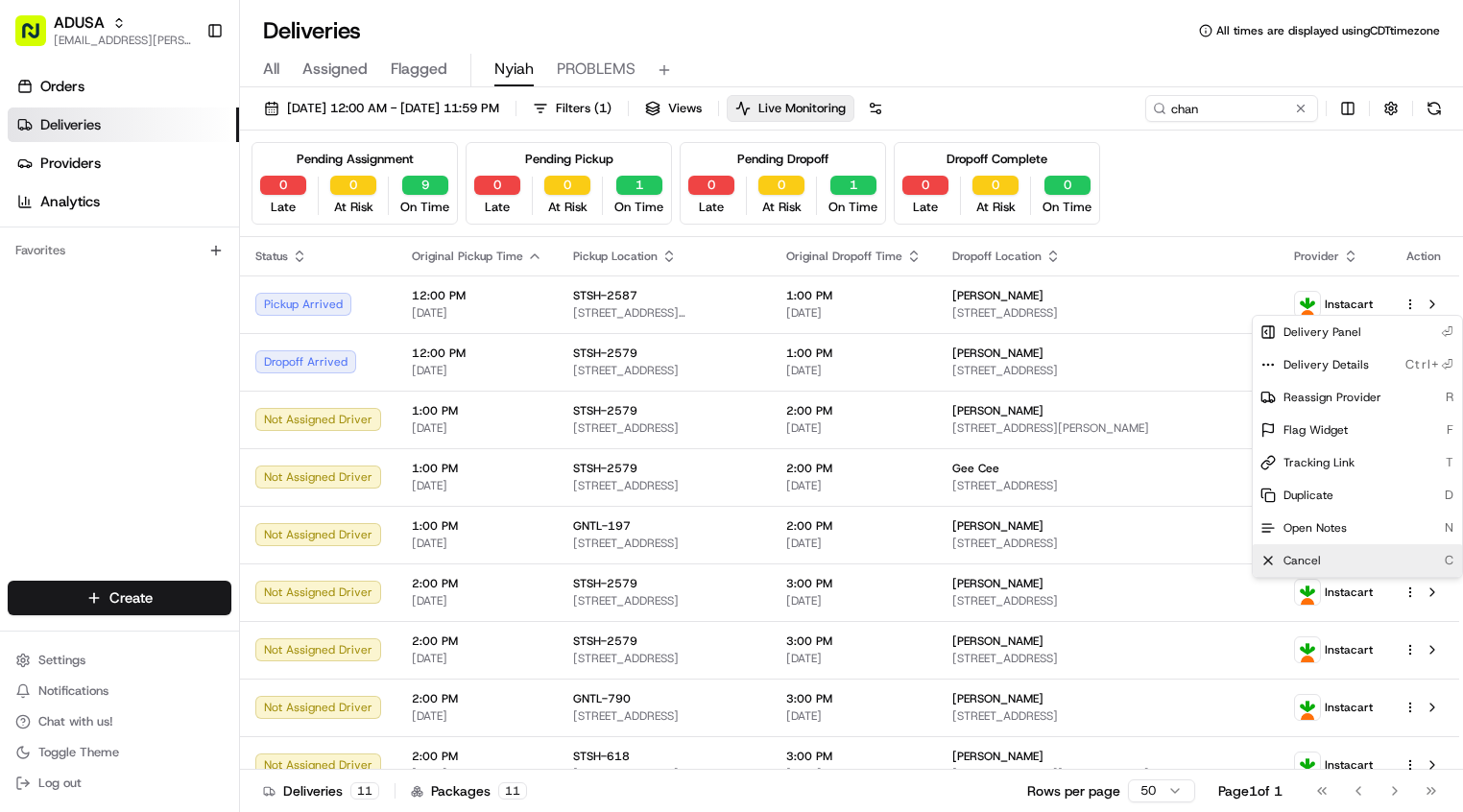 click on "Cancel" at bounding box center [1302, 561] 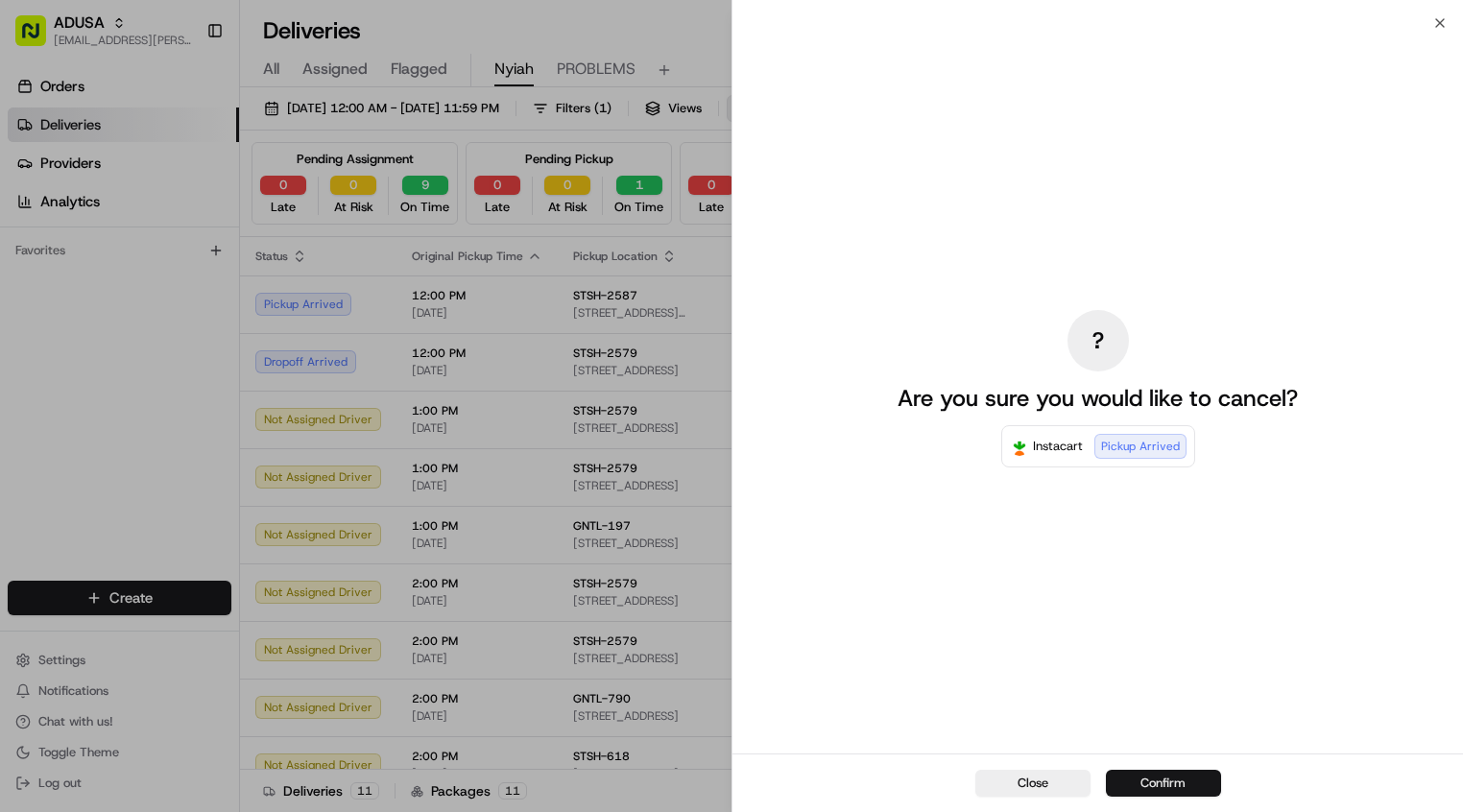 click on "Confirm" at bounding box center (1163, 783) 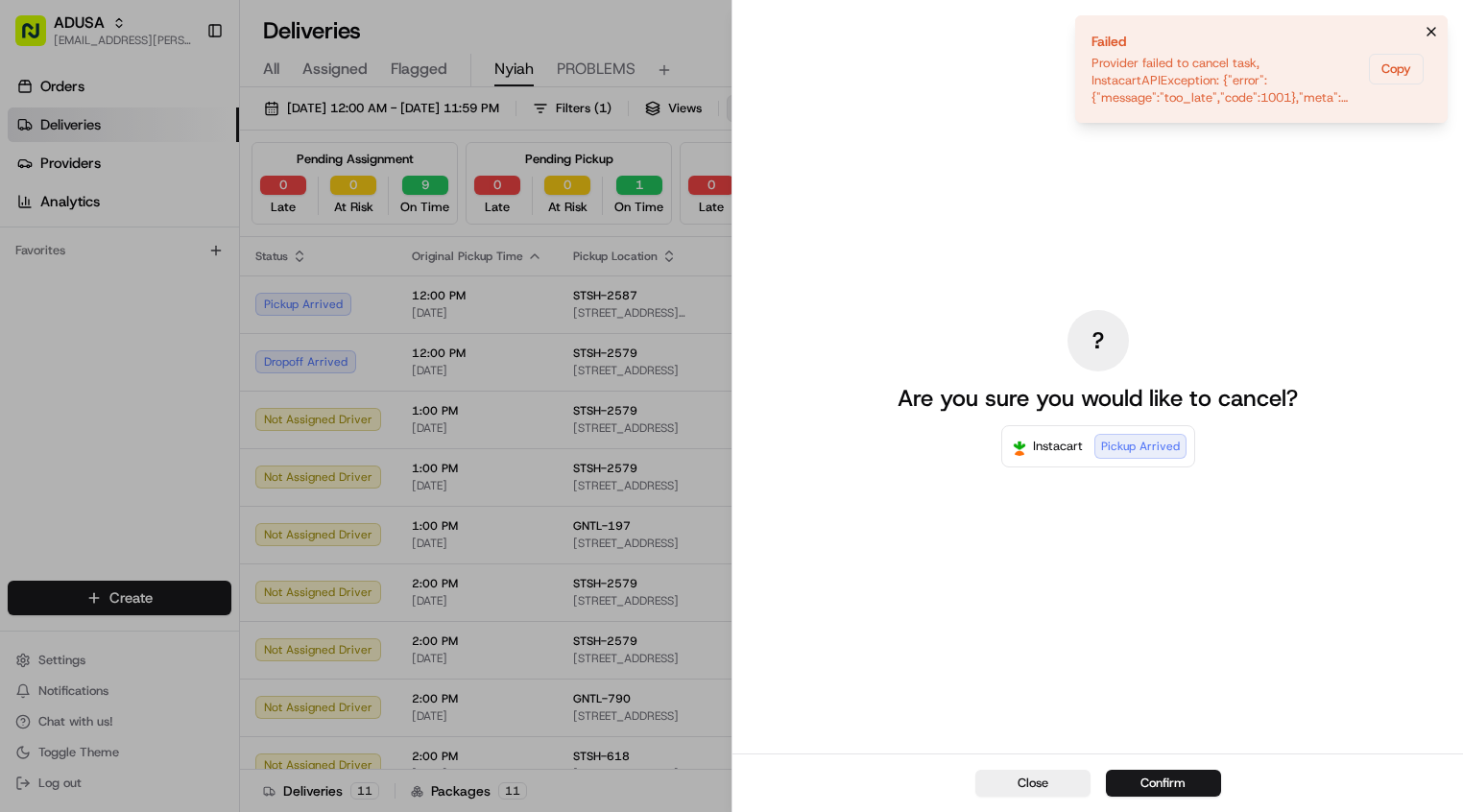 click 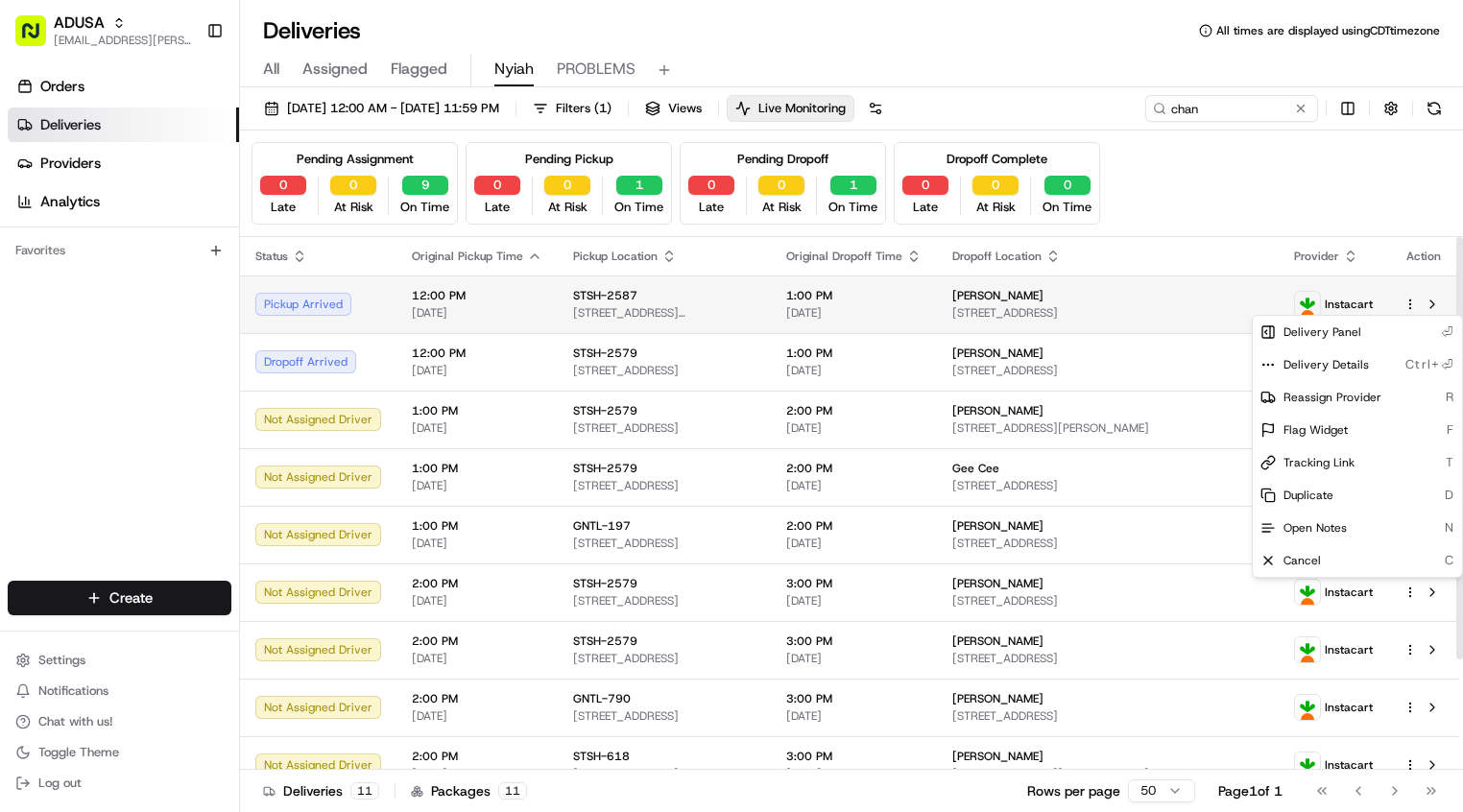click 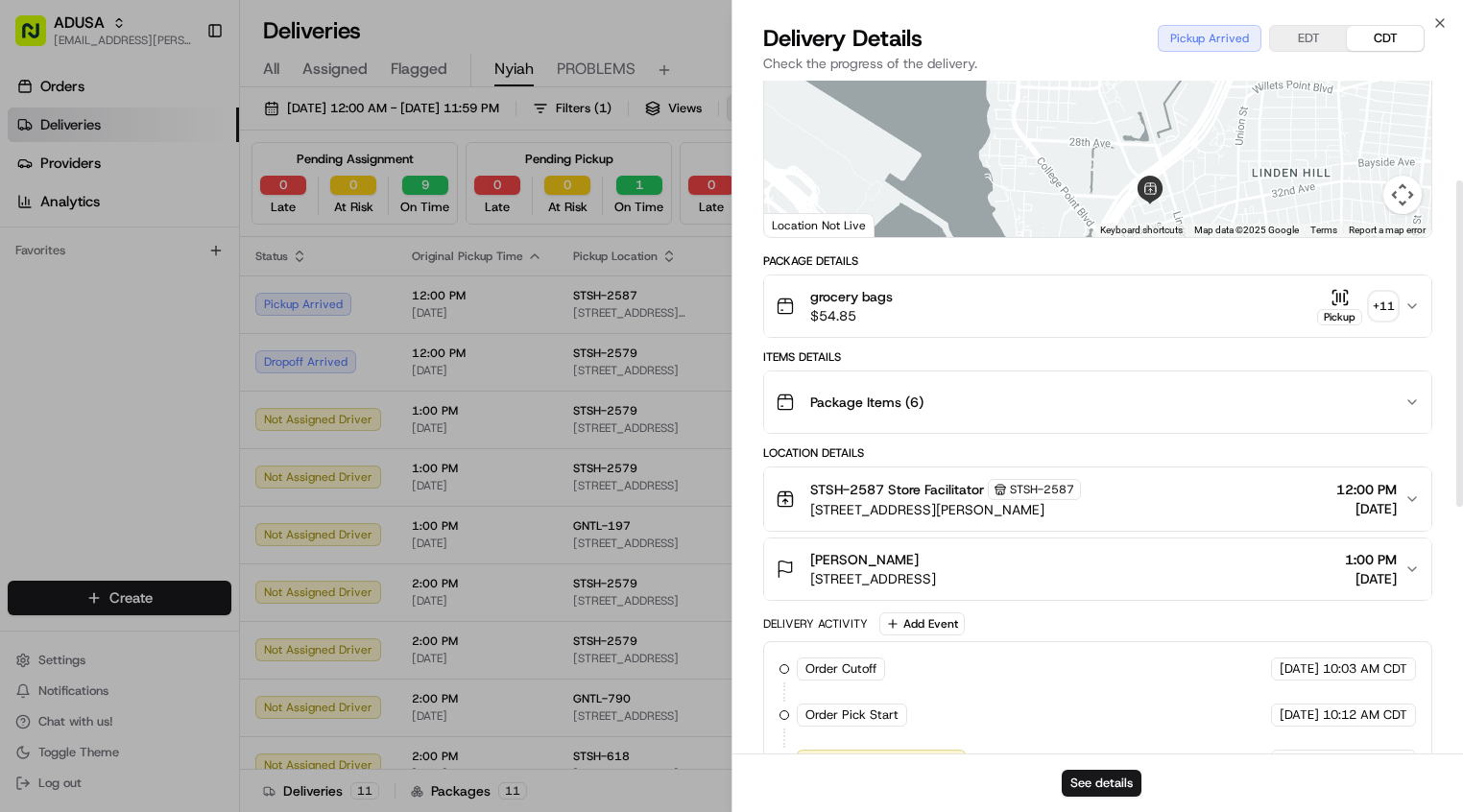 scroll, scrollTop: 0, scrollLeft: 0, axis: both 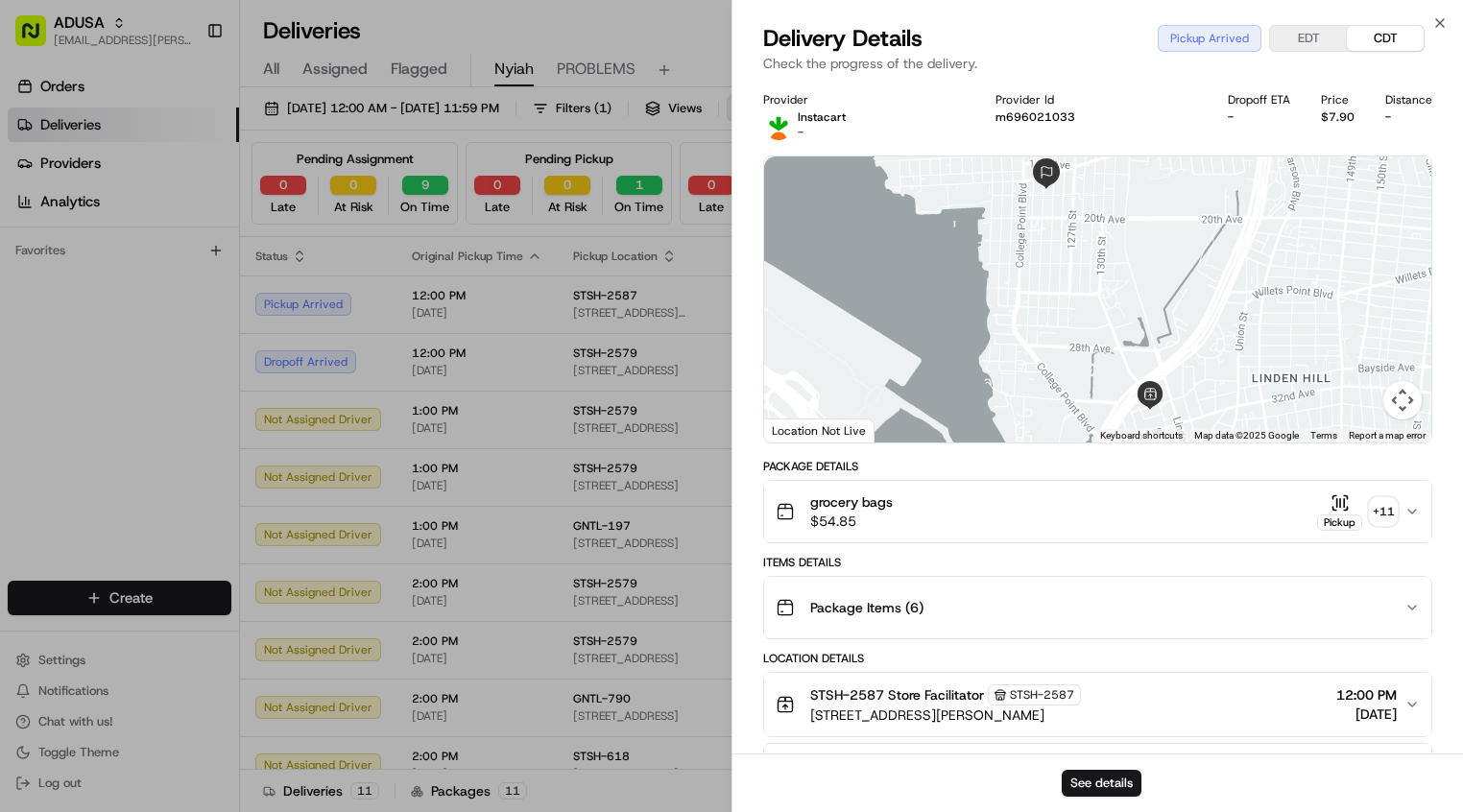 click on "m696021033" at bounding box center [1096, 117] 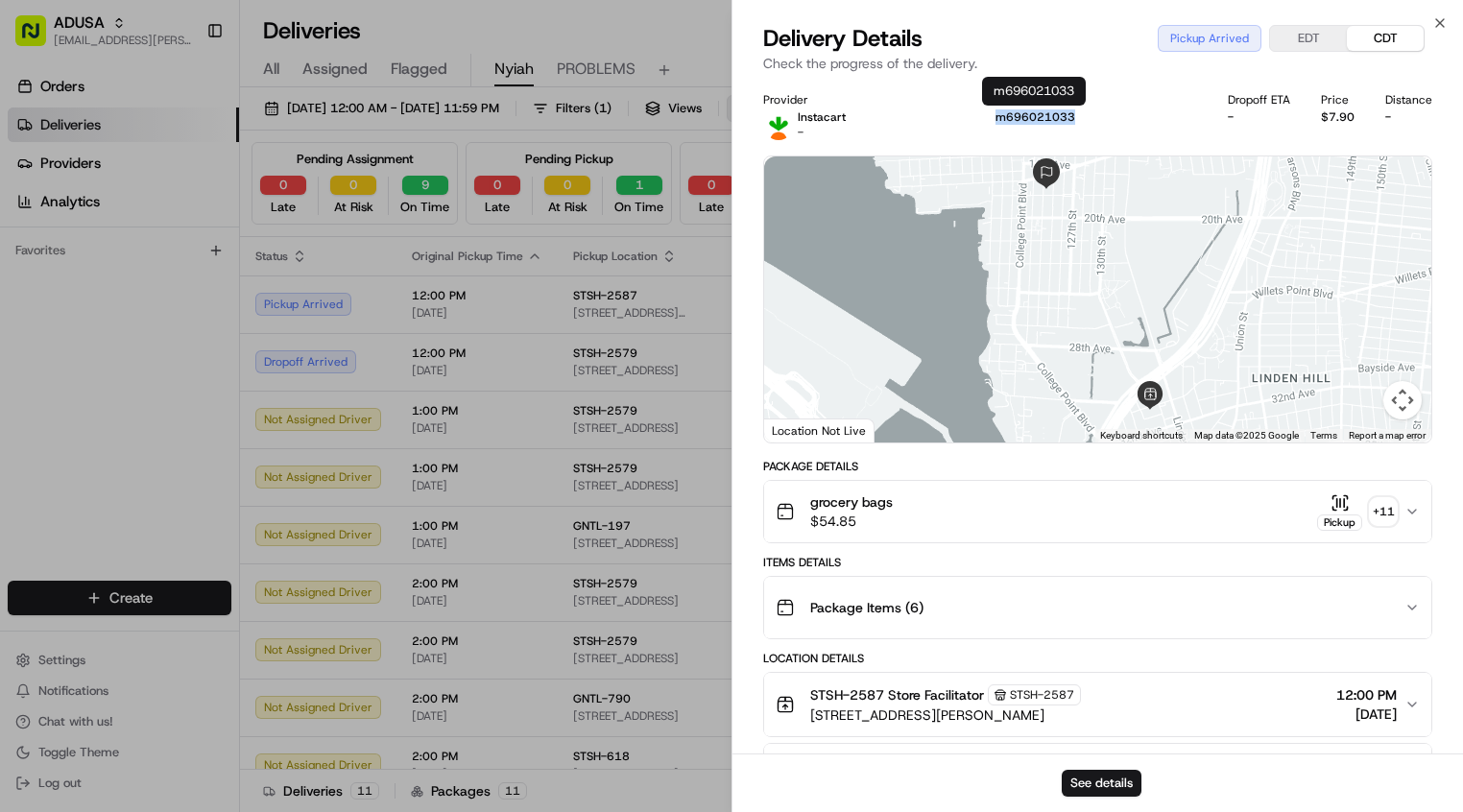 drag, startPoint x: 1079, startPoint y: 114, endPoint x: 984, endPoint y: 114, distance: 95 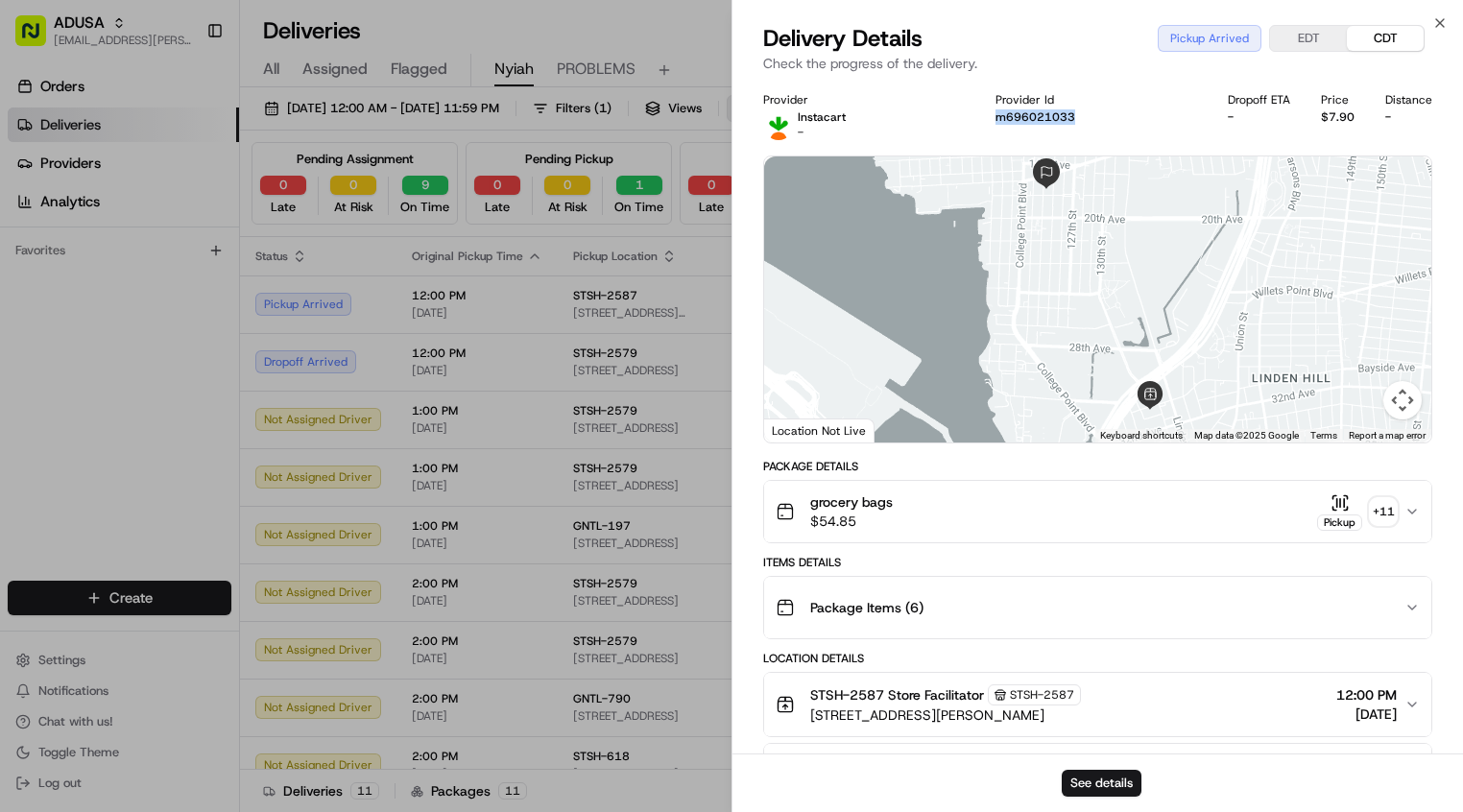 copy on "m696021033" 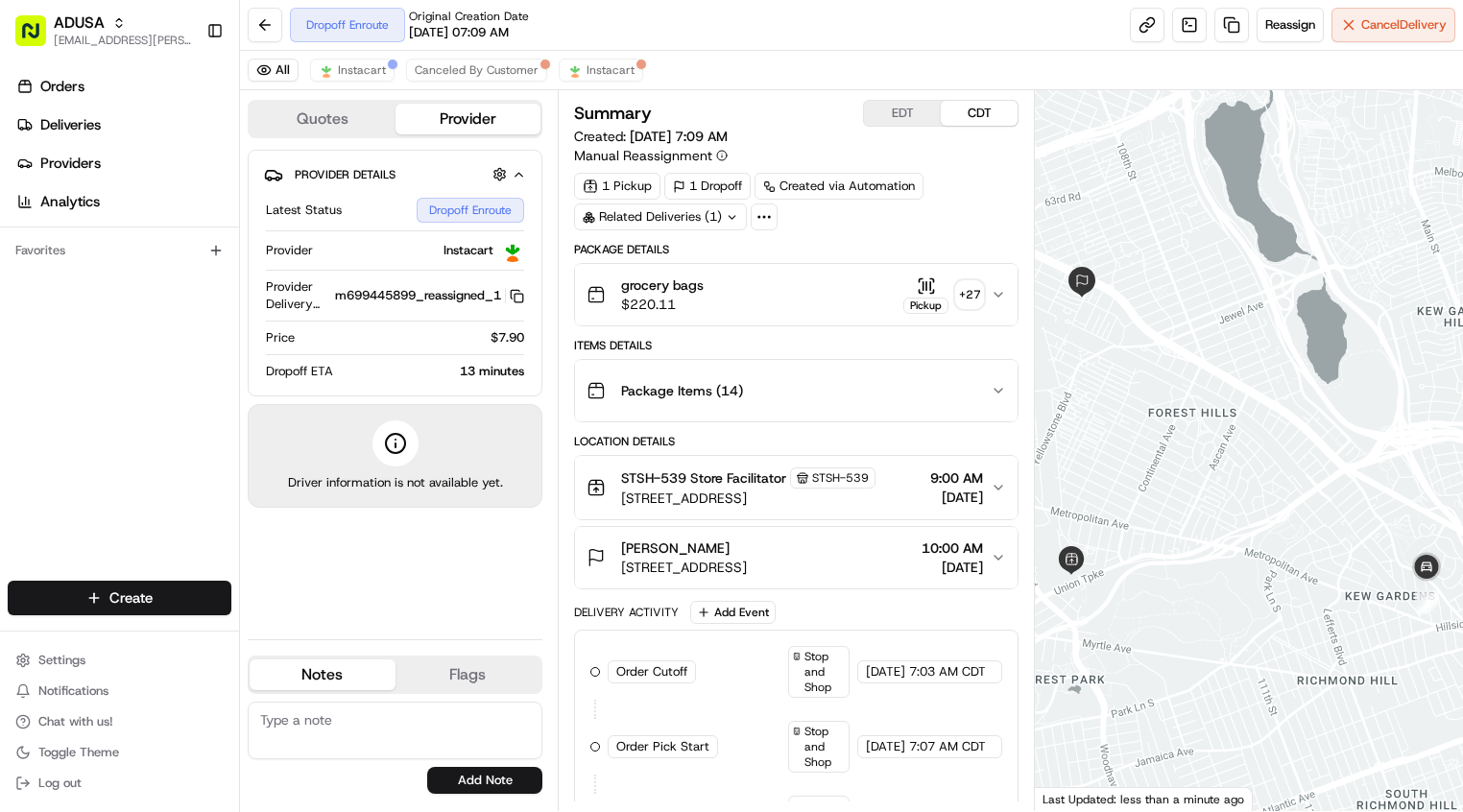 scroll, scrollTop: 0, scrollLeft: 0, axis: both 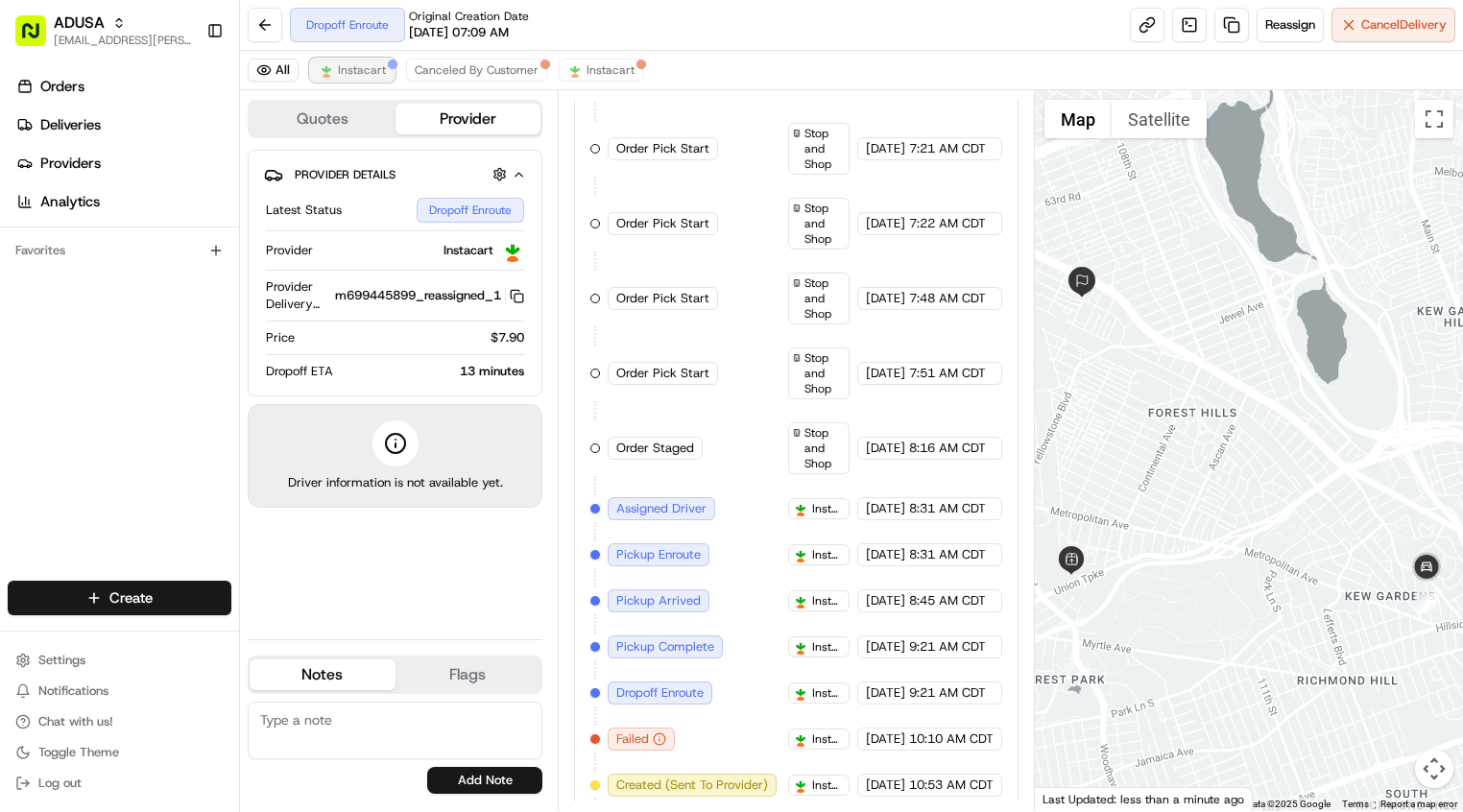 click on "Instacart" at bounding box center [362, 70] 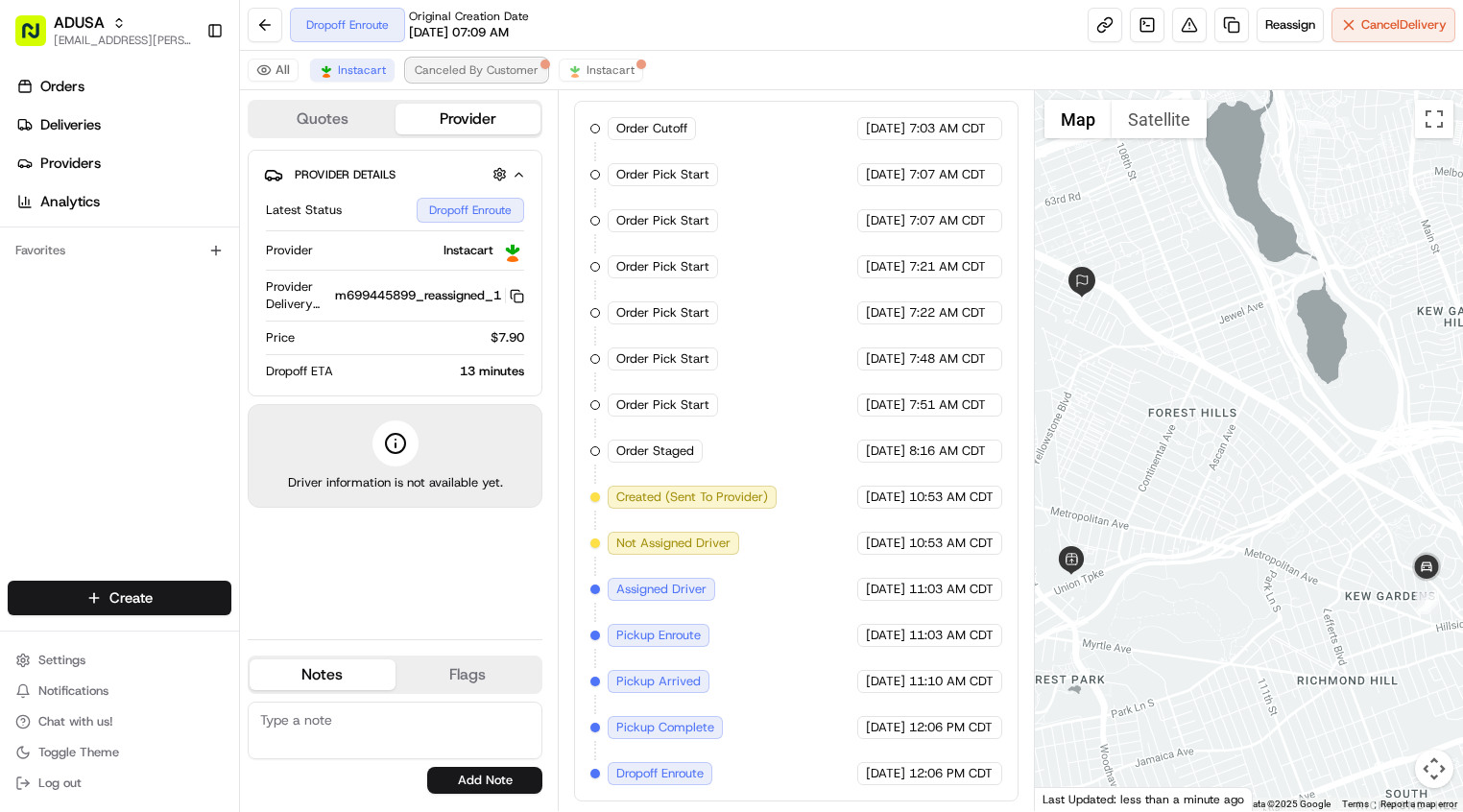 click on "Canceled By Customer" at bounding box center [476, 70] 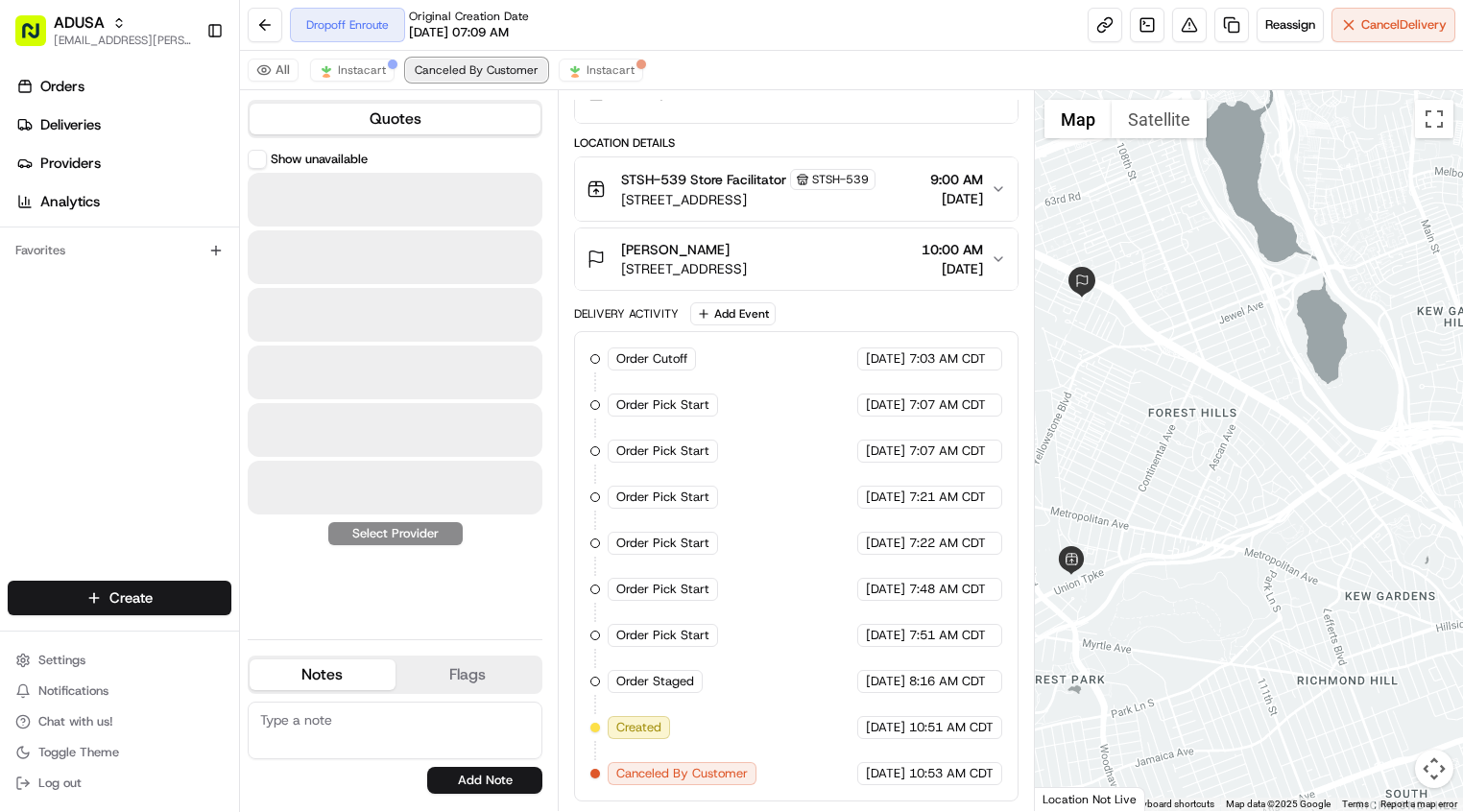 scroll, scrollTop: 299, scrollLeft: 0, axis: vertical 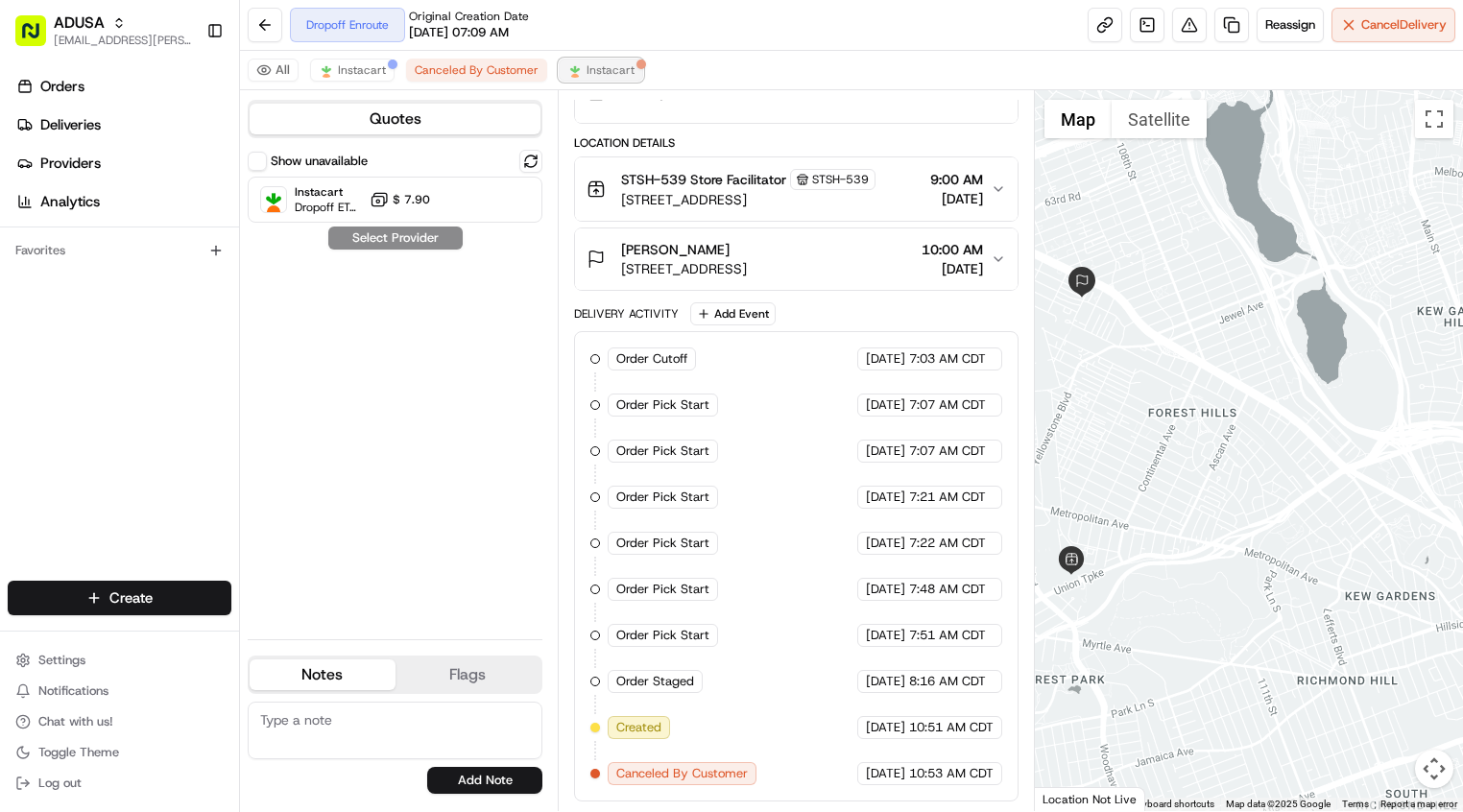 click on "Instacart" at bounding box center [611, 70] 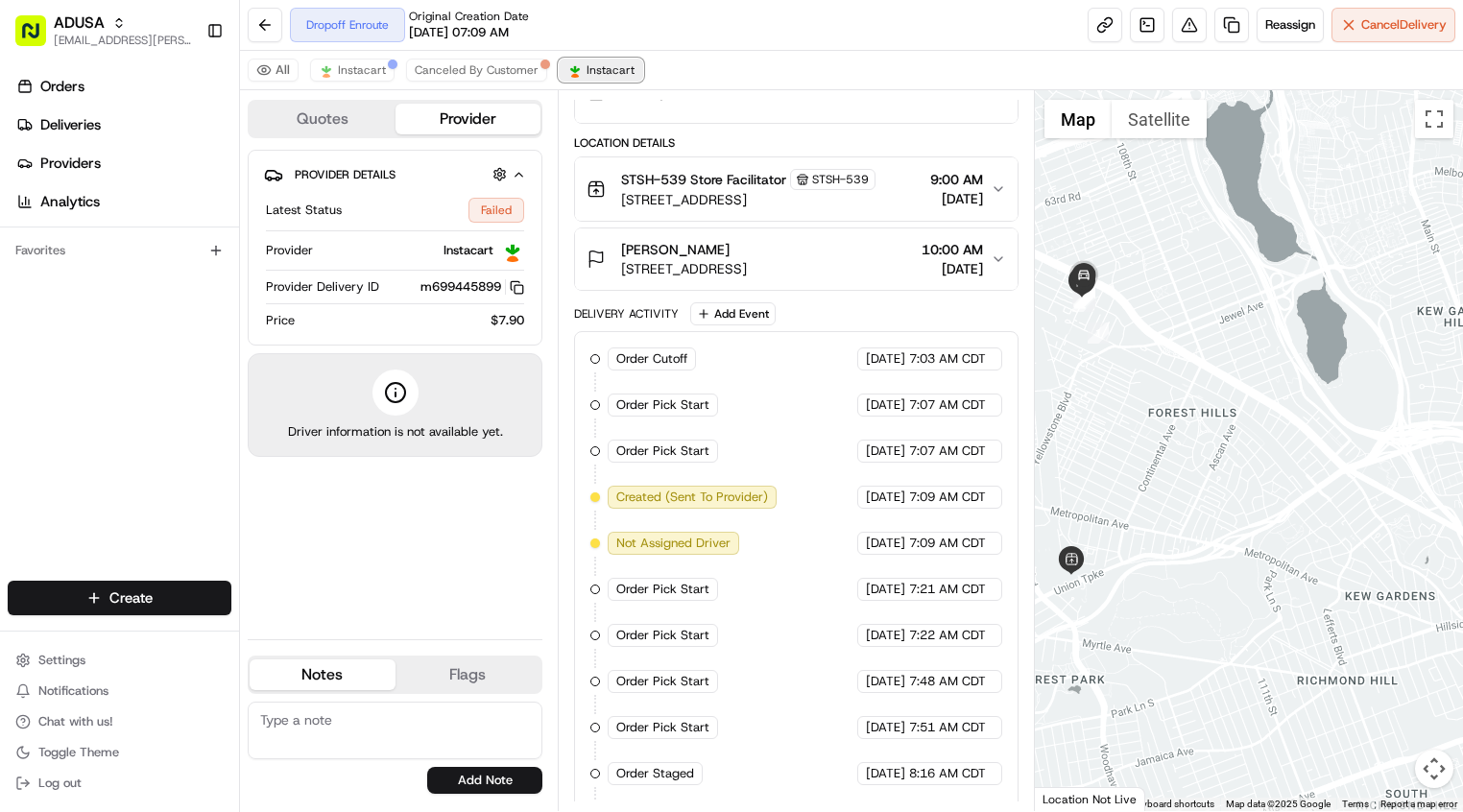 scroll, scrollTop: 575, scrollLeft: 0, axis: vertical 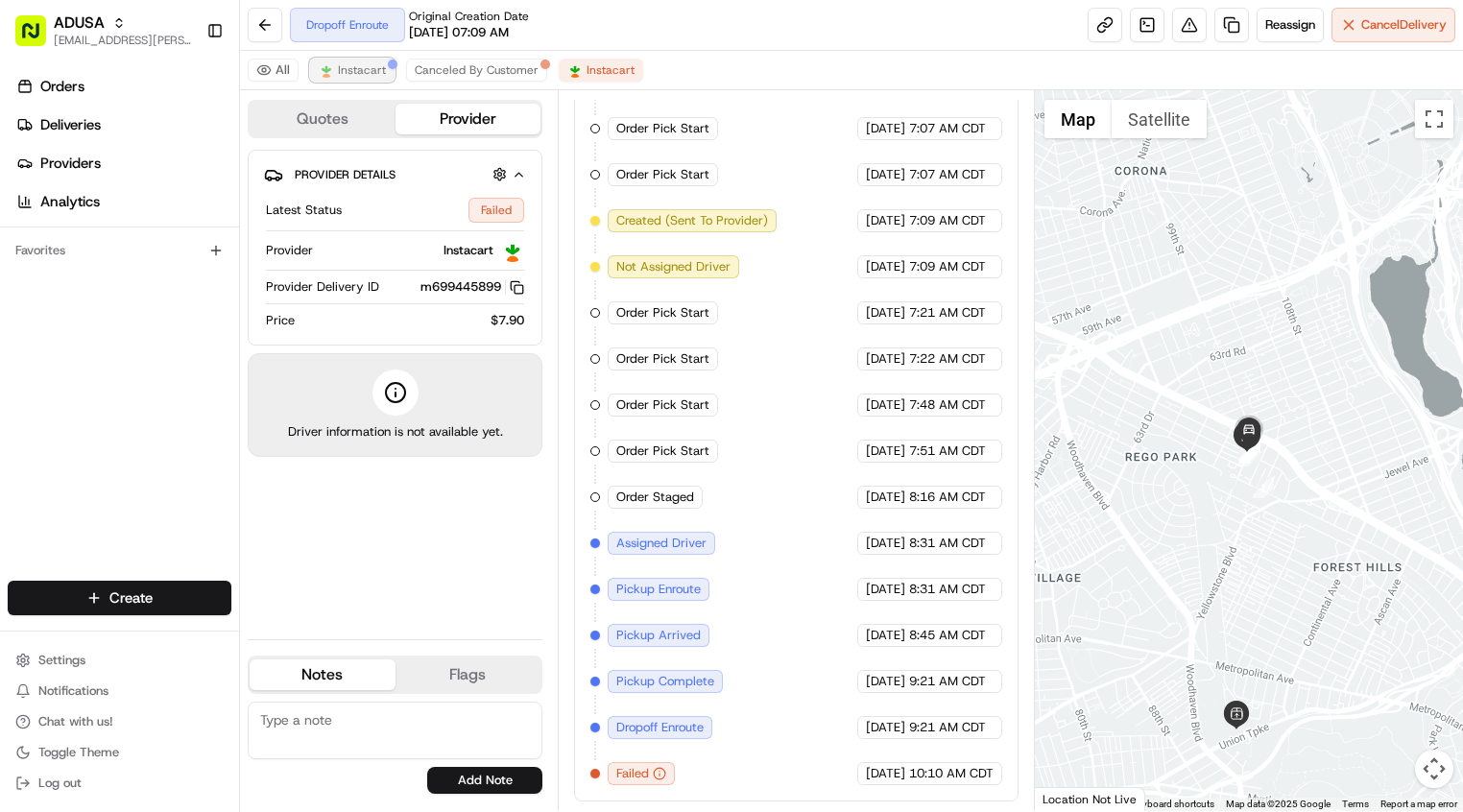 click on "Instacart" at bounding box center [362, 70] 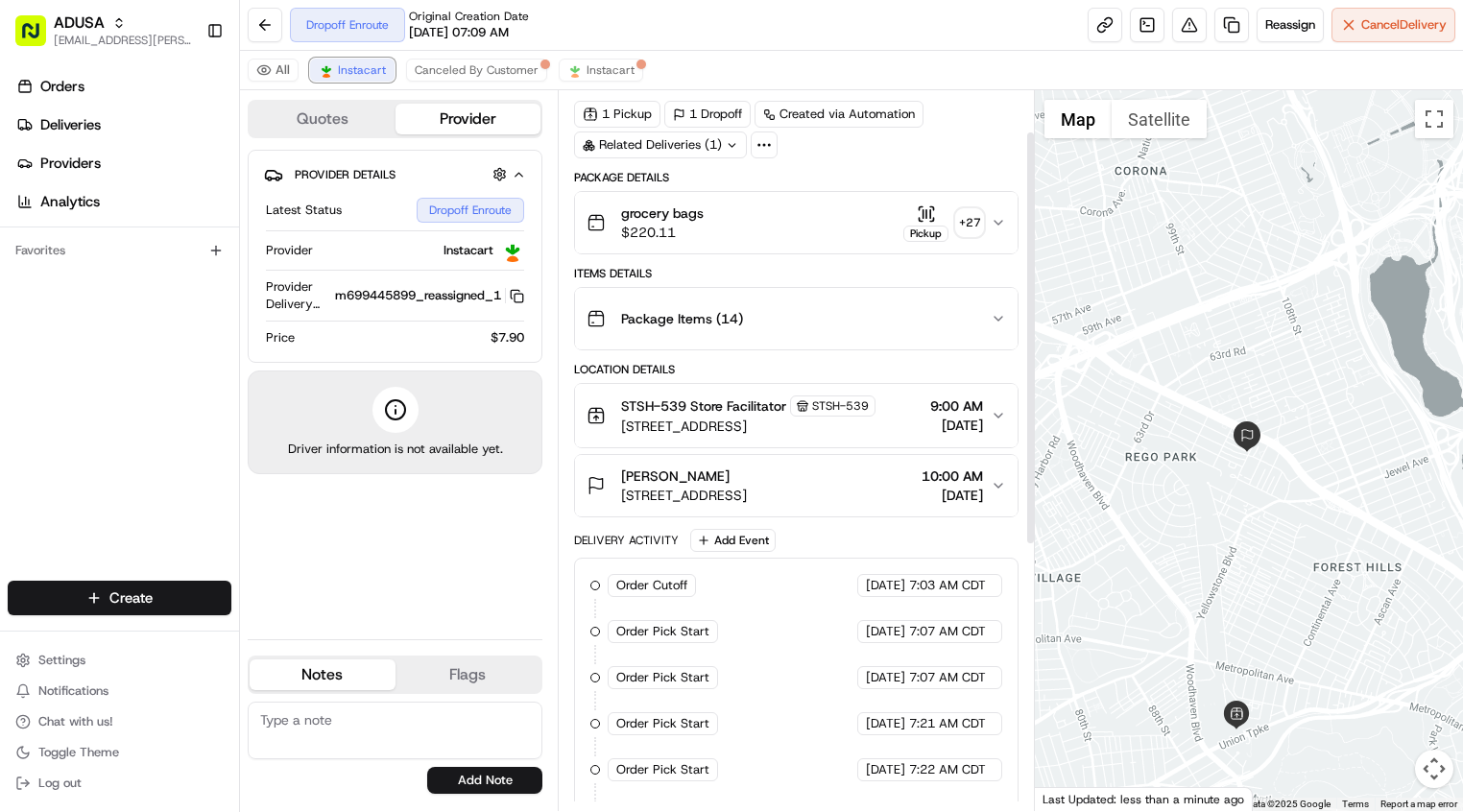 scroll, scrollTop: 0, scrollLeft: 0, axis: both 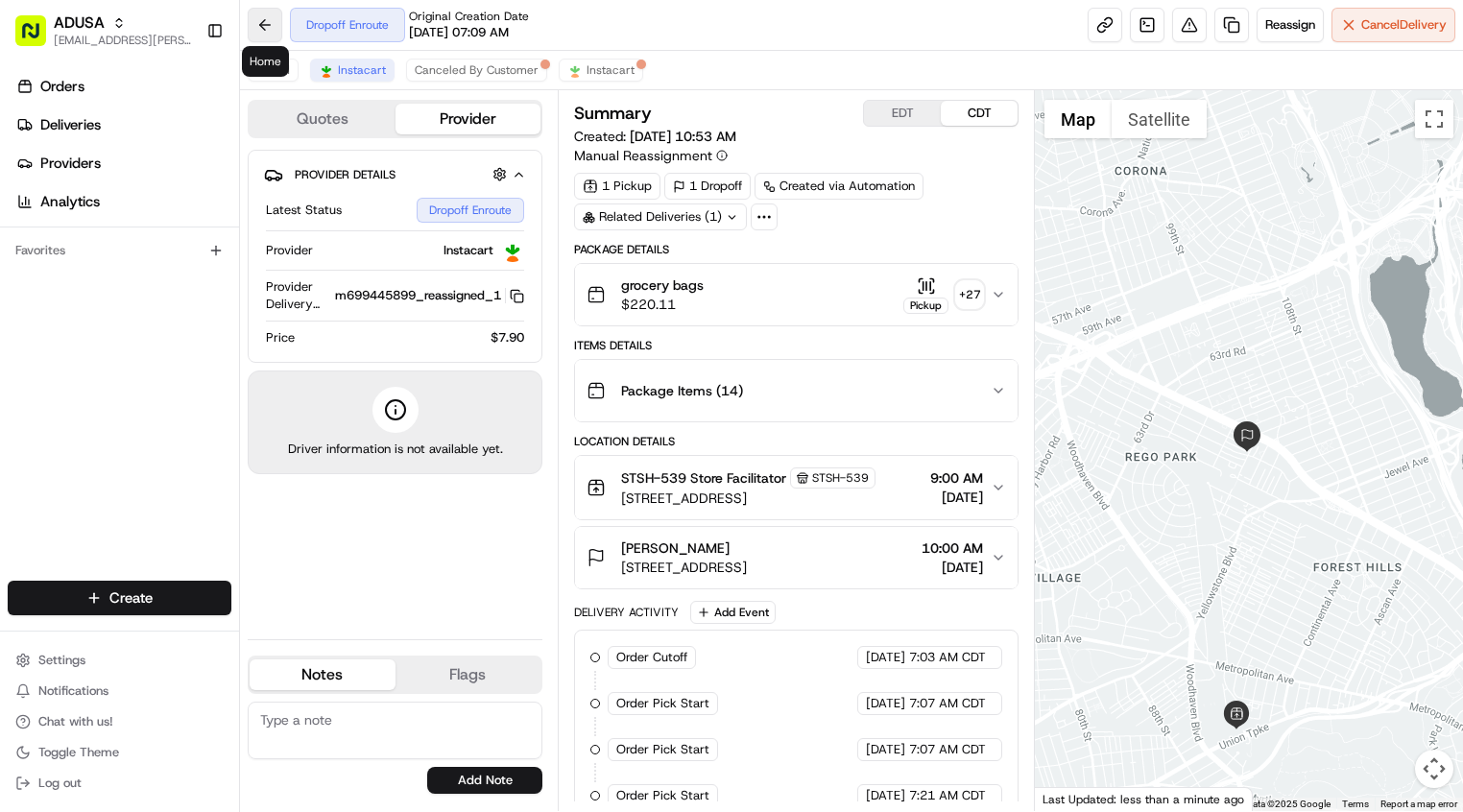 click at bounding box center (265, 25) 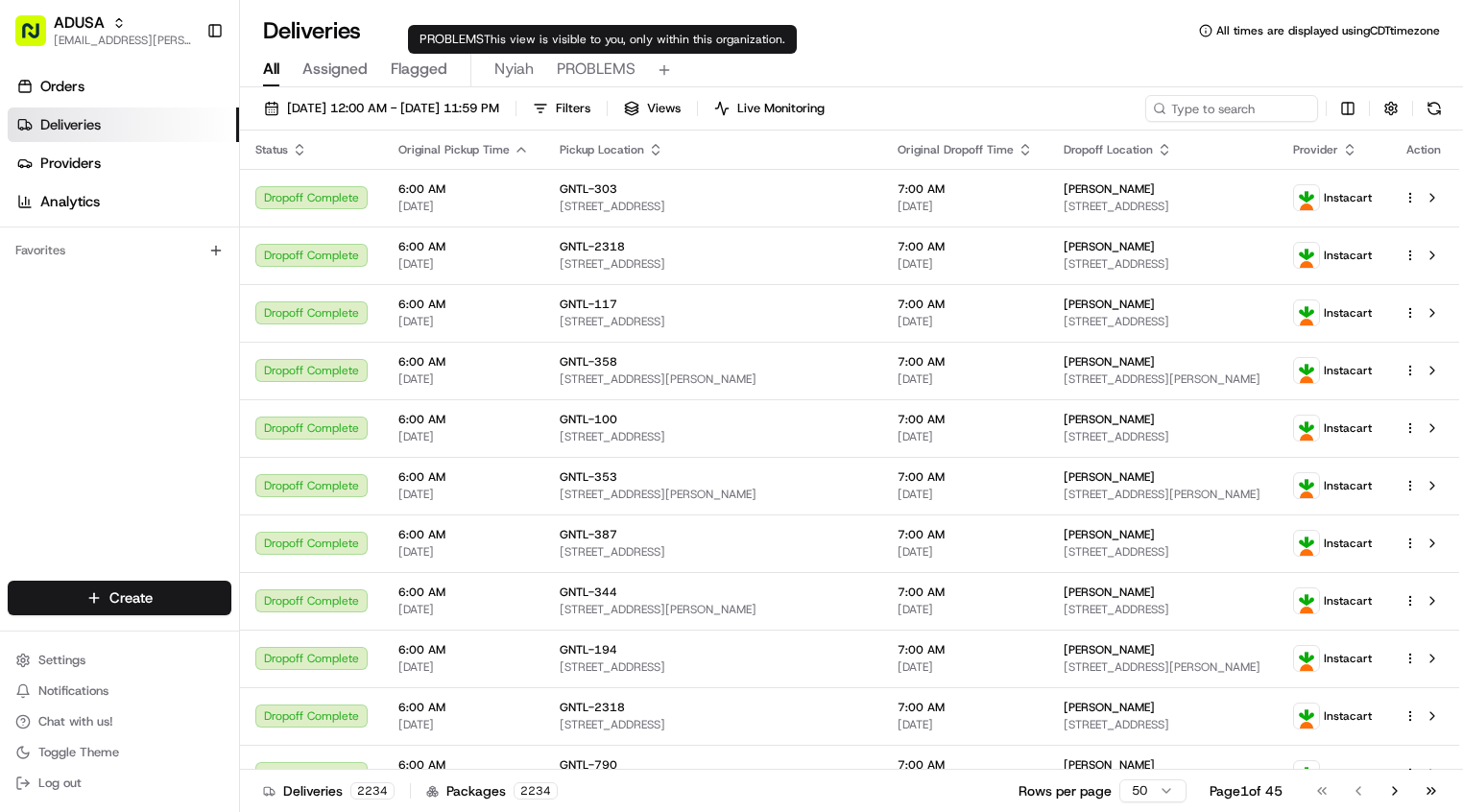 click on "PROBLEMS" at bounding box center (596, 69) 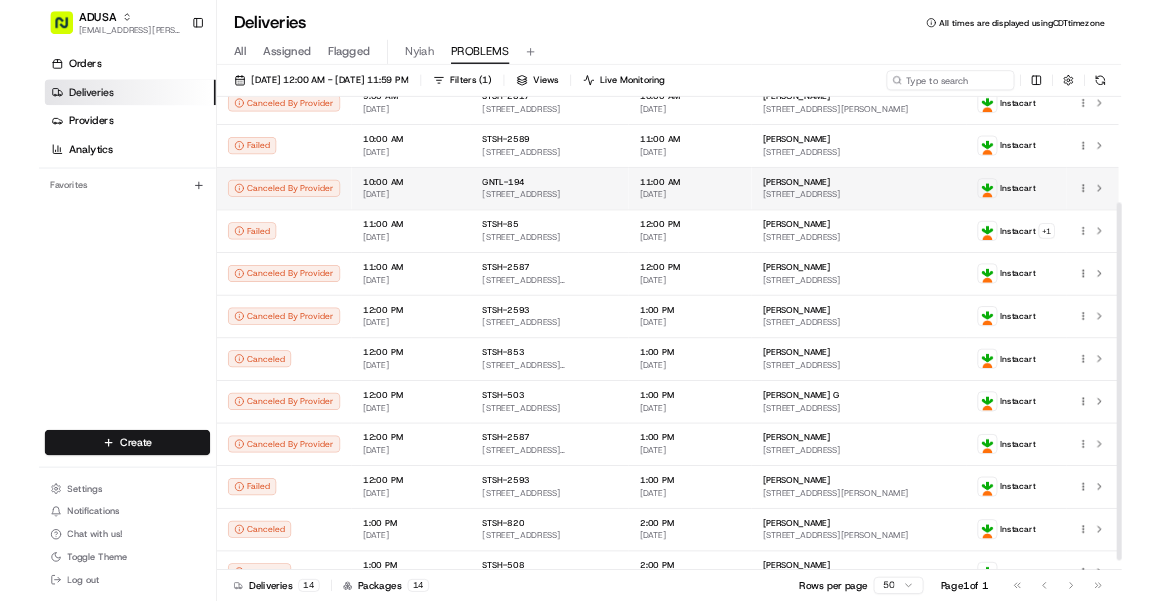 scroll, scrollTop: 214, scrollLeft: 0, axis: vertical 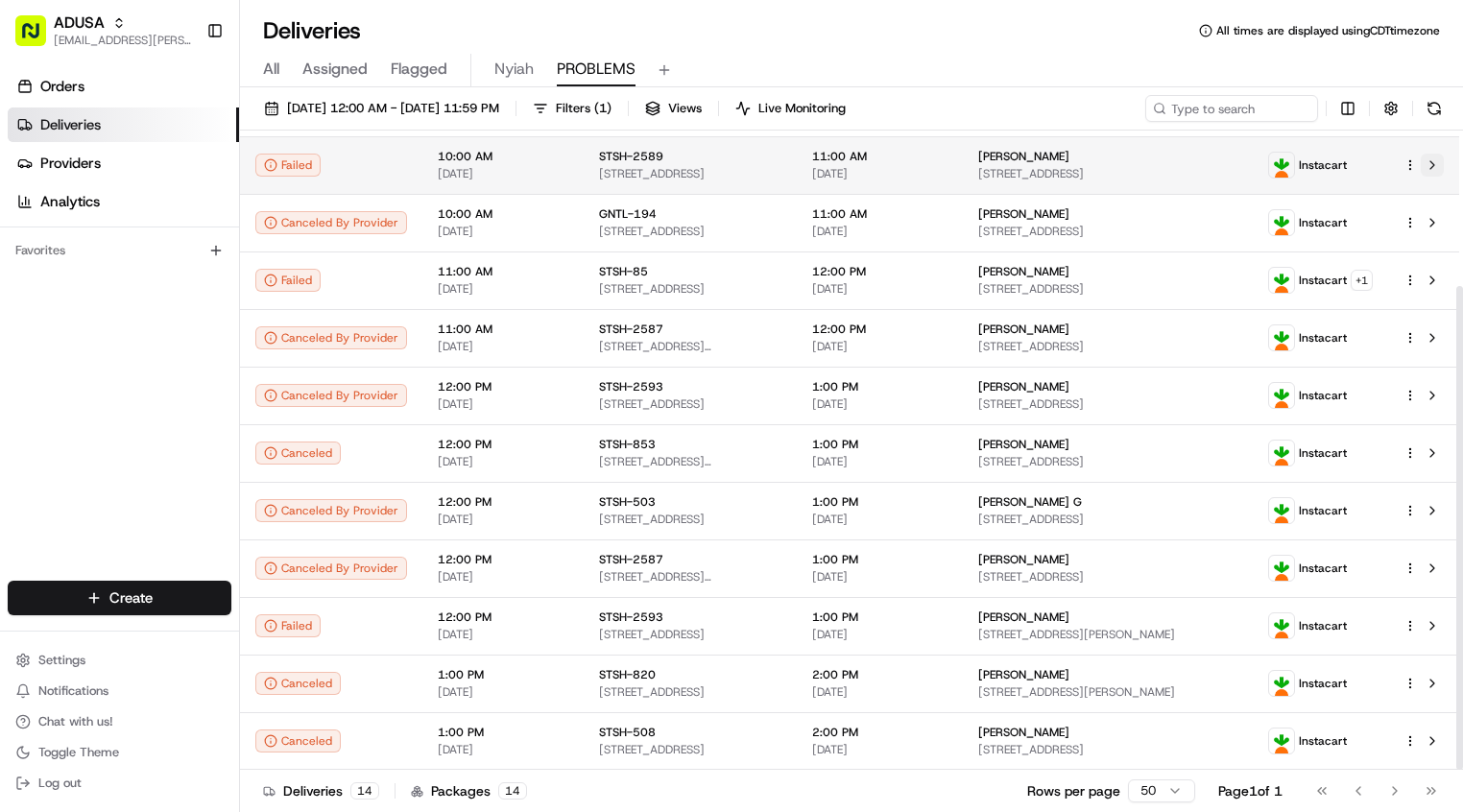 click at bounding box center (1432, 165) 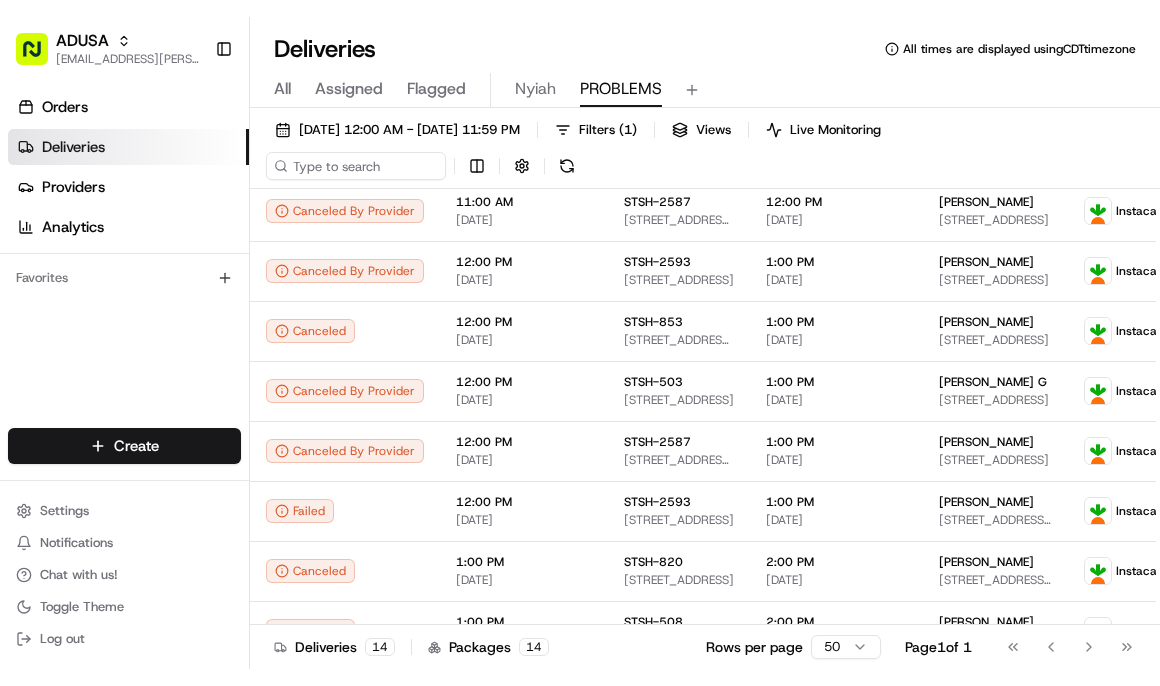 scroll, scrollTop: 374, scrollLeft: 0, axis: vertical 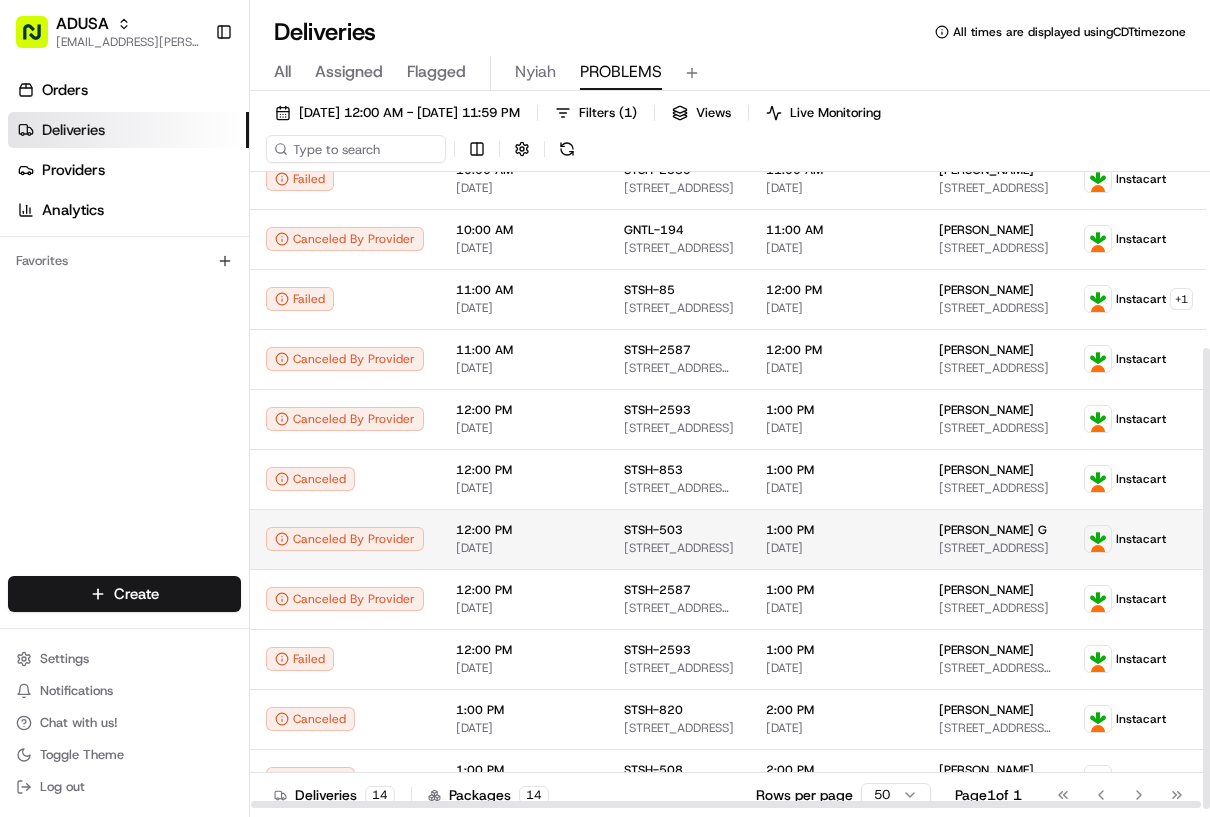 drag, startPoint x: 1205, startPoint y: 510, endPoint x: 1197, endPoint y: 546, distance: 36.878178 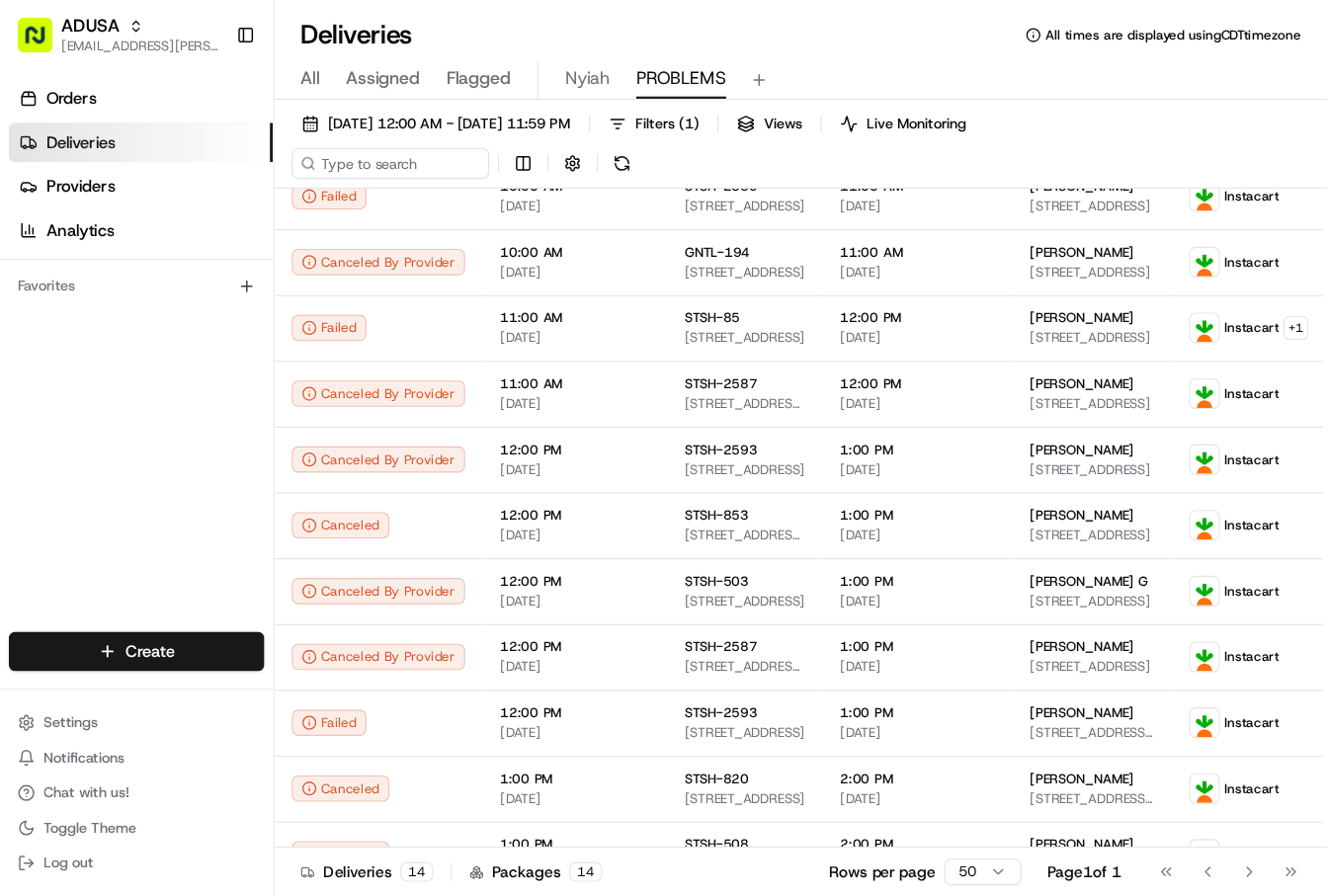 scroll, scrollTop: 150, scrollLeft: 0, axis: vertical 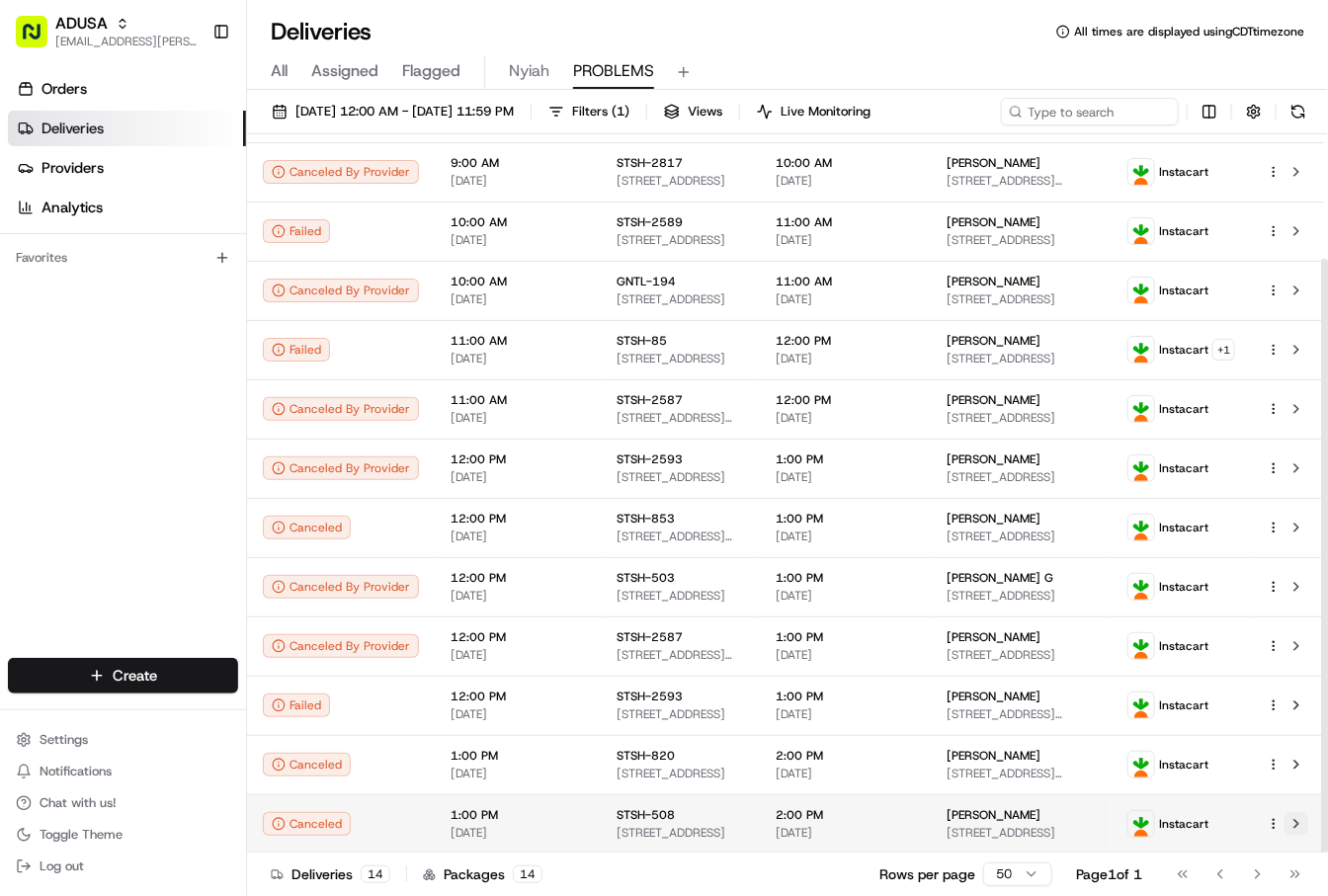 click at bounding box center [1296, 824] 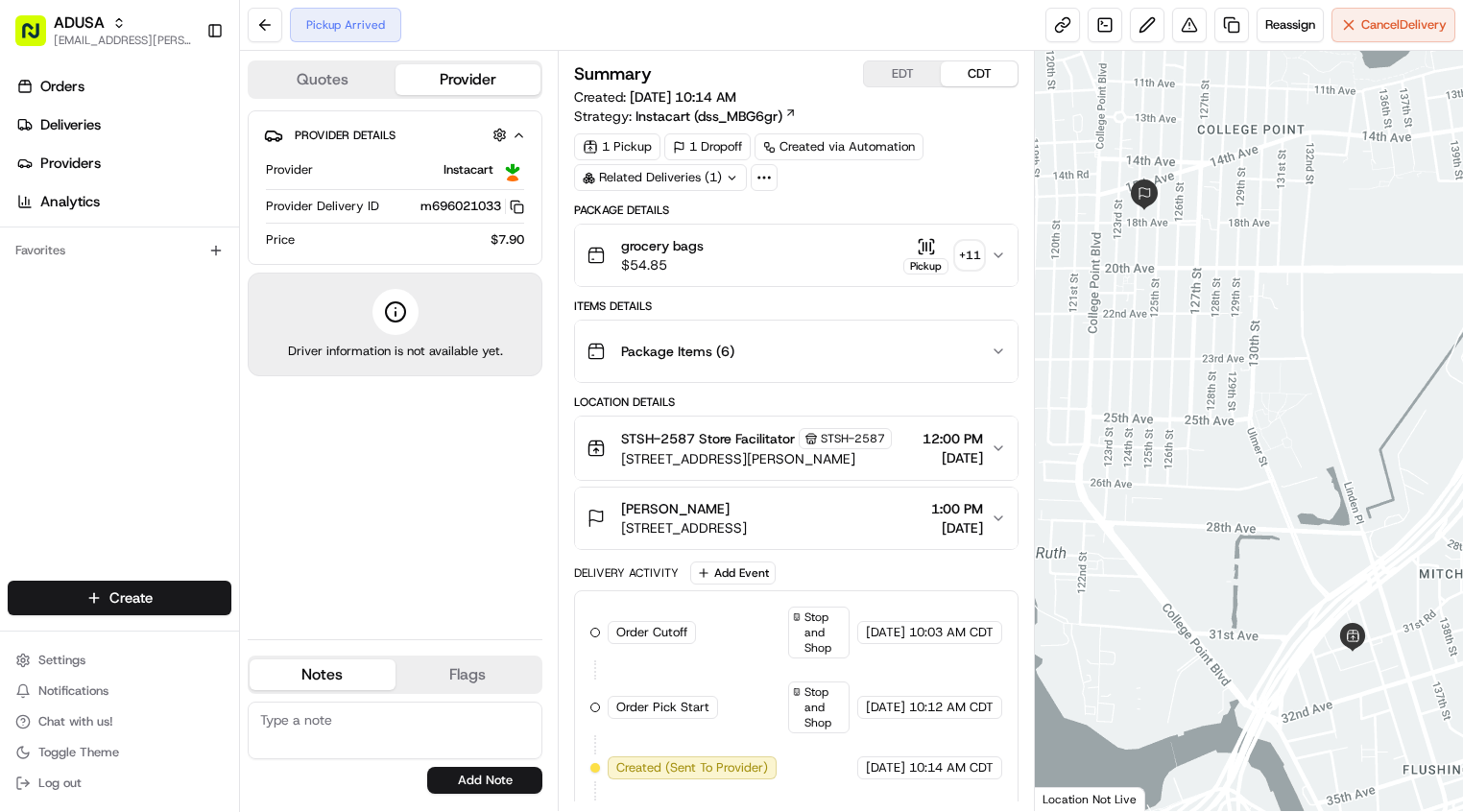 scroll, scrollTop: 0, scrollLeft: 0, axis: both 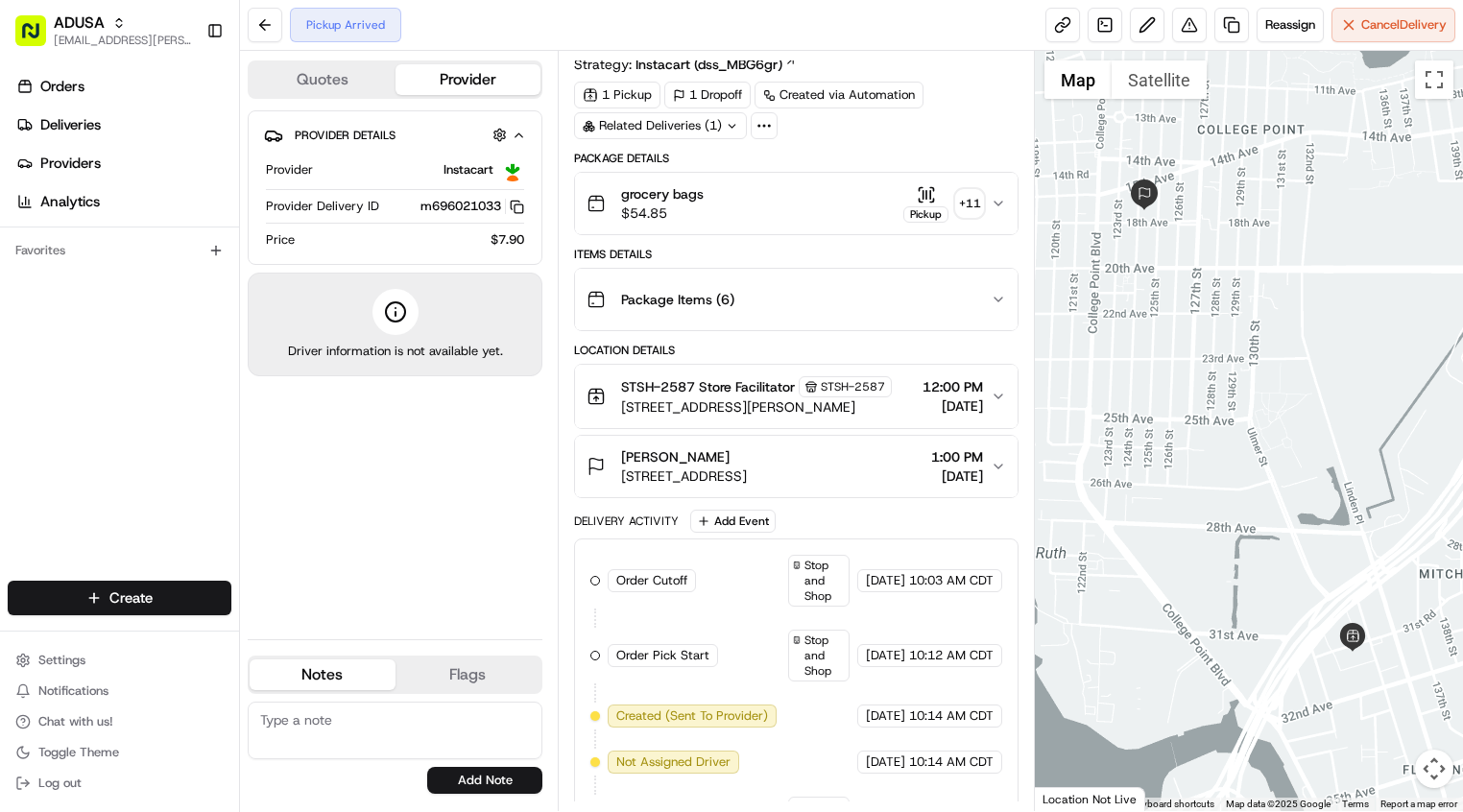 click at bounding box center (395, 730) 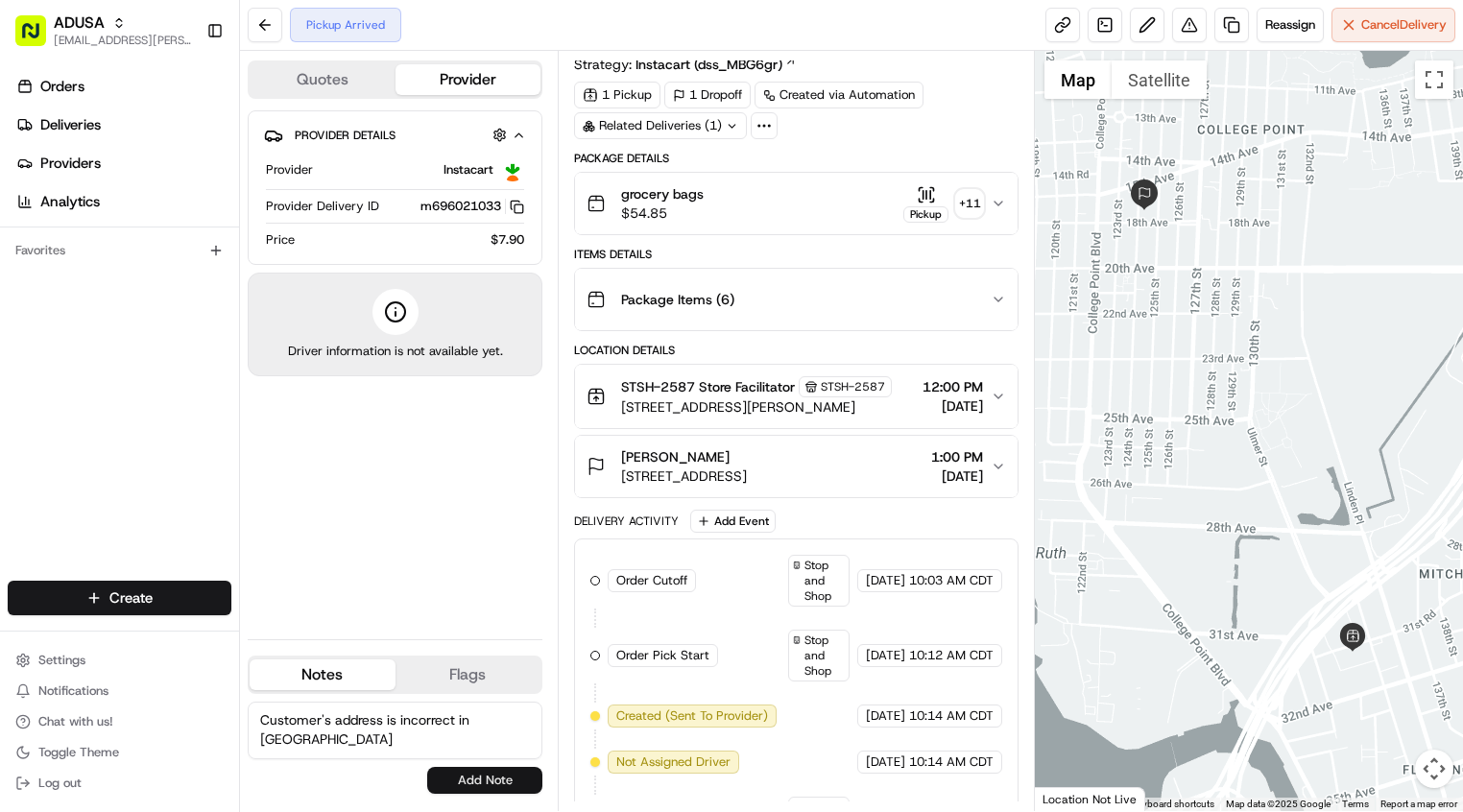 type on "Customer's address is incorrect in [GEOGRAPHIC_DATA]" 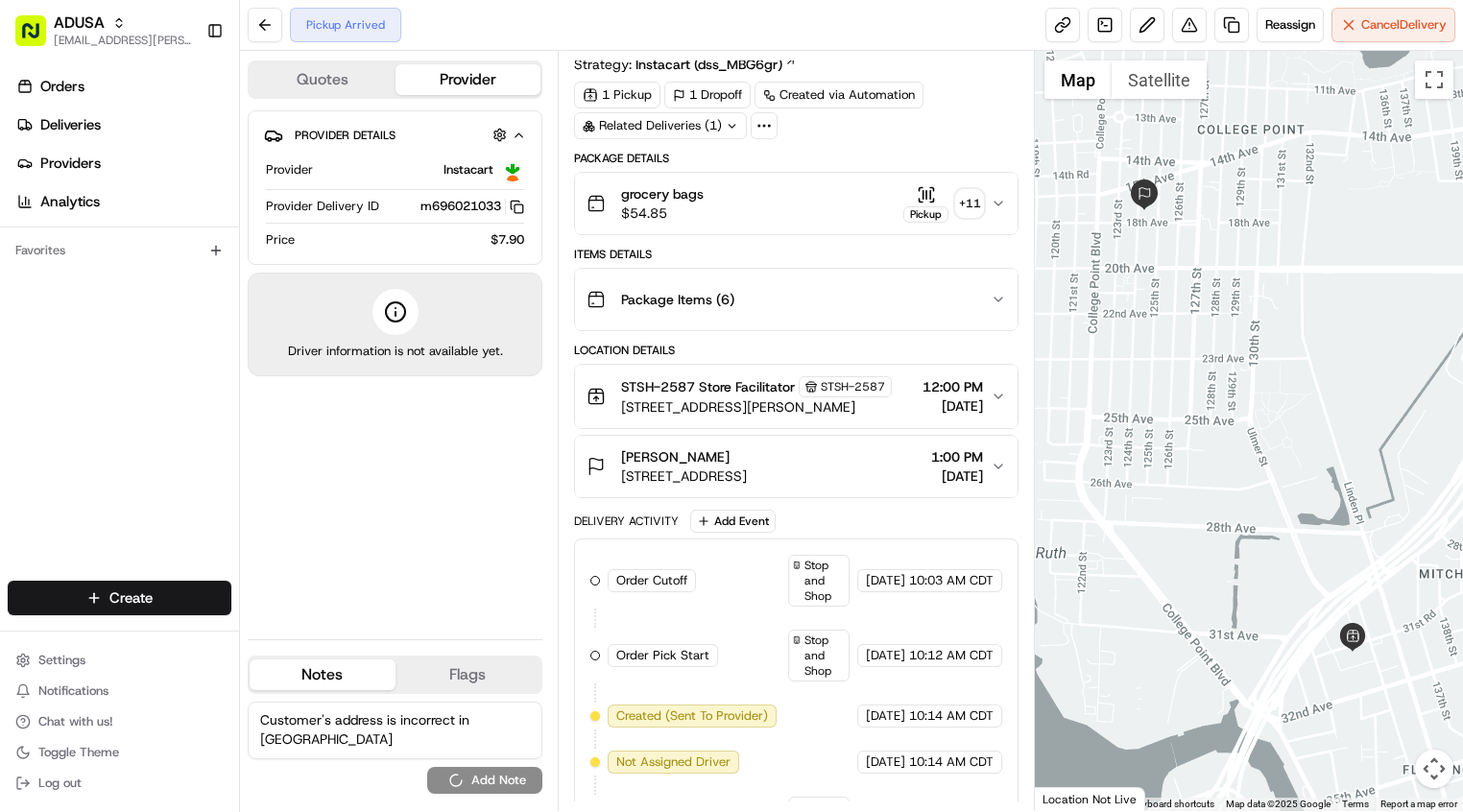 type 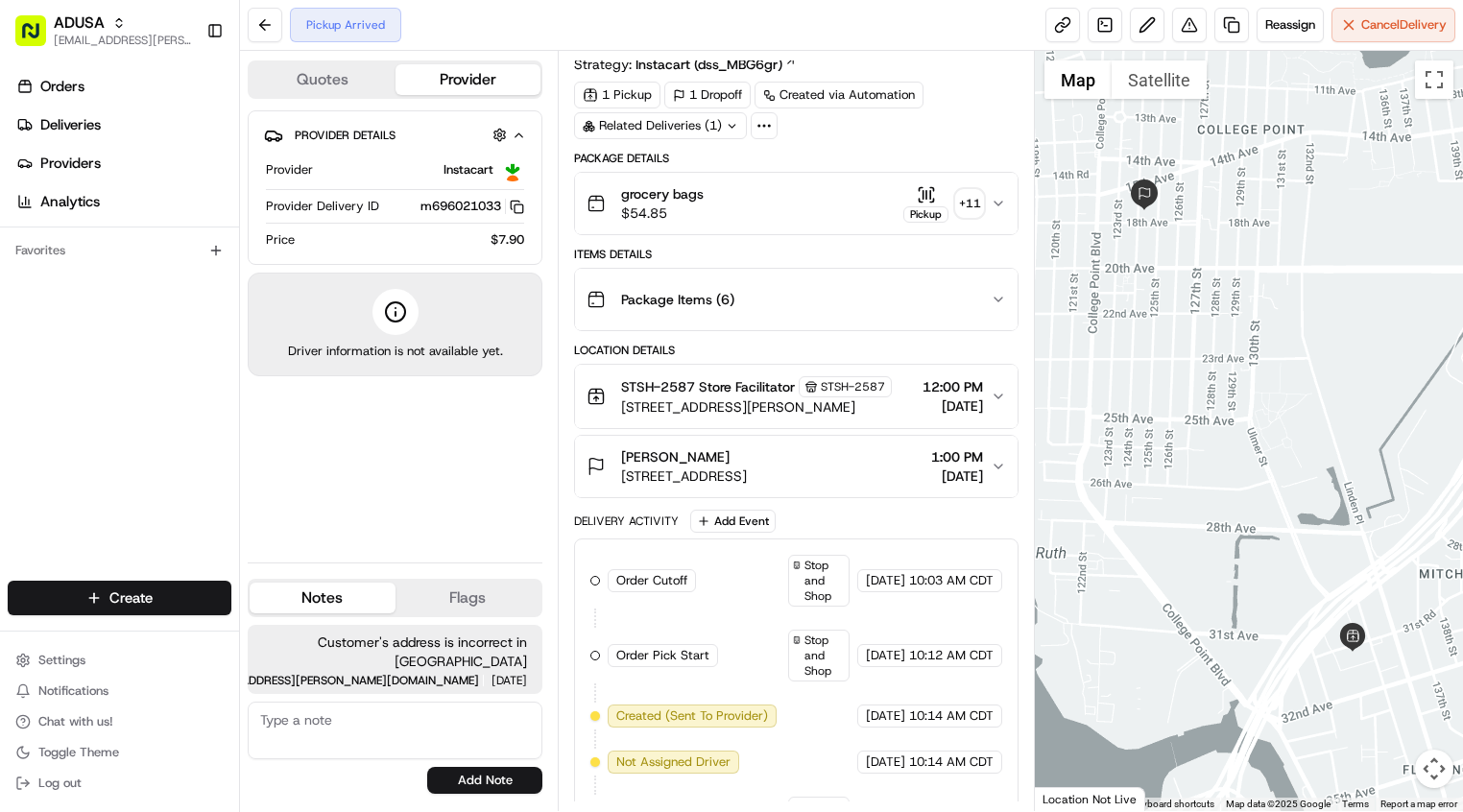 scroll, scrollTop: 0, scrollLeft: 0, axis: both 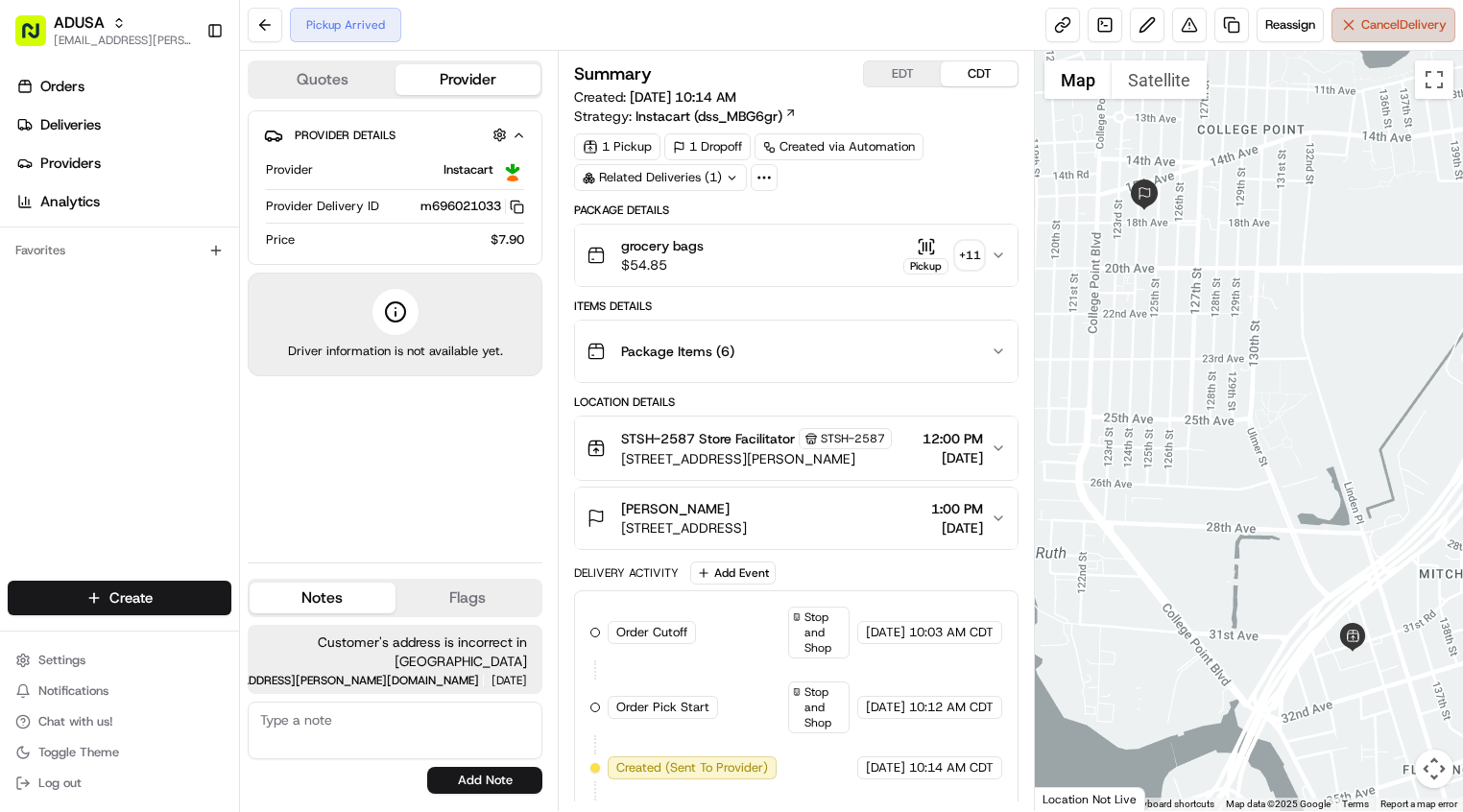 click on "Cancel  Delivery" at bounding box center (1403, 25) 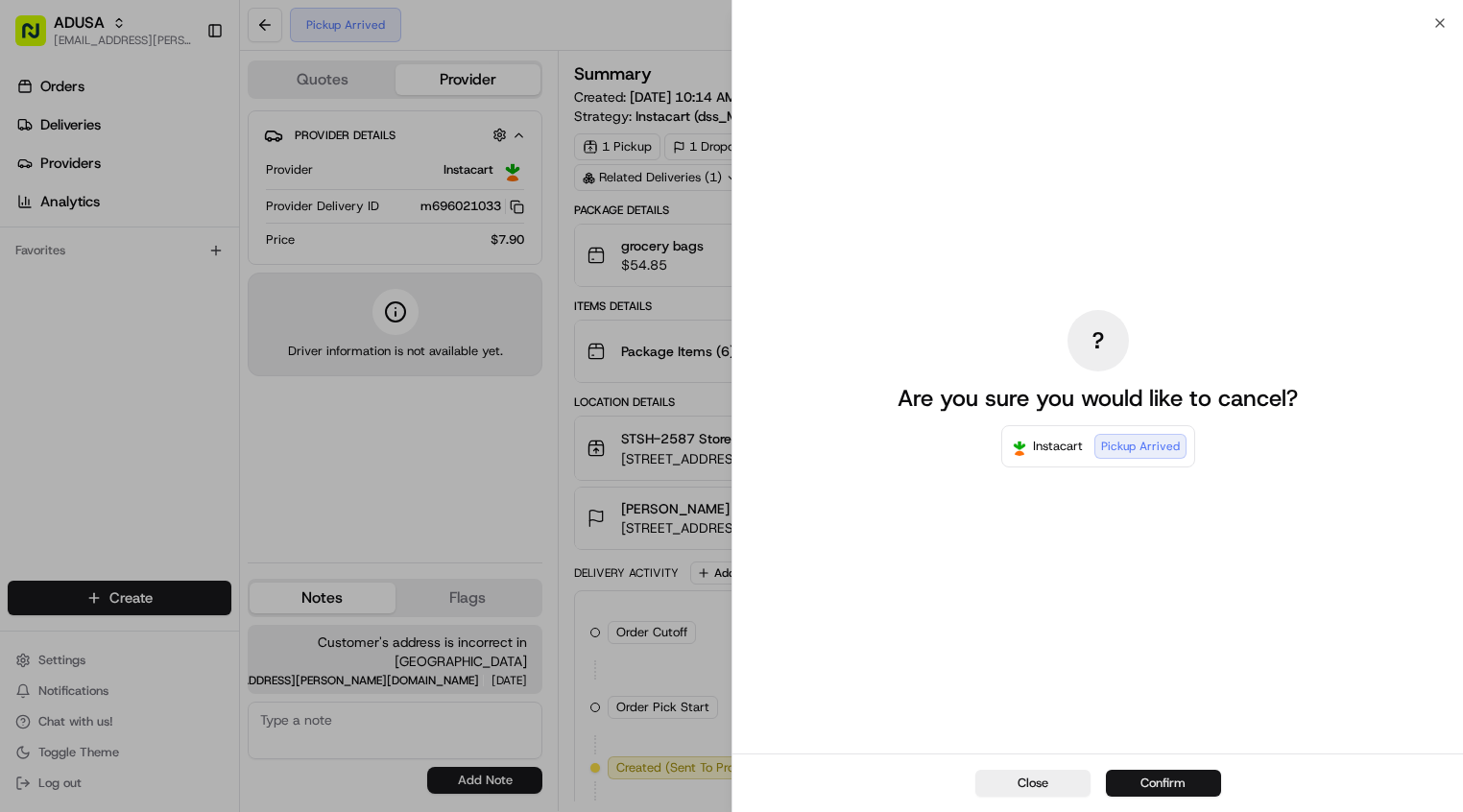 click on "Confirm" at bounding box center [1163, 783] 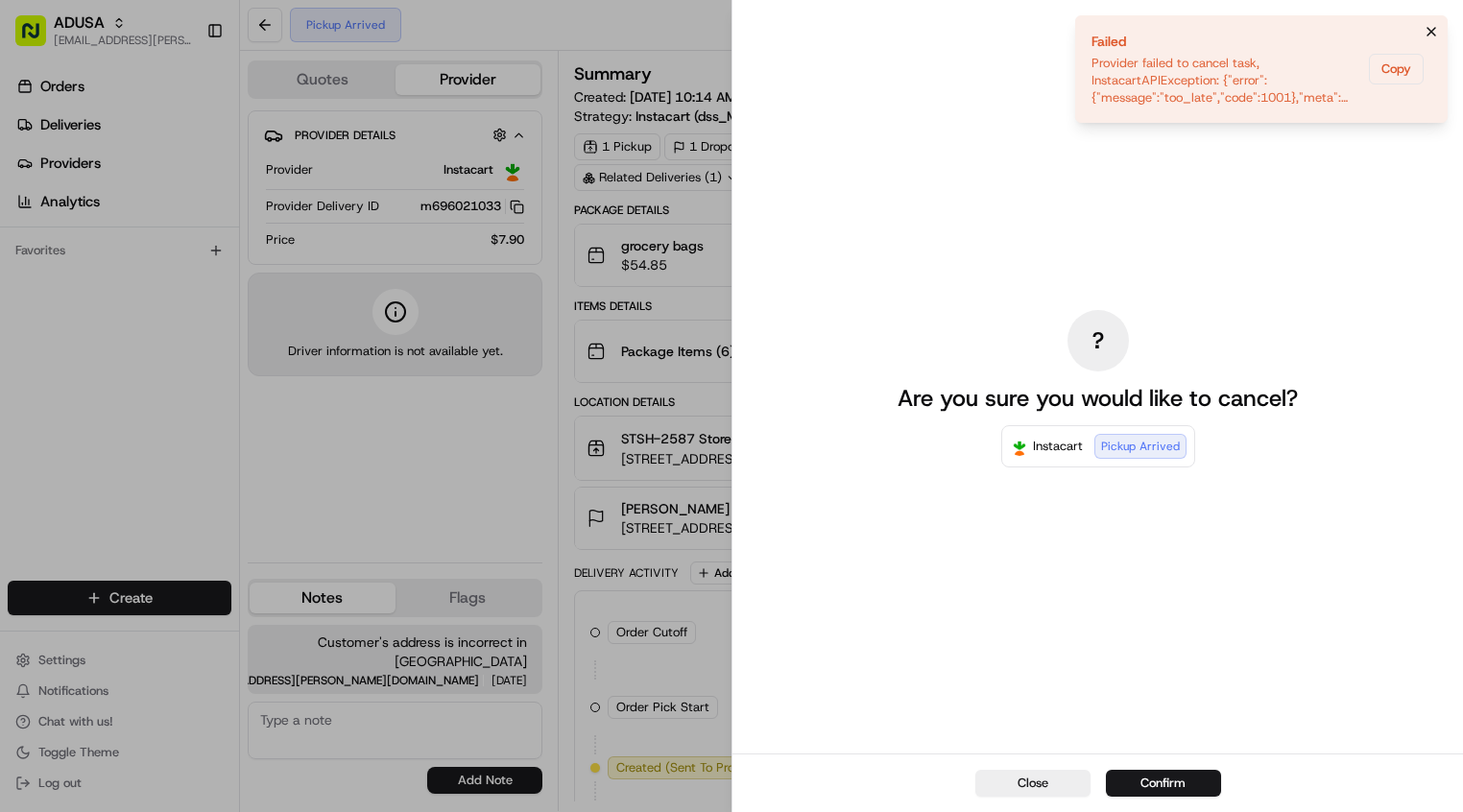 click 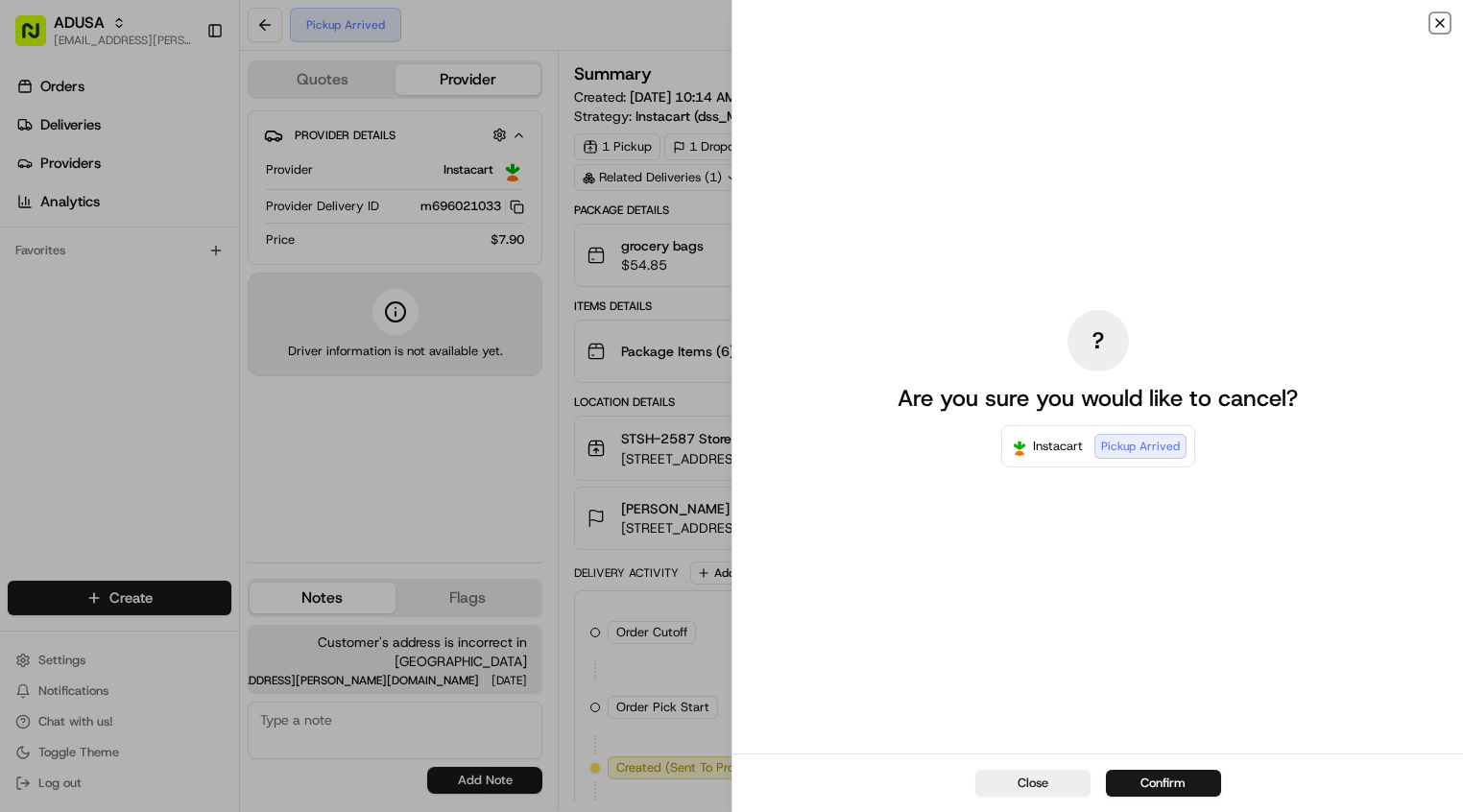 click 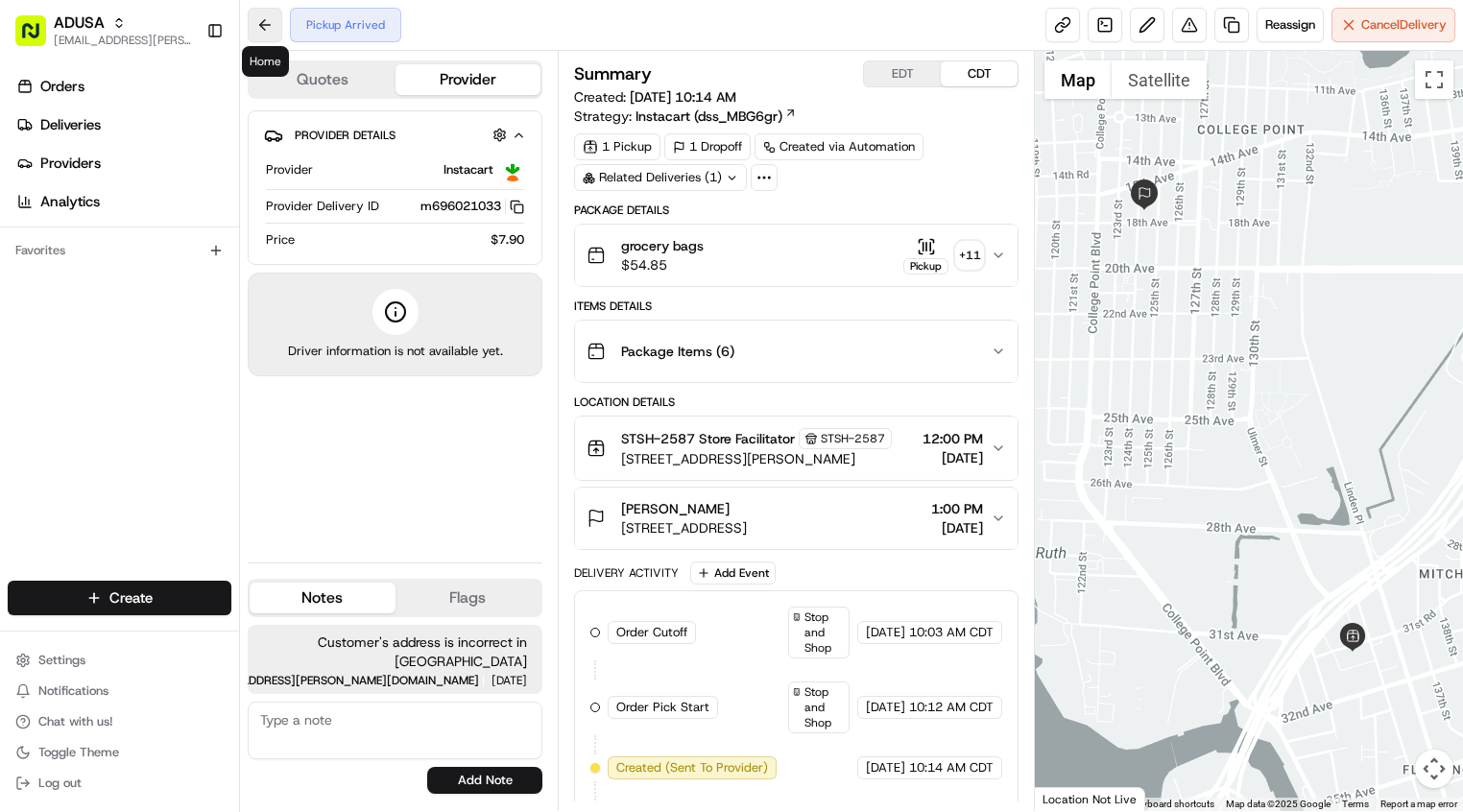 click at bounding box center (265, 25) 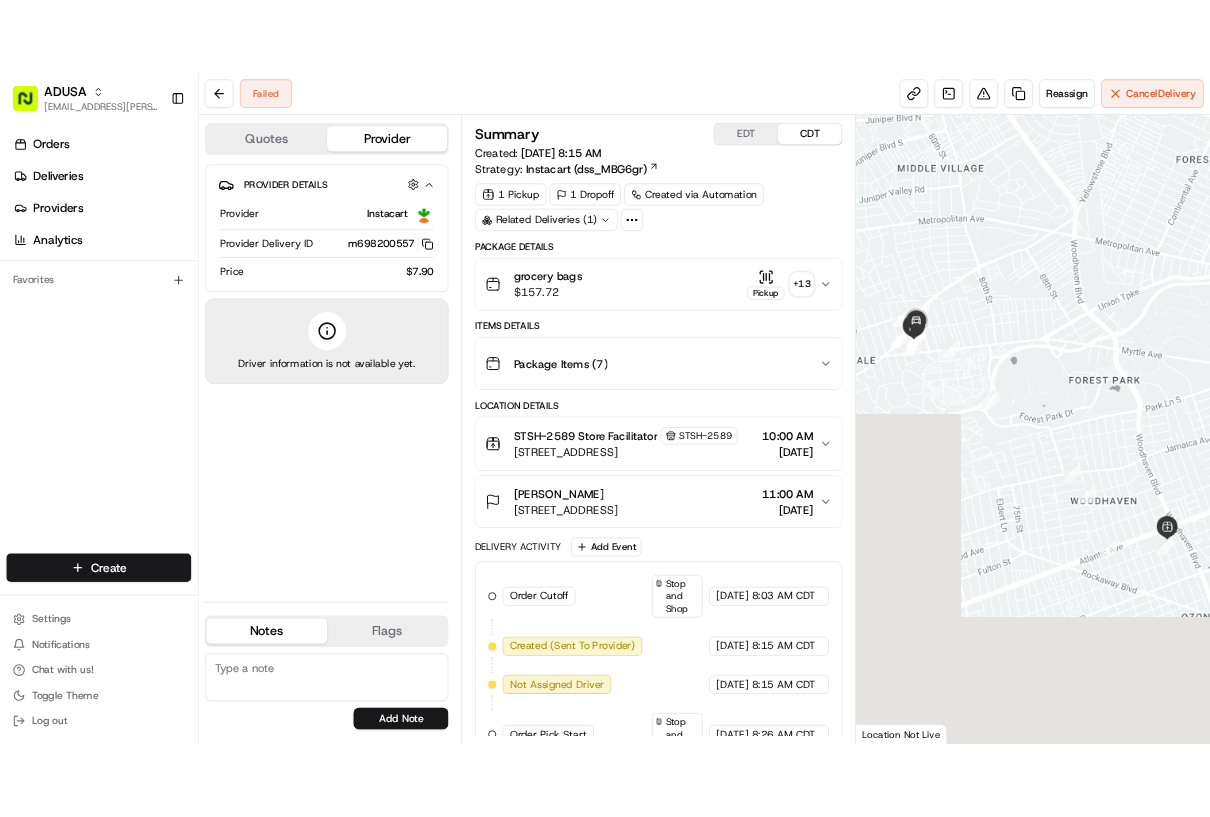 scroll, scrollTop: 0, scrollLeft: 0, axis: both 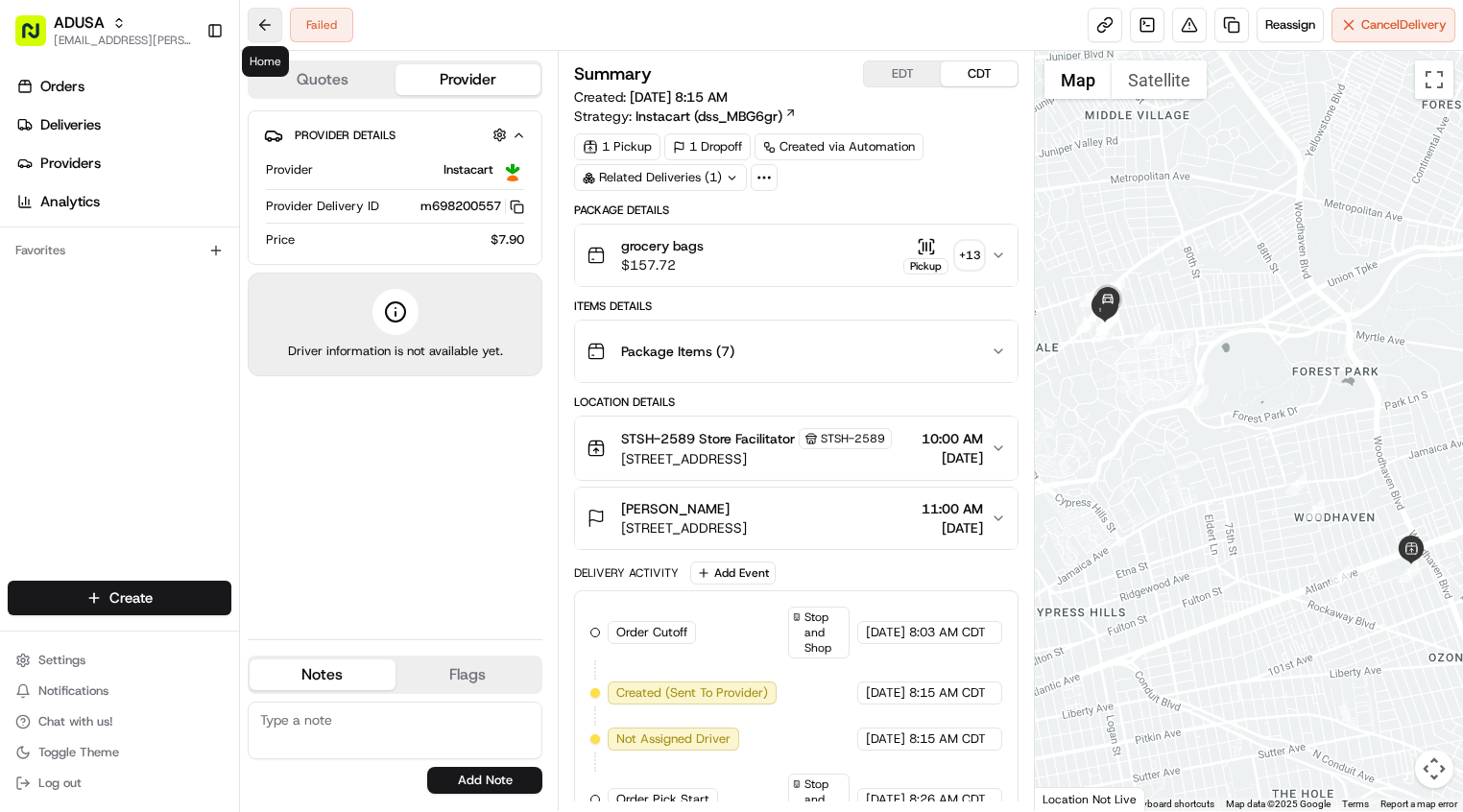 click at bounding box center (265, 25) 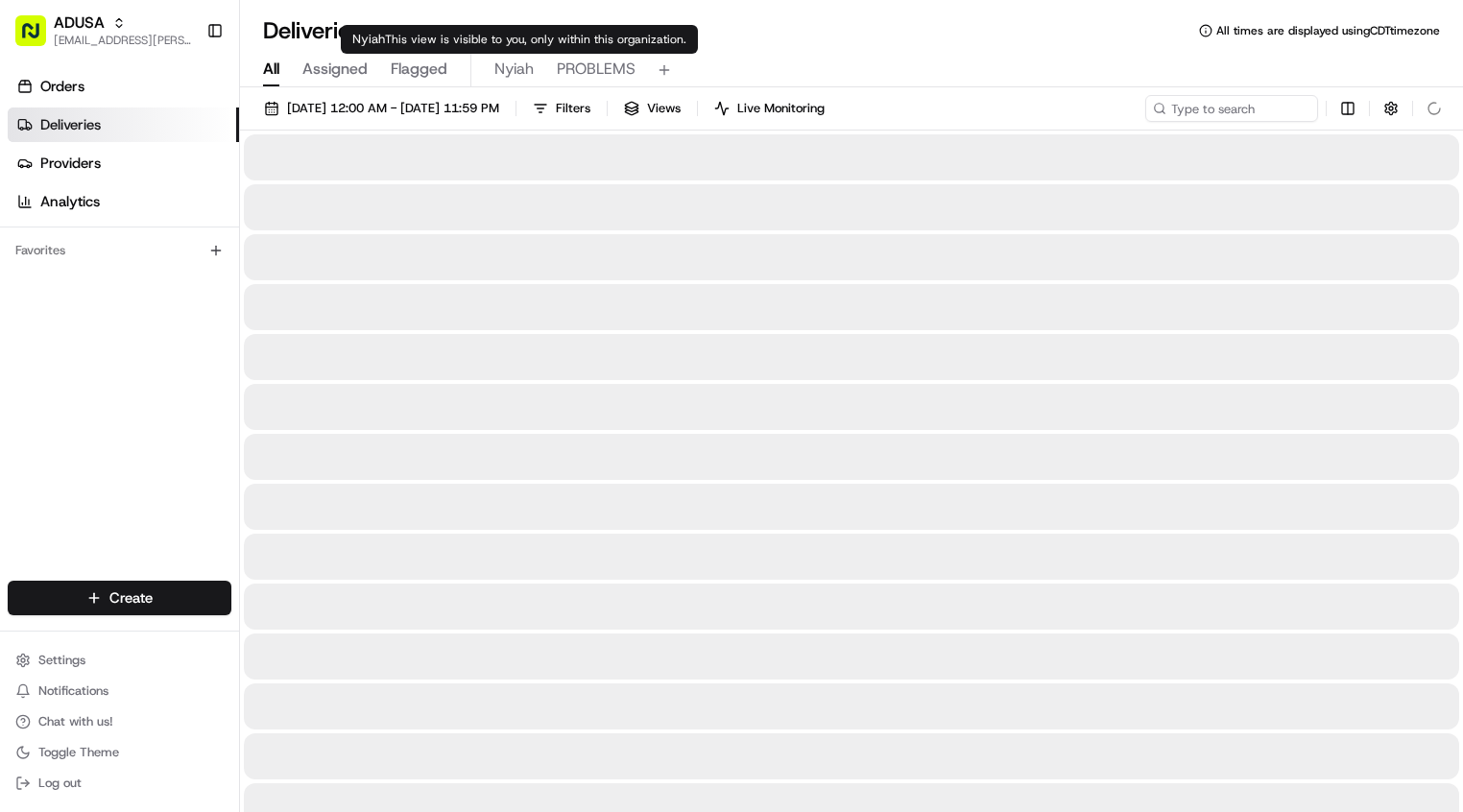 click on "Nyiah" at bounding box center (514, 69) 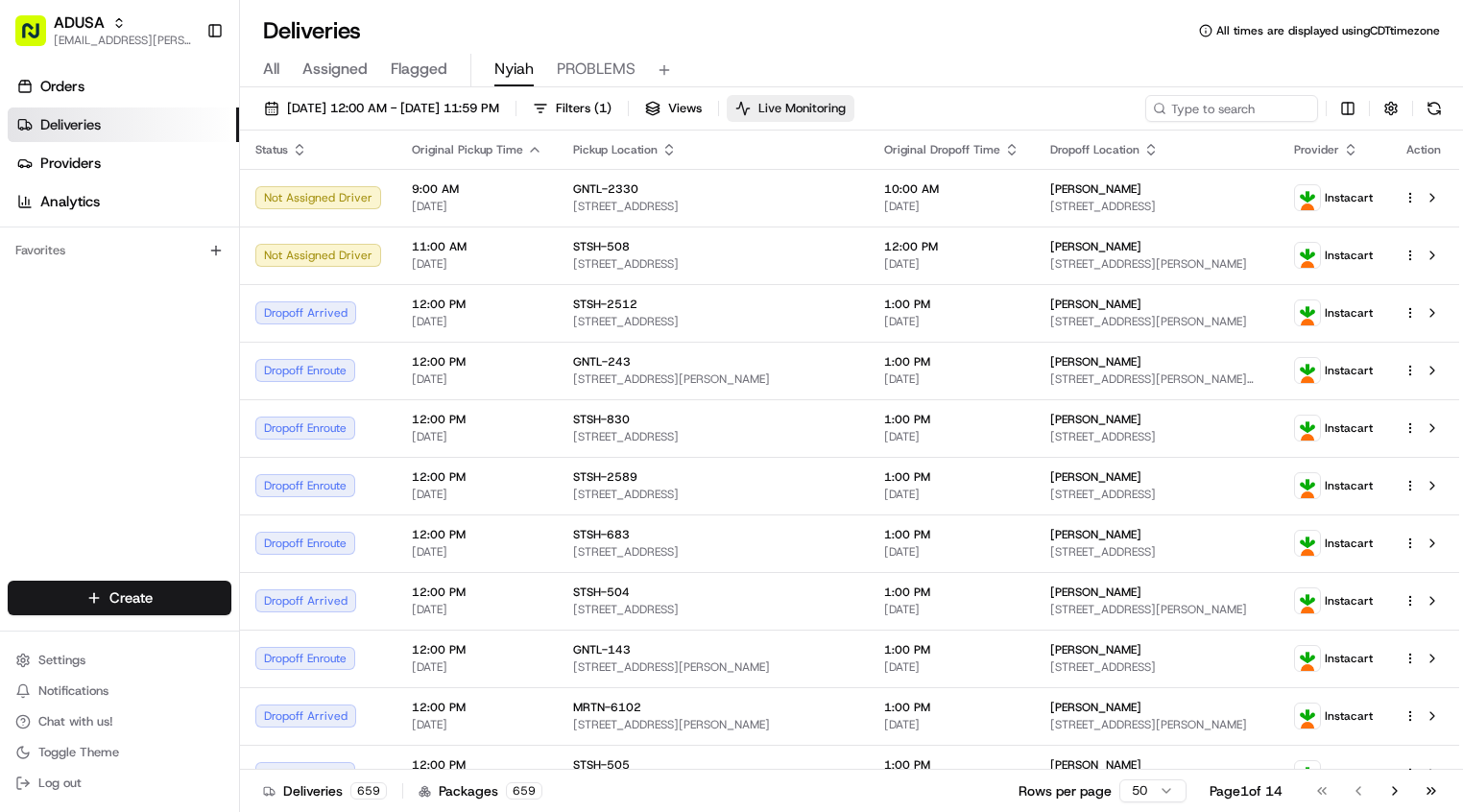 click on "Live Monitoring" at bounding box center (802, 108) 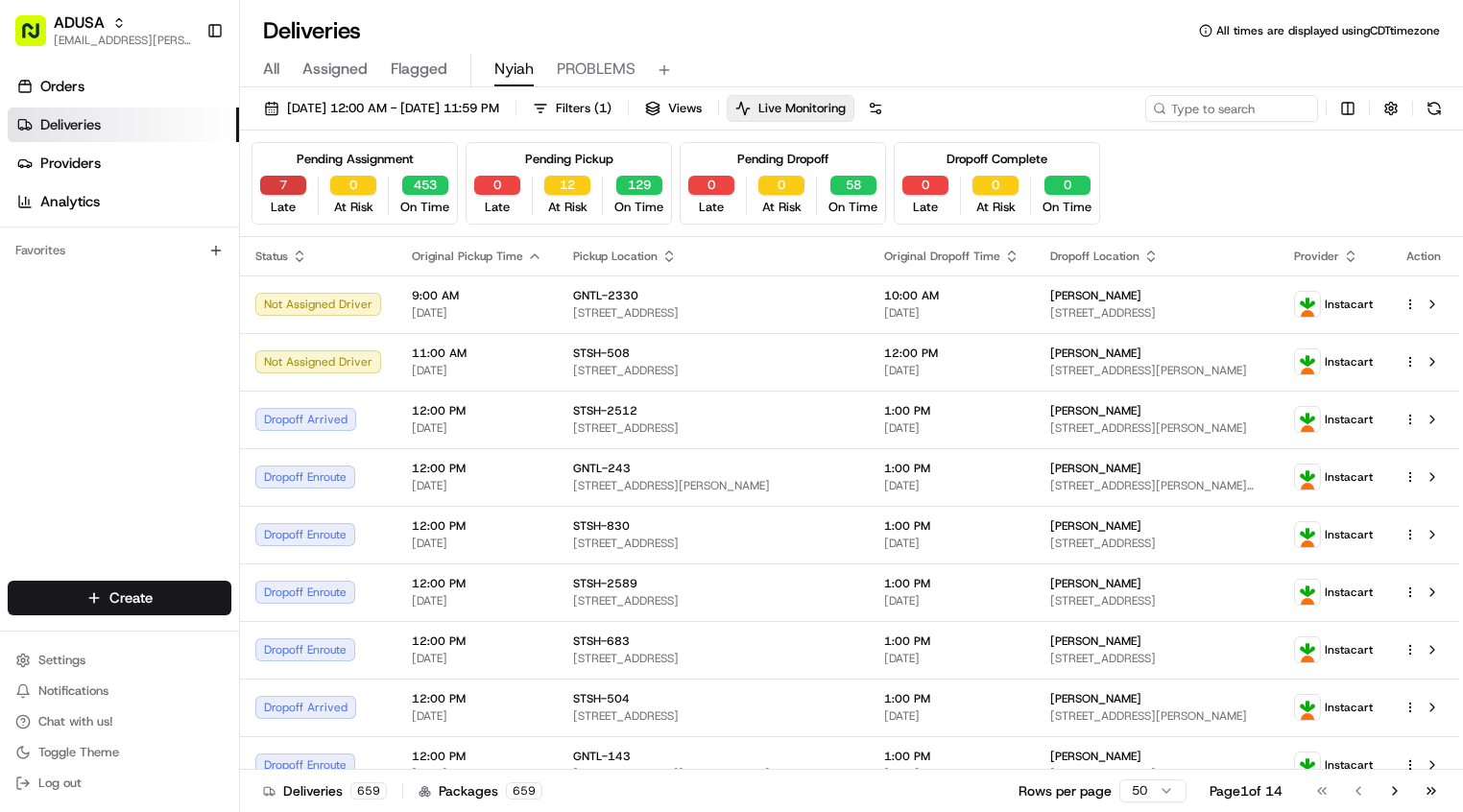 click on "7" at bounding box center (283, 185) 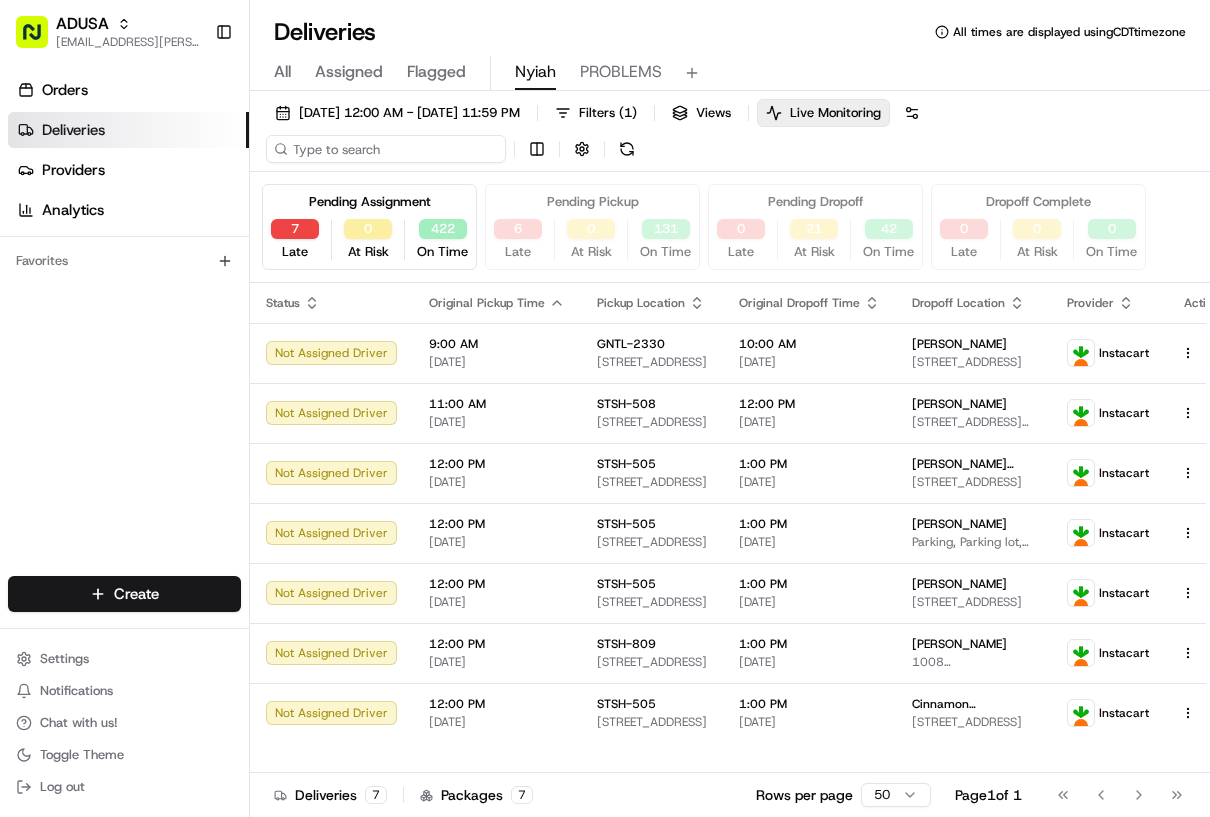 click at bounding box center (386, 149) 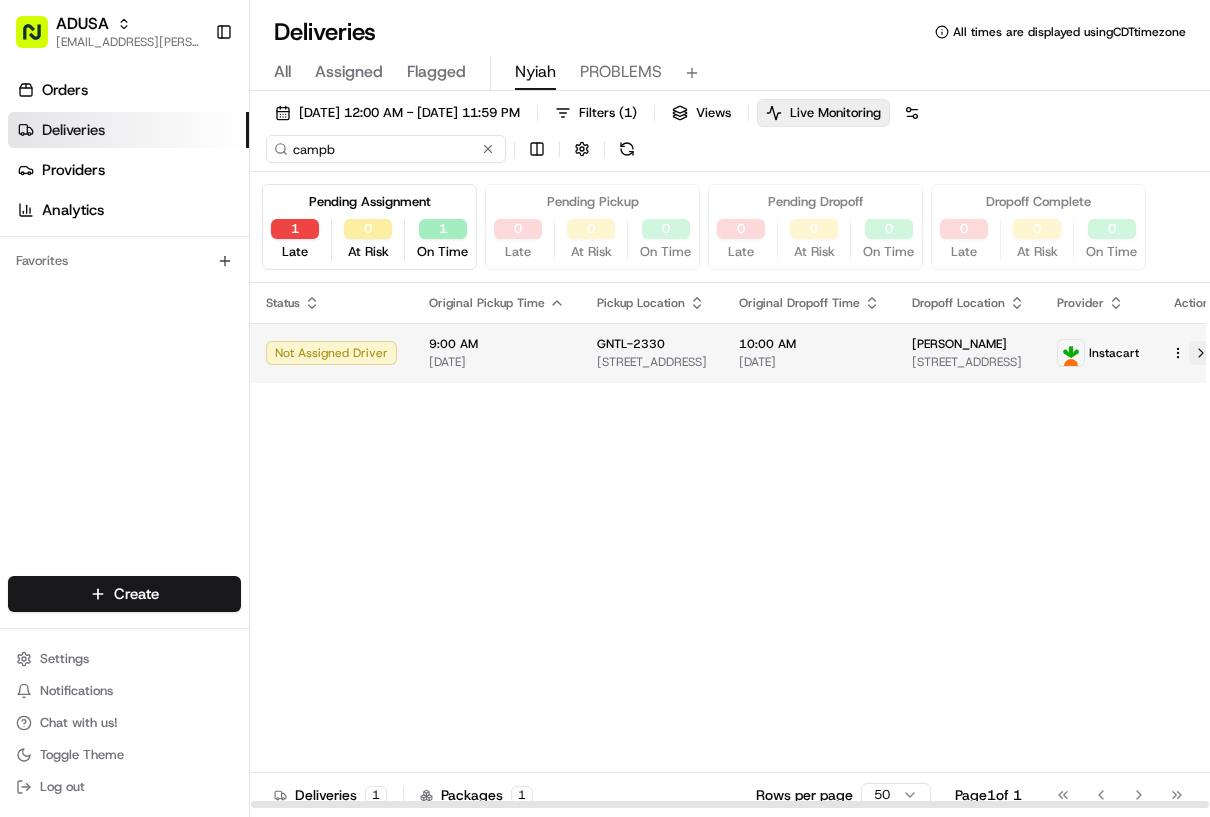 type on "campb" 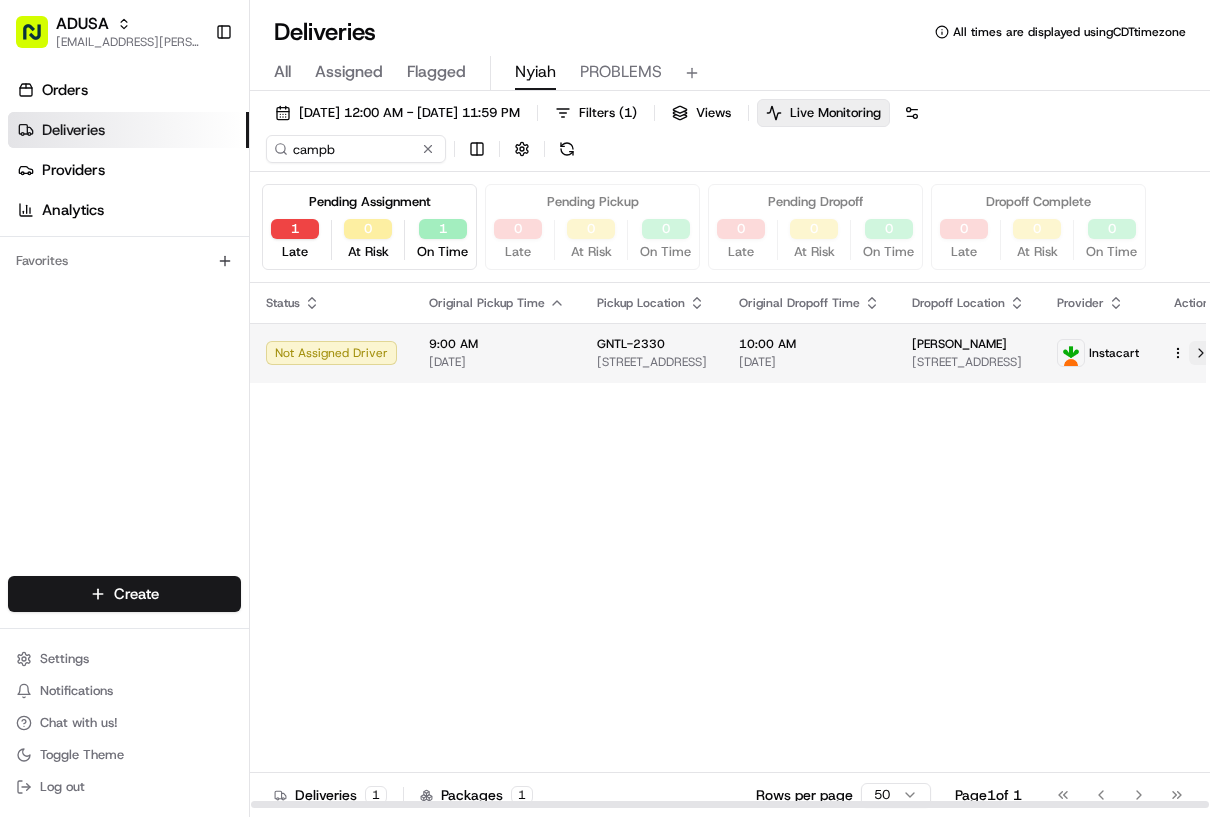 click at bounding box center (1201, 353) 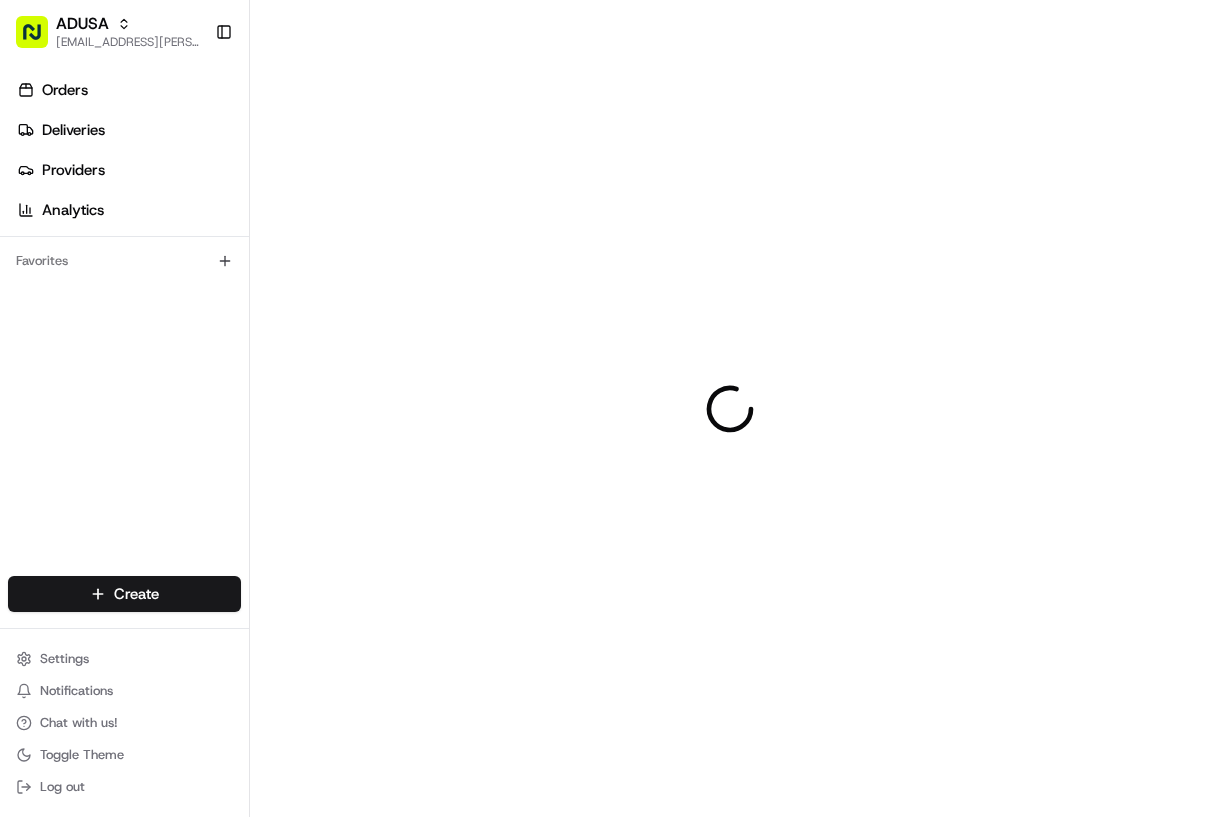 scroll, scrollTop: 0, scrollLeft: 0, axis: both 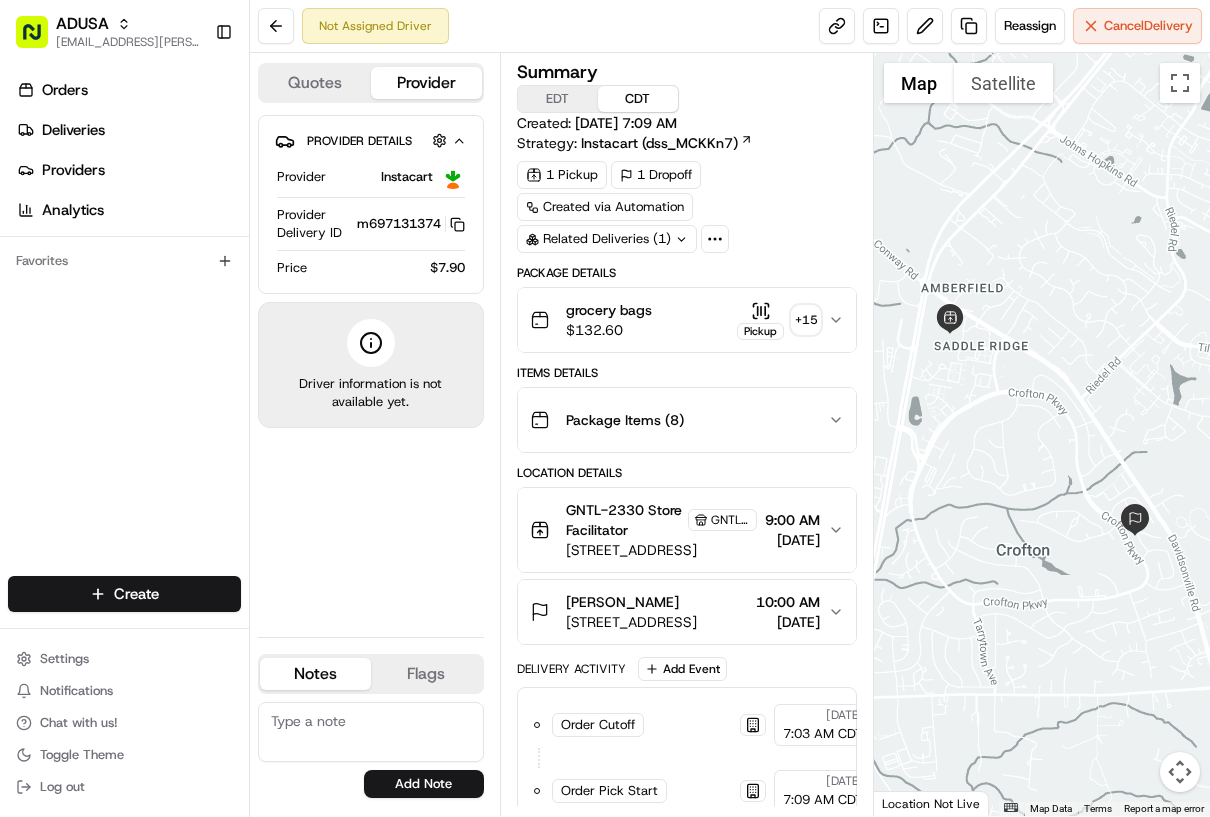 click at bounding box center (371, 732) 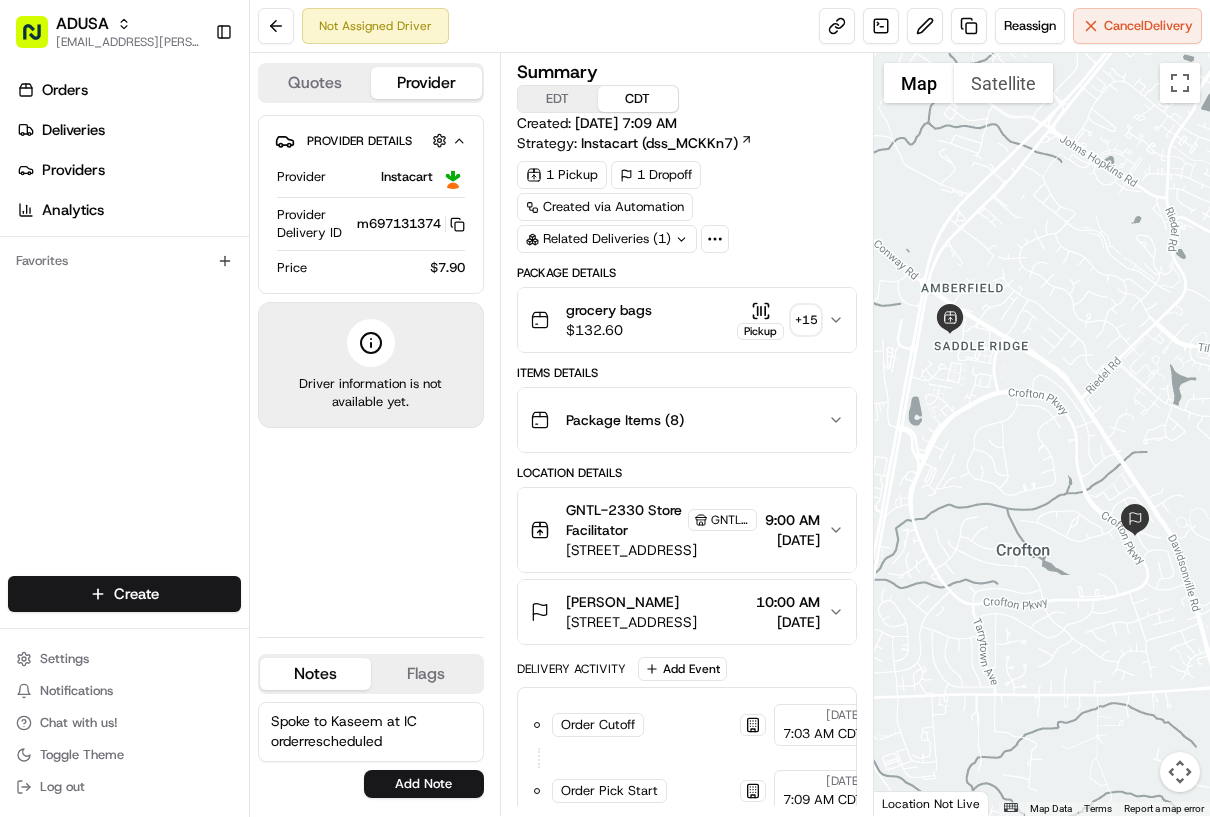 click on "Spoke to Kaseem at IC orderrescheduled" at bounding box center [371, 732] 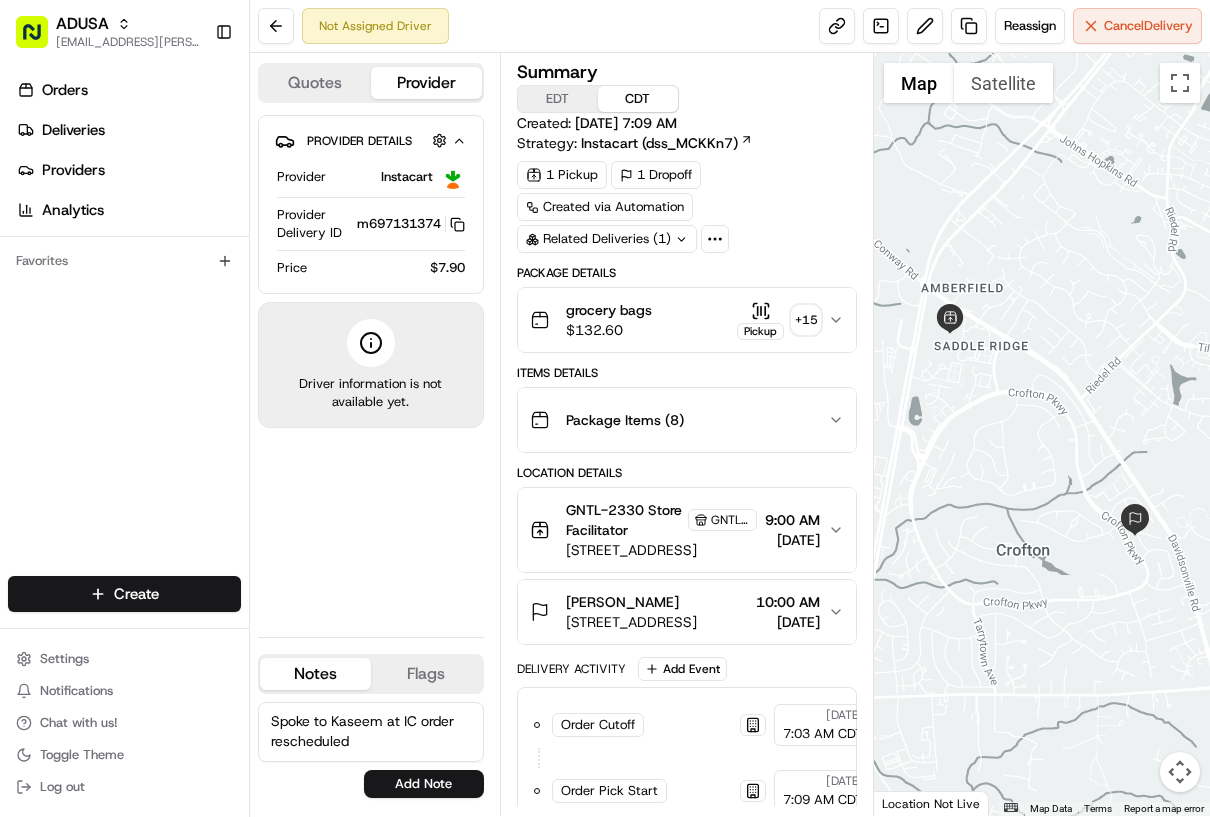 click on "Spoke to Kaseem at IC order rescheduled" at bounding box center (371, 732) 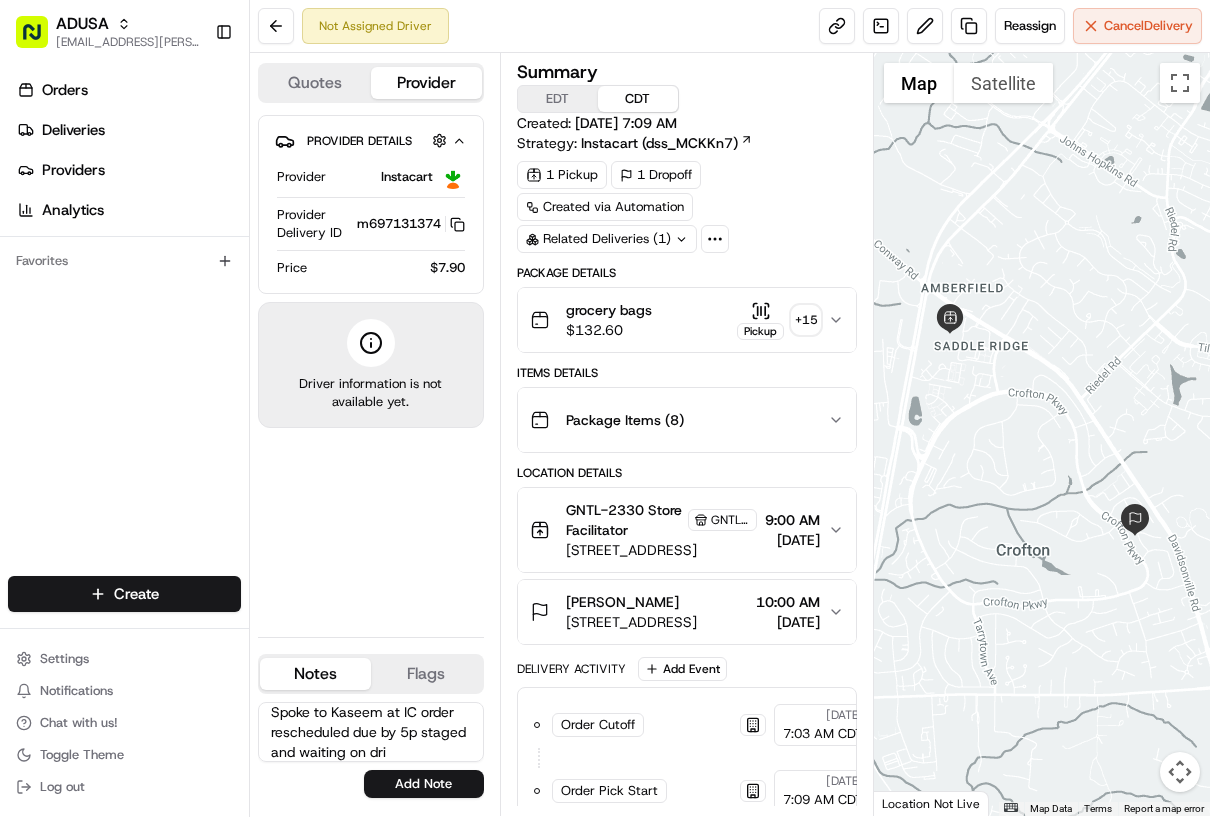 scroll, scrollTop: 29, scrollLeft: 0, axis: vertical 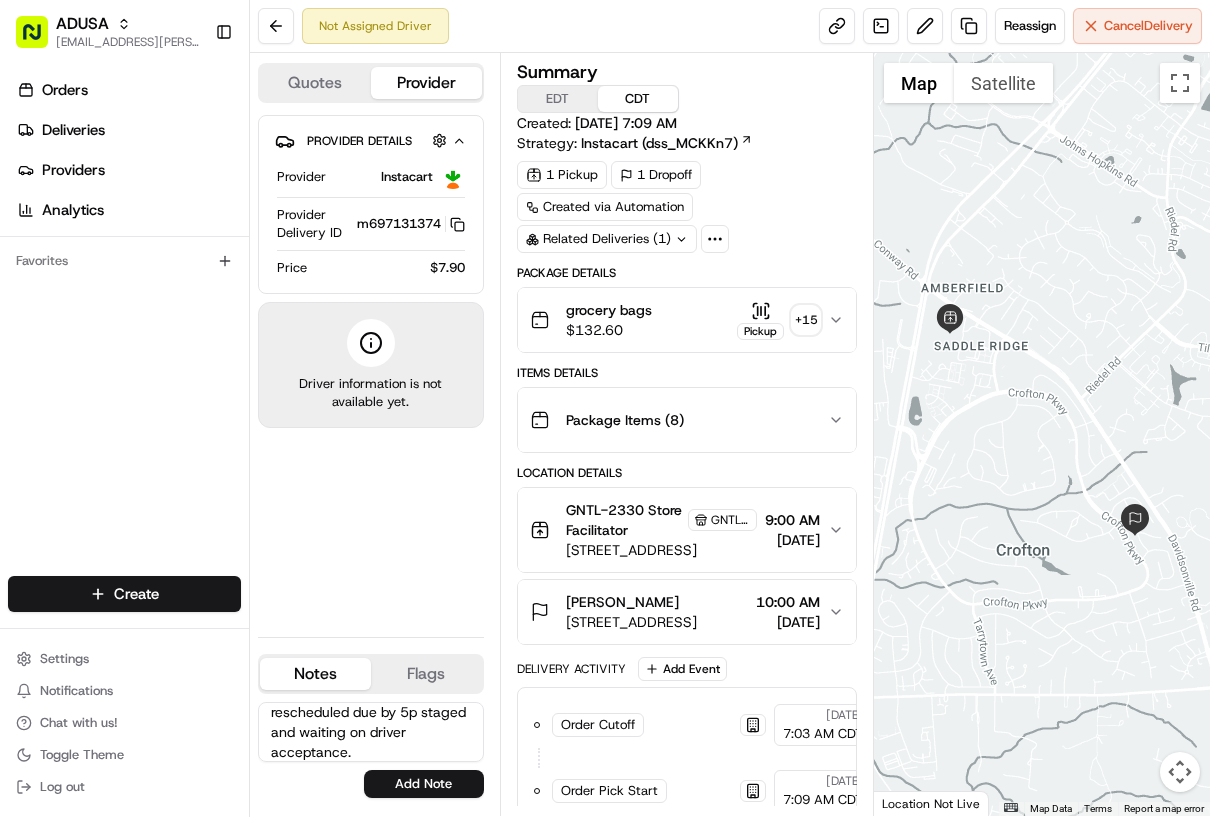 click on "Spoke to Kaseem at IC order rescheduled due by 5p staged and waiting on driver acceptance." at bounding box center [371, 732] 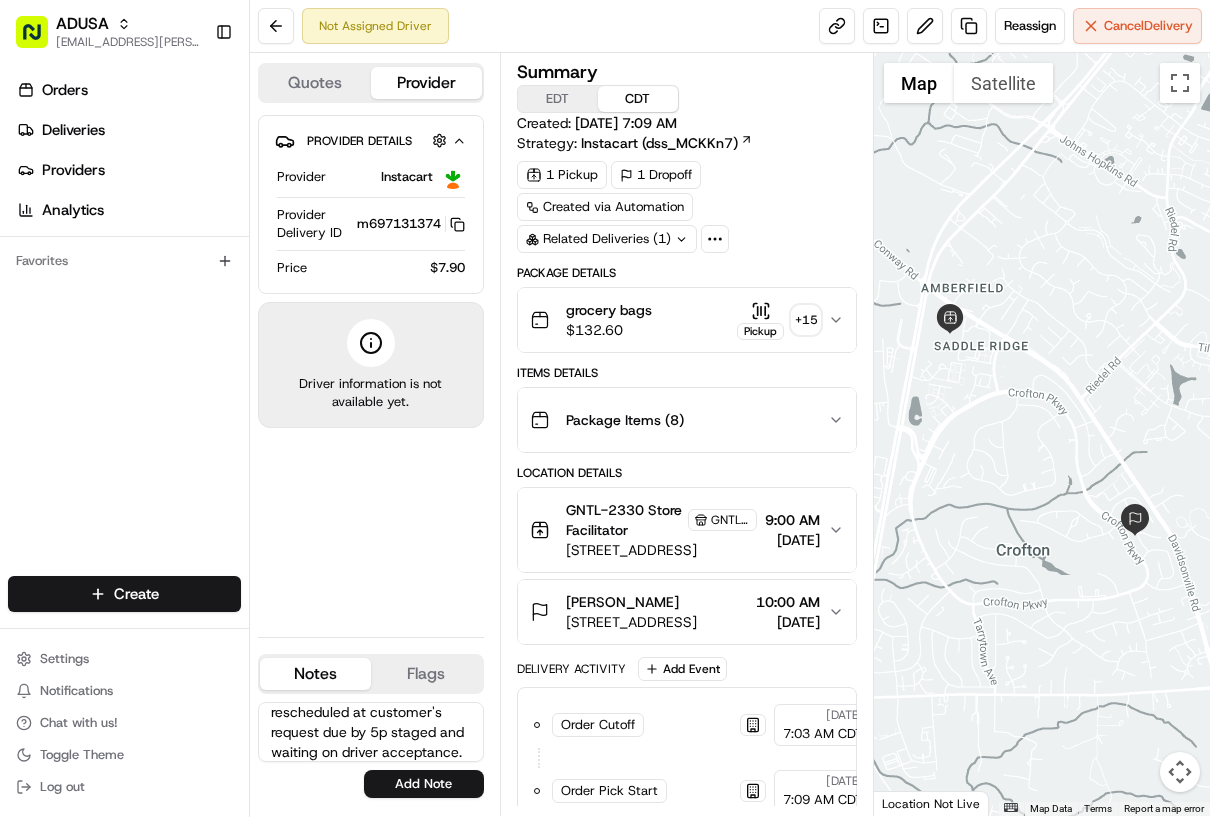scroll, scrollTop: 58, scrollLeft: 0, axis: vertical 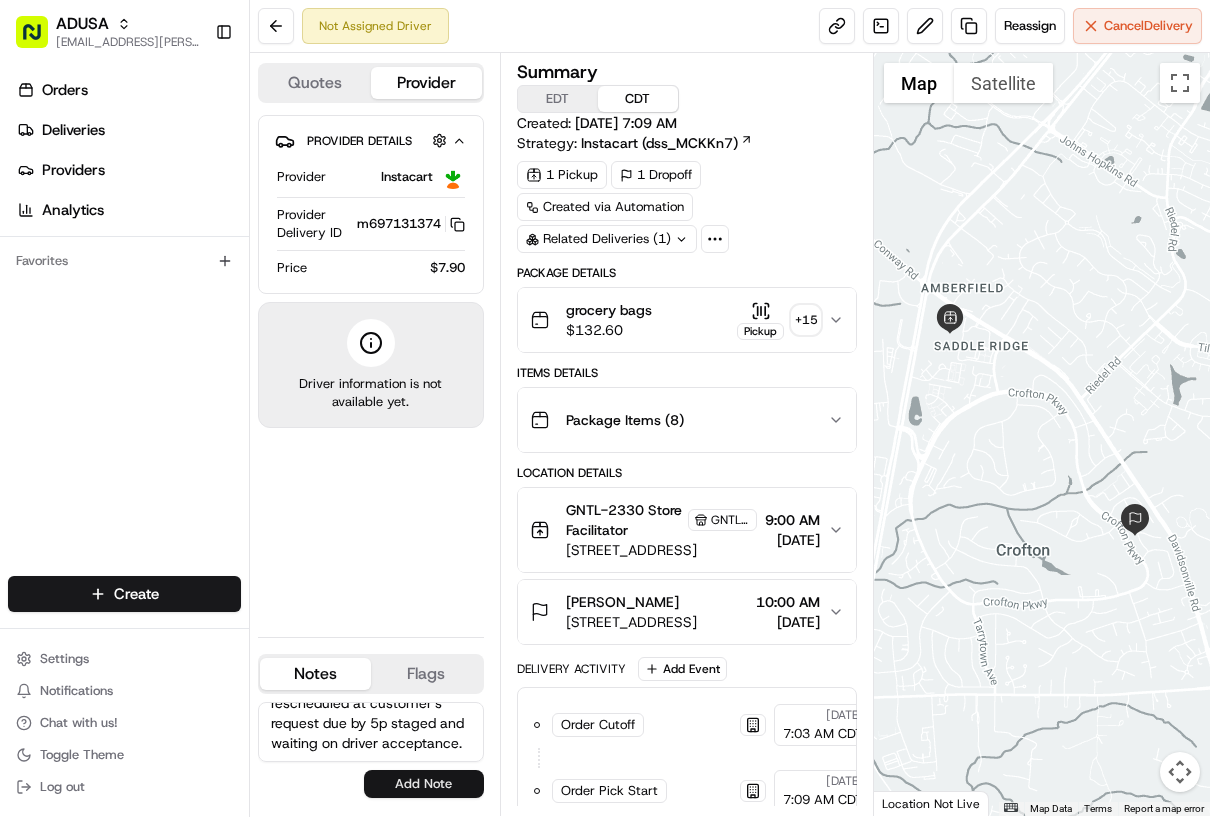 type on "Spoke to Kaseem at IC order rescheduled at customer's request due by 5p staged and waiting on driver acceptance." 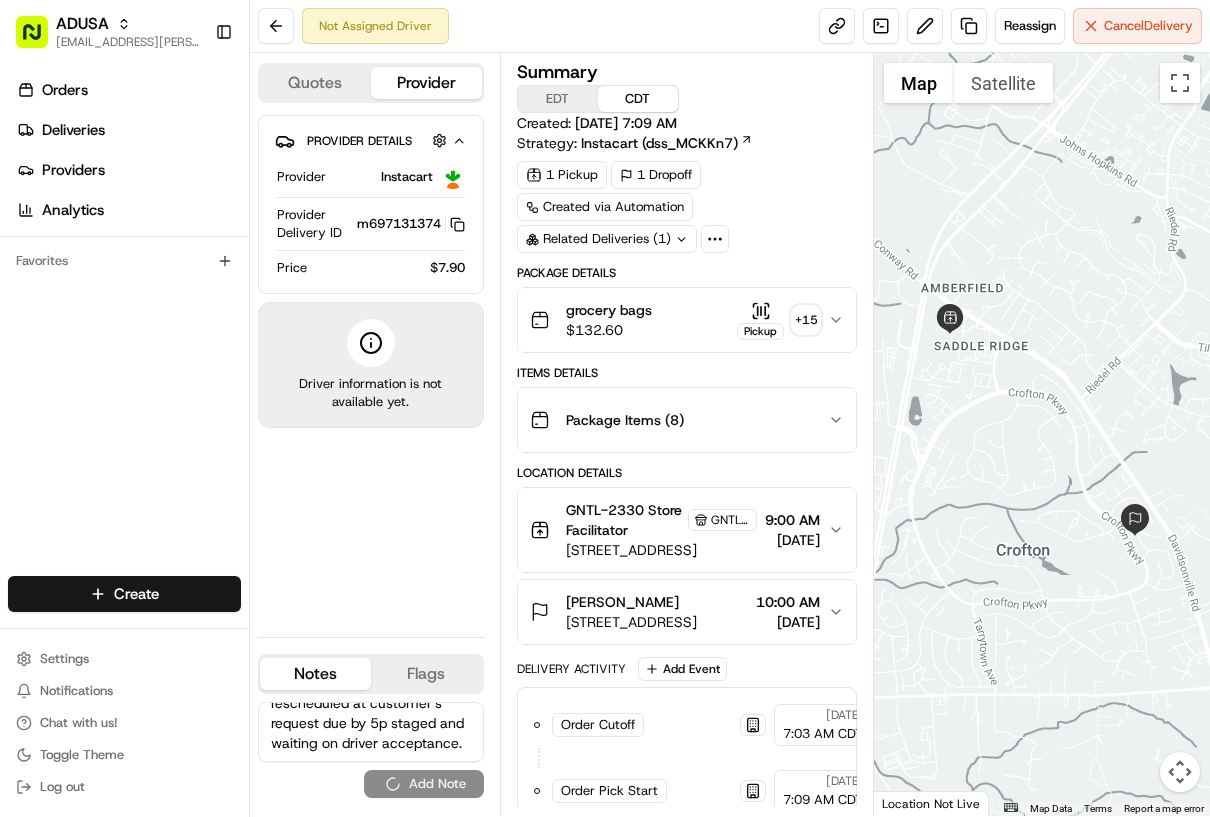 type 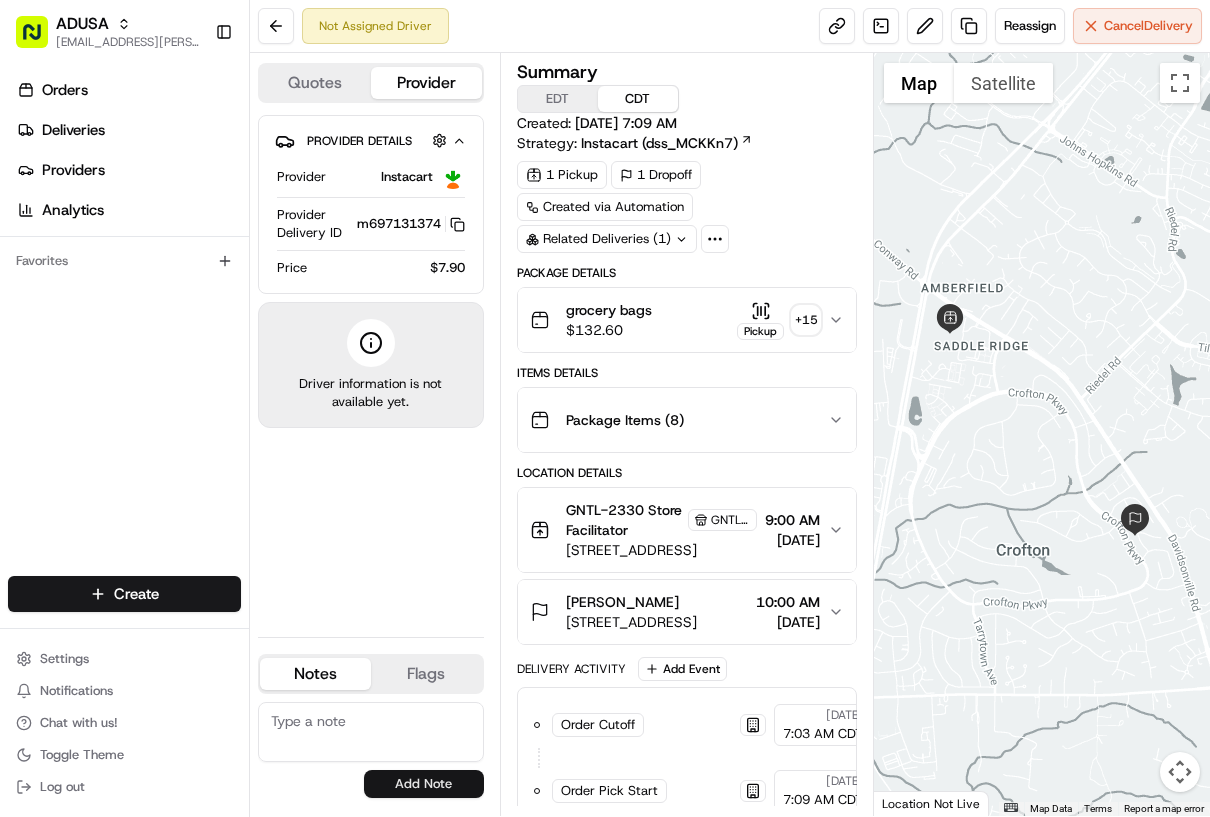 scroll, scrollTop: 0, scrollLeft: 0, axis: both 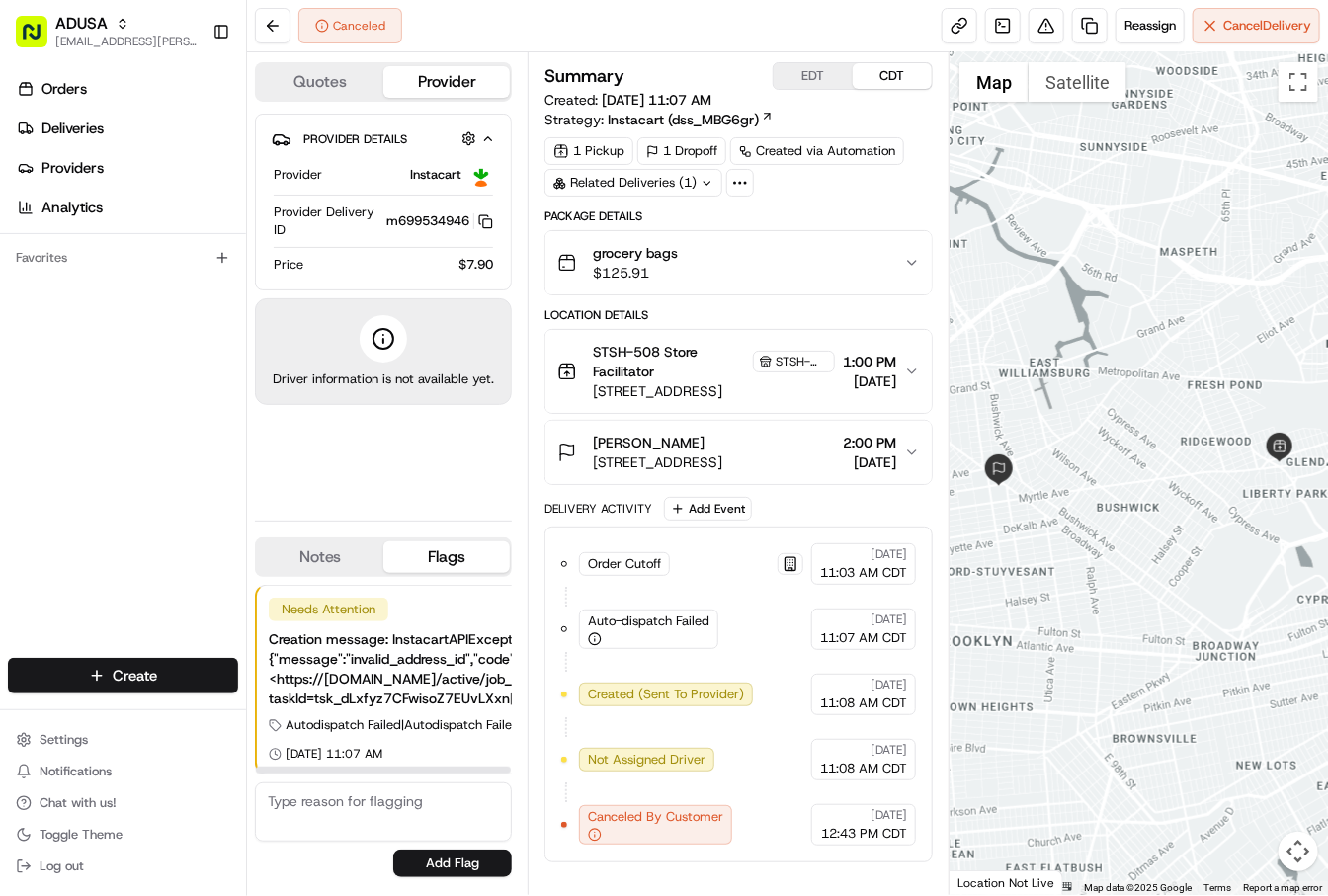 click on "Notes" at bounding box center [320, 557] 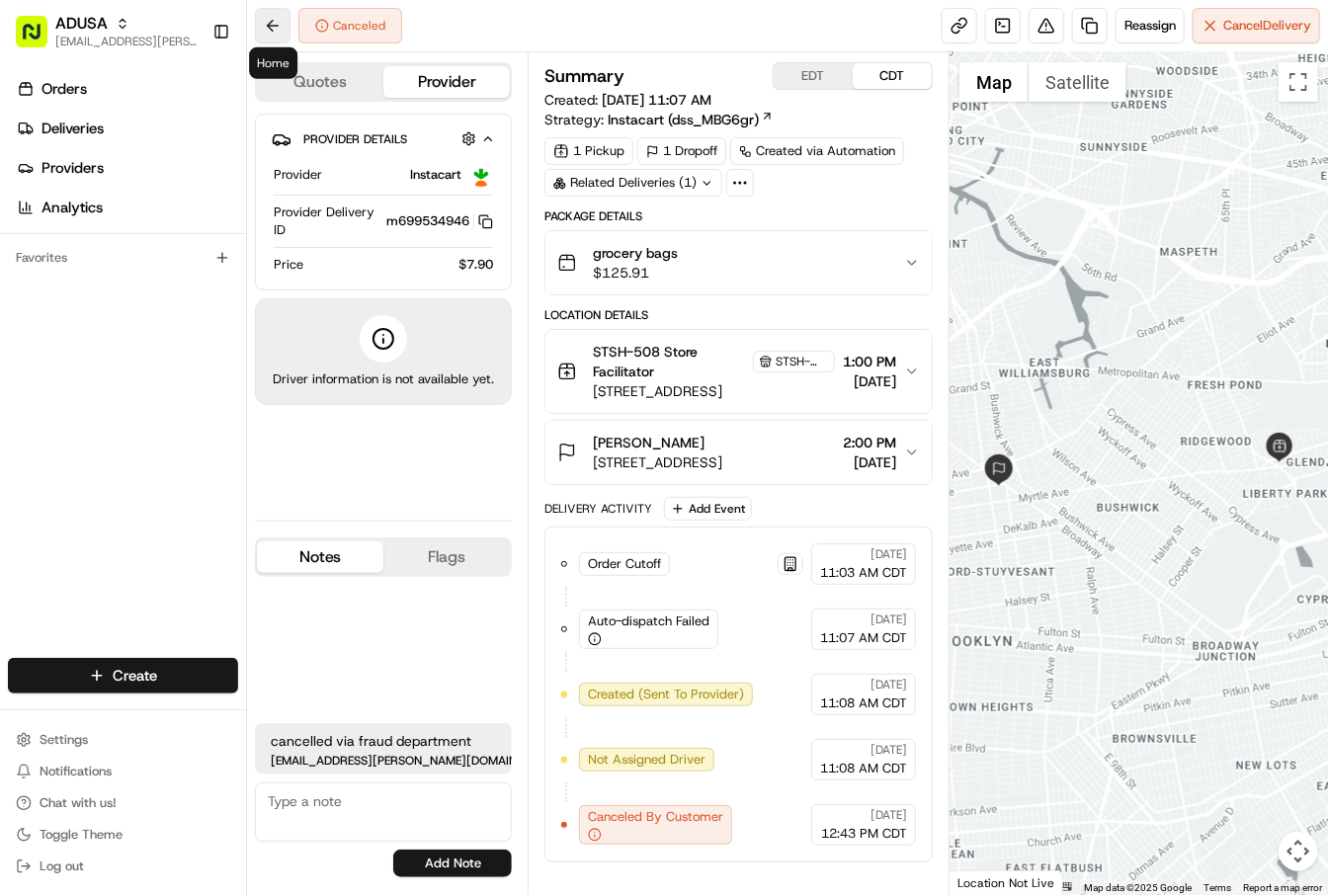 click at bounding box center (273, 26) 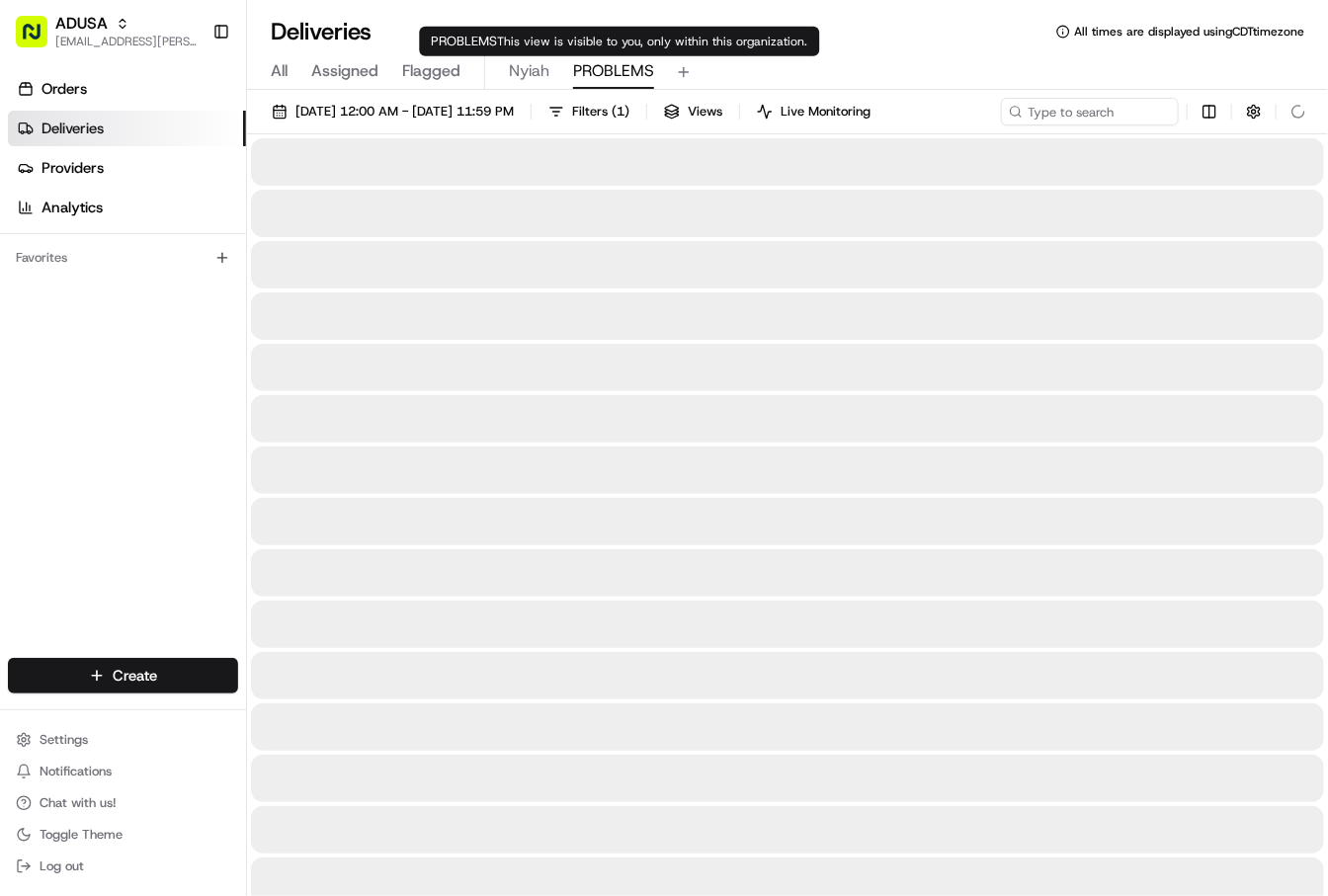 click on "PROBLEMS" at bounding box center [614, 71] 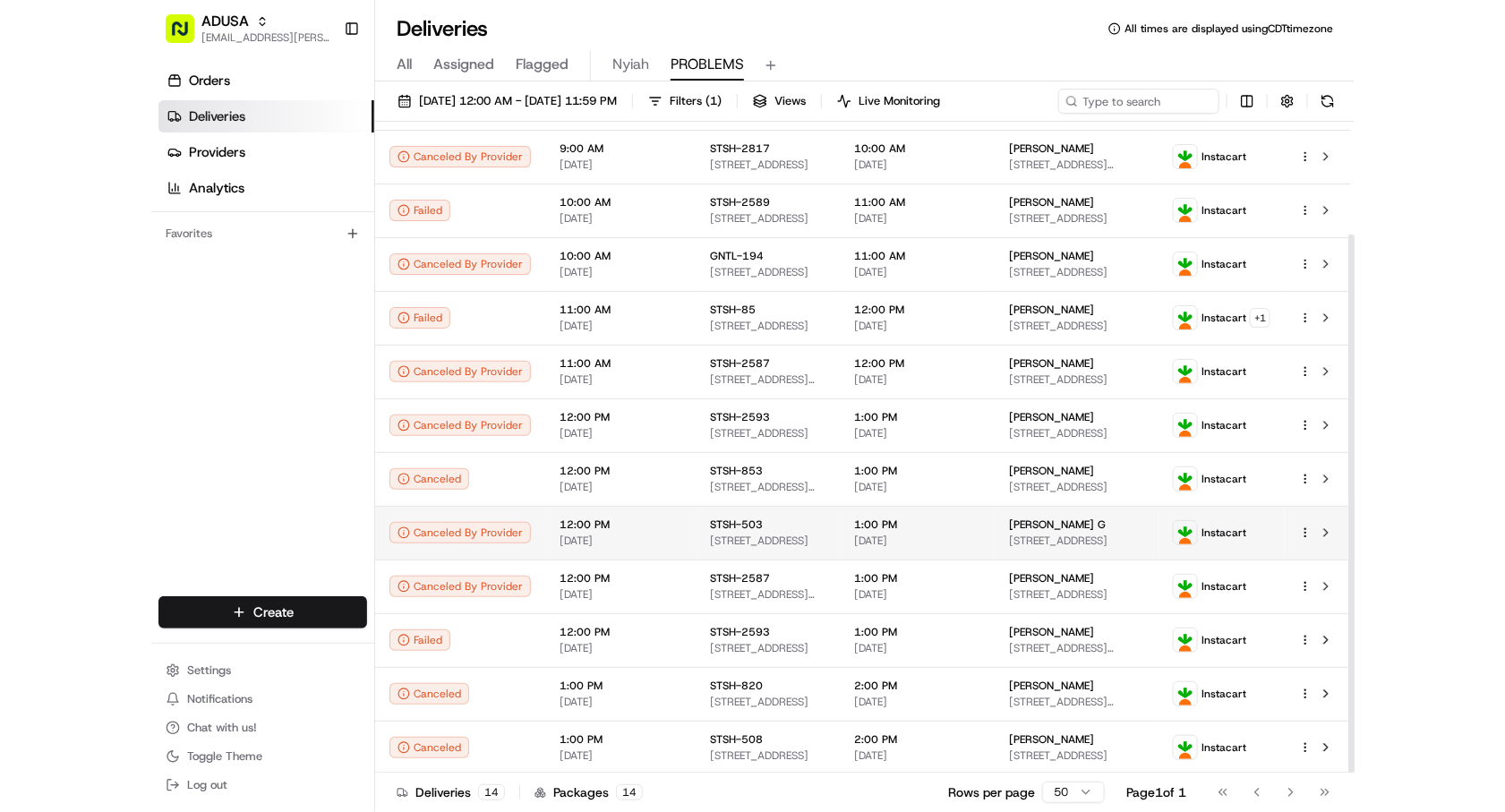scroll, scrollTop: 136, scrollLeft: 0, axis: vertical 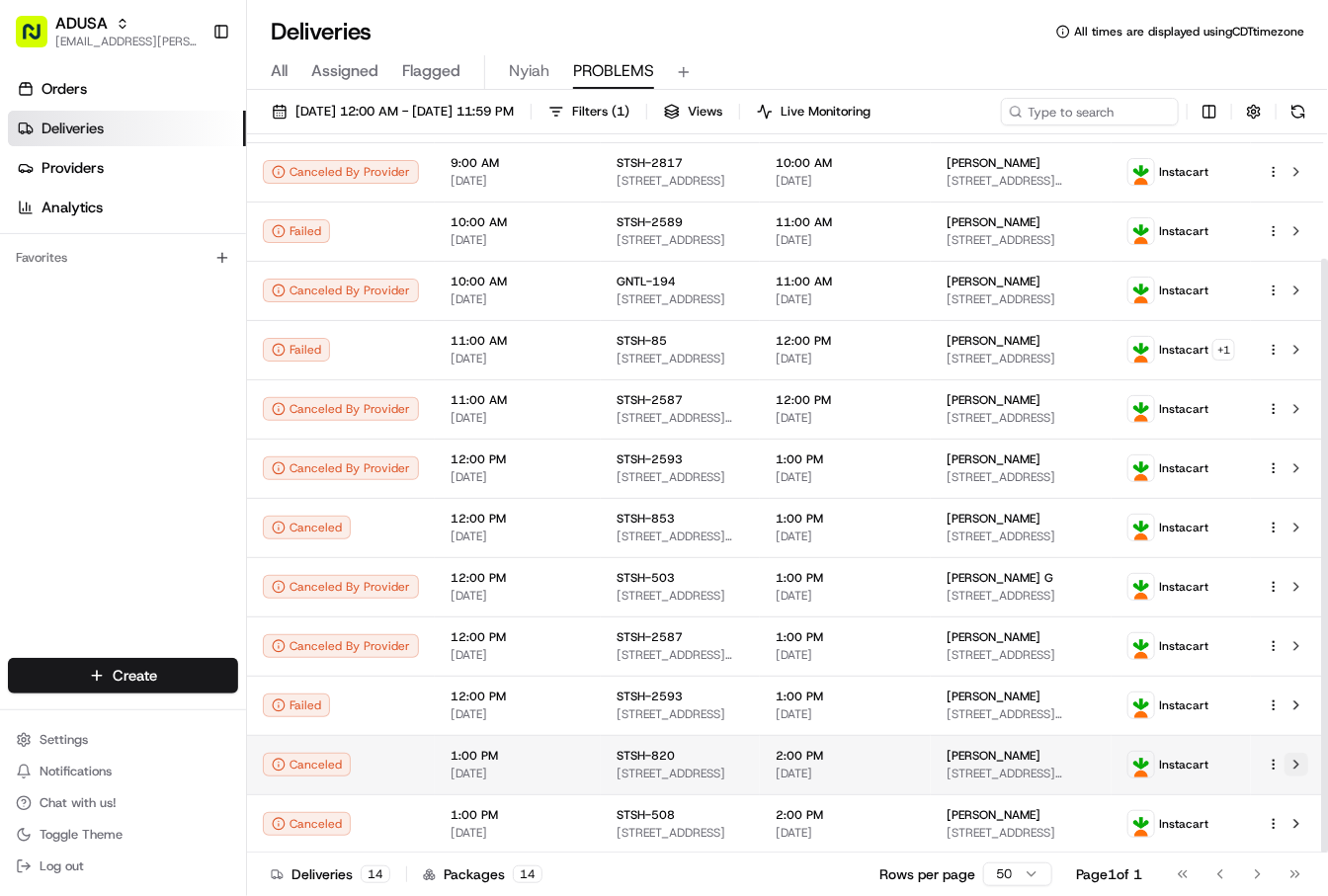 click at bounding box center (1296, 765) 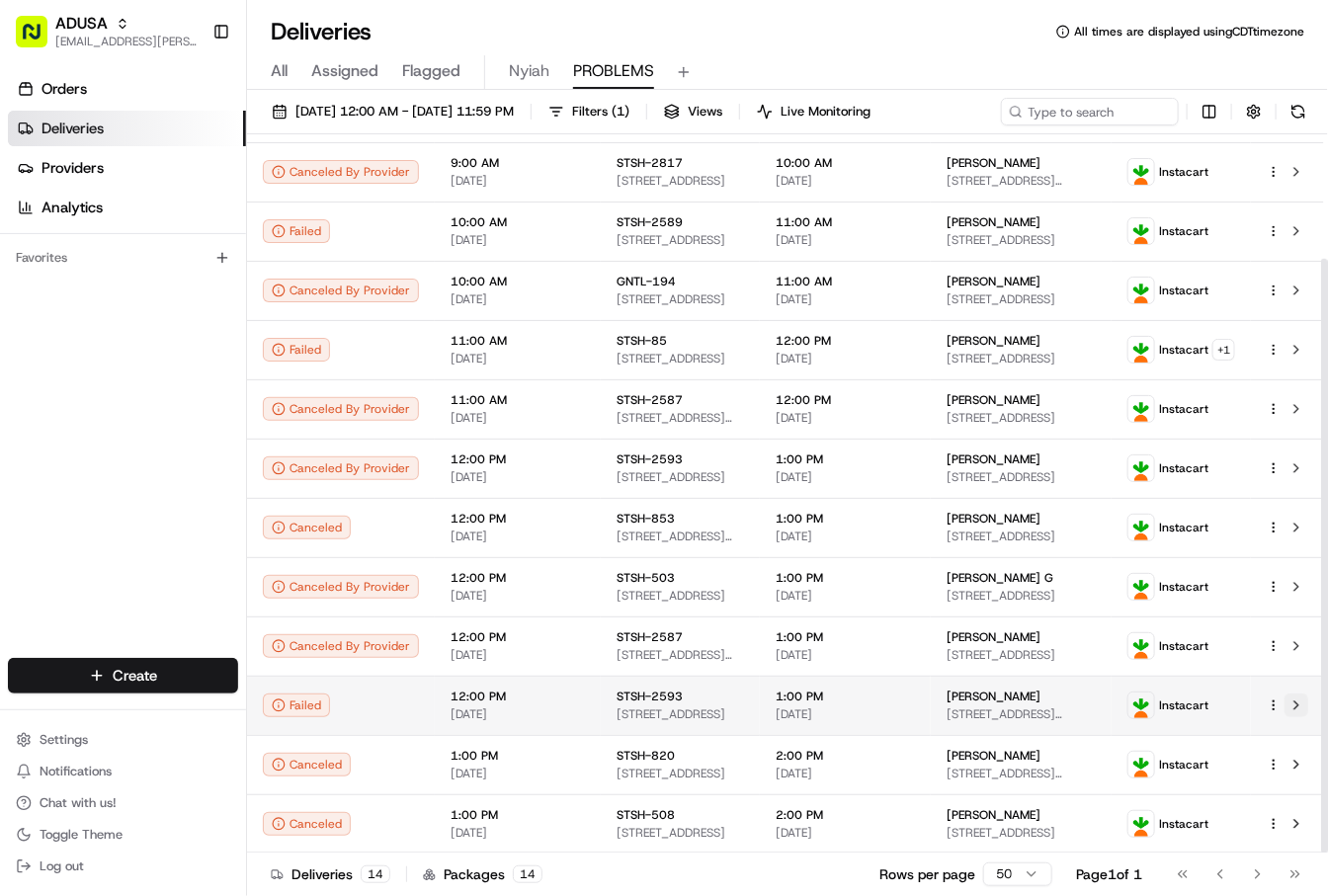 click at bounding box center [1296, 705] 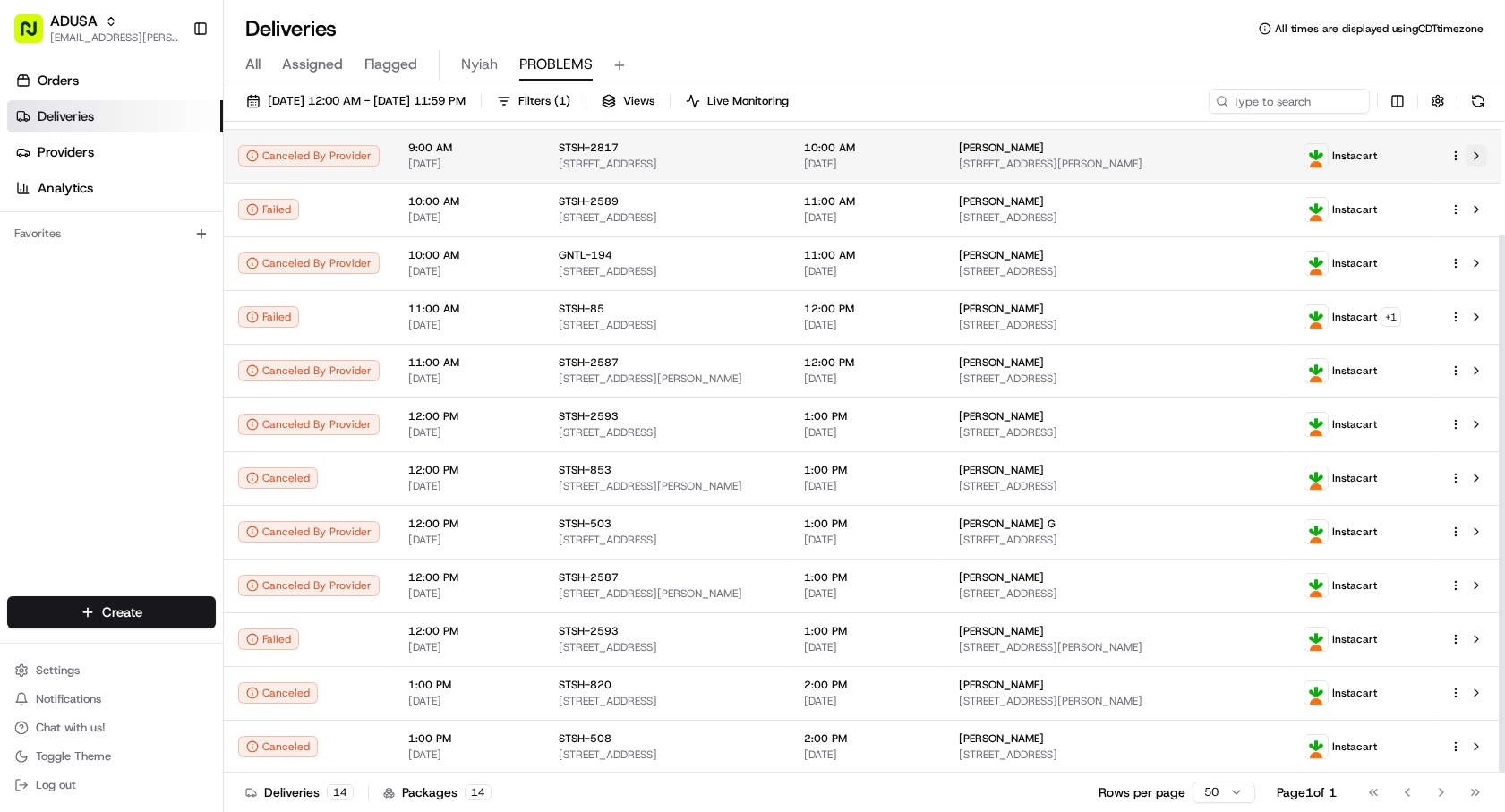click at bounding box center (1476, 156) 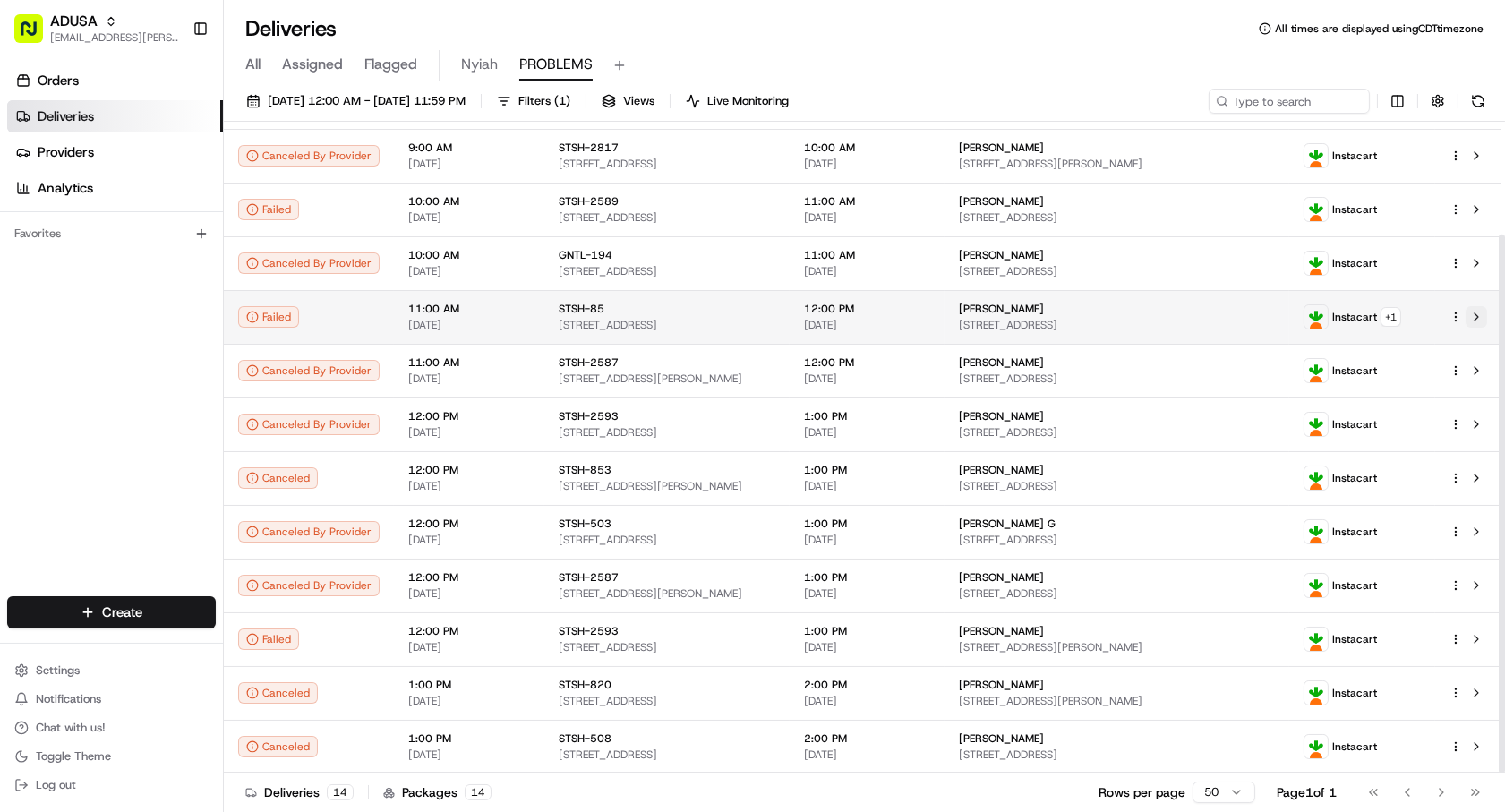 click at bounding box center [1476, 317] 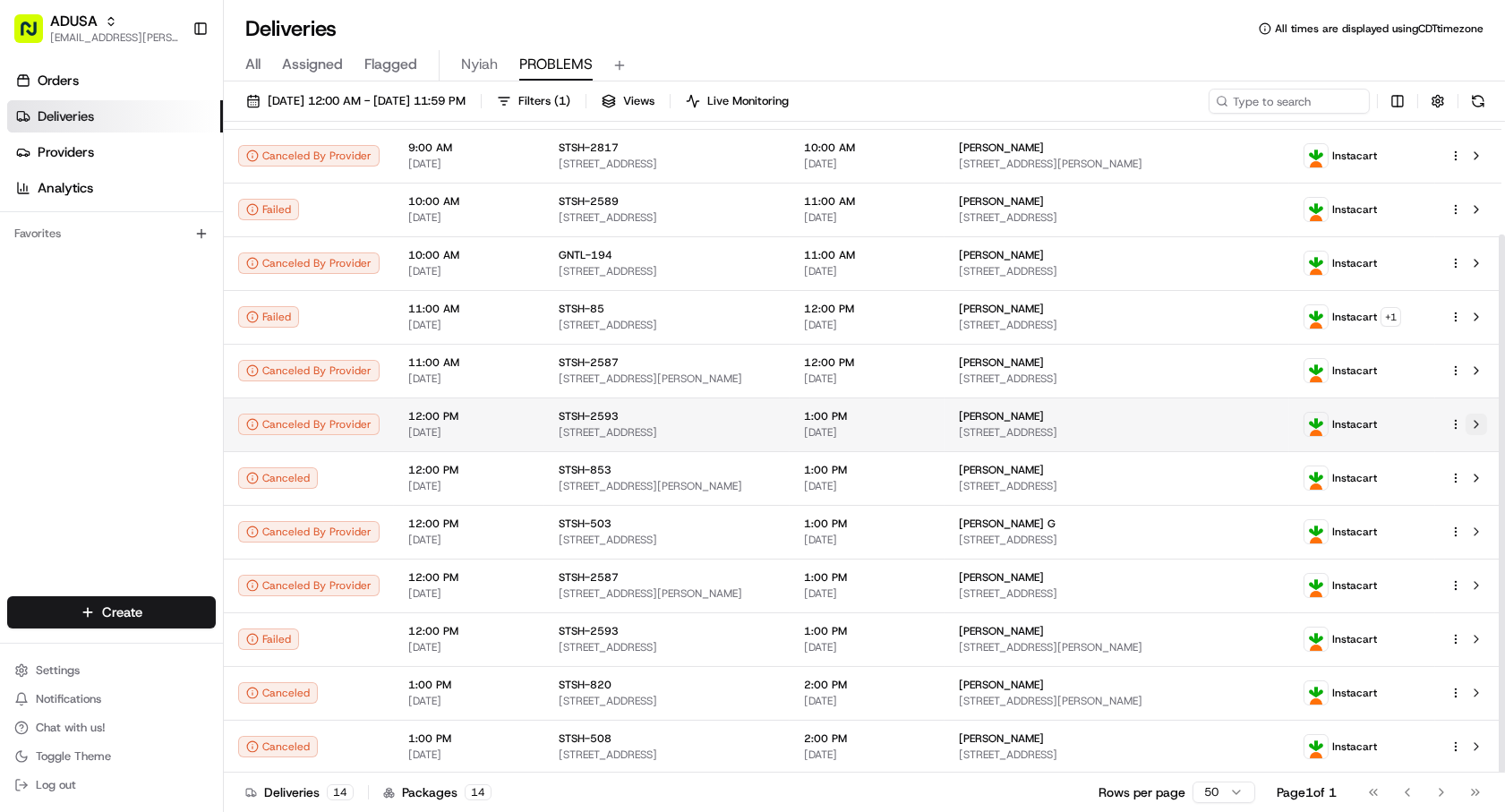 click at bounding box center (1476, 424) 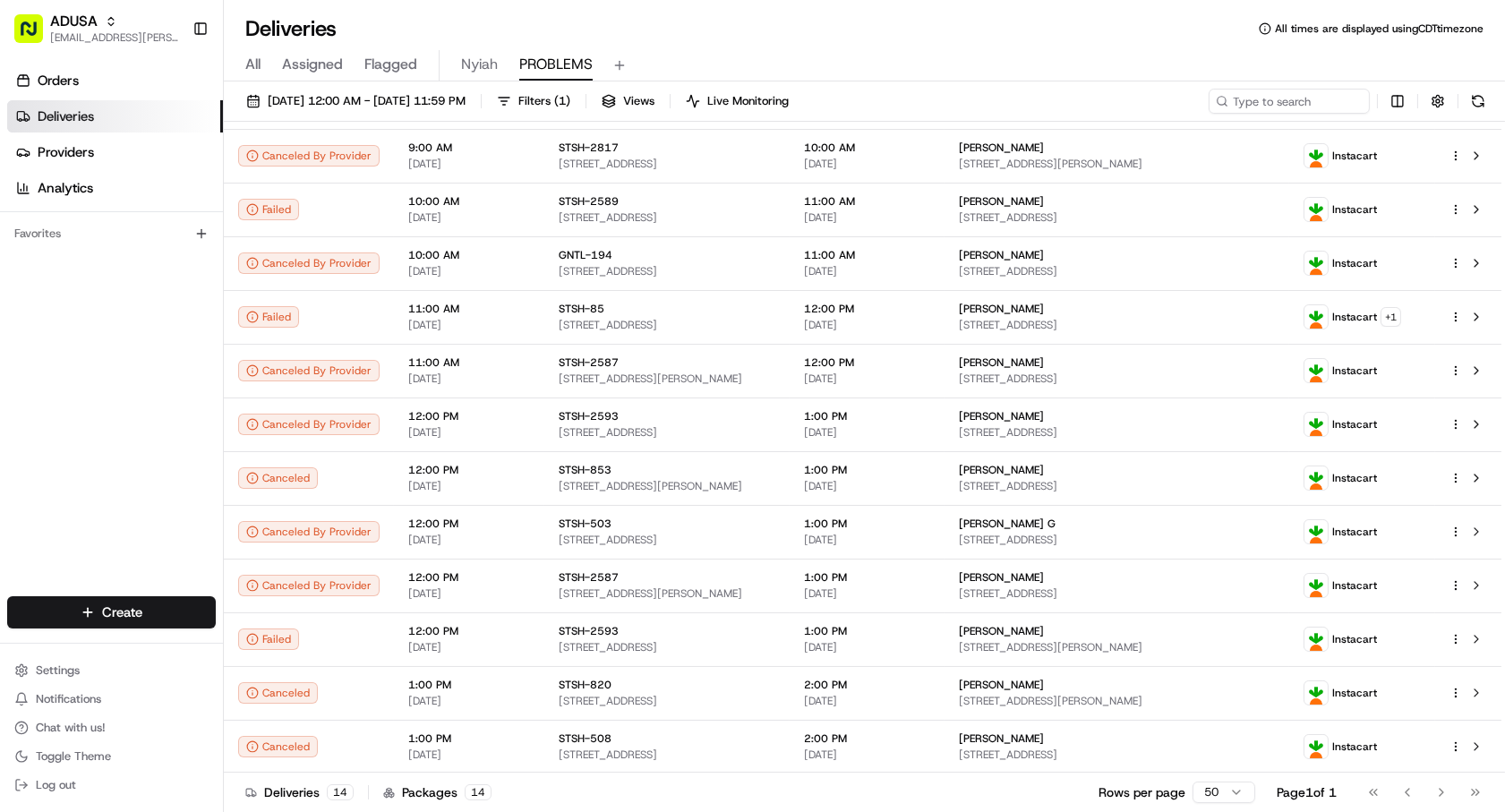 click on "Orders Deliveries Providers Analytics Favorites" at bounding box center [111, 334] 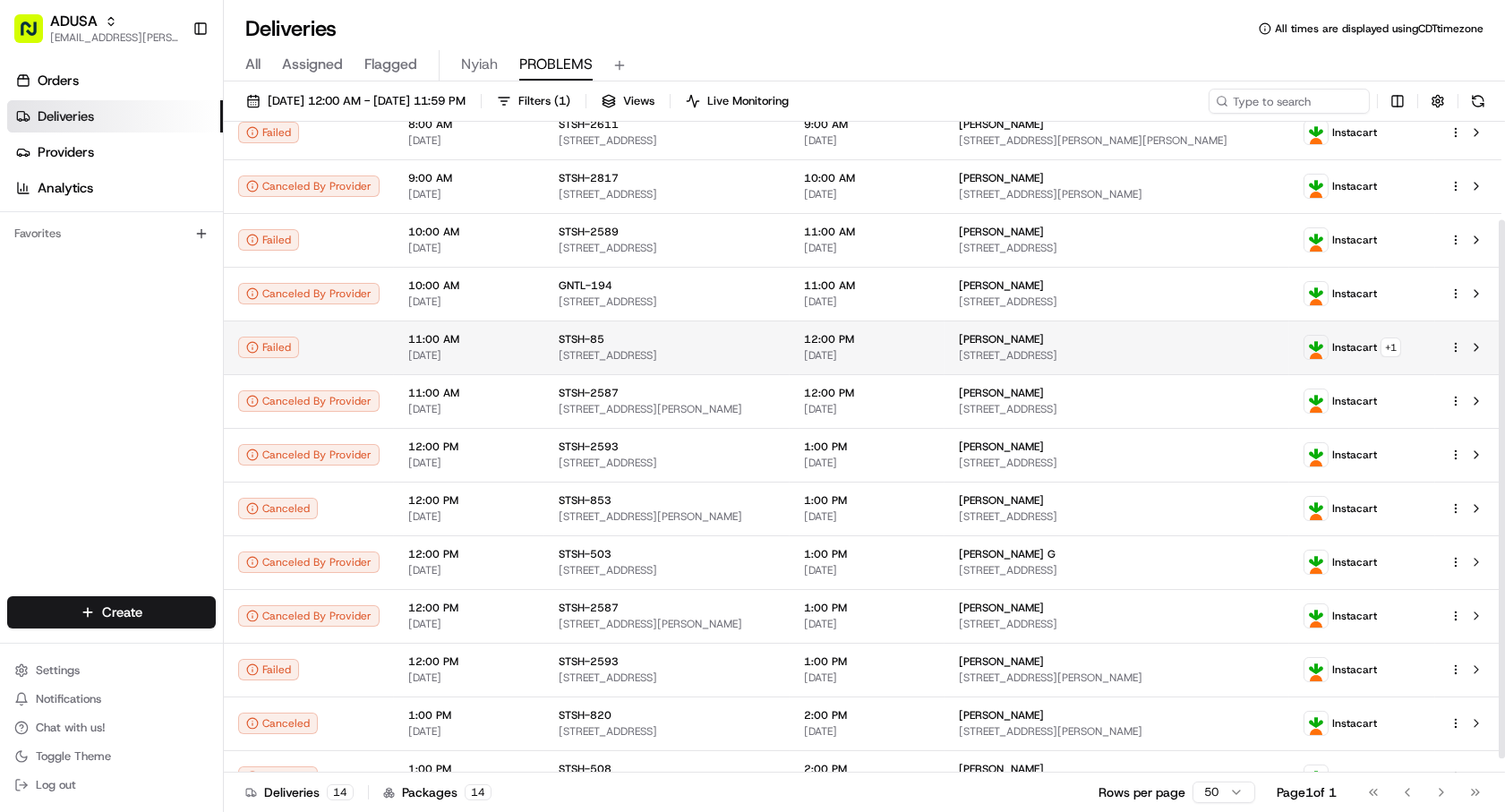 scroll, scrollTop: 136, scrollLeft: 0, axis: vertical 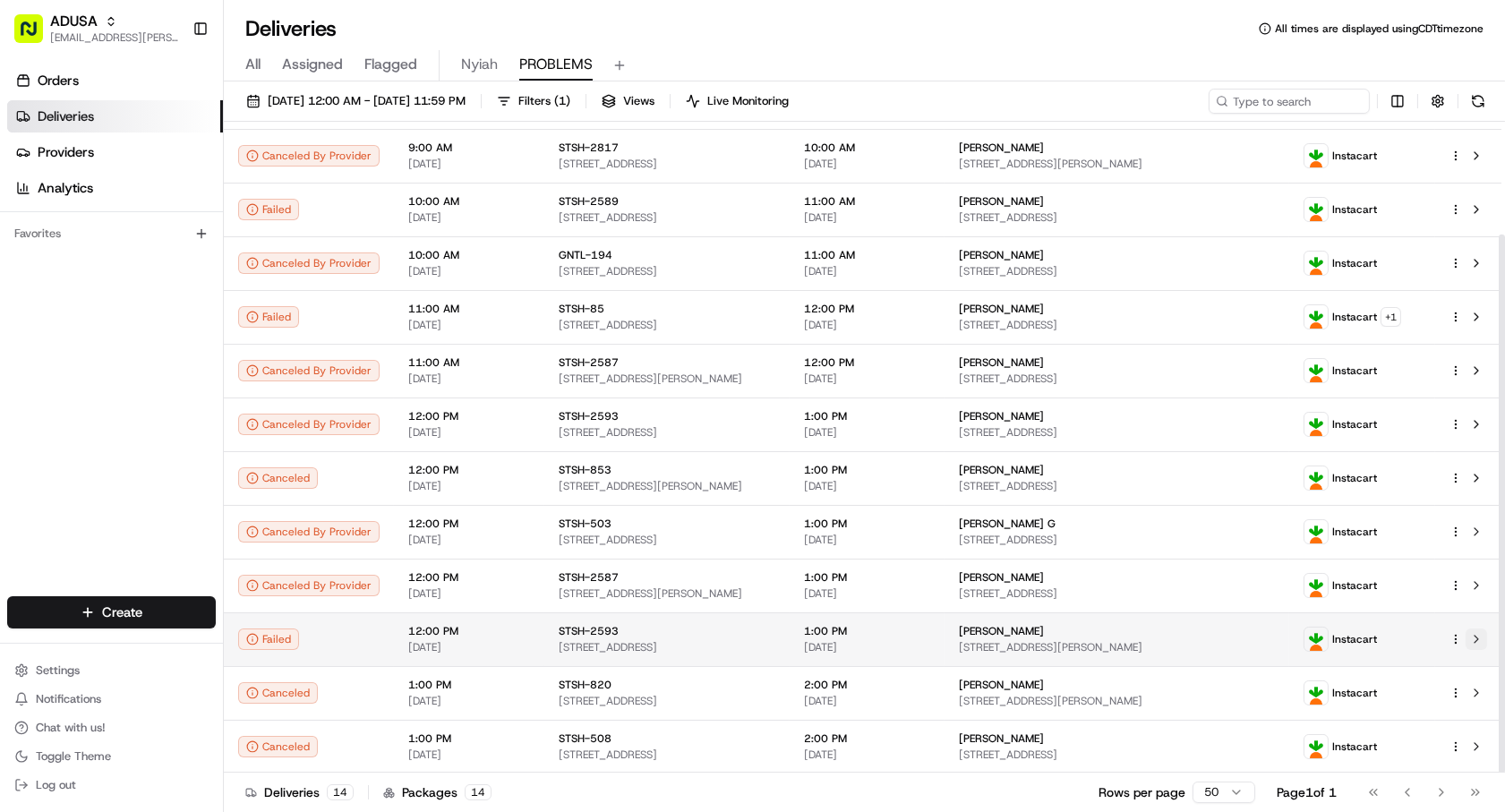 click at bounding box center [1476, 639] 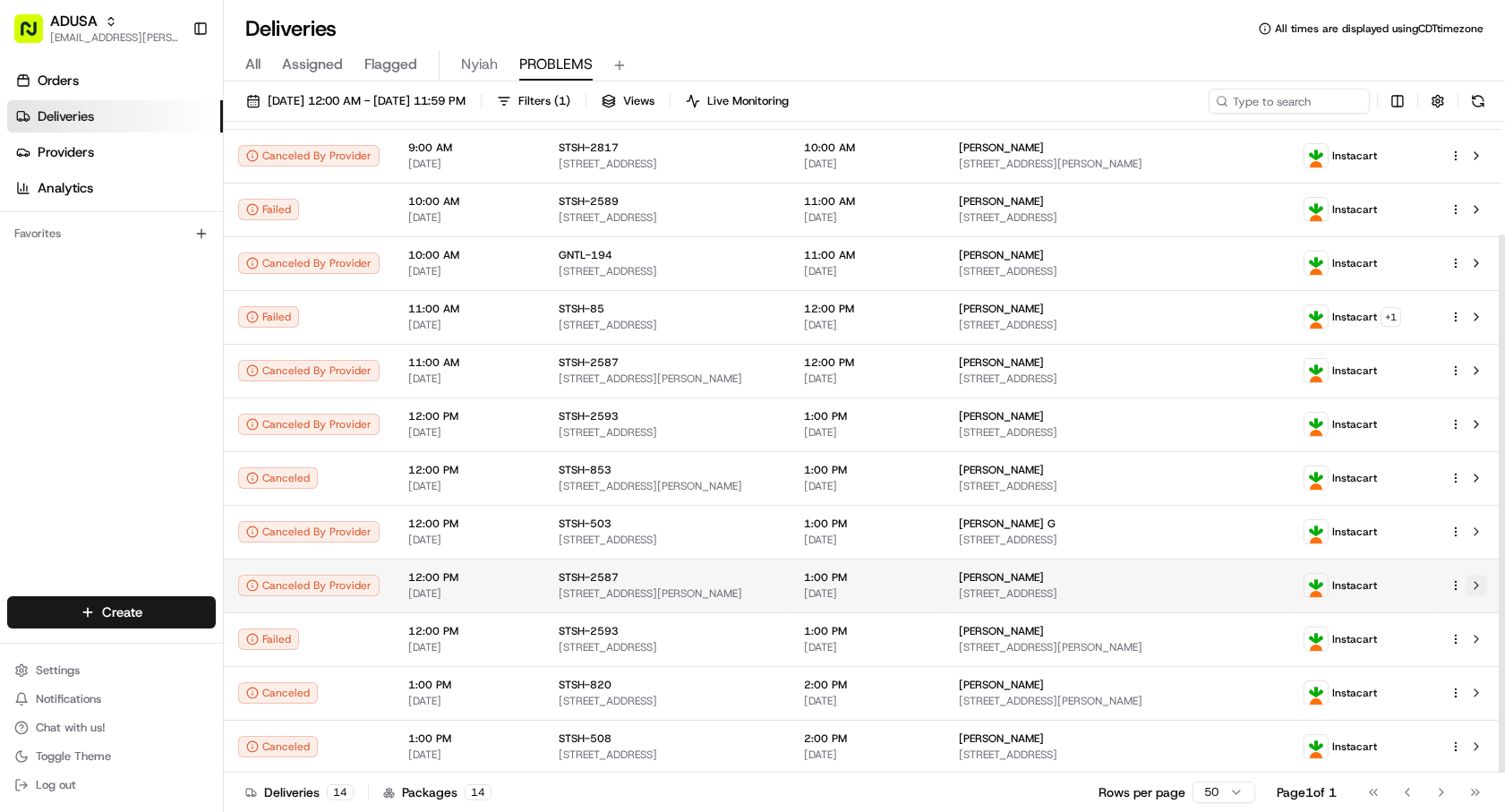 click at bounding box center [1476, 585] 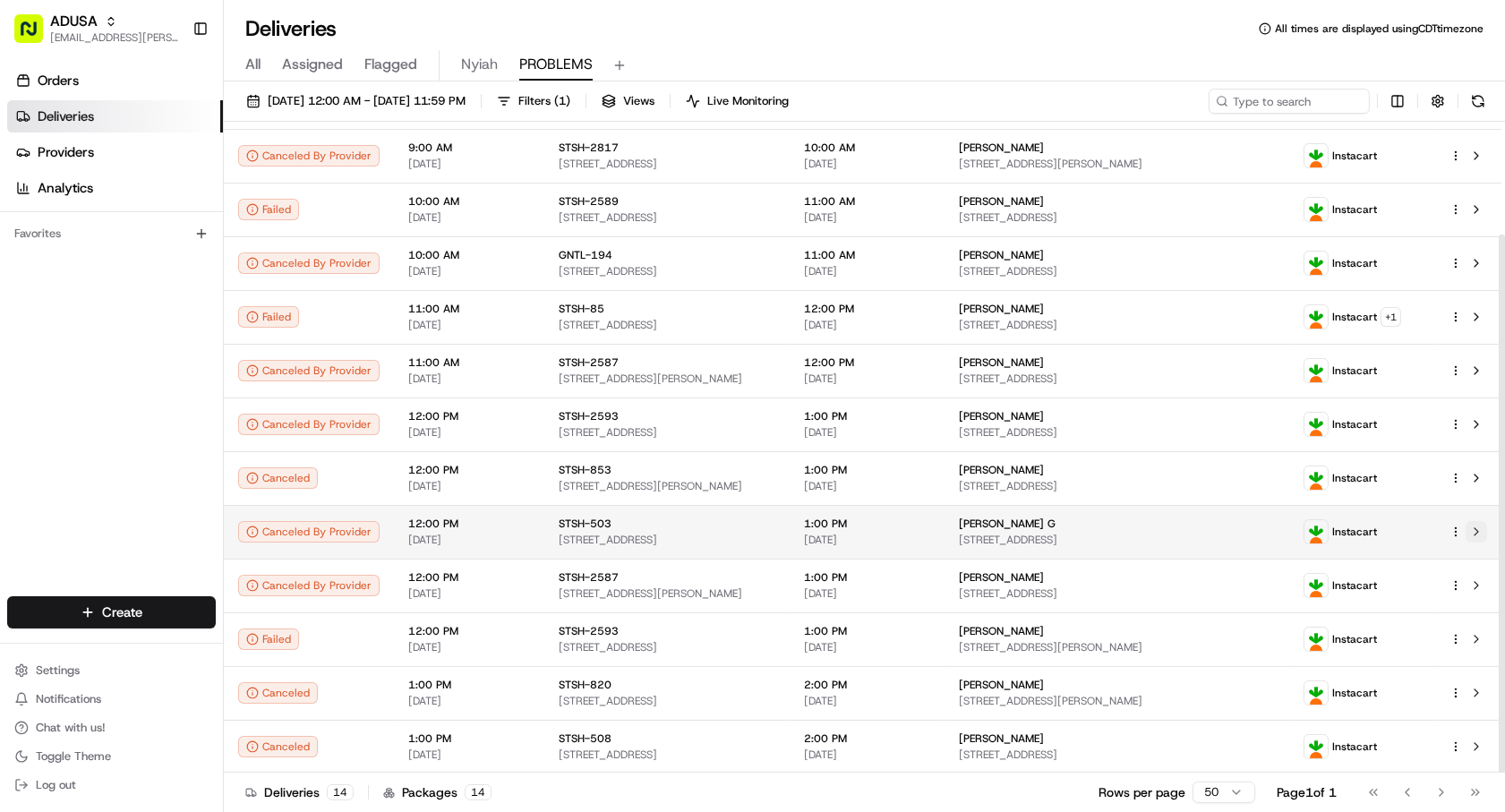 click at bounding box center [1476, 532] 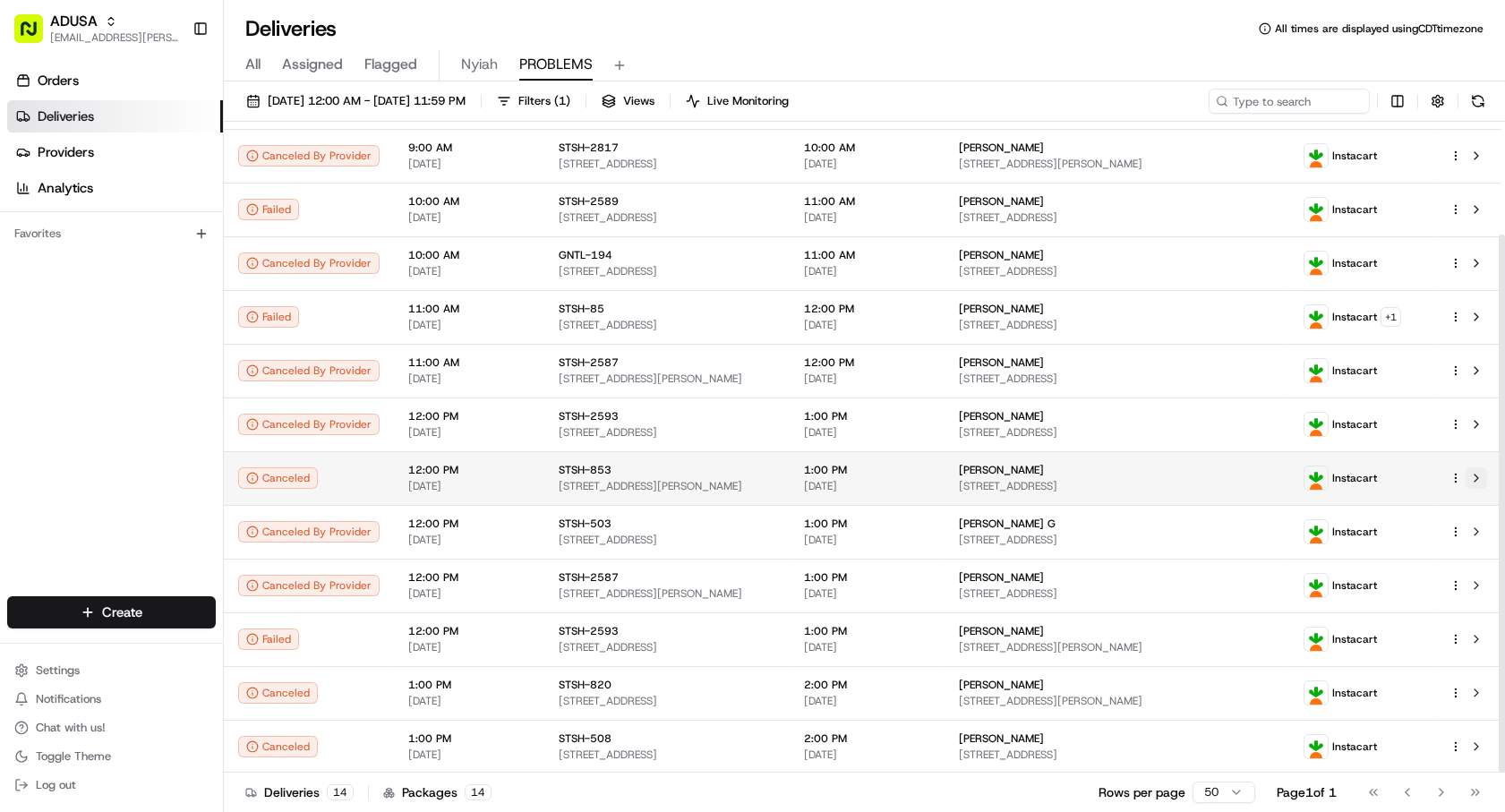 click at bounding box center [1476, 478] 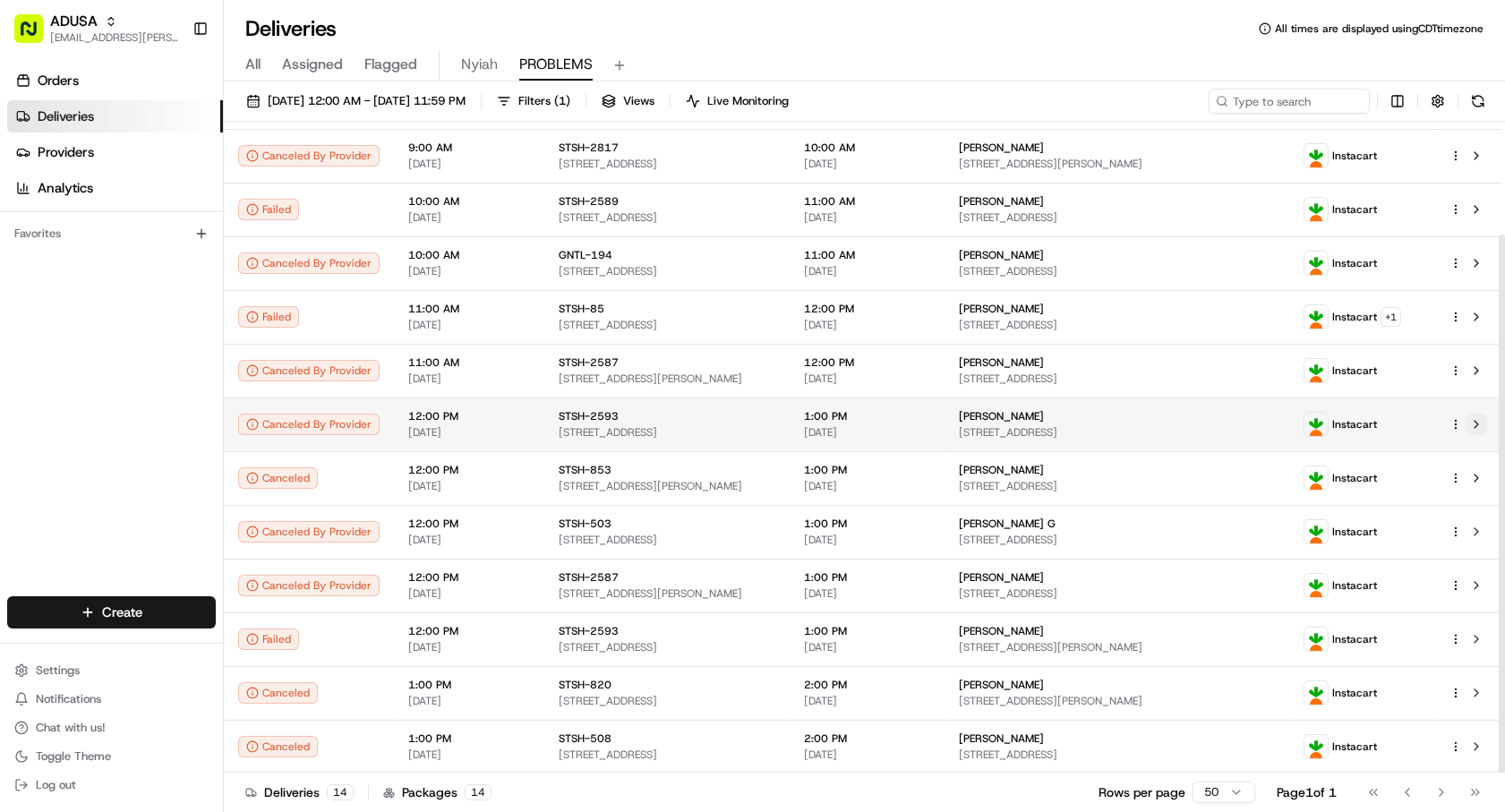 click at bounding box center (1476, 424) 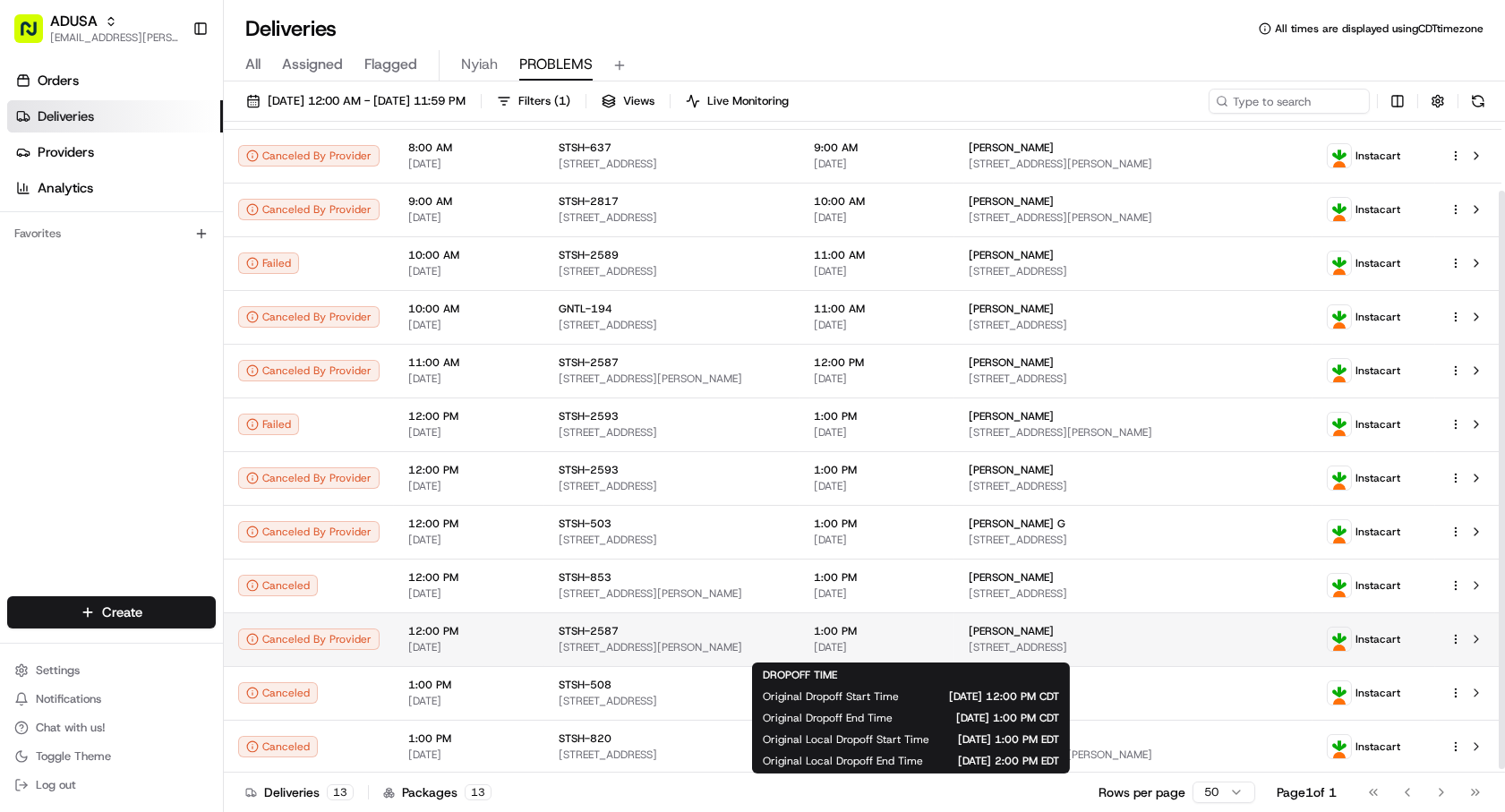 scroll, scrollTop: 0, scrollLeft: 0, axis: both 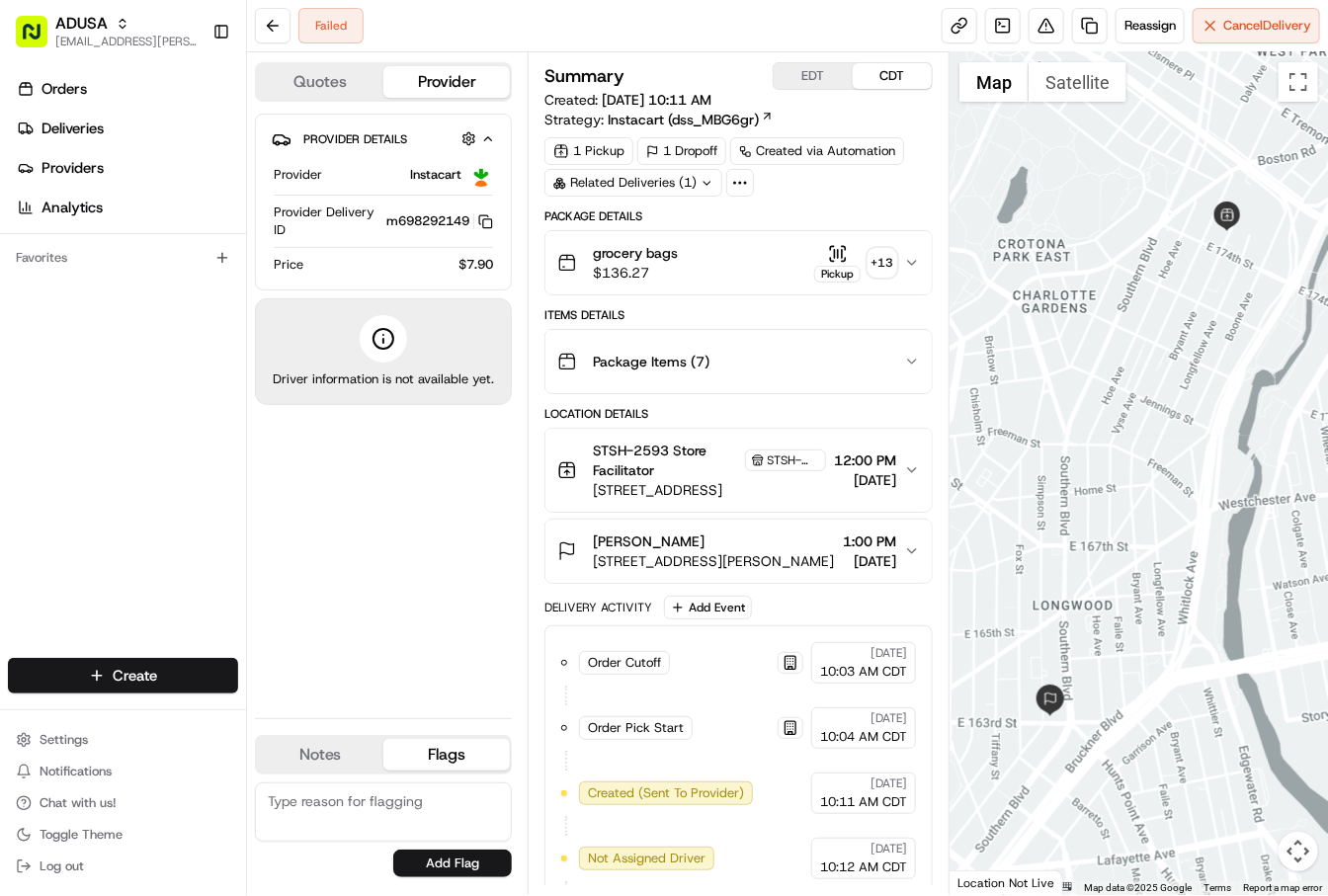 click on "Flags" at bounding box center [447, 755] 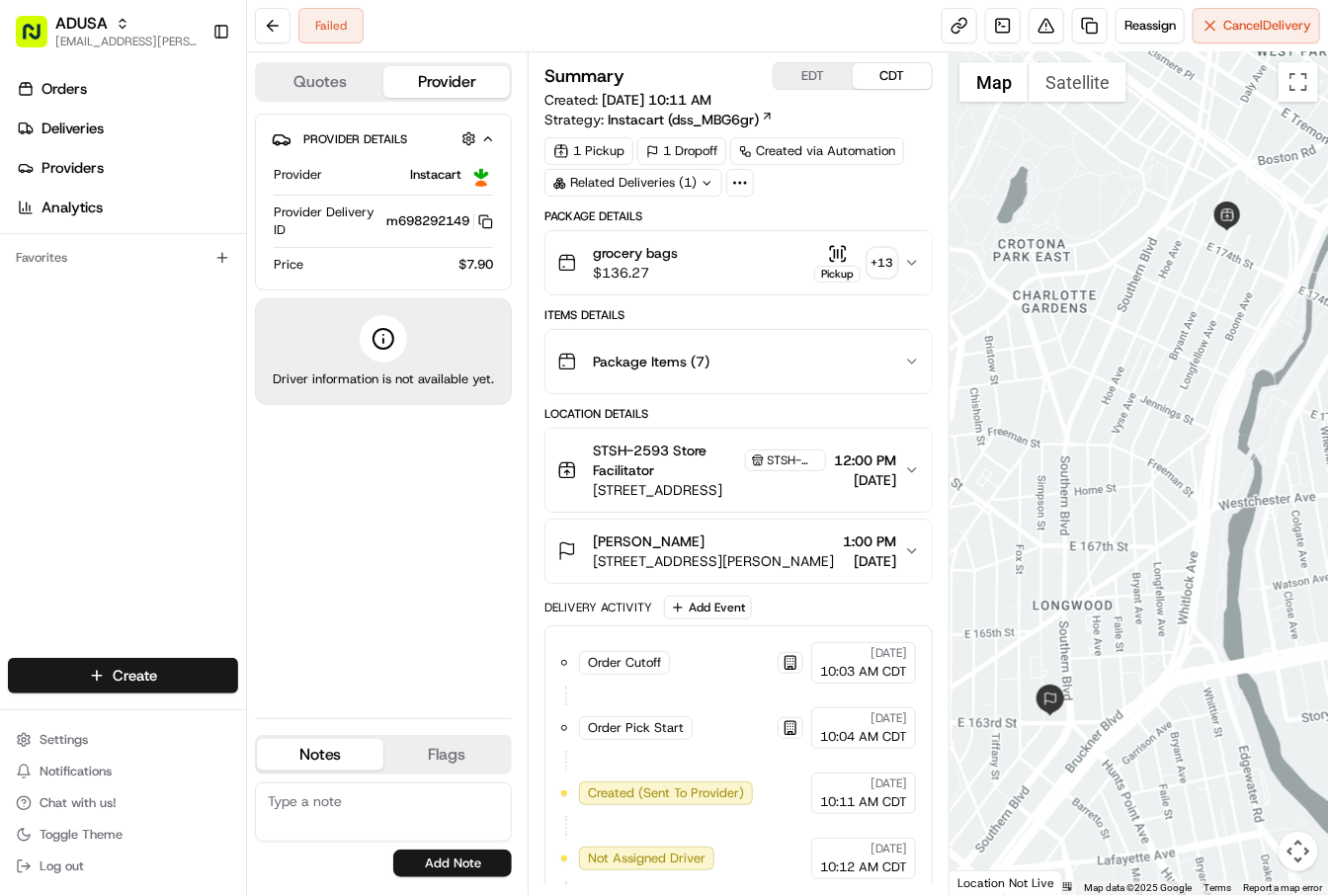 click on "Notes" at bounding box center [320, 755] 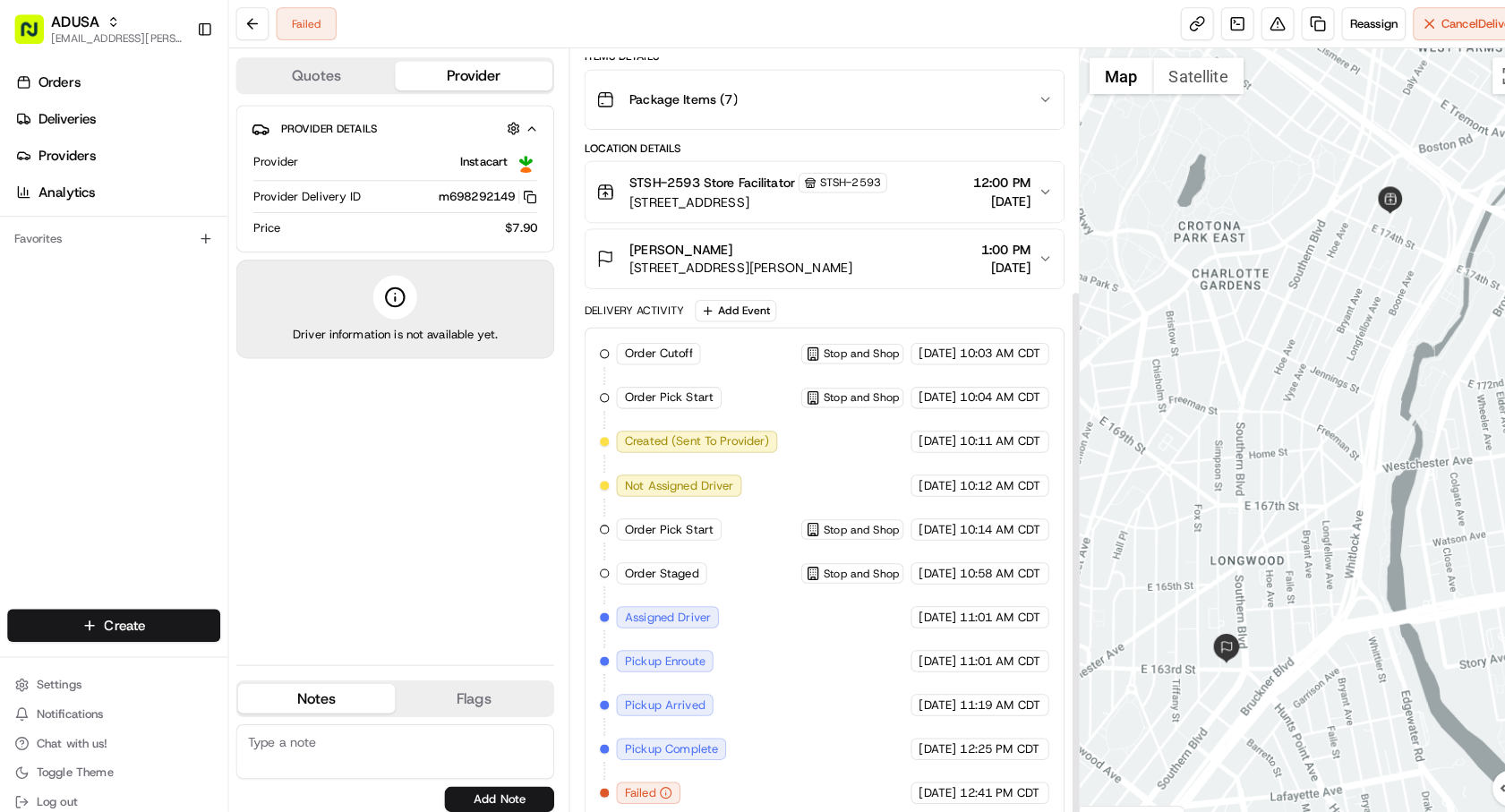 scroll, scrollTop: 283, scrollLeft: 0, axis: vertical 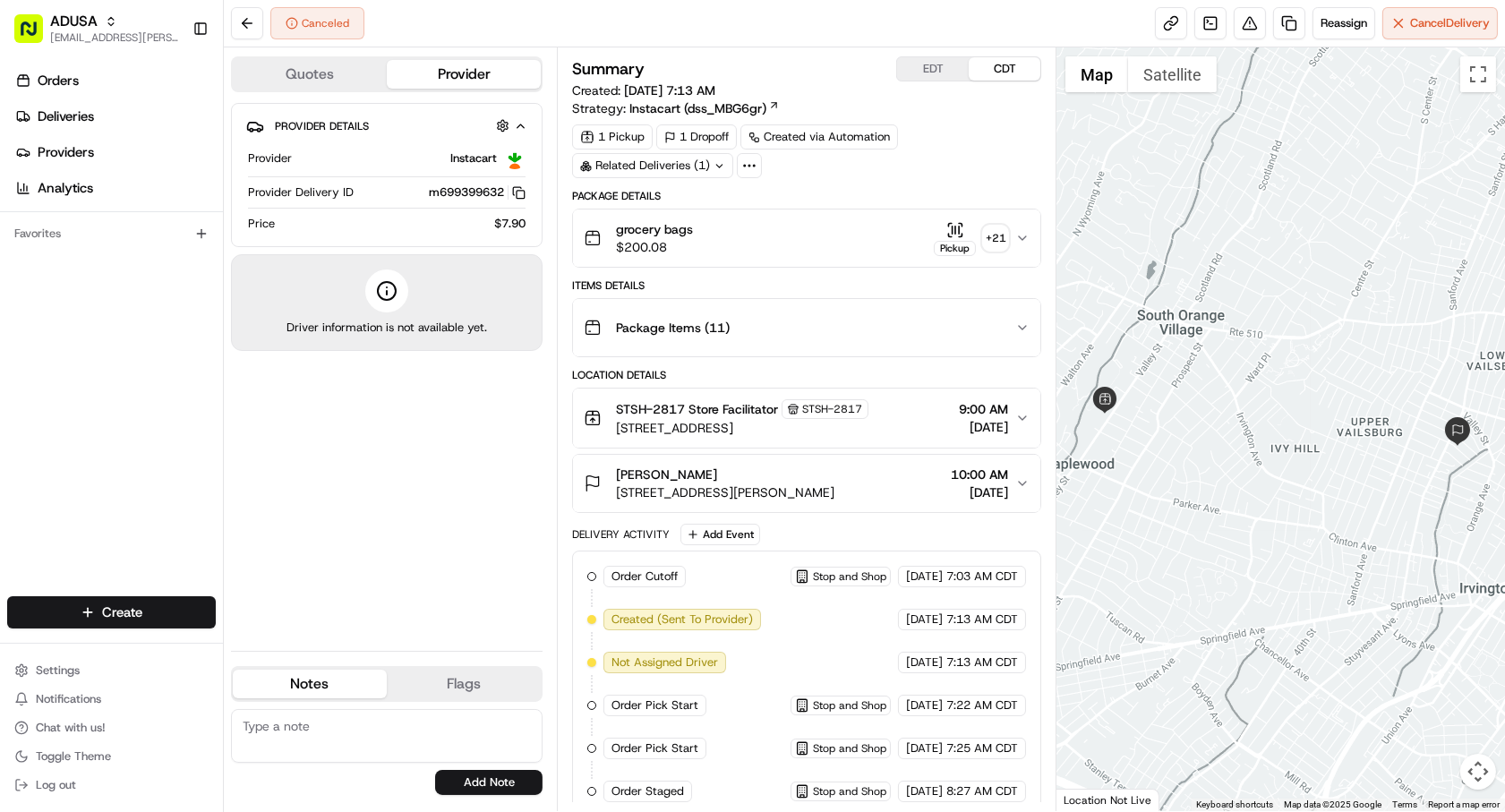 click on "Flags" at bounding box center (464, 684) 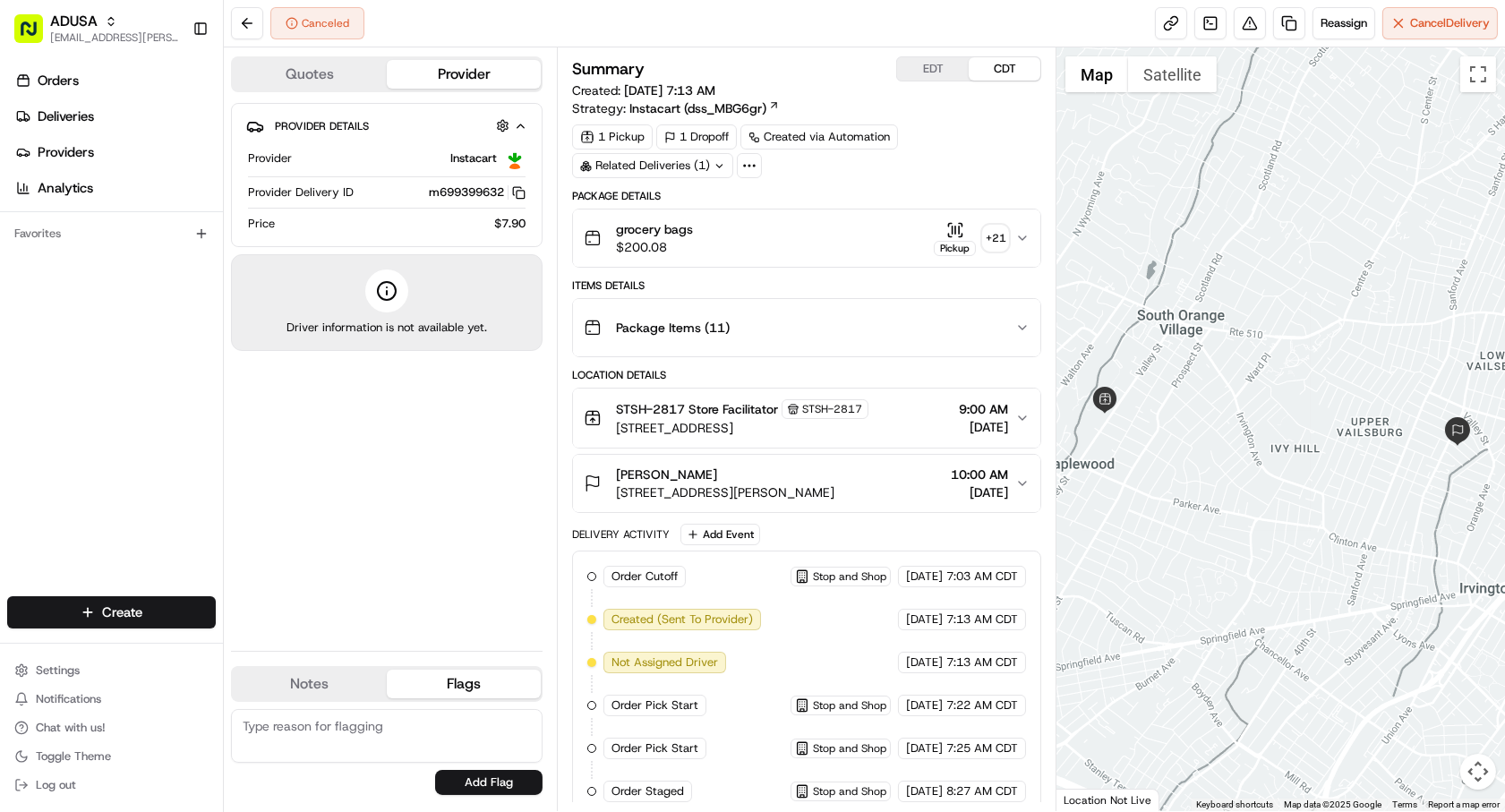 click on "Notes" at bounding box center (310, 684) 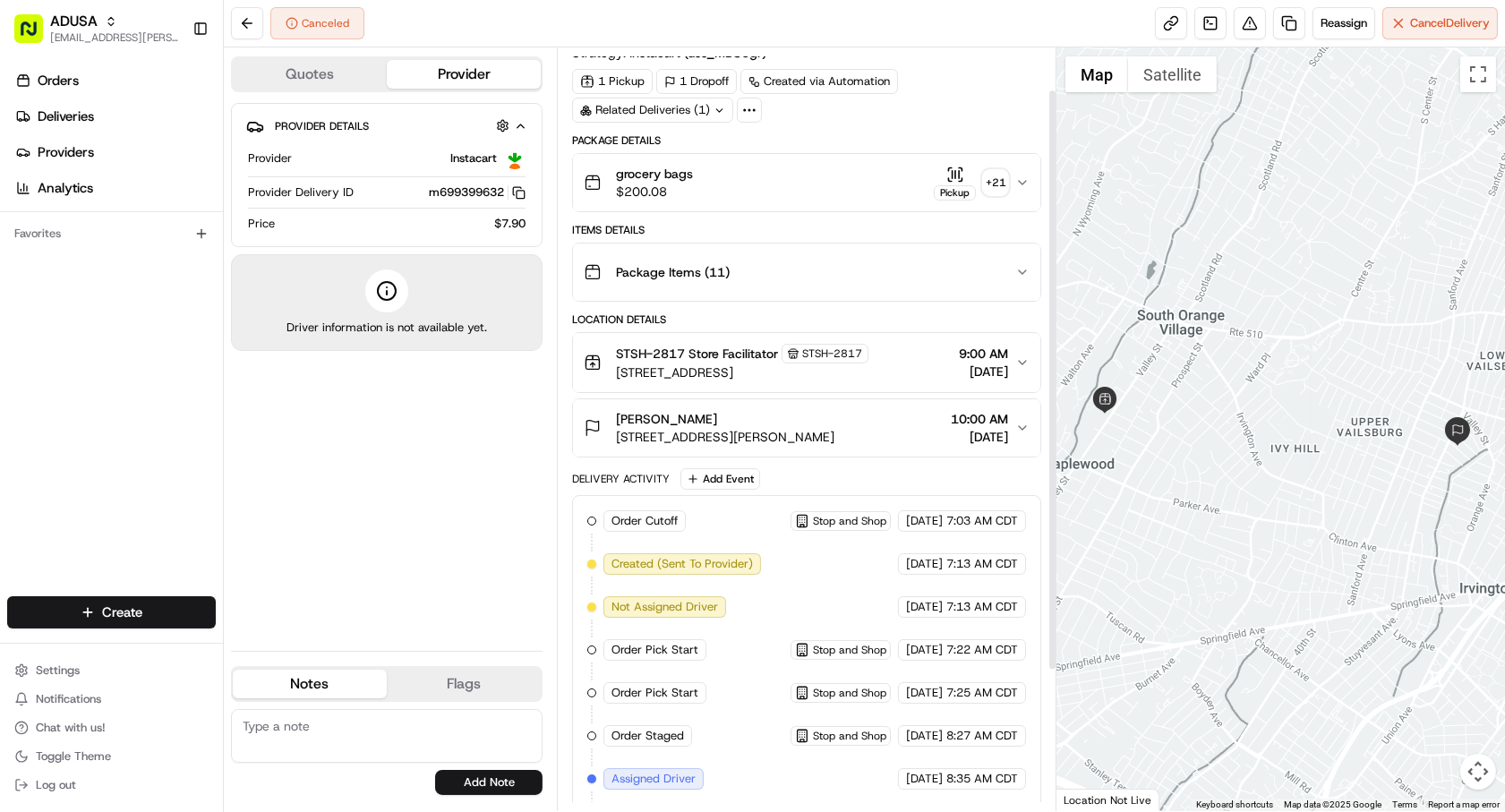 scroll, scrollTop: 0, scrollLeft: 0, axis: both 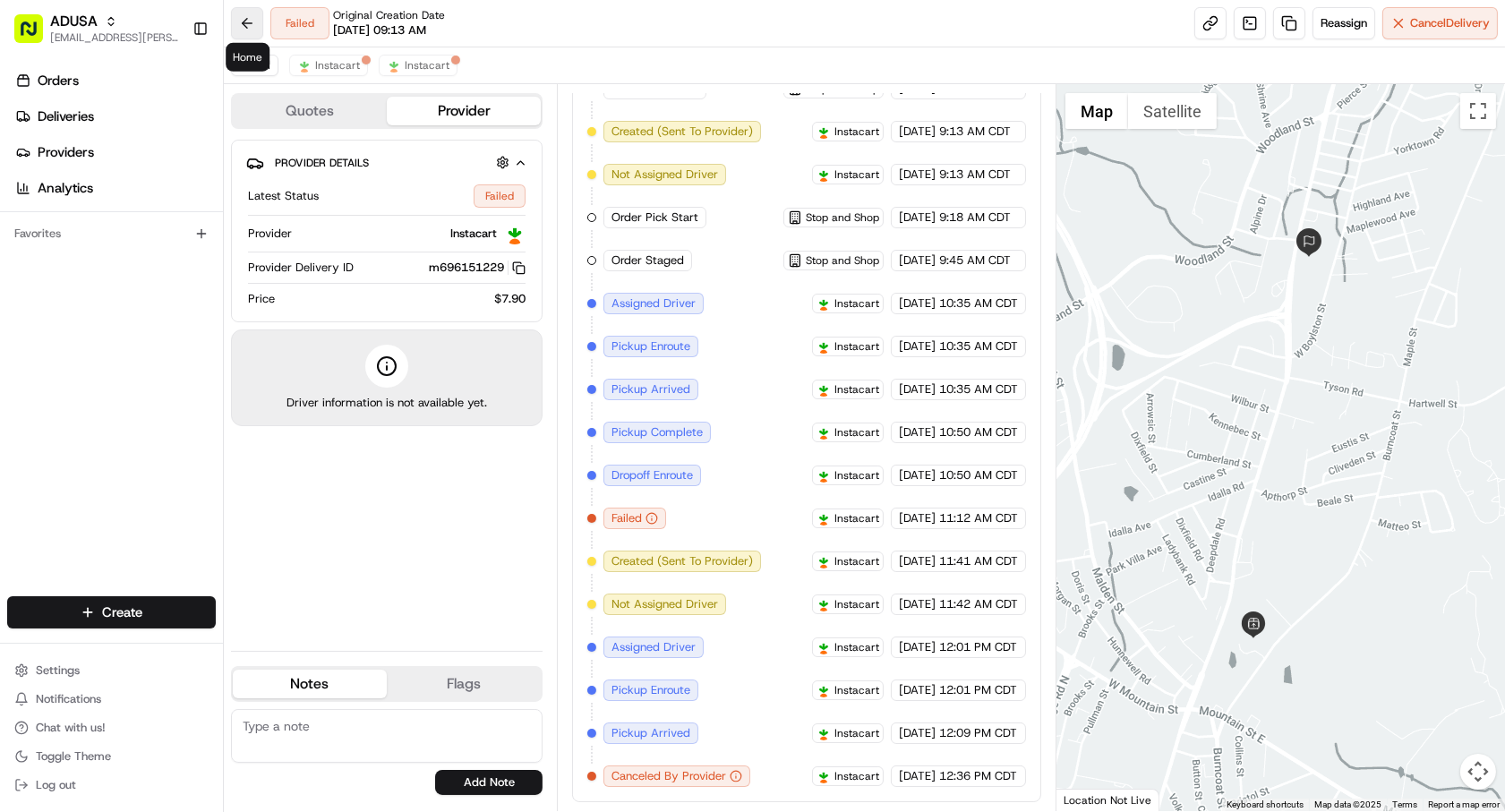 click at bounding box center [247, 23] 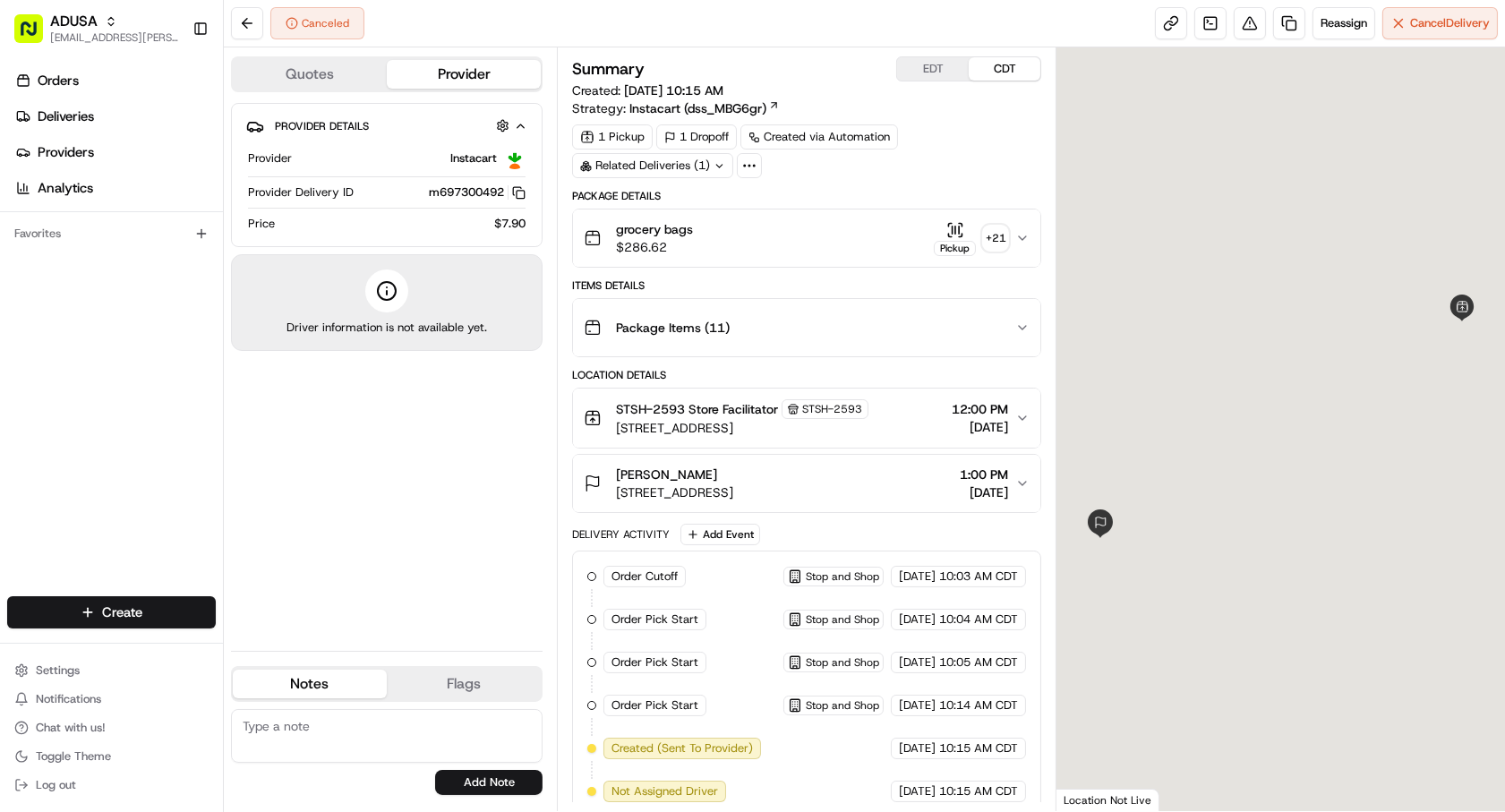 scroll, scrollTop: 0, scrollLeft: 0, axis: both 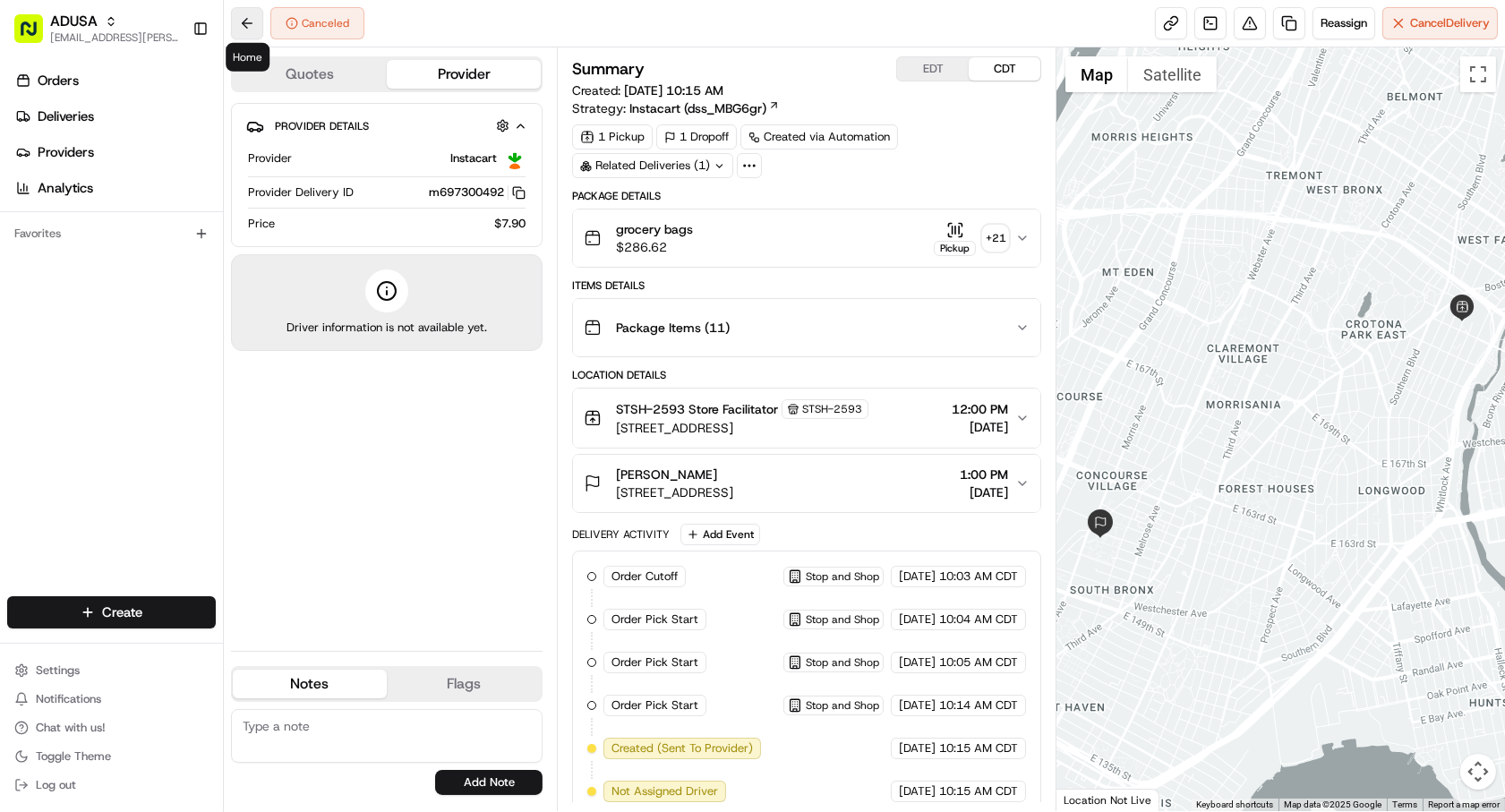 click at bounding box center (247, 23) 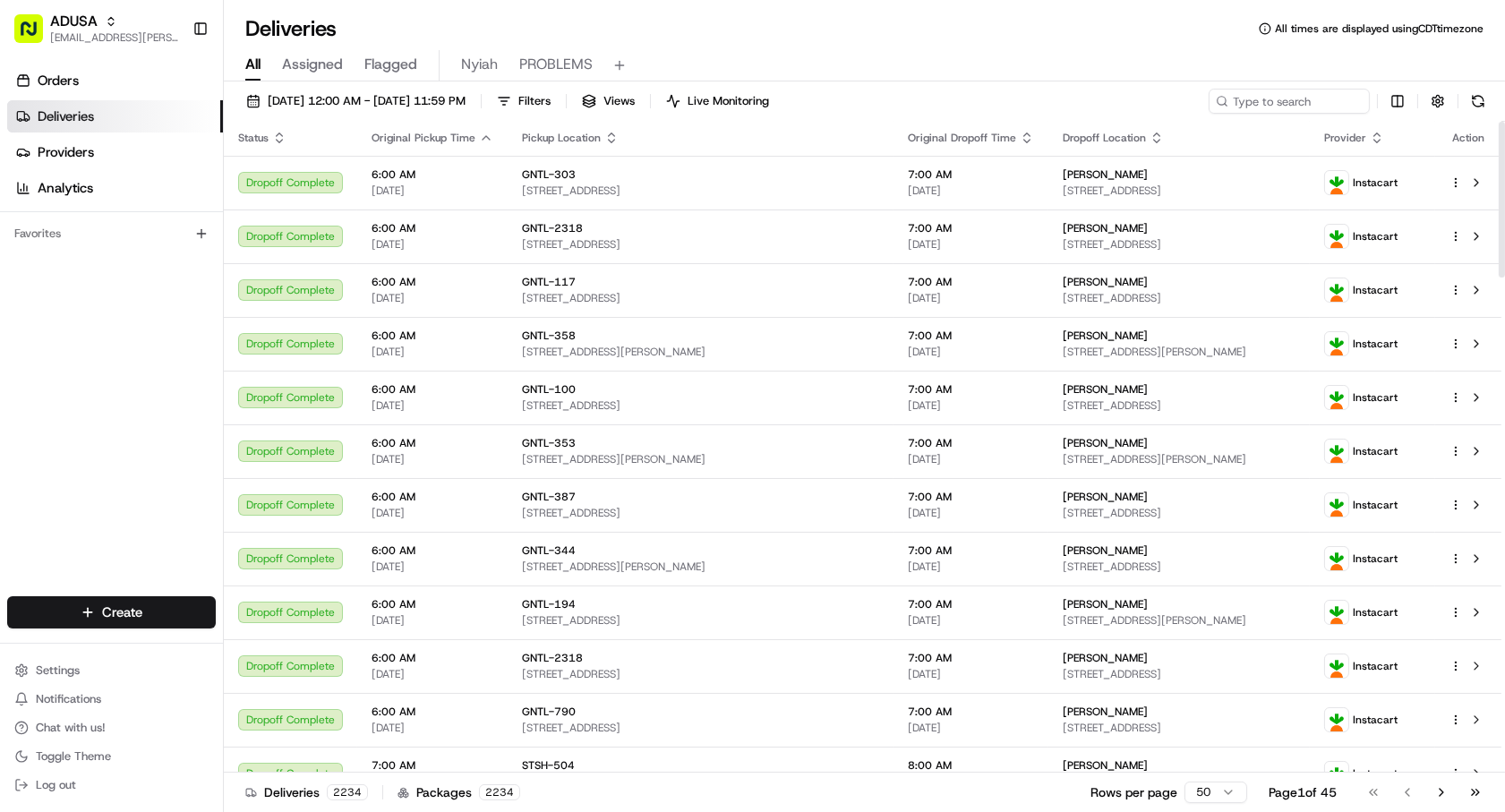 scroll, scrollTop: 0, scrollLeft: 0, axis: both 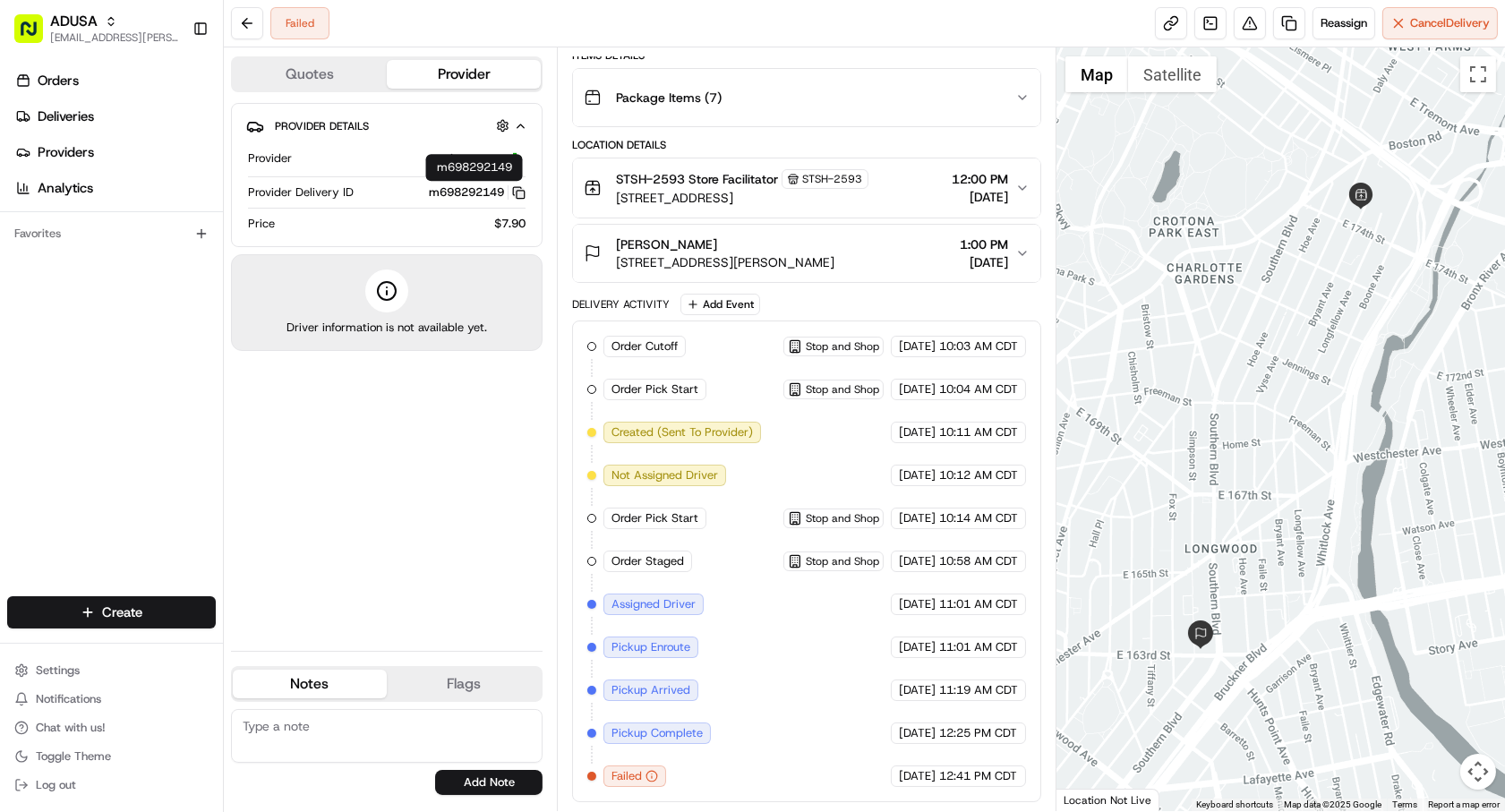 click 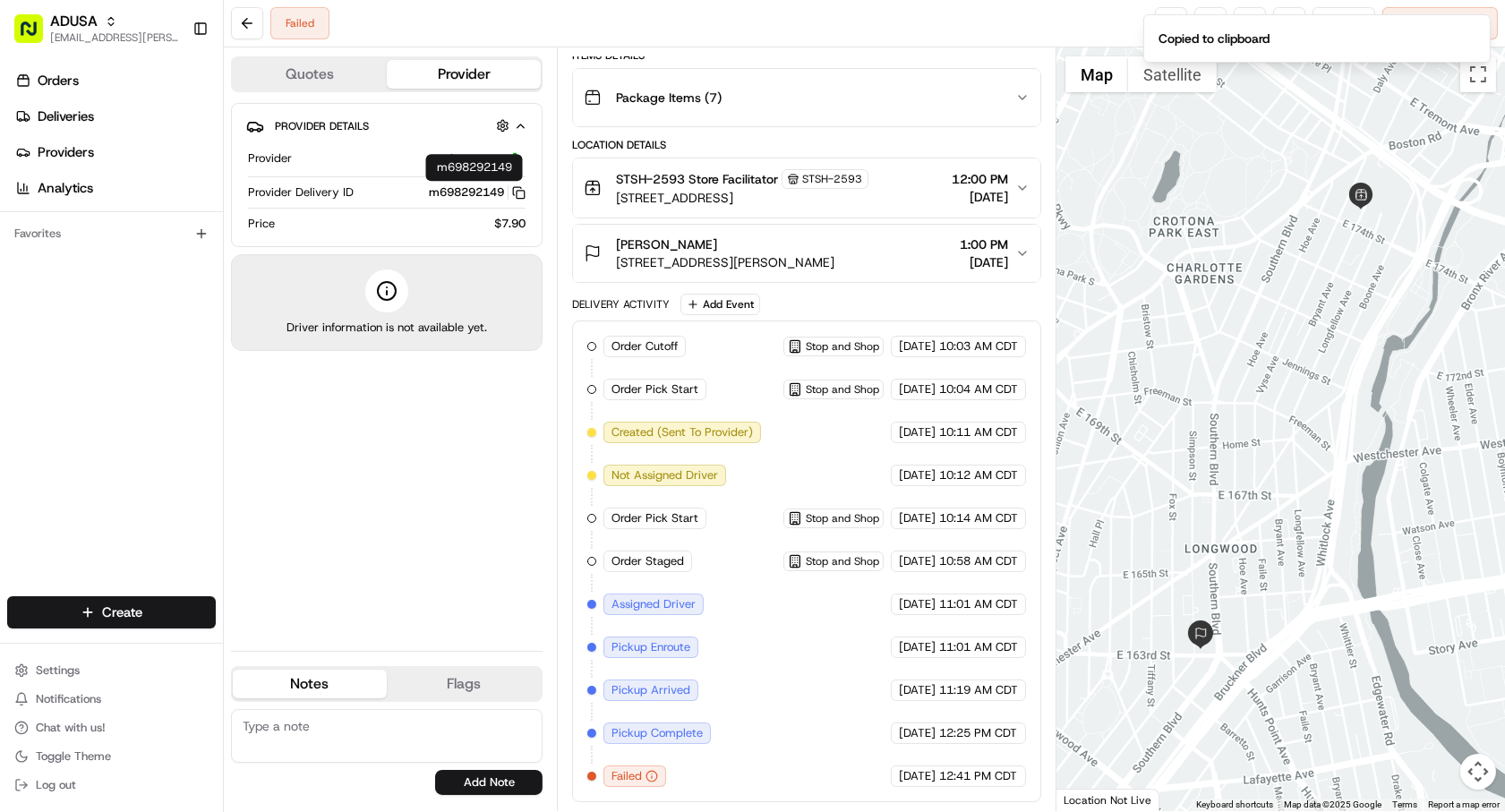 click on "Orders Deliveries Providers Analytics Favorites" at bounding box center [111, 334] 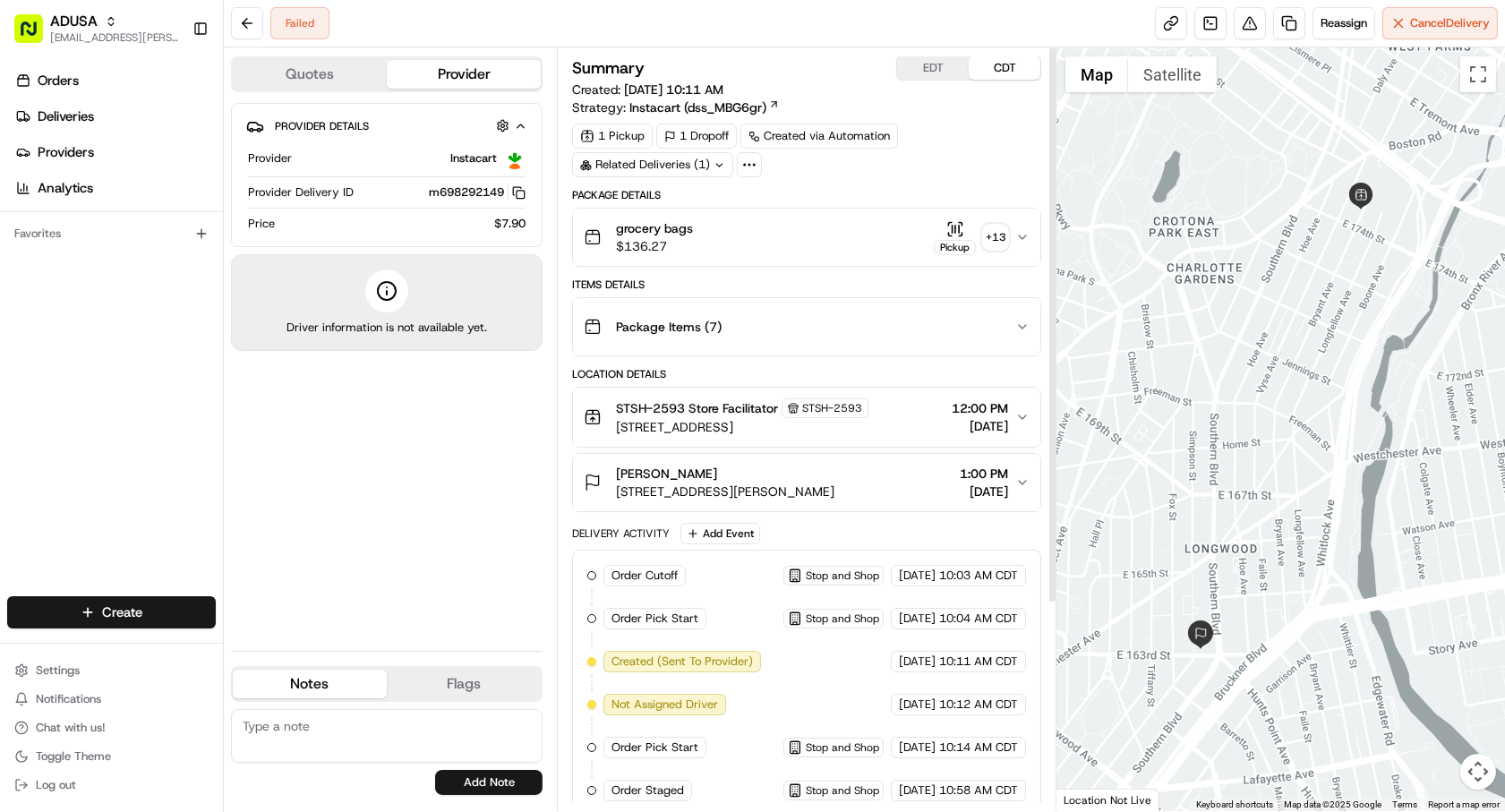 scroll, scrollTop: 0, scrollLeft: 0, axis: both 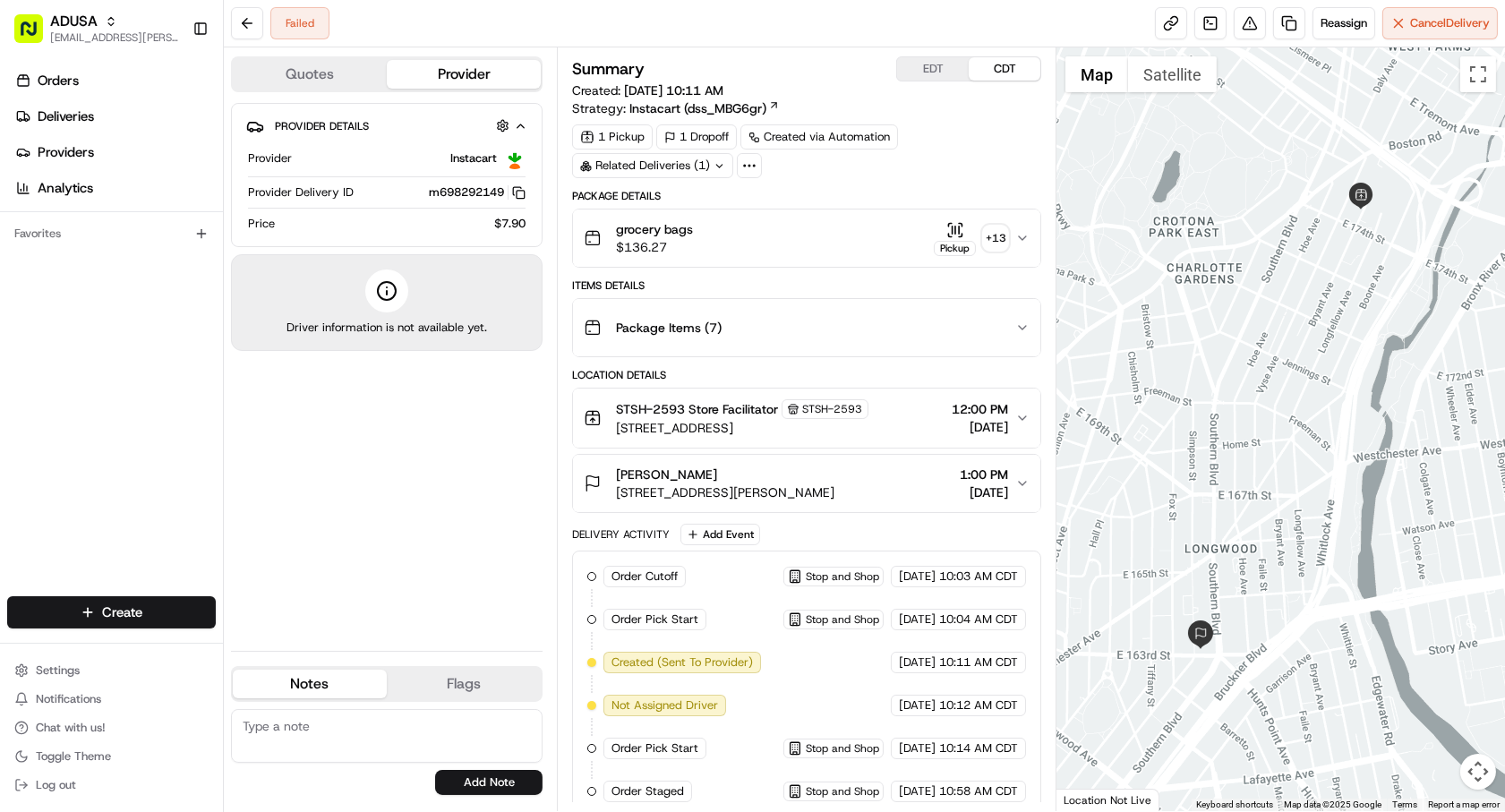 click on "Orders Deliveries Providers Analytics Favorites" at bounding box center (111, 334) 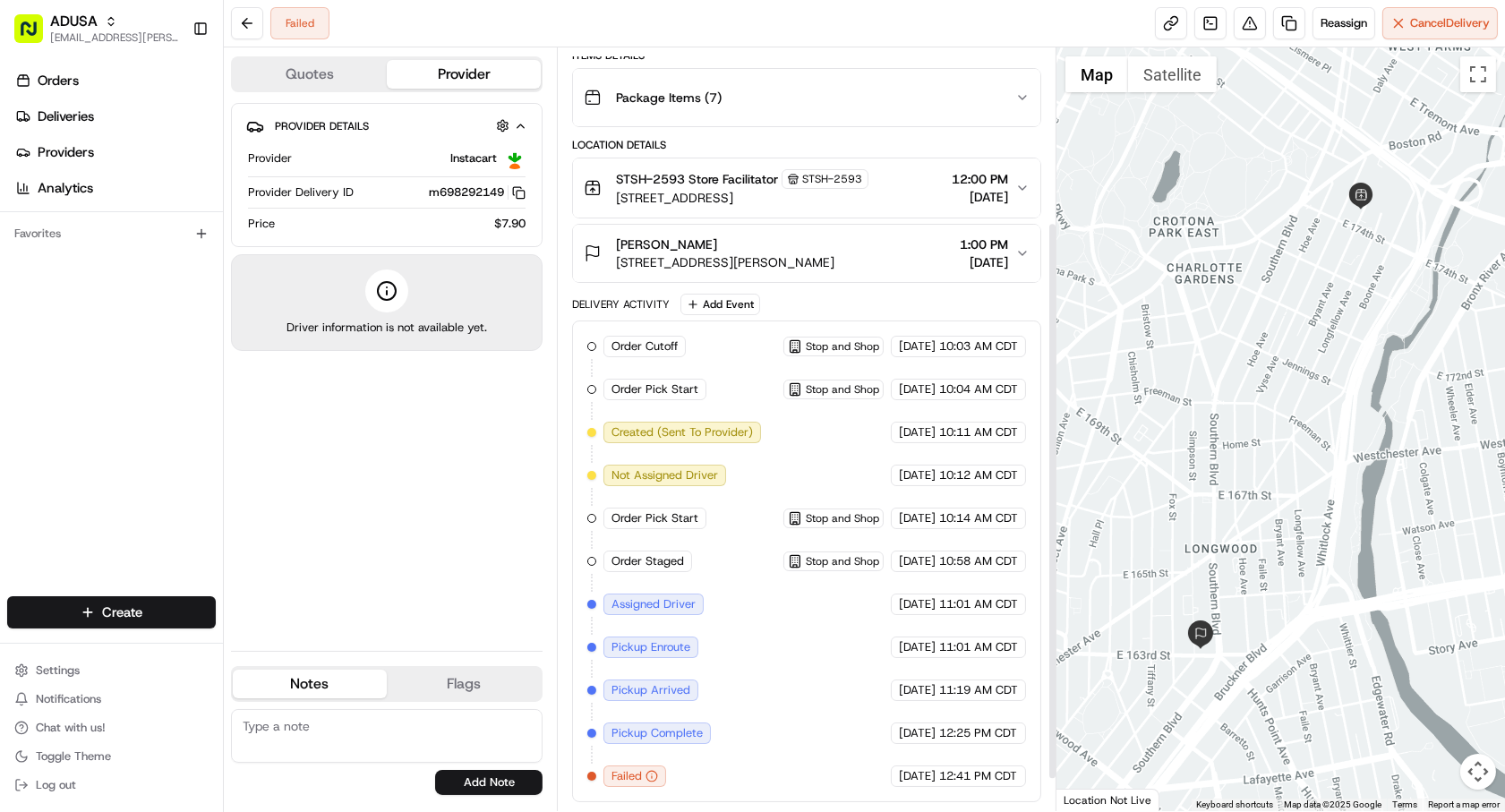 scroll, scrollTop: 283, scrollLeft: 0, axis: vertical 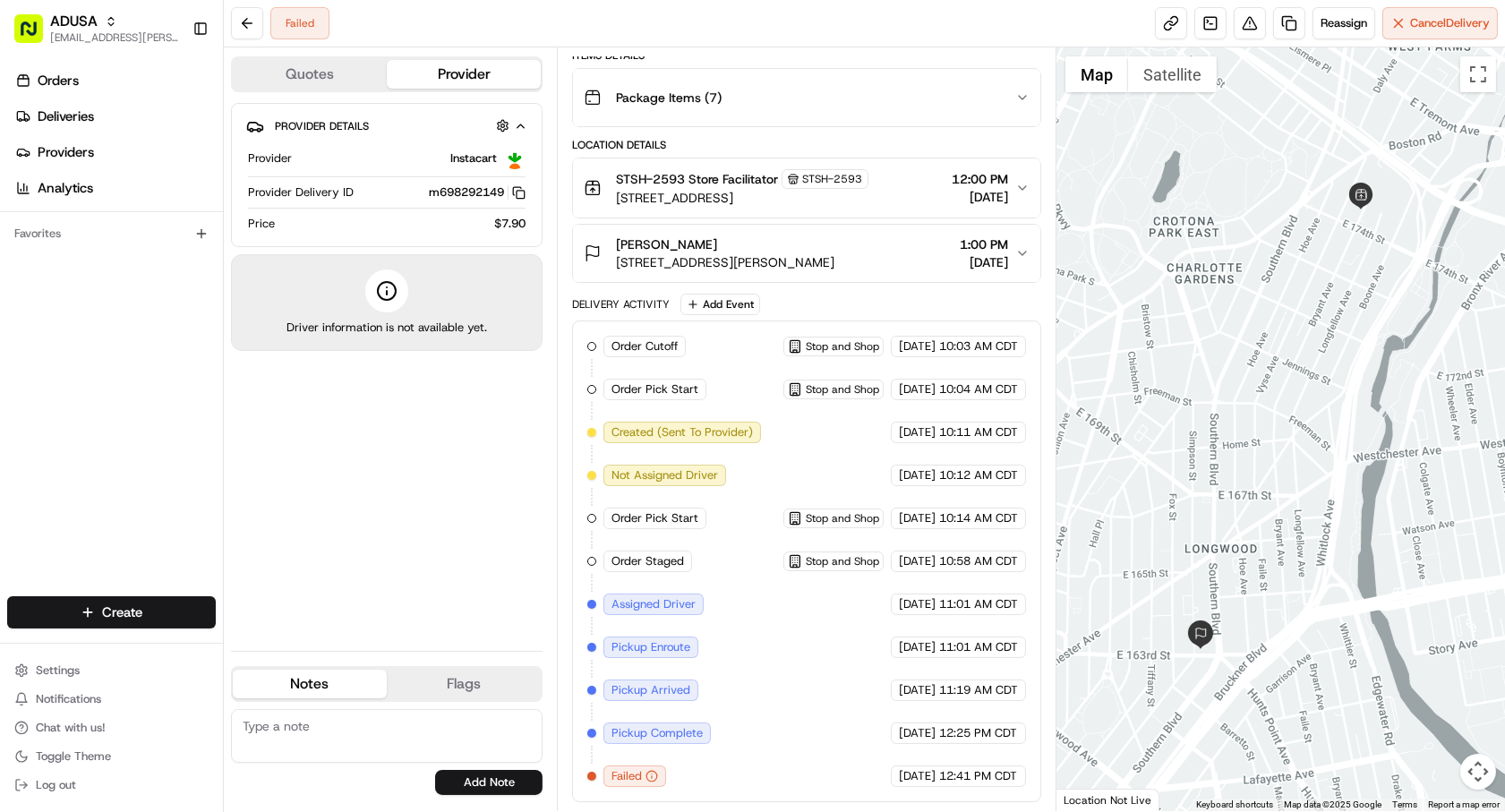 click on "Flags" at bounding box center (464, 684) 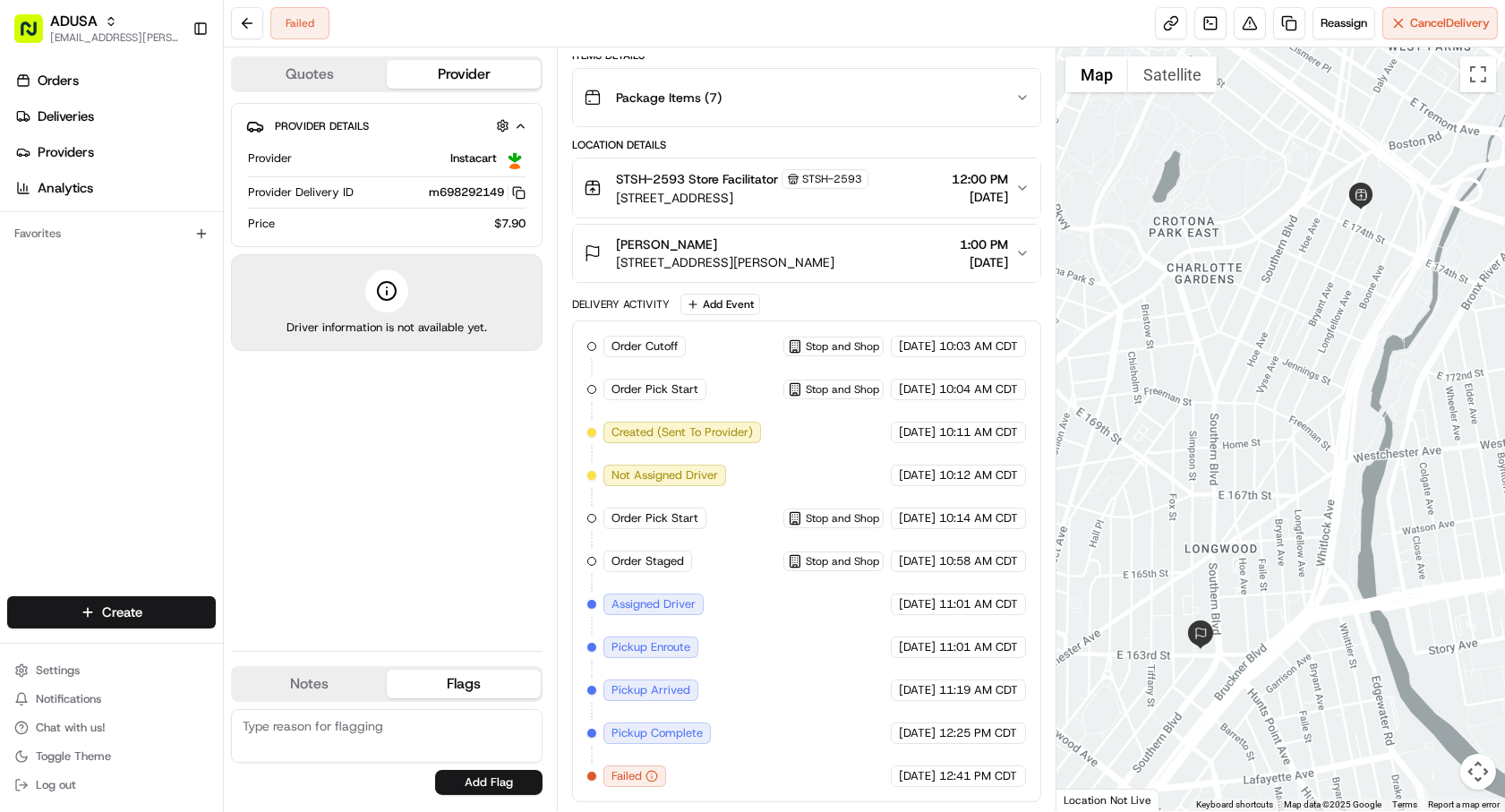 click on "Notes" at bounding box center (310, 684) 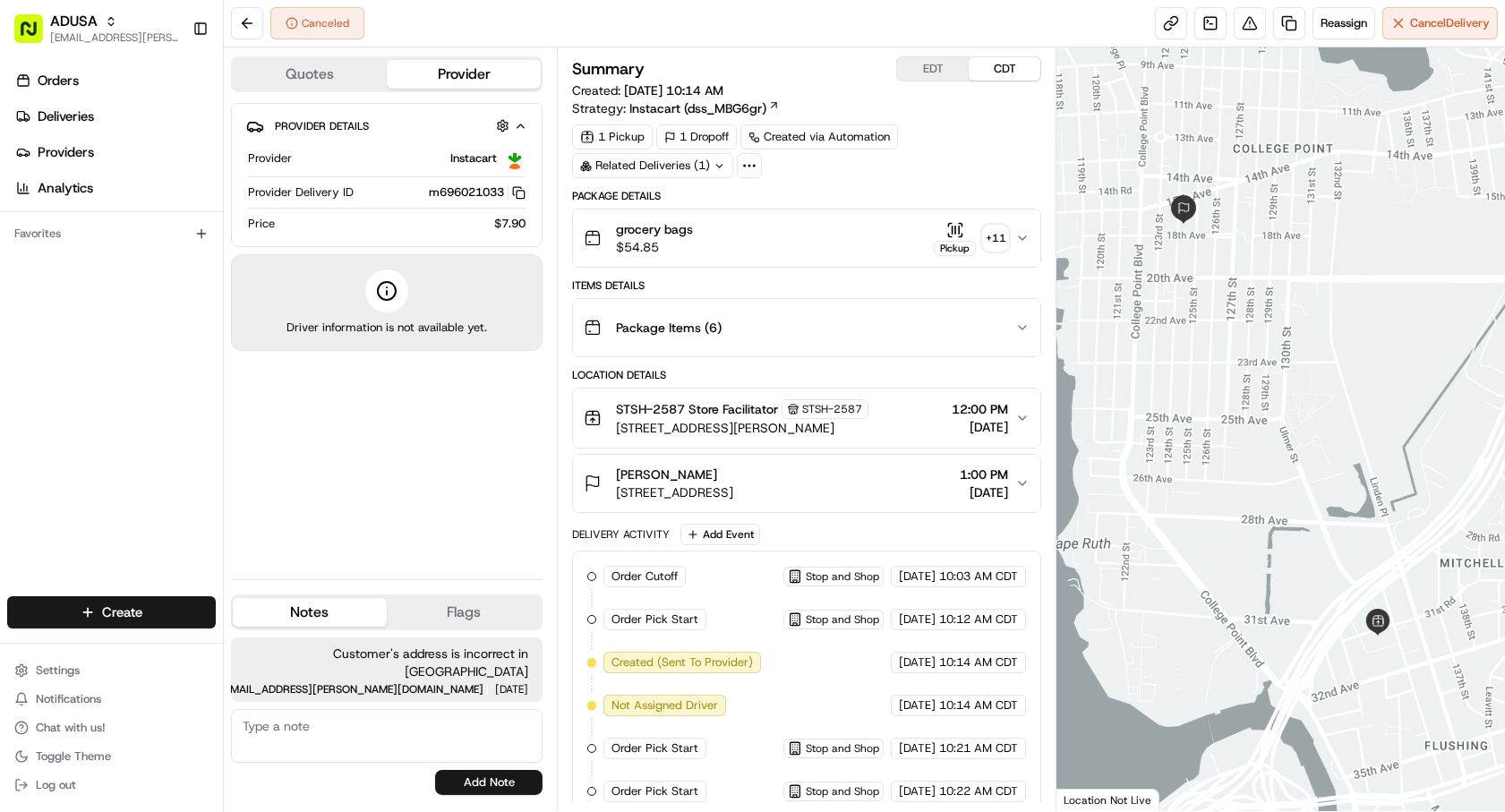 scroll, scrollTop: 0, scrollLeft: 0, axis: both 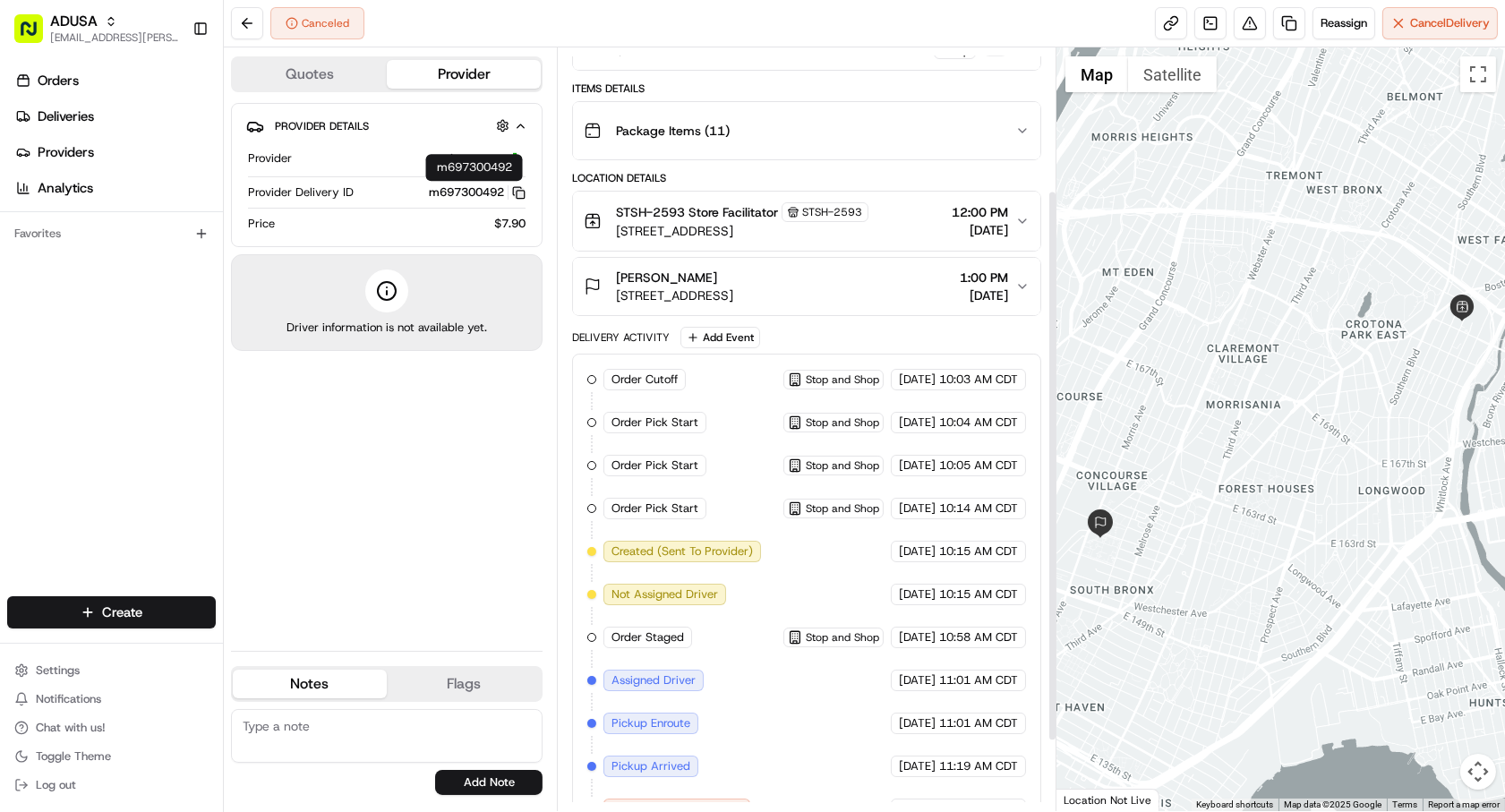 click 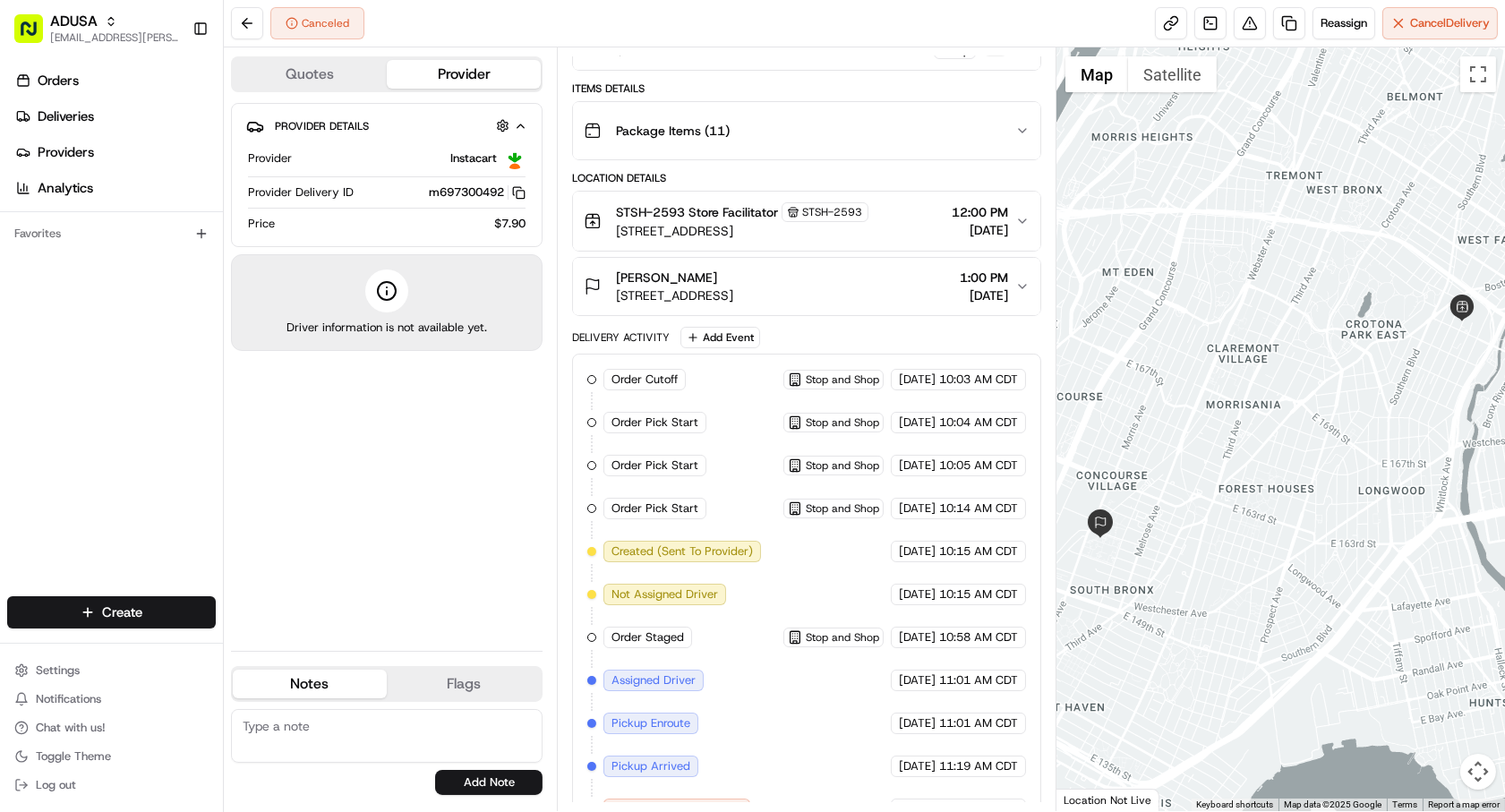 click on "Orders Deliveries Providers Analytics Favorites" at bounding box center (111, 334) 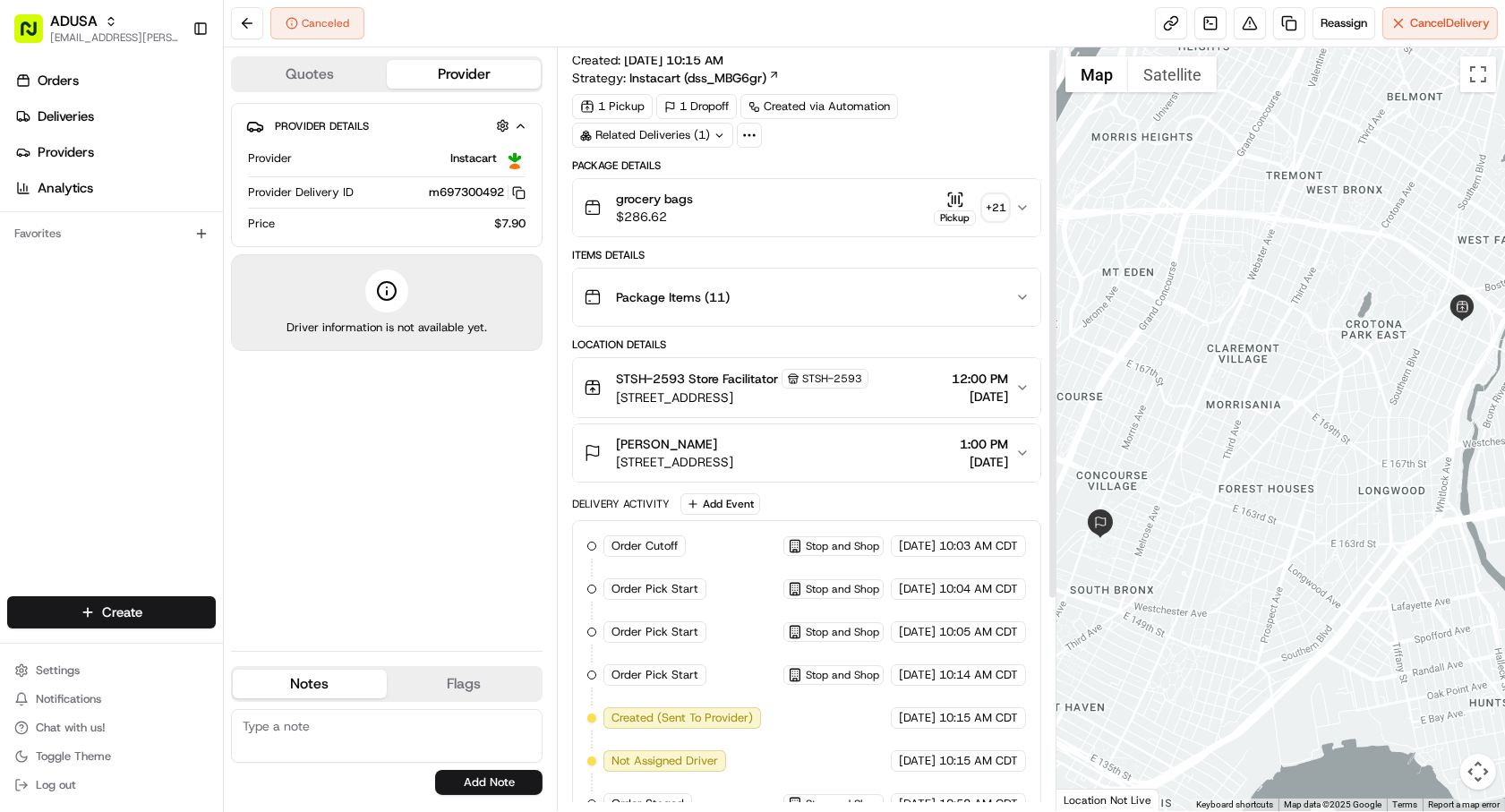 scroll, scrollTop: 0, scrollLeft: 0, axis: both 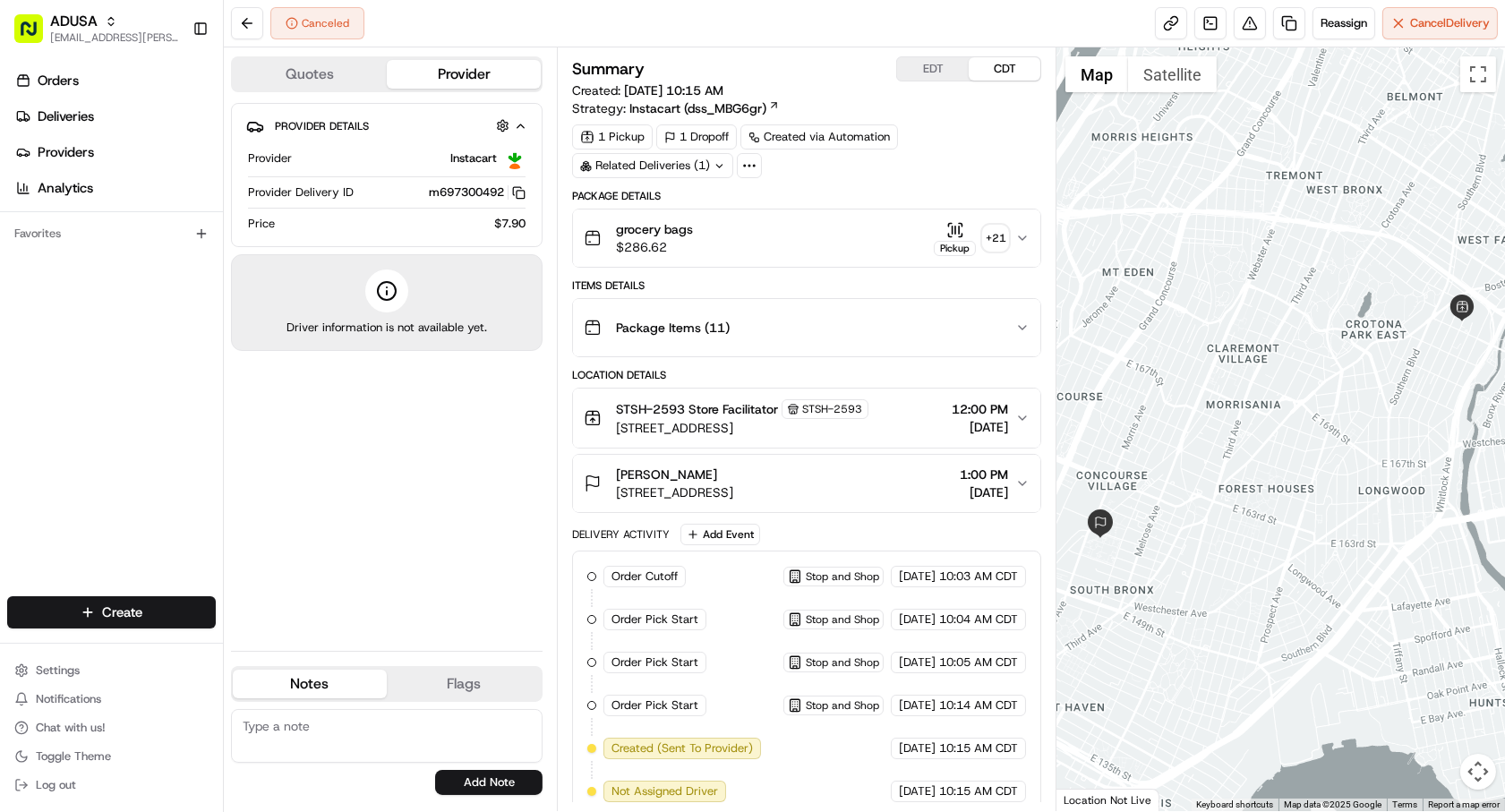 click on "Orders Deliveries Providers Analytics Favorites" at bounding box center [111, 334] 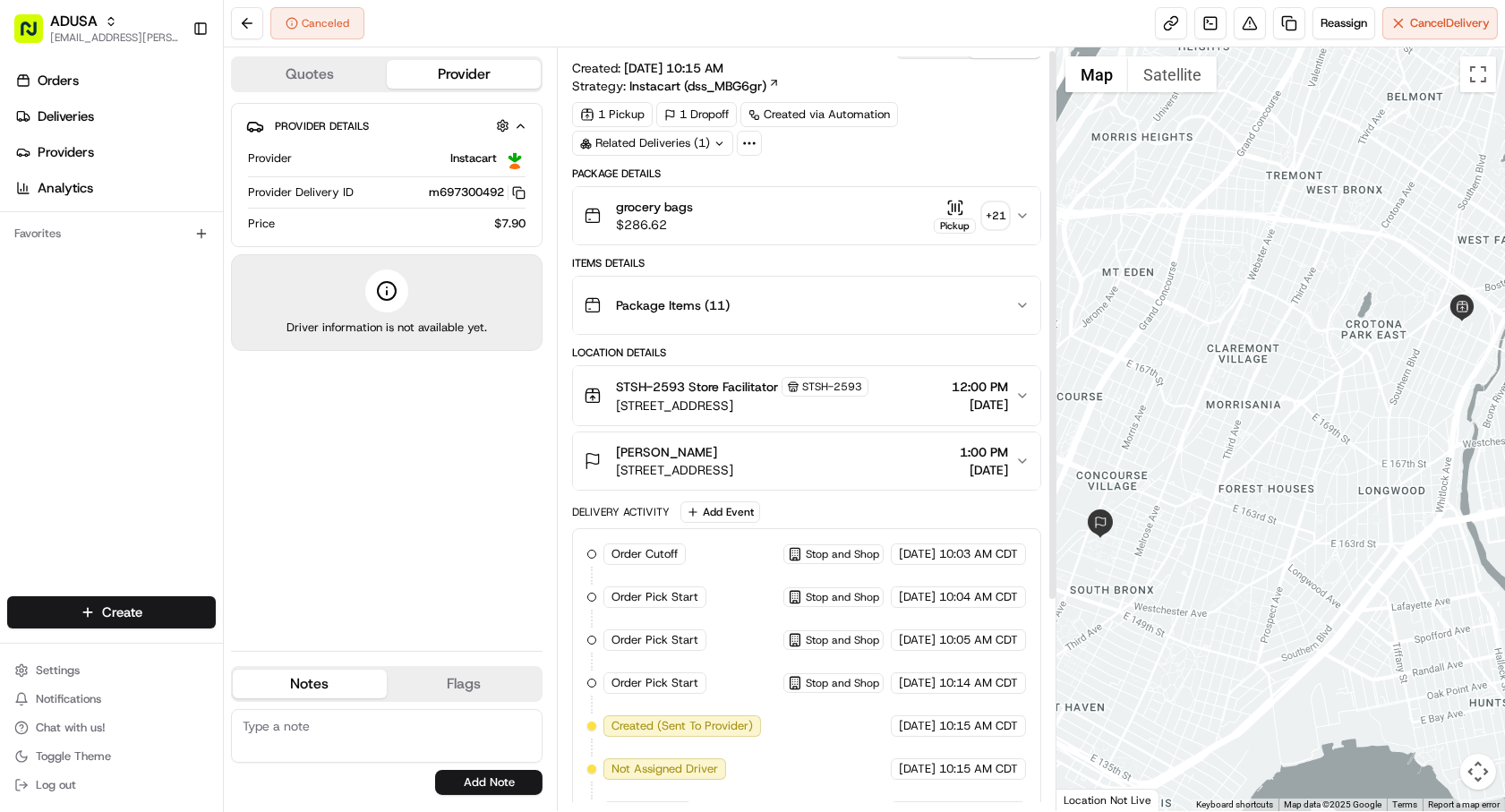 scroll, scrollTop: 0, scrollLeft: 0, axis: both 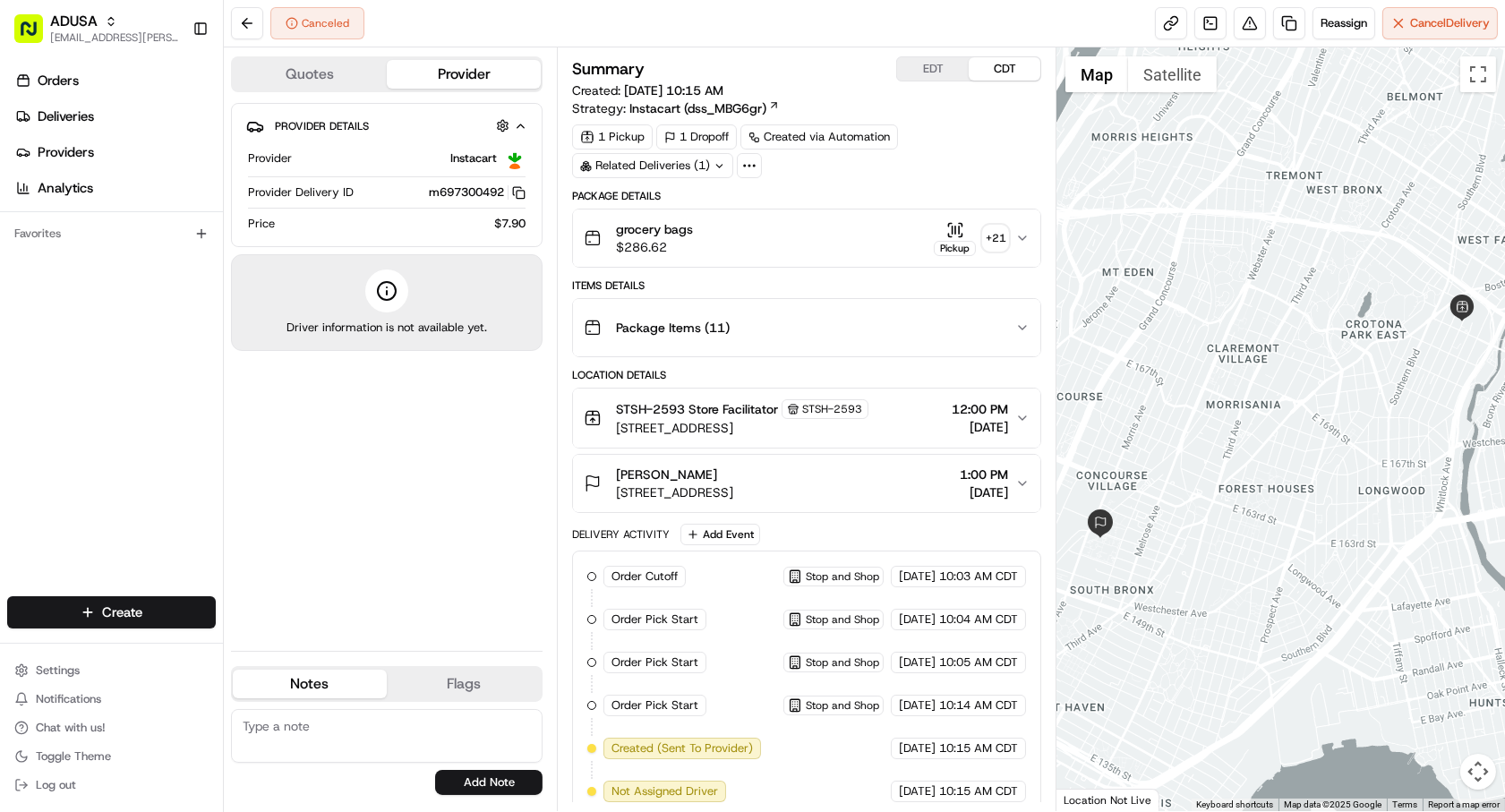 drag, startPoint x: 36, startPoint y: 388, endPoint x: 41, endPoint y: 368, distance: 20.615528 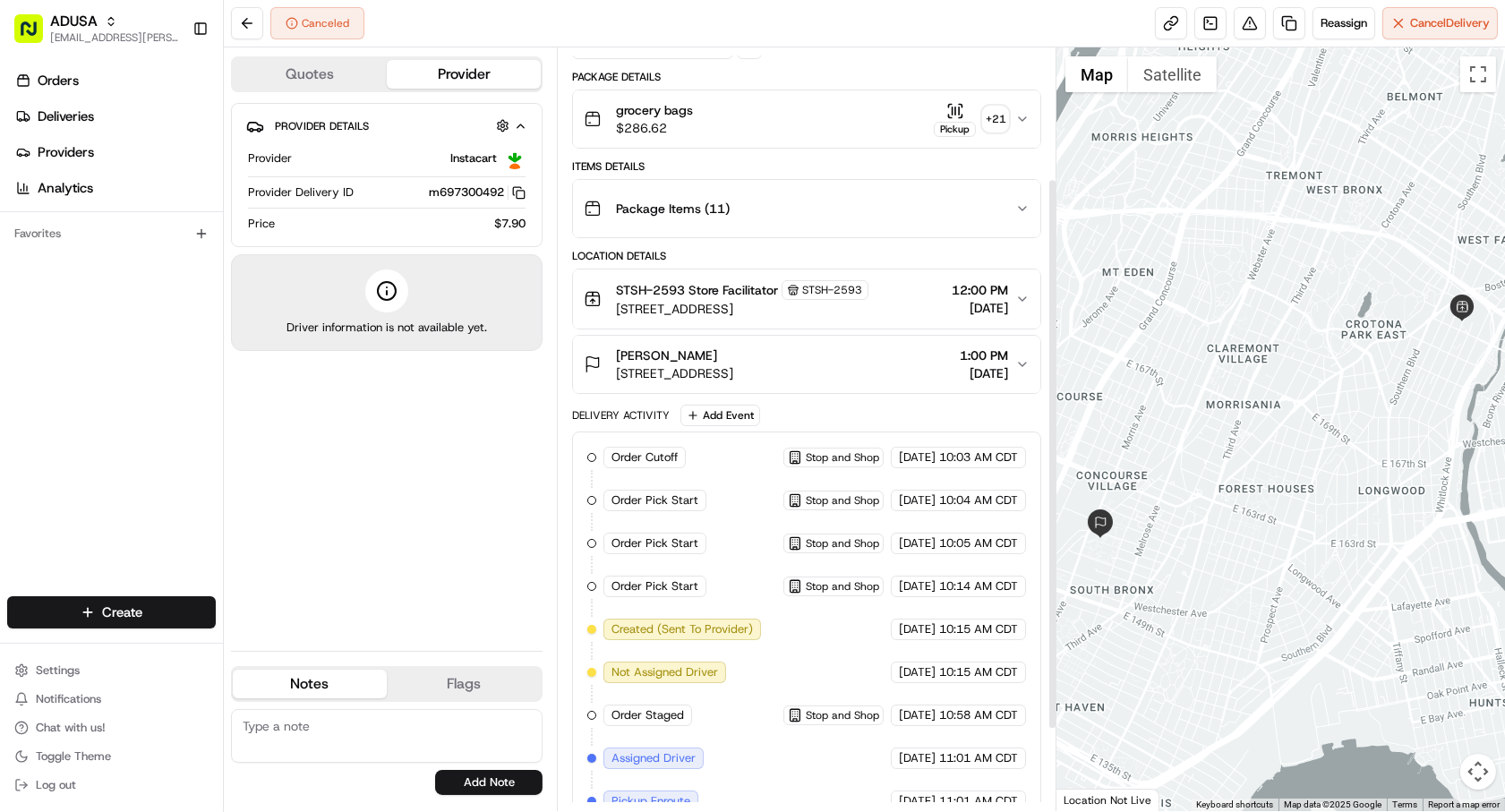 scroll, scrollTop: 199, scrollLeft: 0, axis: vertical 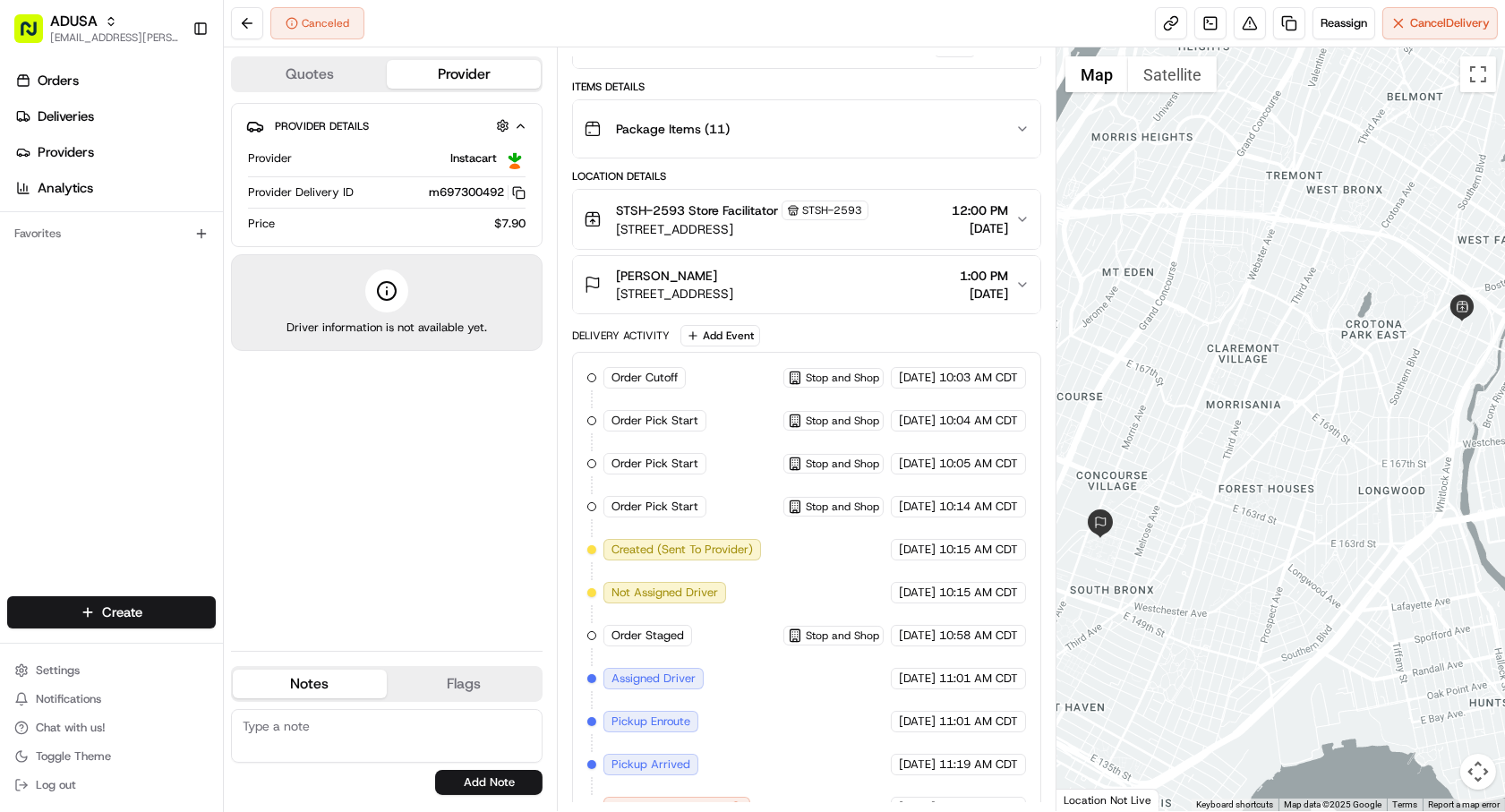 click at bounding box center [387, 736] 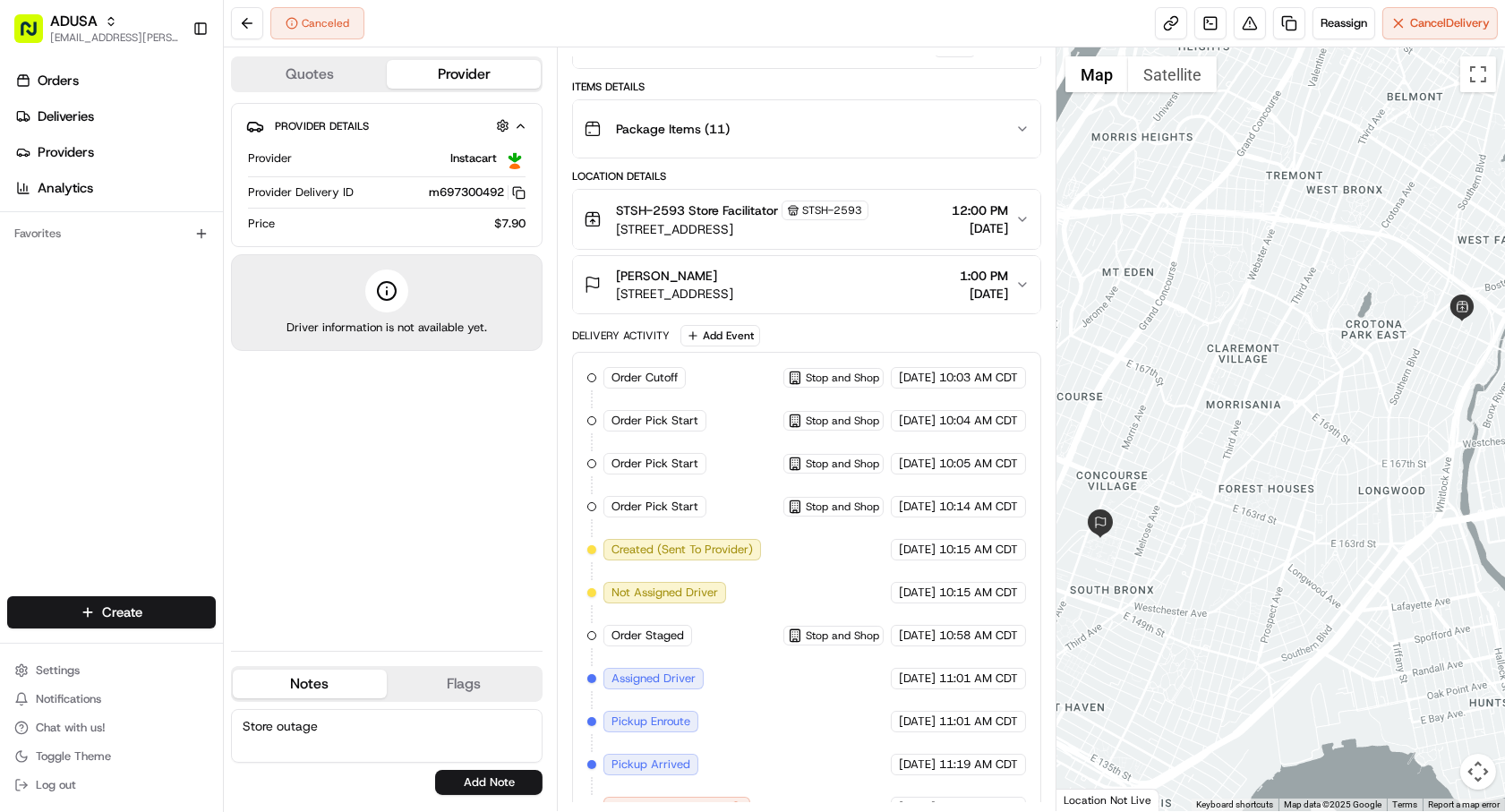 type on "Store outage" 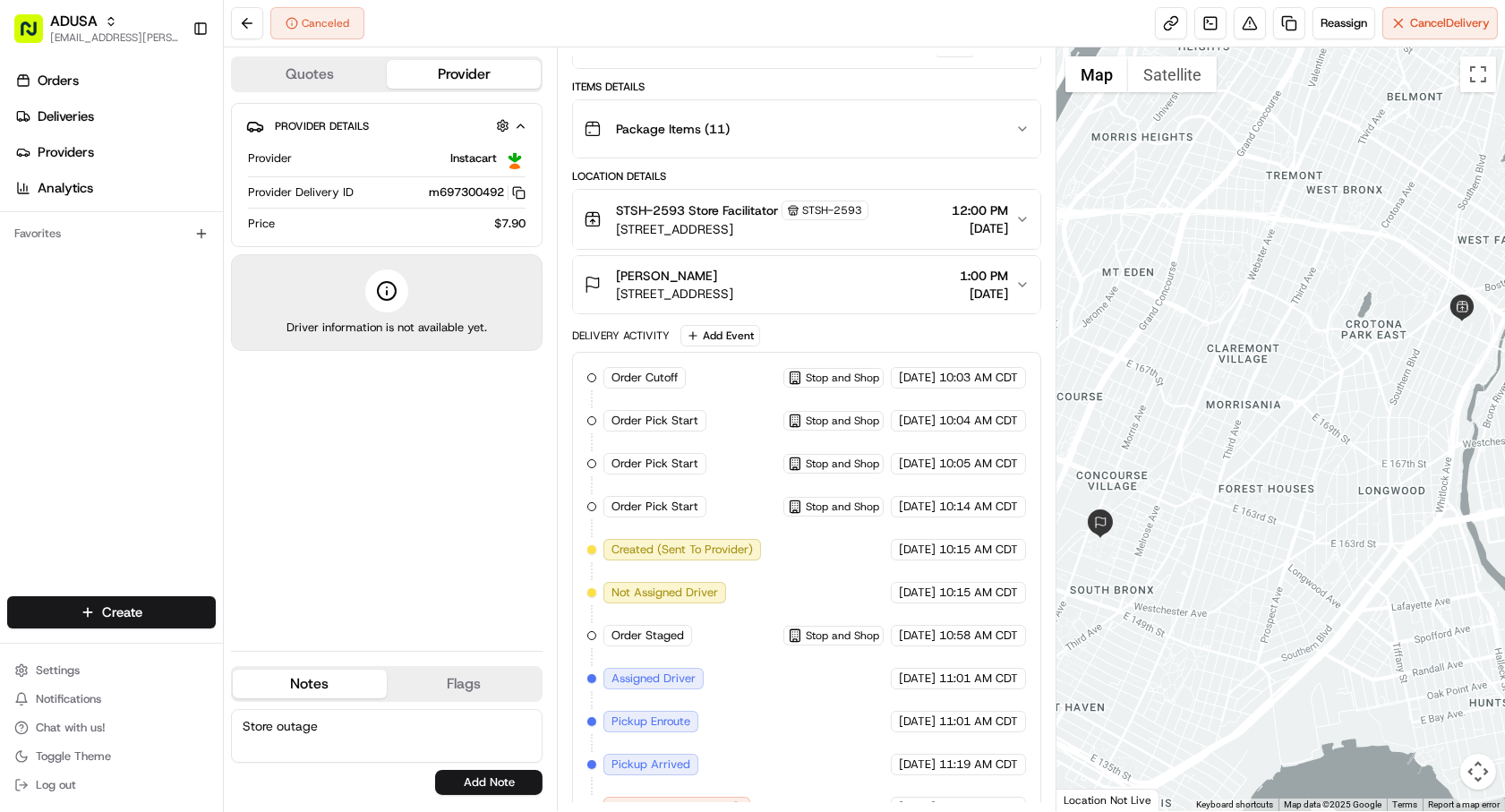 click on "Order Cutoff Stop and Shop 07/17/2025 10:03 AM CDT Order Pick Start Stop and Shop 07/17/2025 10:04 AM CDT Order Pick Start Stop and Shop 07/17/2025 10:05 AM CDT Order Pick Start Stop and Shop 07/17/2025 10:14 AM CDT Created (Sent To Provider) Instacart 07/17/2025 10:15 AM CDT Not Assigned Driver Instacart 07/17/2025 10:15 AM CDT Order Staged Stop and Shop 07/17/2025 10:58 AM CDT Assigned Driver Instacart 07/17/2025 11:01 AM CDT Pickup Enroute Instacart 07/17/2025 11:01 AM CDT Pickup Arrived Instacart 07/17/2025 11:19 AM CDT Canceled By Provider Instacart 07/17/2025 12:41 PM CDT" at bounding box center (807, 593) 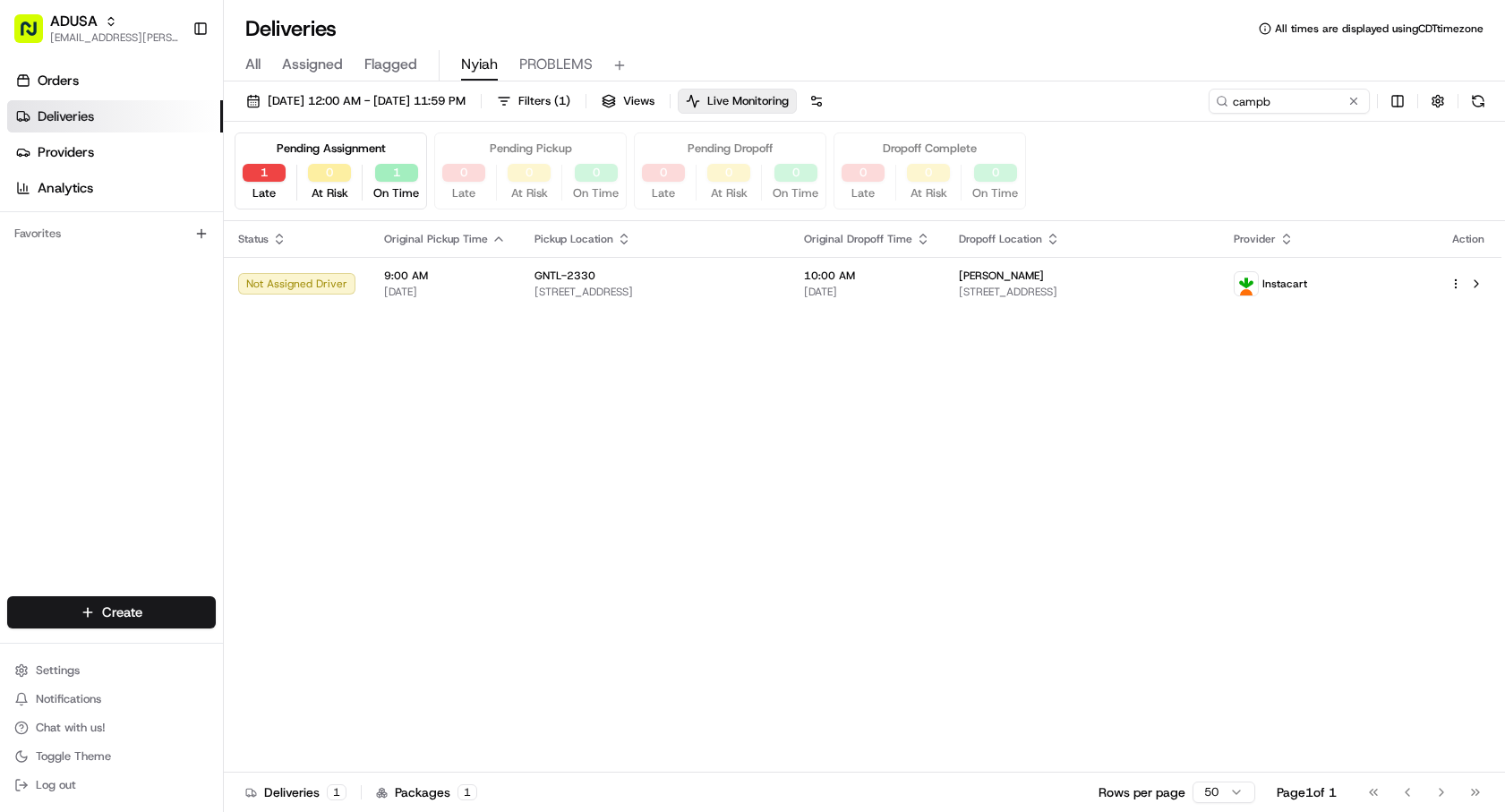 scroll, scrollTop: 0, scrollLeft: 0, axis: both 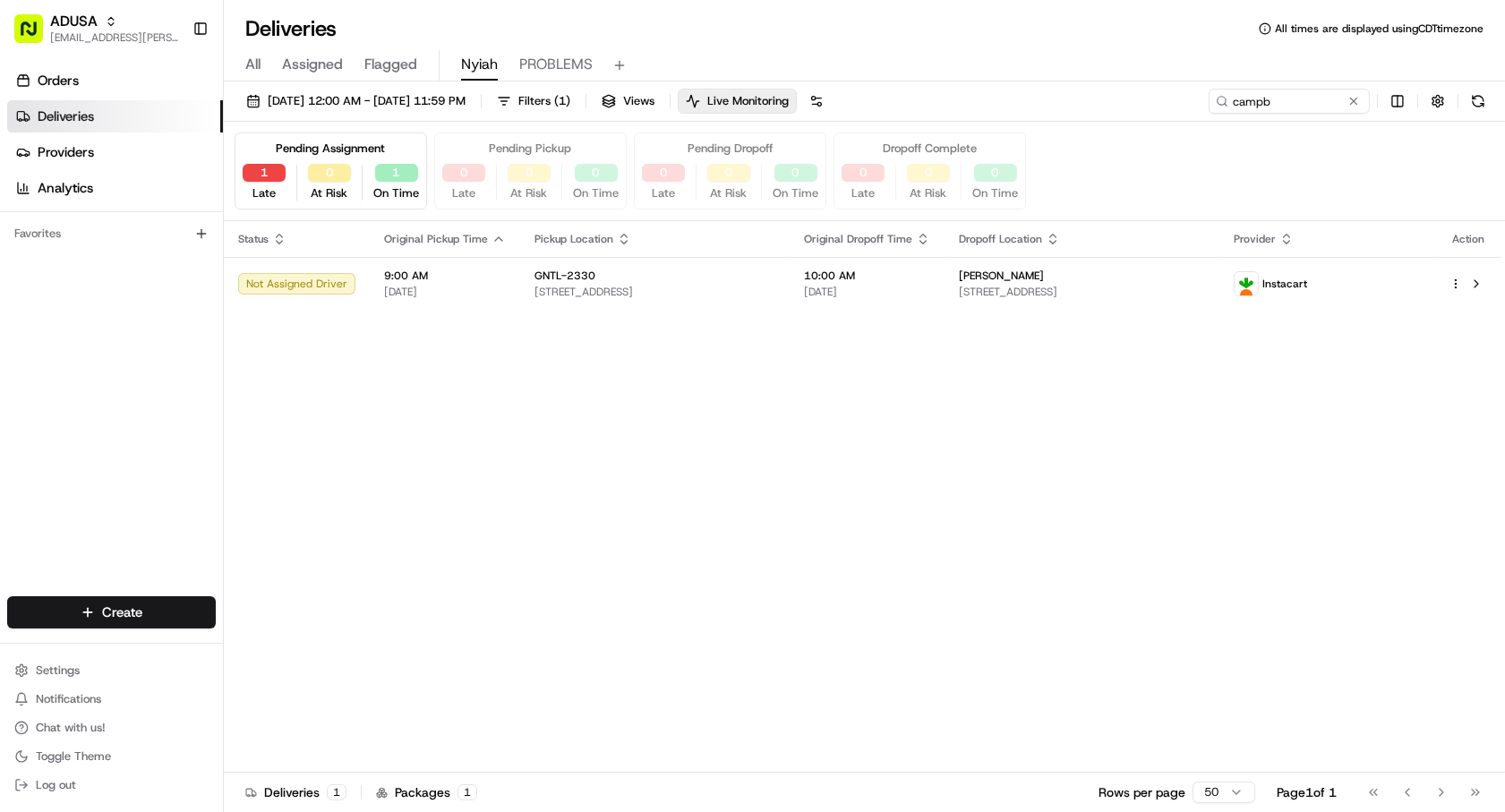 click on "1" at bounding box center (264, 173) 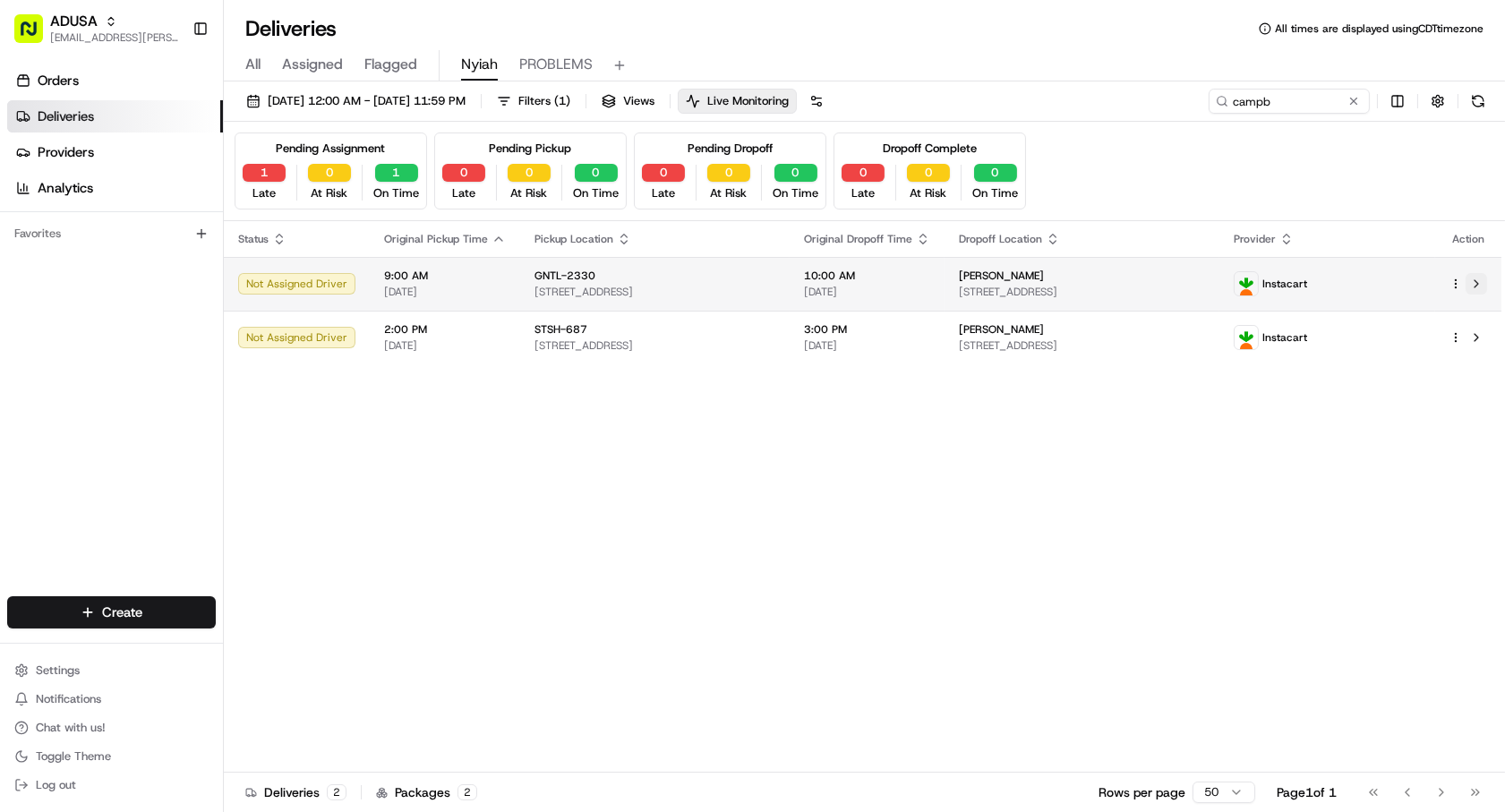 click at bounding box center (1476, 284) 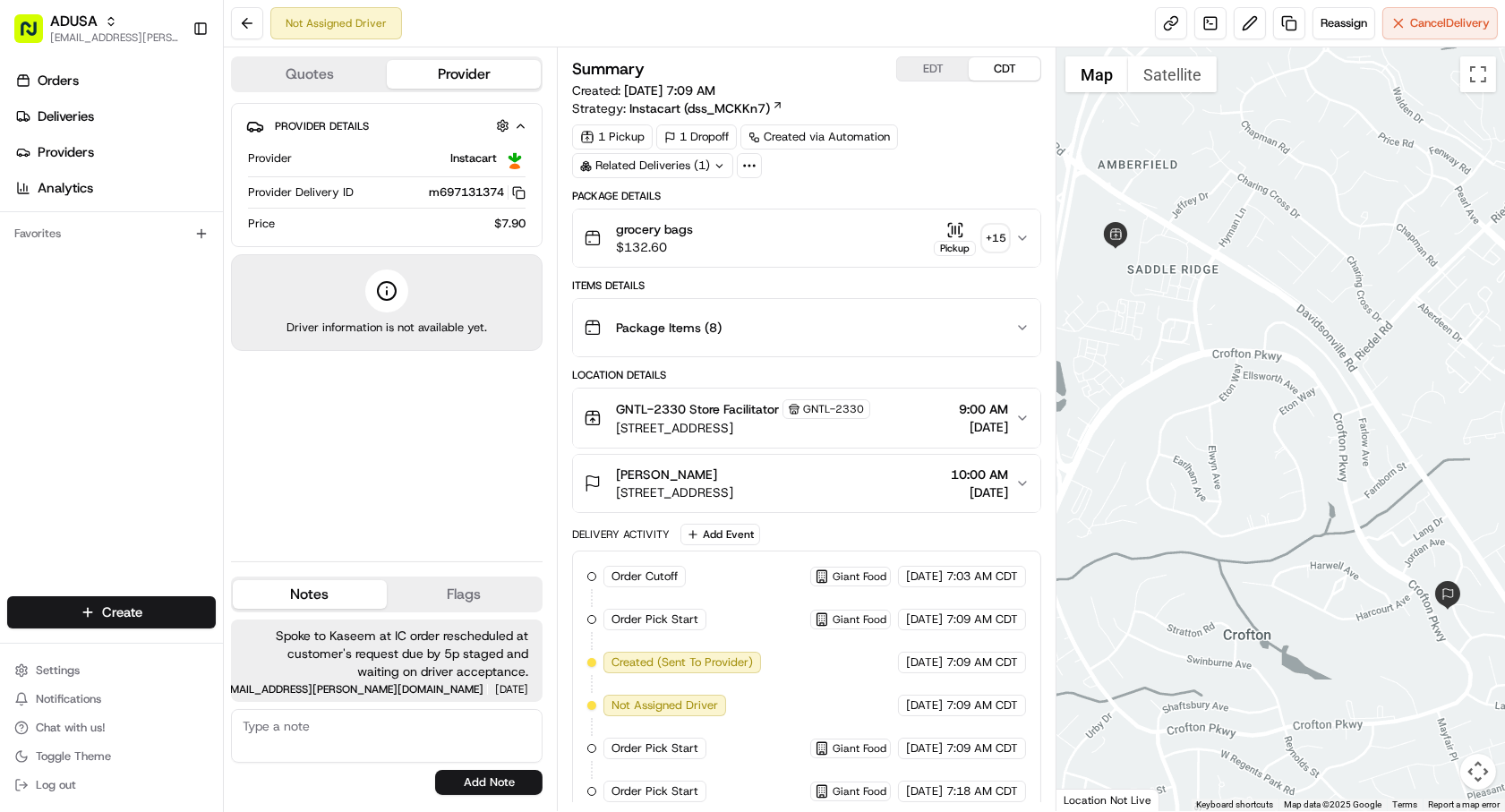 scroll, scrollTop: 0, scrollLeft: 0, axis: both 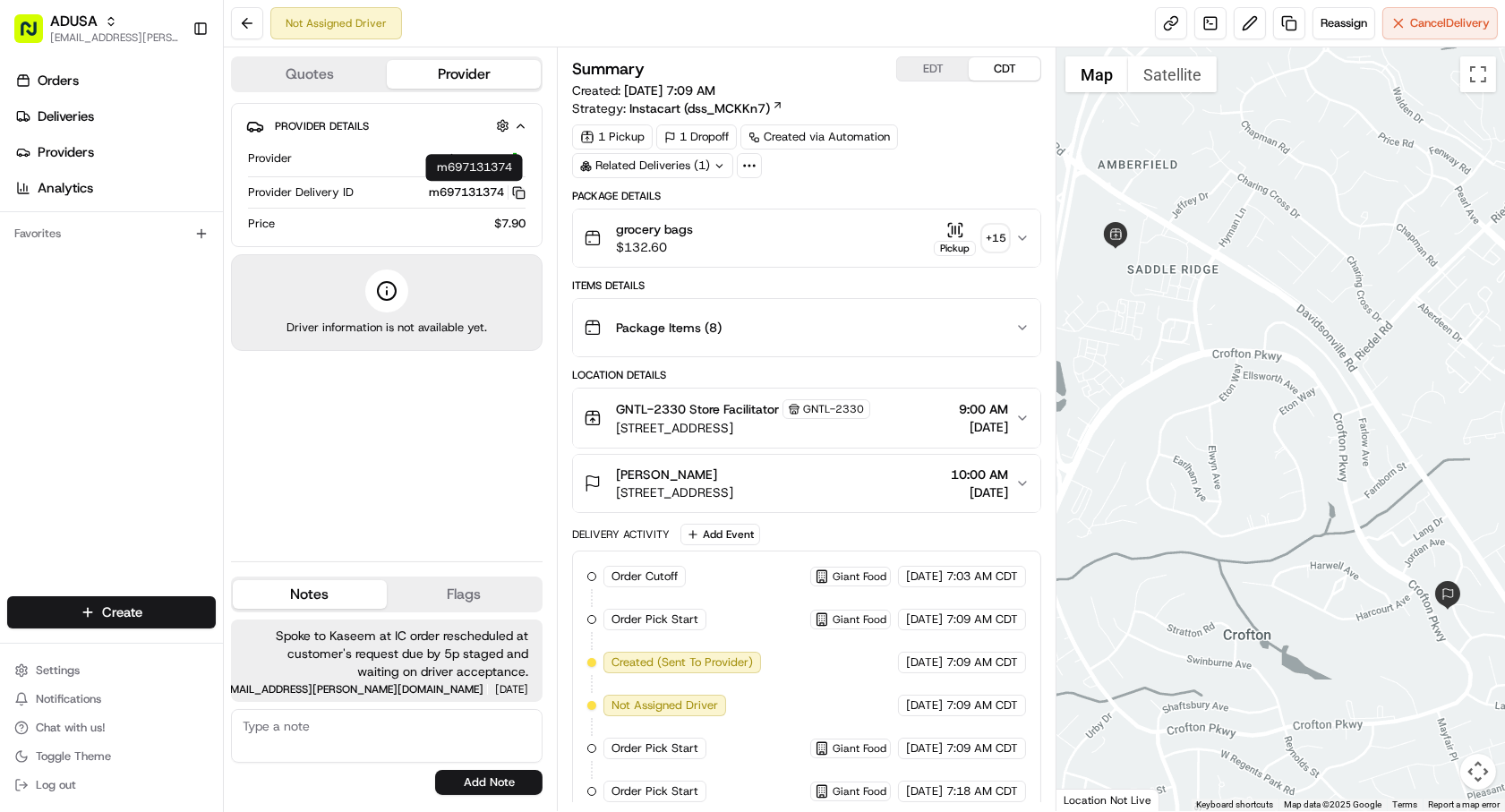 click 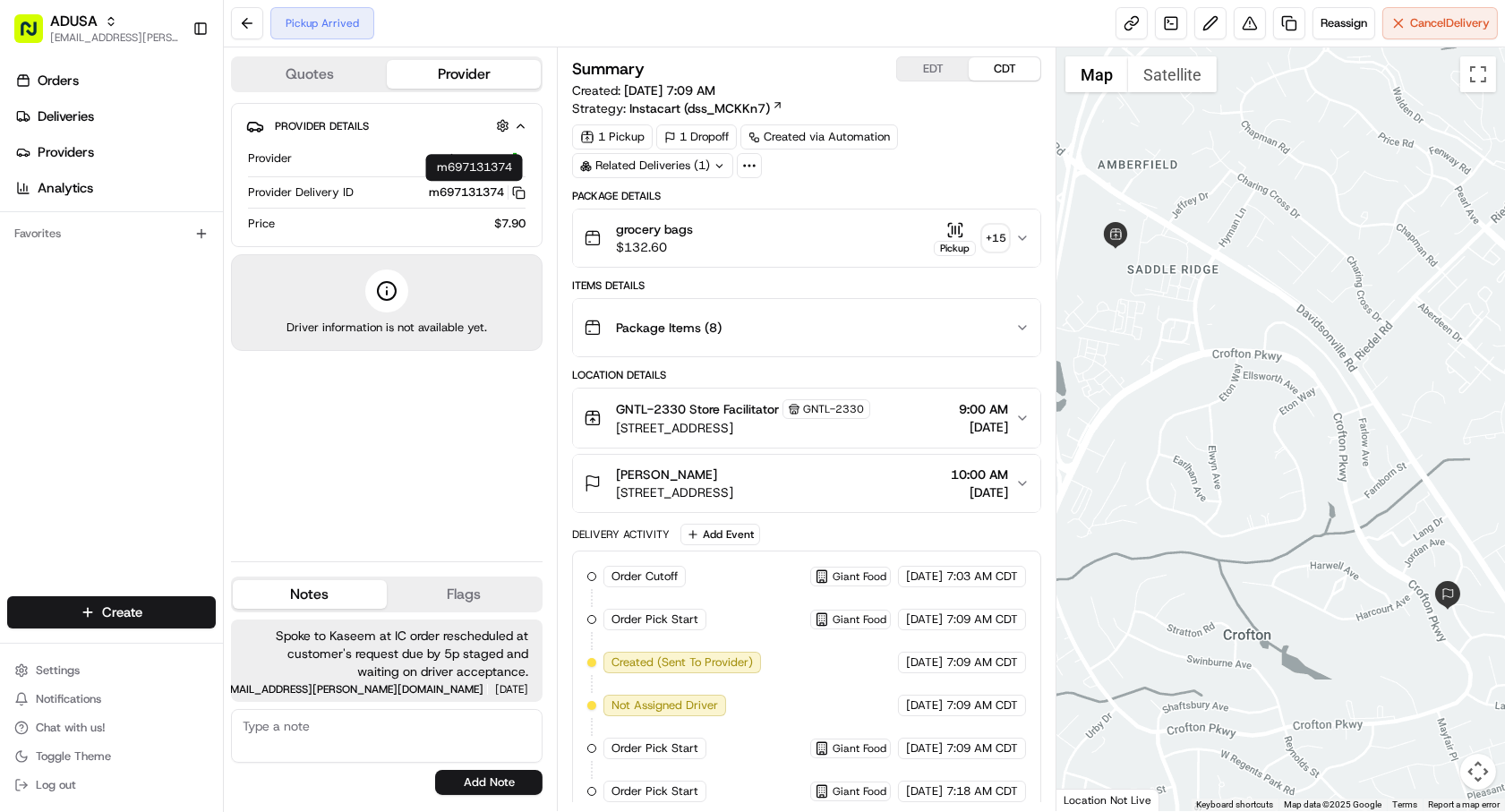 click on "Orders Deliveries Providers Analytics Favorites" at bounding box center [111, 334] 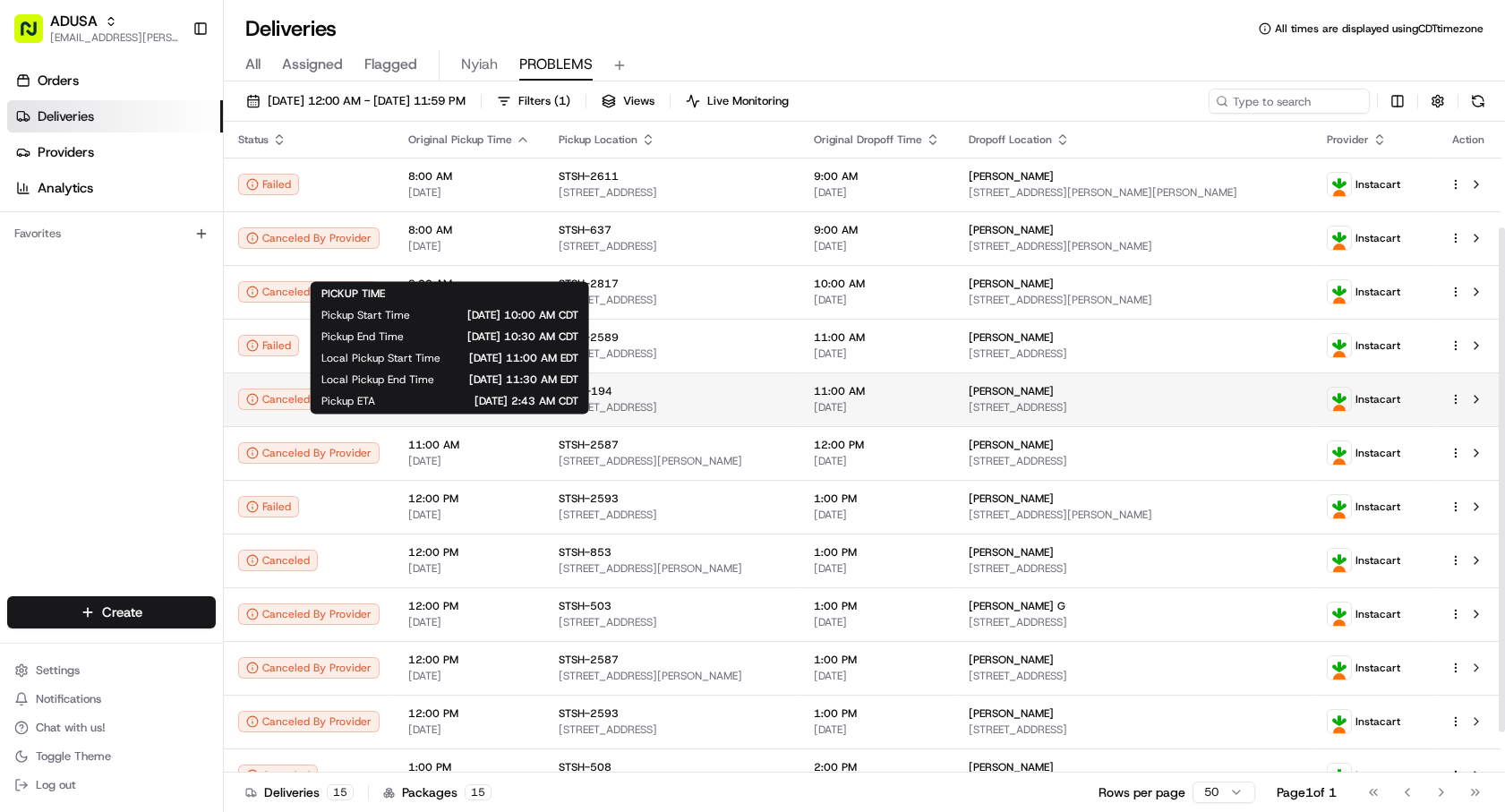 scroll, scrollTop: 0, scrollLeft: 0, axis: both 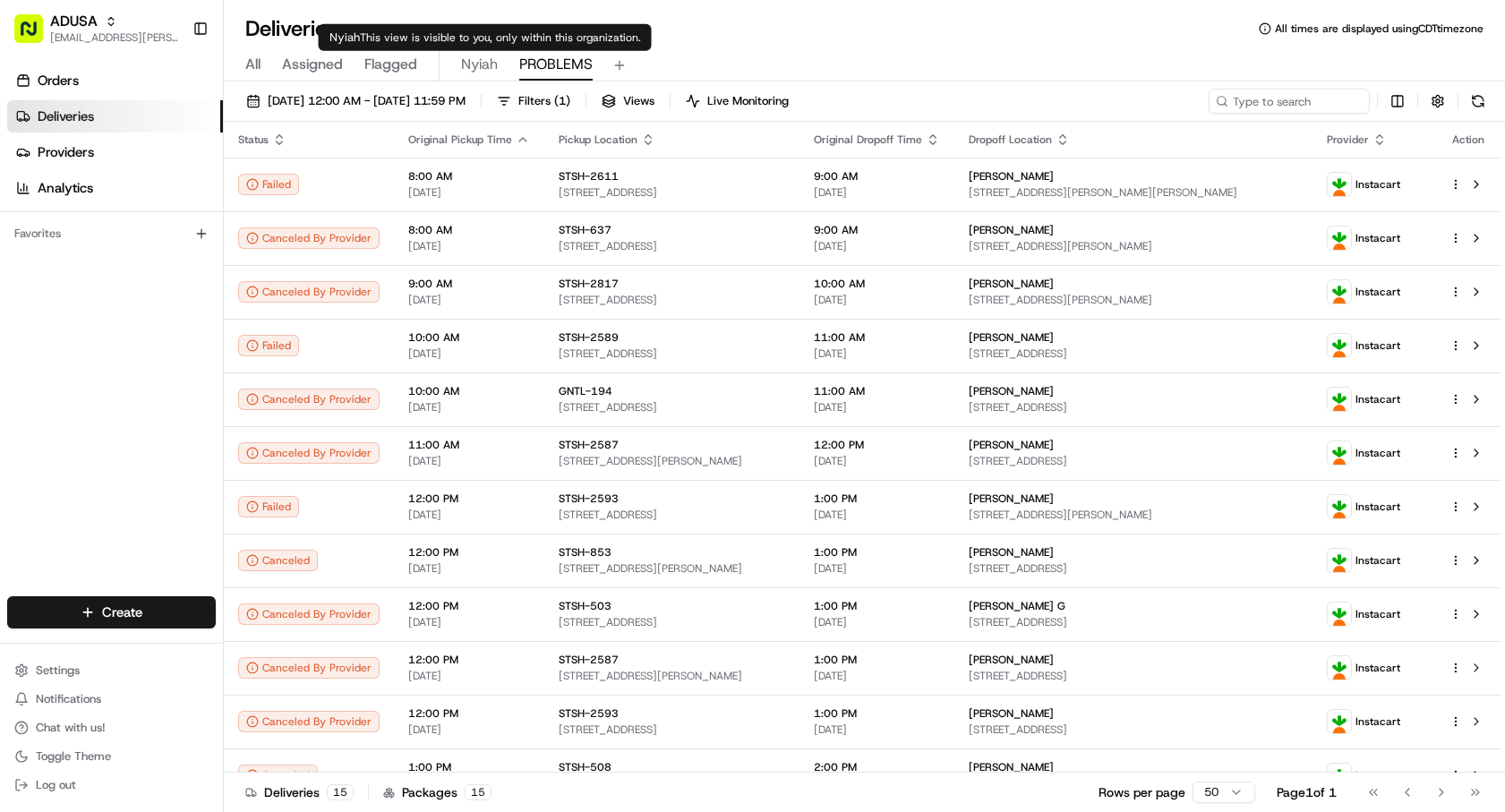 click on "Nyiah" at bounding box center [479, 64] 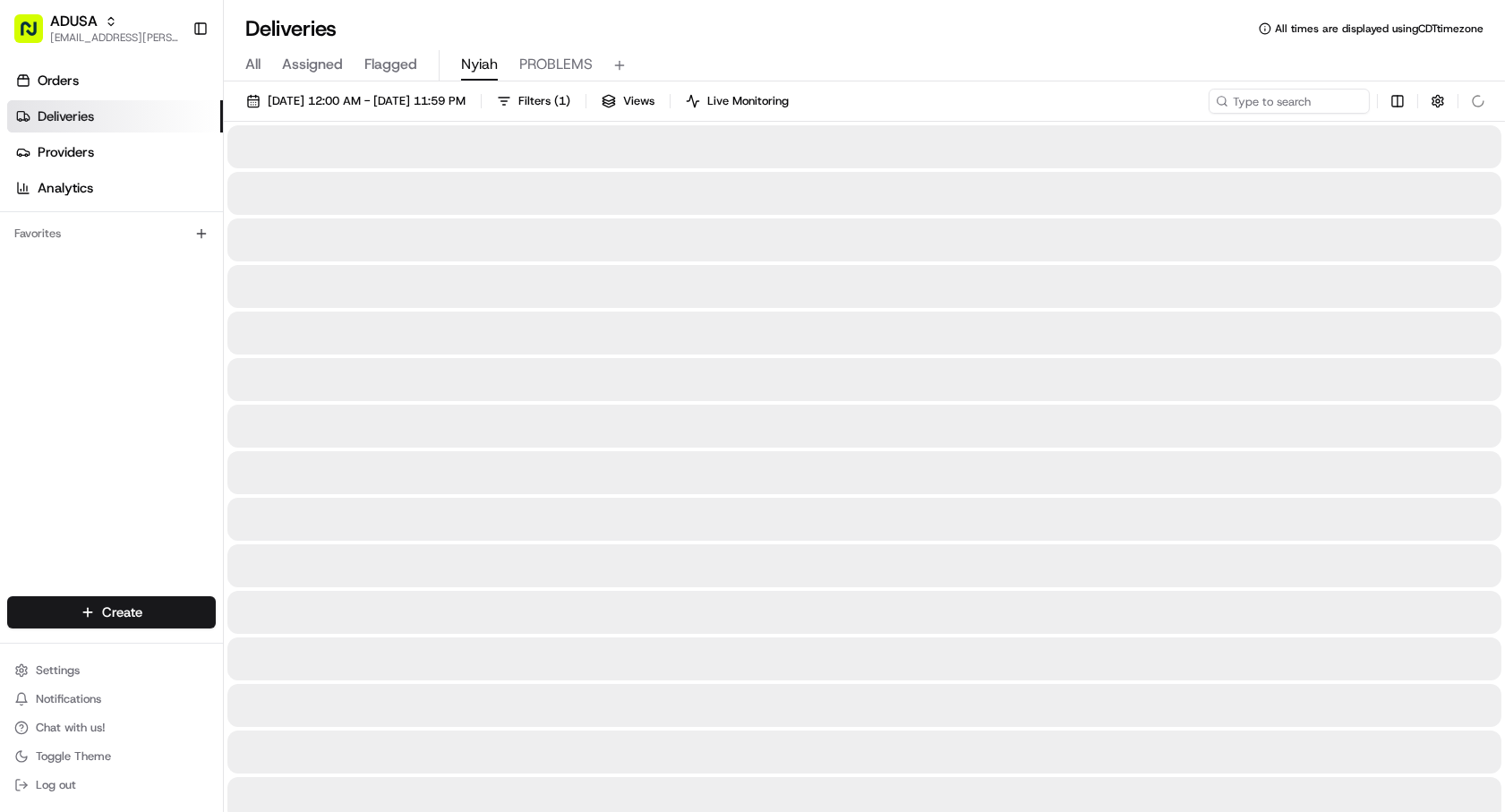 click on "Nyiah" at bounding box center [479, 64] 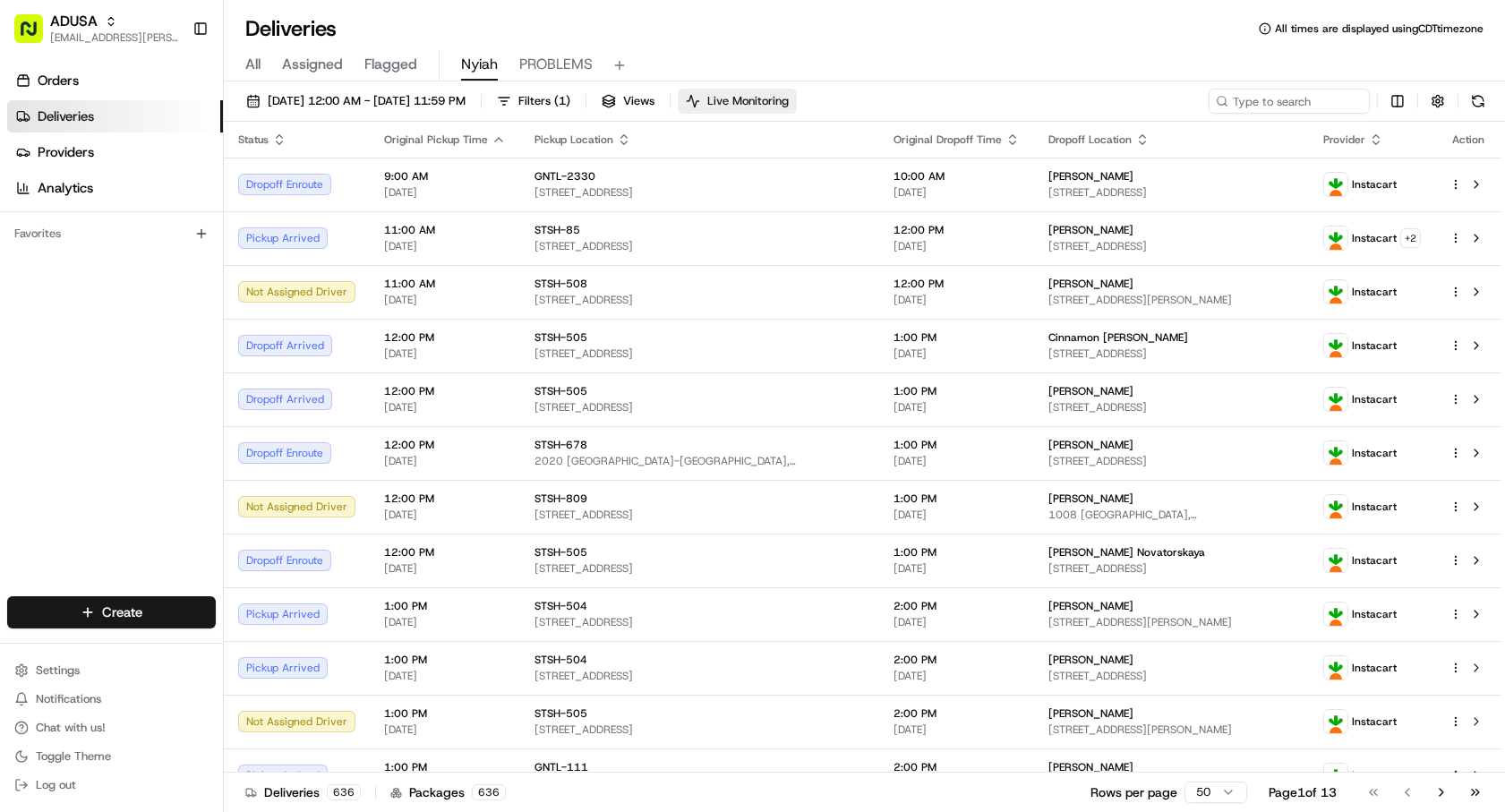 click on "Live Monitoring" at bounding box center [748, 101] 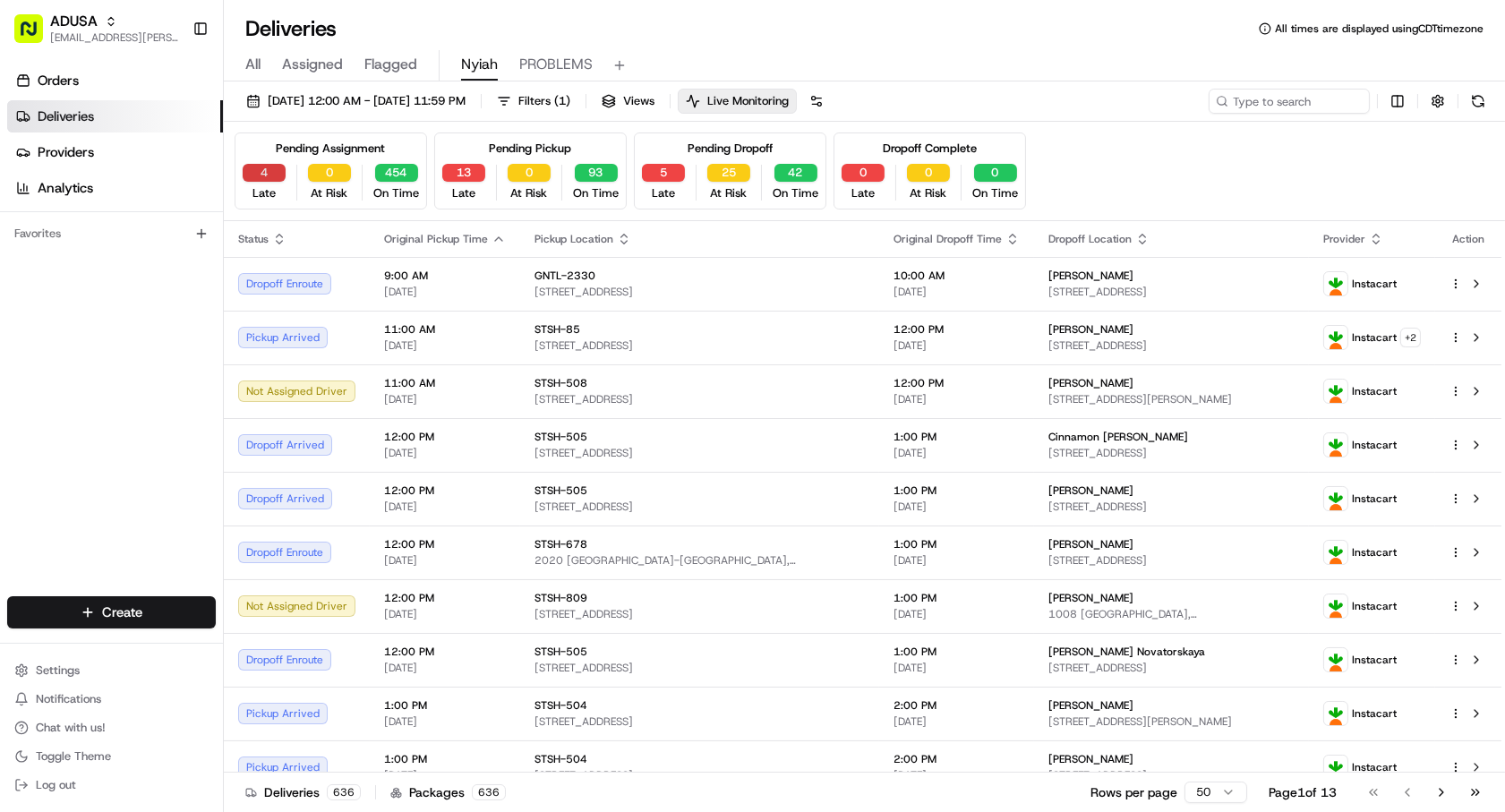 click on "4" at bounding box center (264, 173) 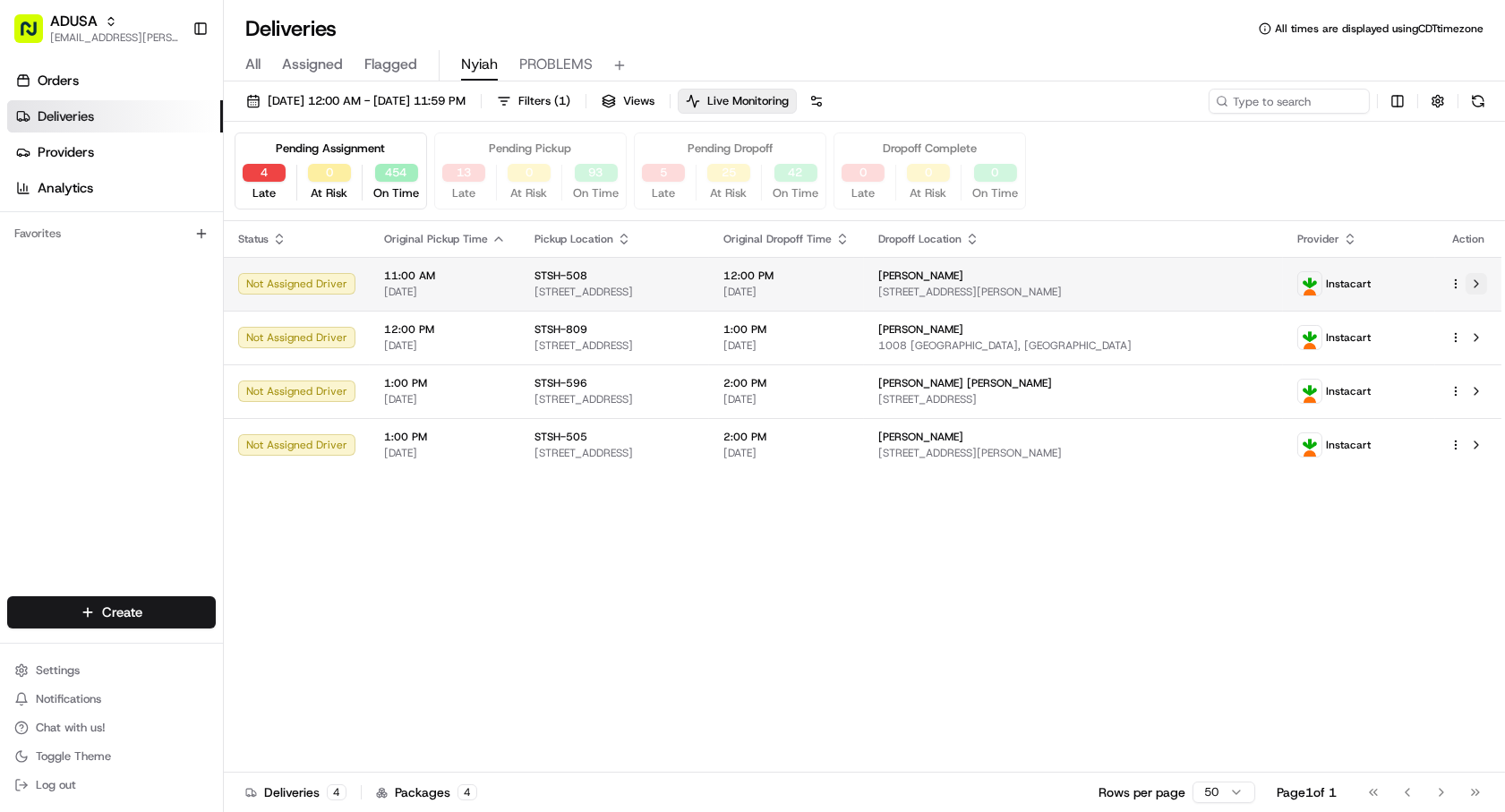 click at bounding box center (1476, 284) 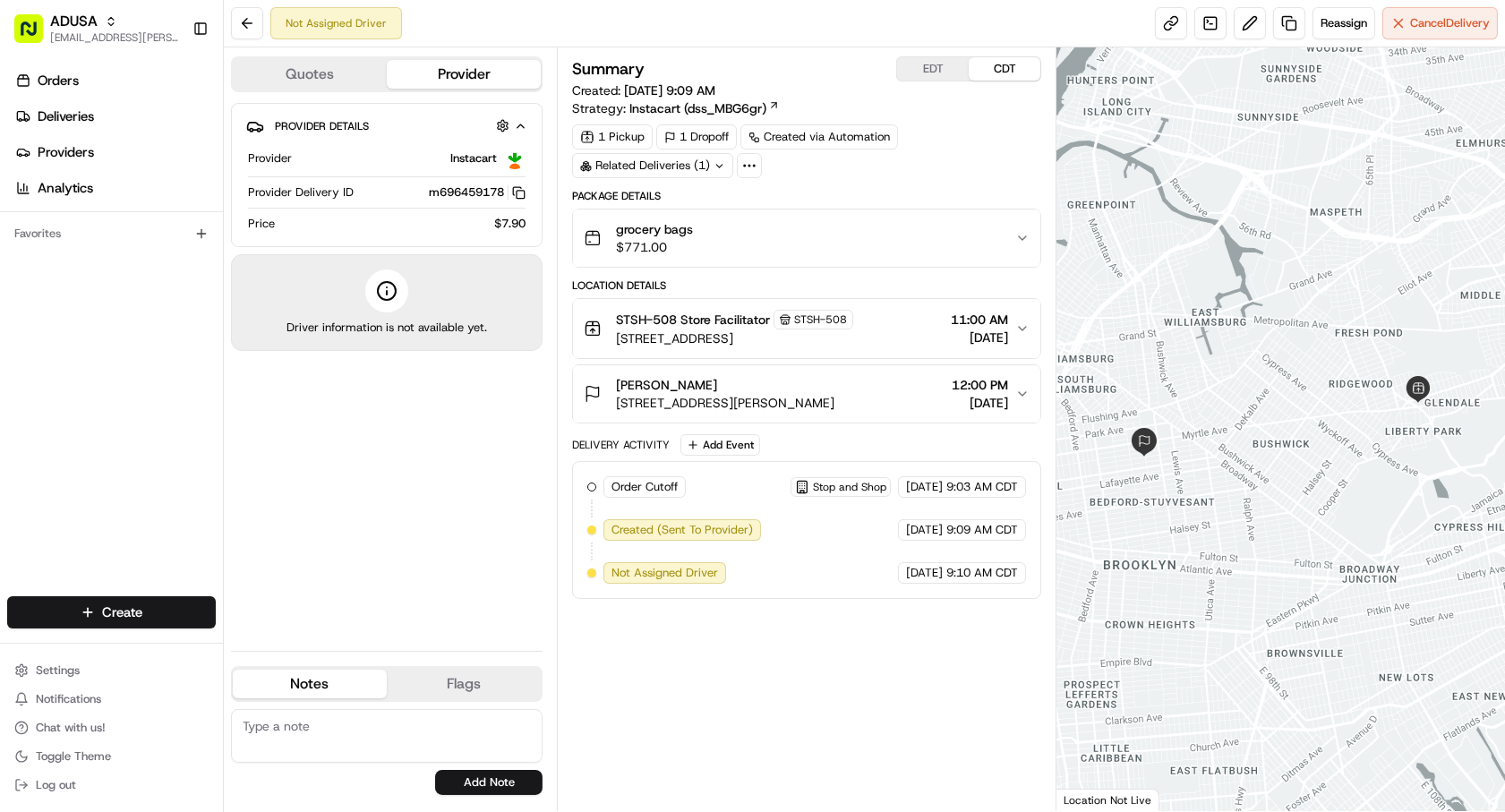 scroll, scrollTop: 0, scrollLeft: 0, axis: both 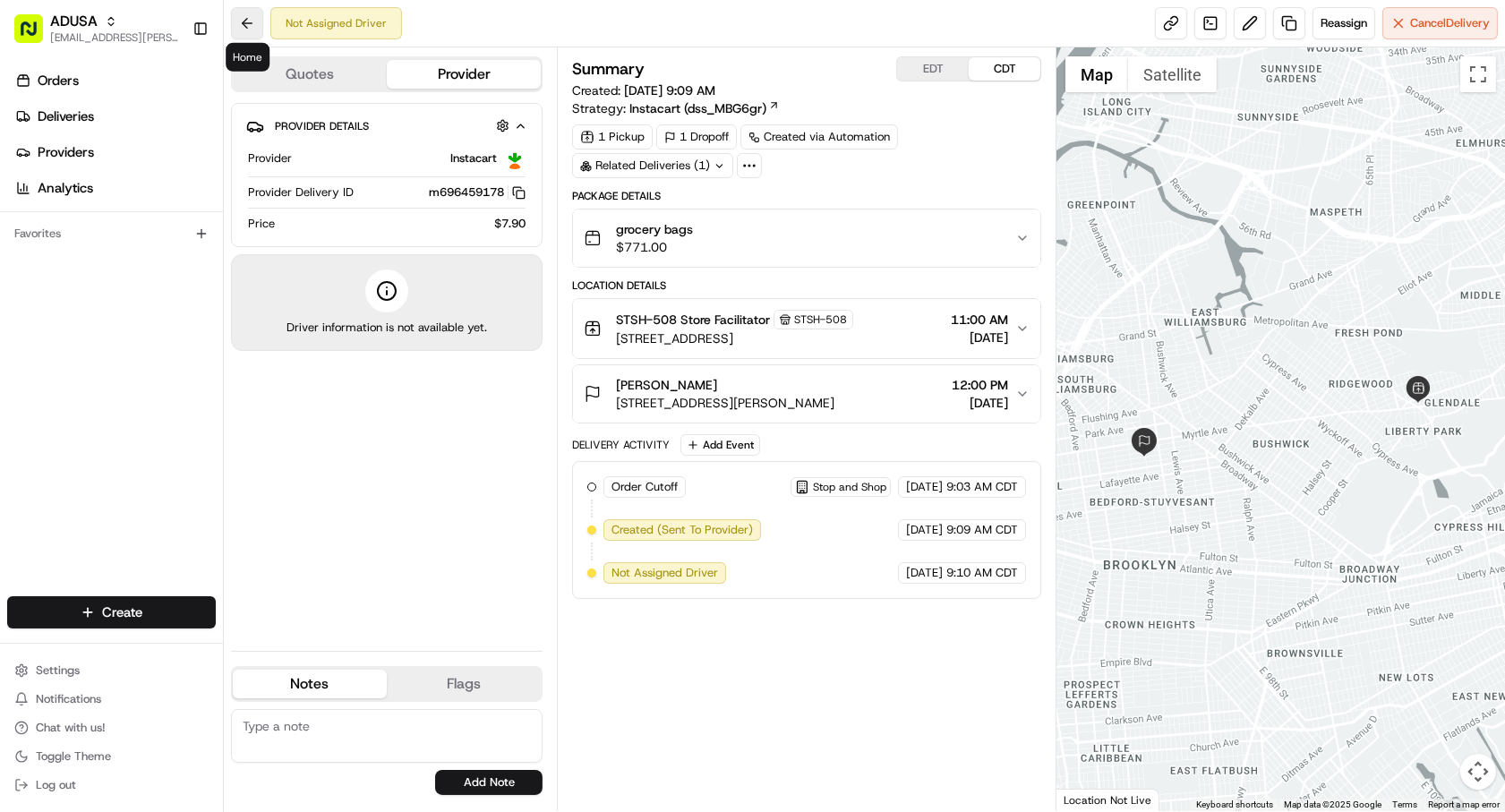 click at bounding box center (247, 23) 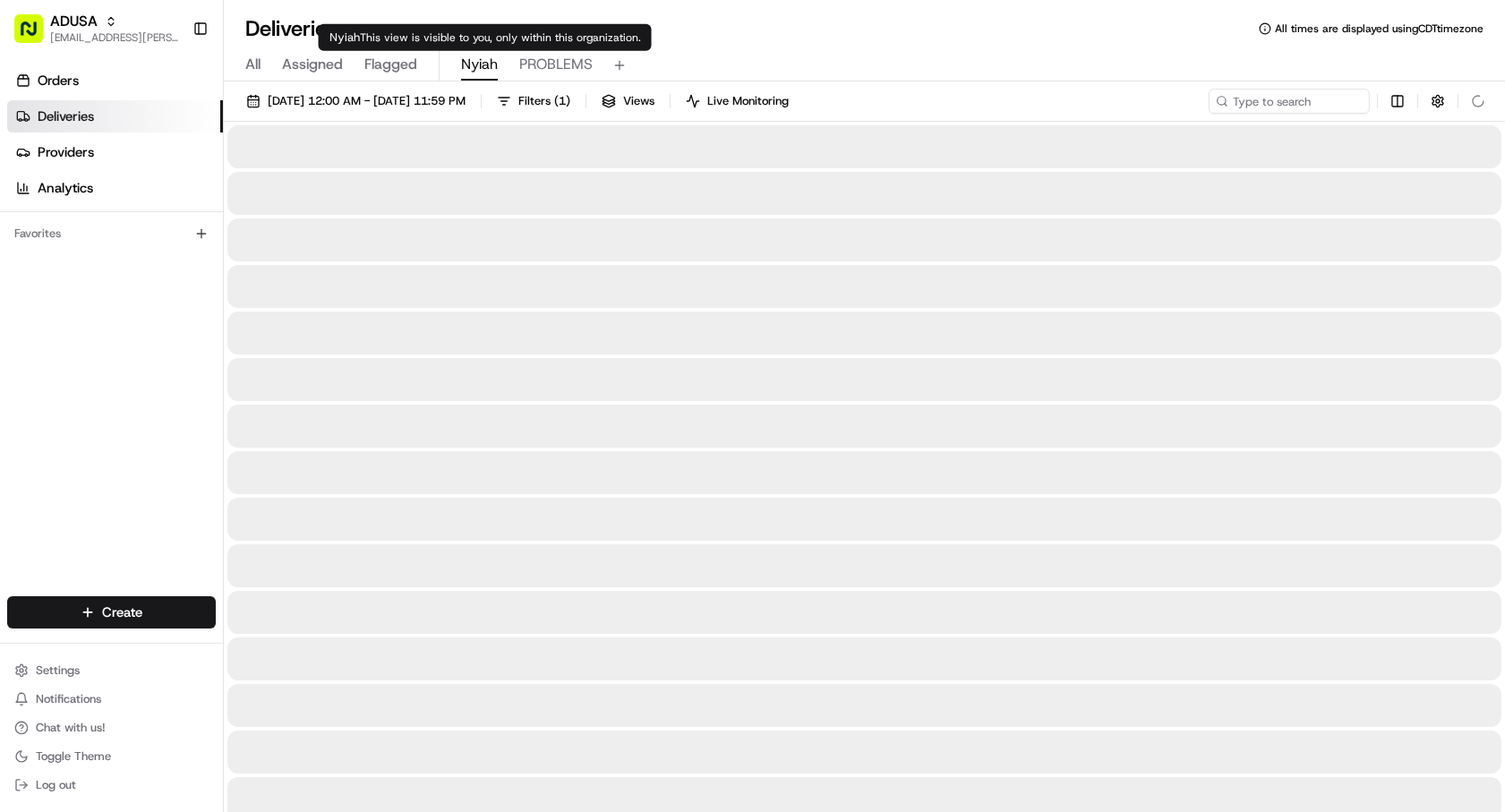 click on "Nyiah" at bounding box center [479, 64] 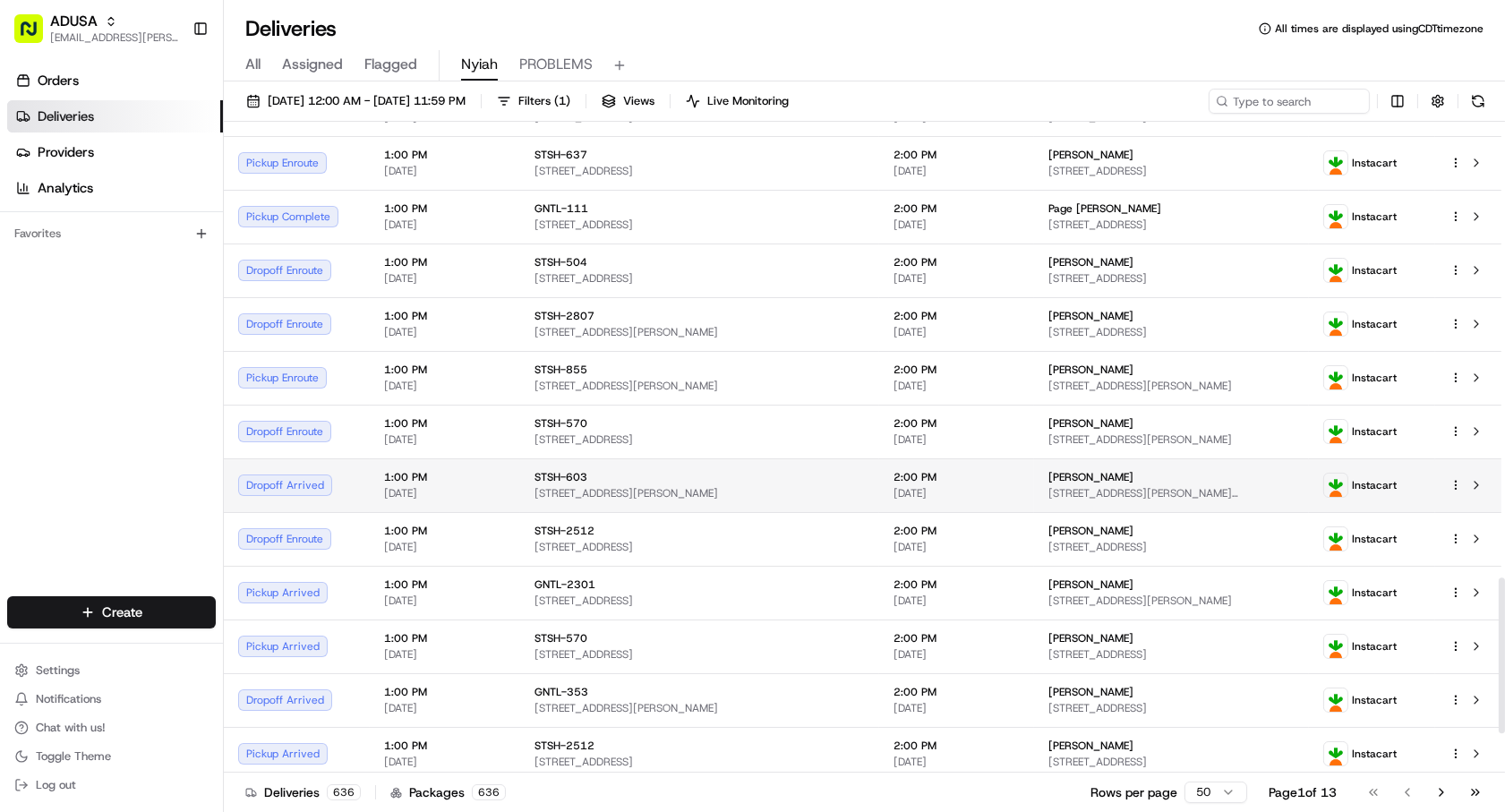 scroll, scrollTop: 2070, scrollLeft: 0, axis: vertical 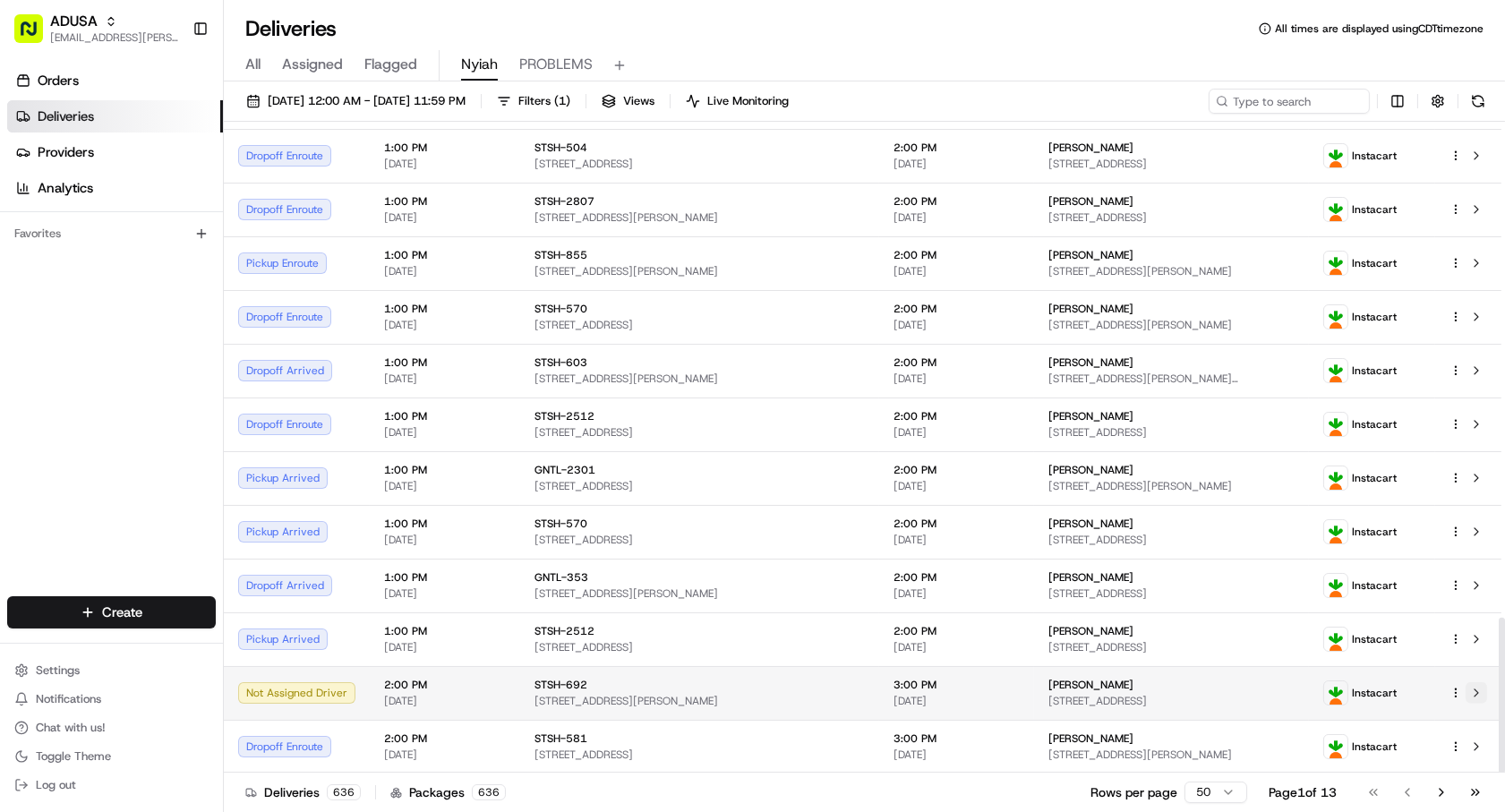 click at bounding box center (1476, 693) 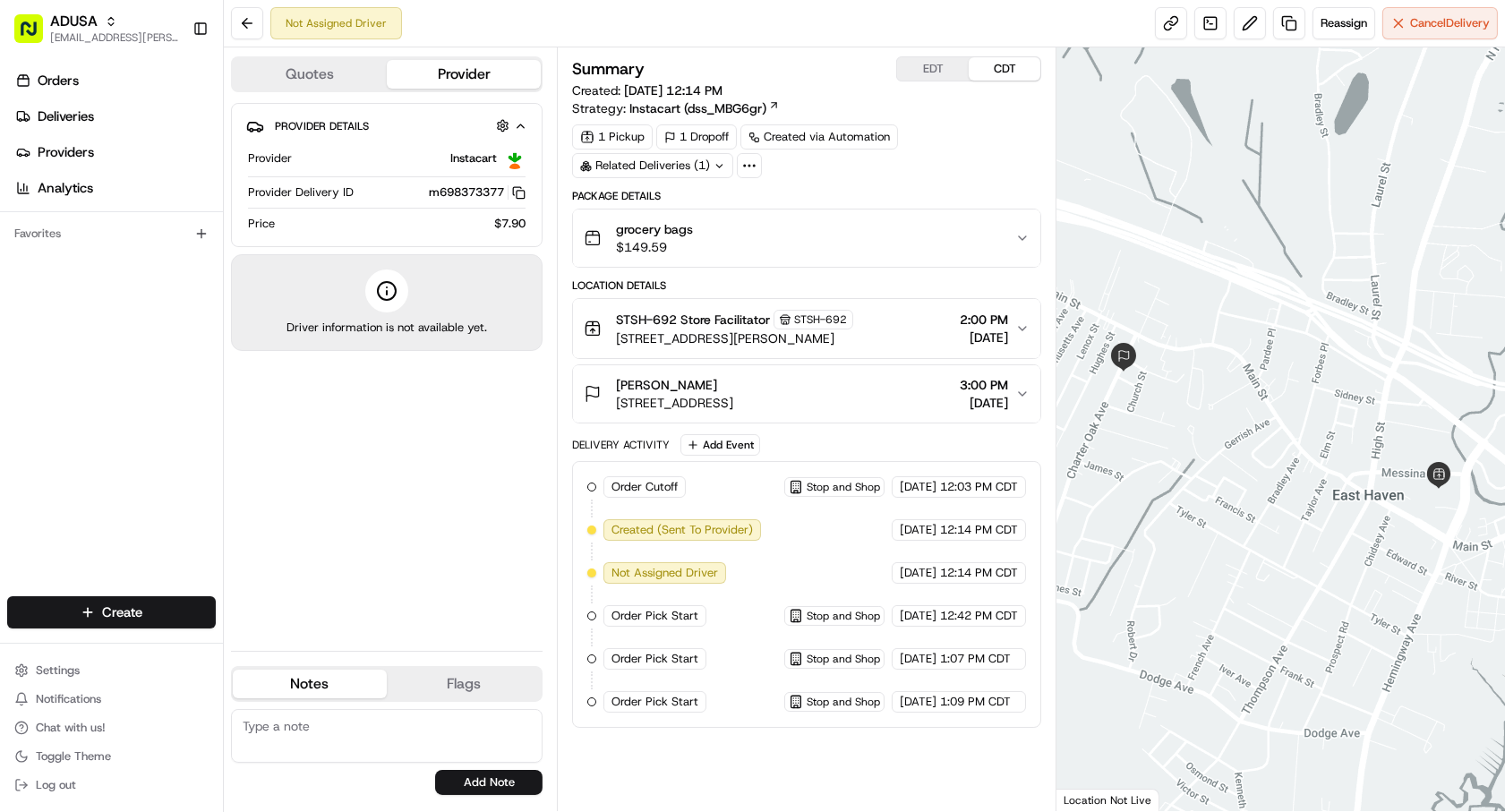 scroll, scrollTop: 0, scrollLeft: 0, axis: both 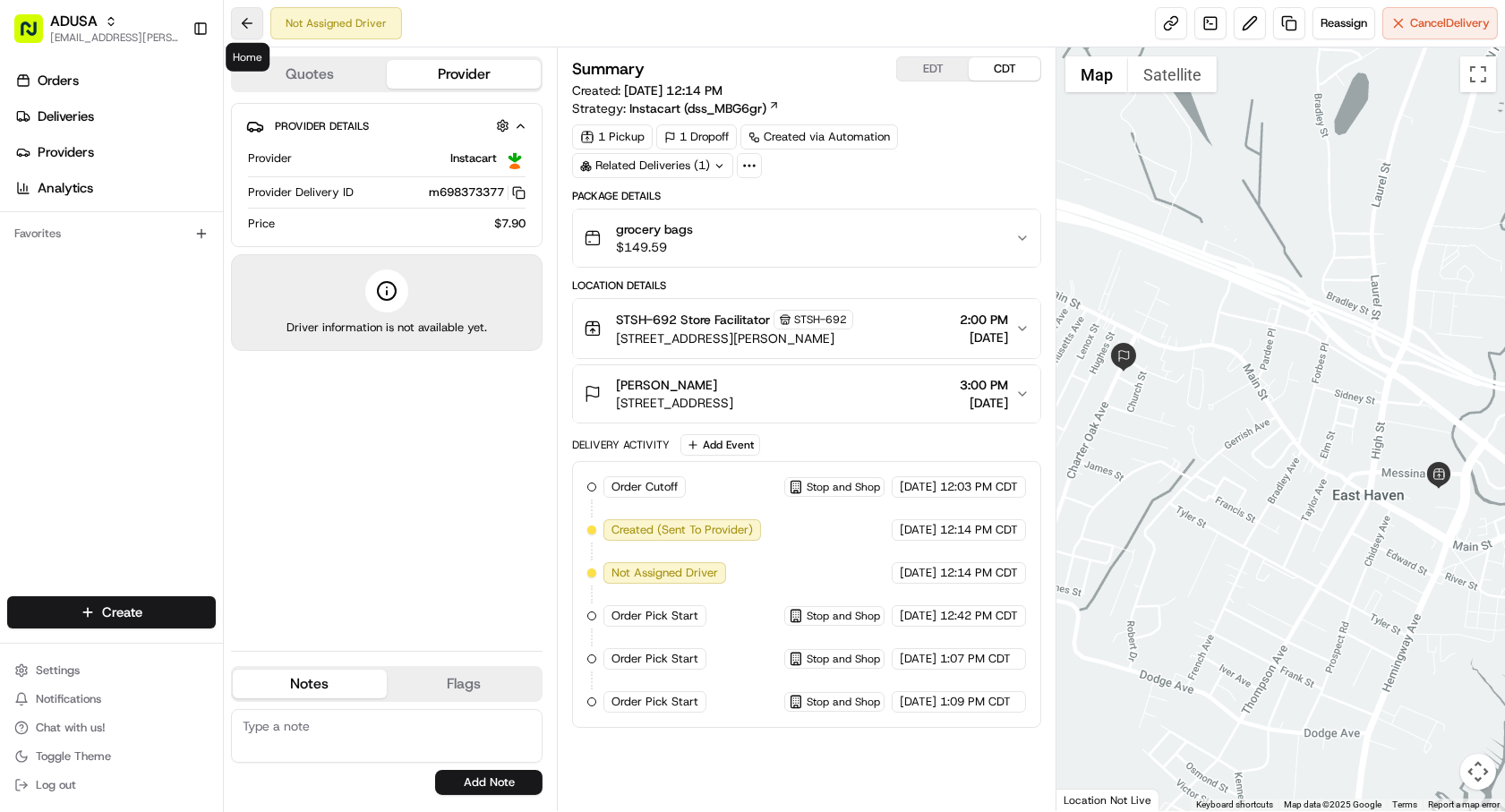 click at bounding box center [247, 23] 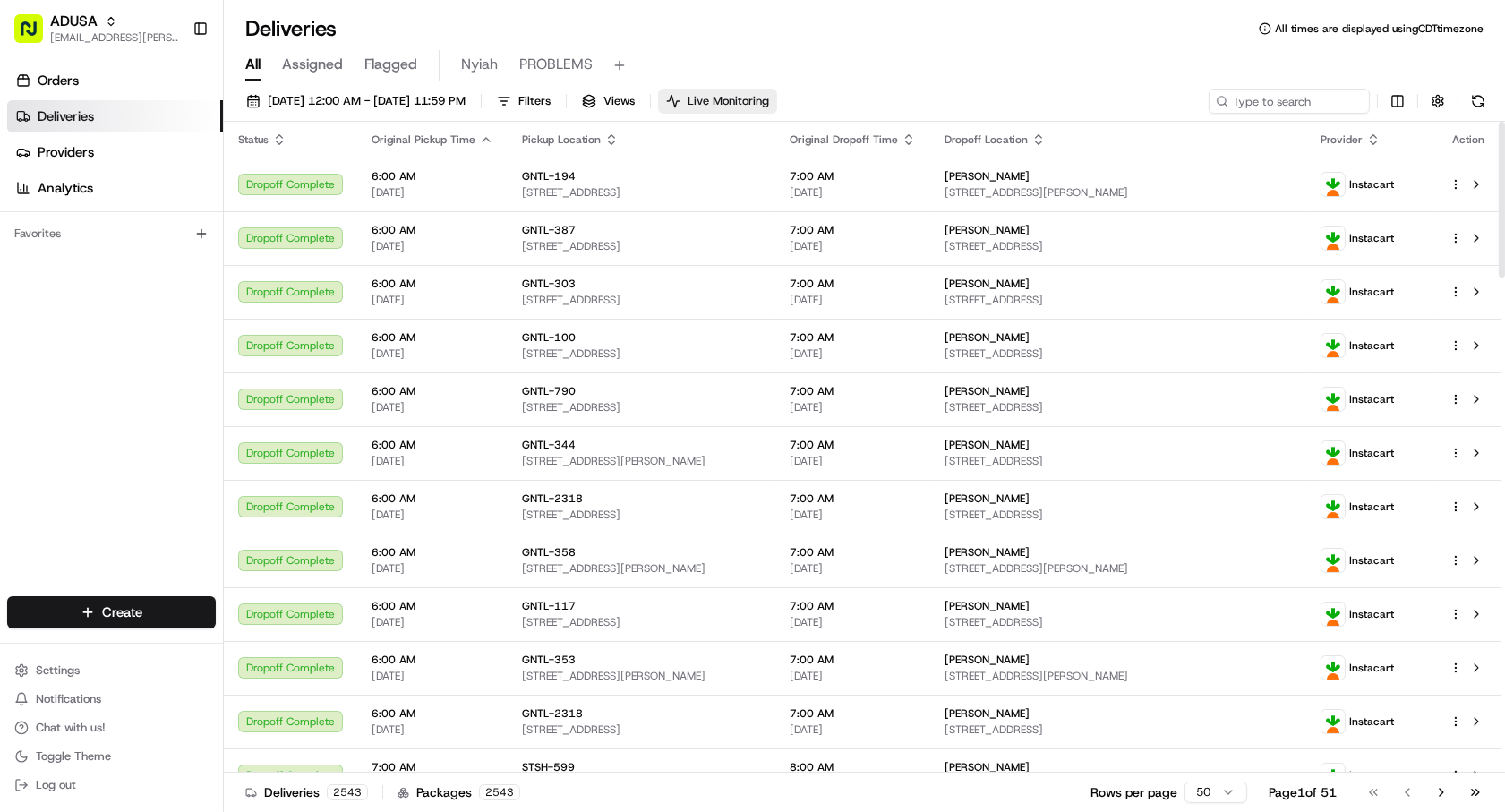 click on "Live Monitoring" at bounding box center [728, 101] 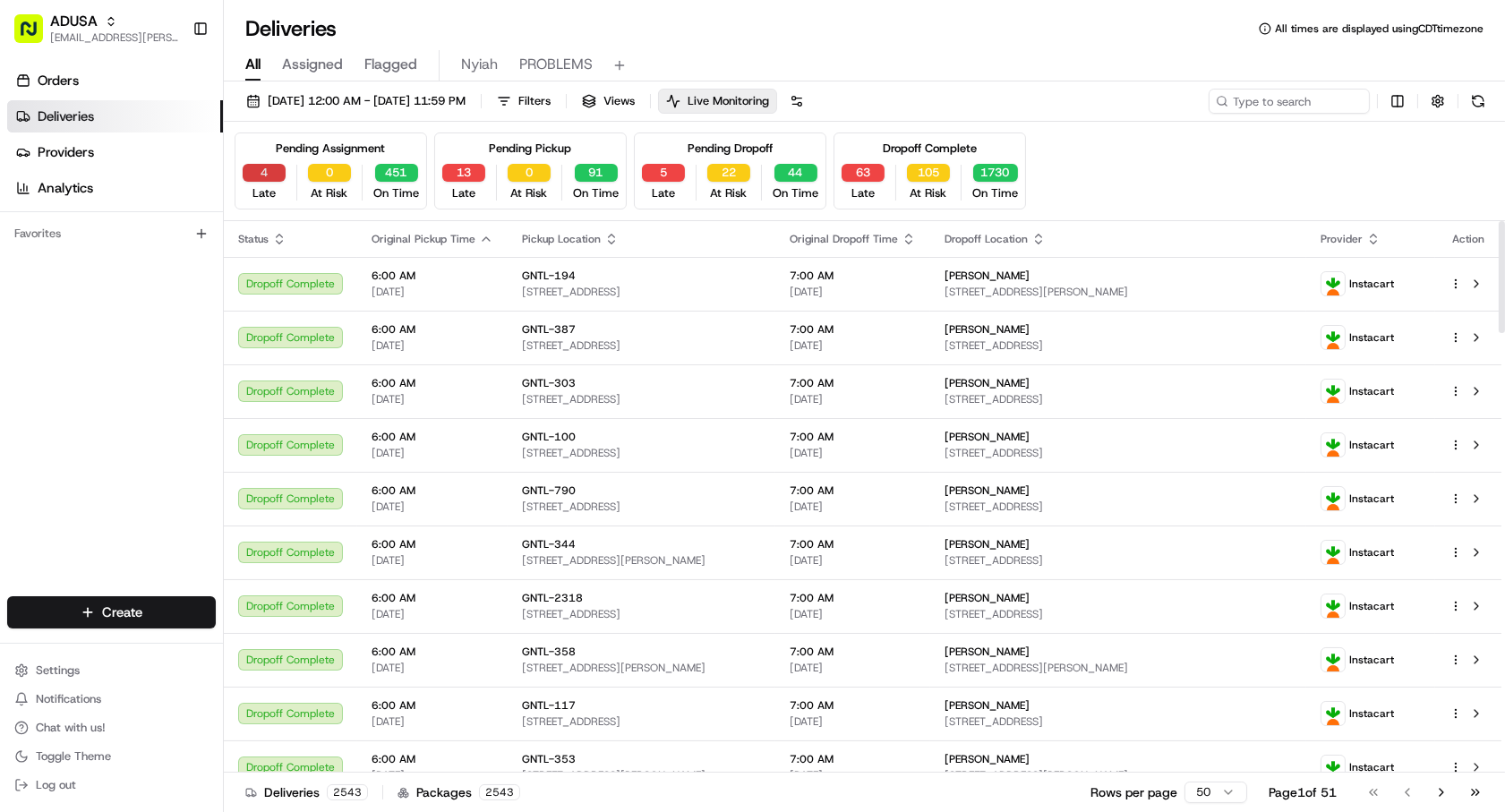 click on "4" at bounding box center (264, 173) 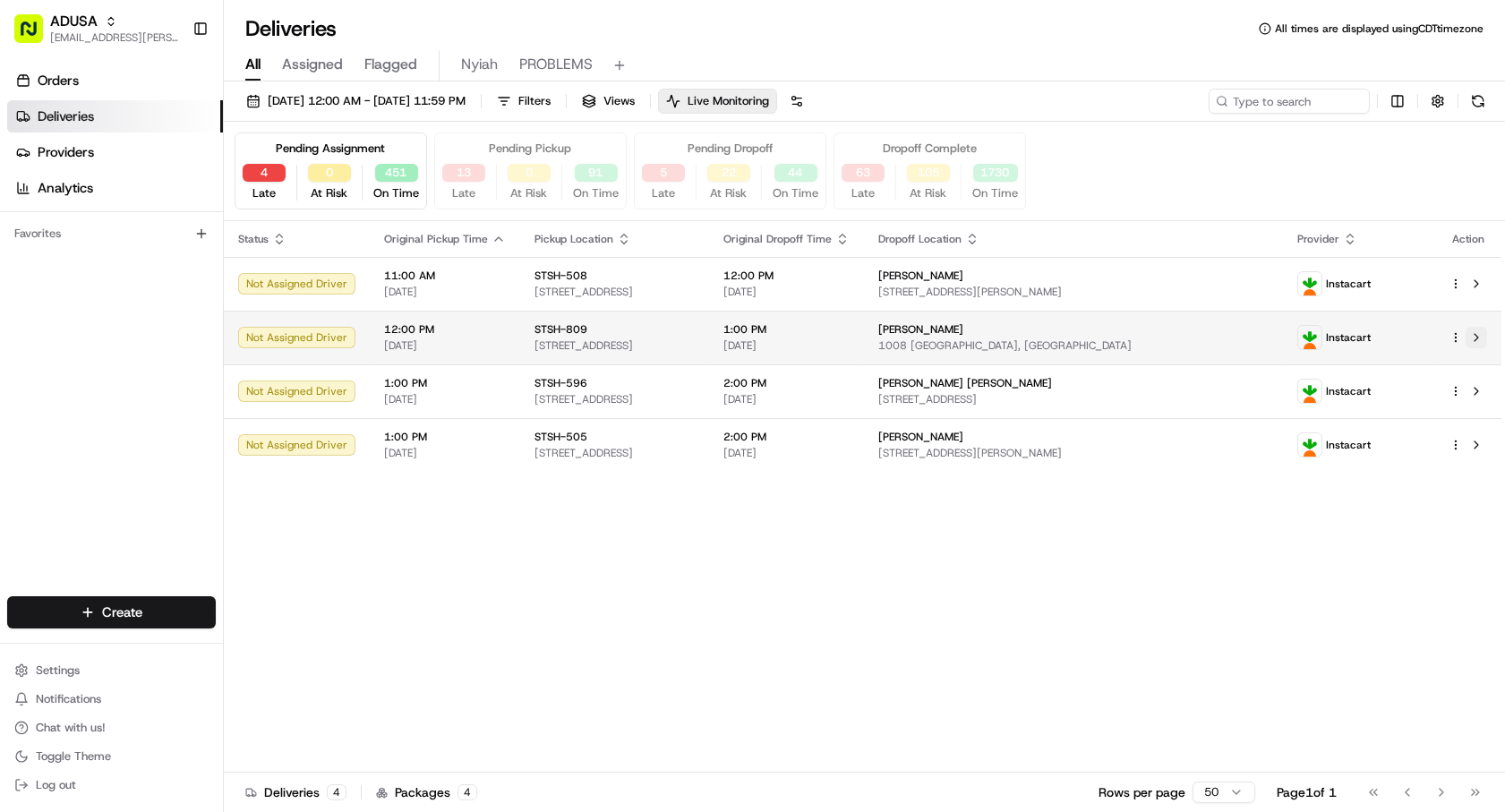 click at bounding box center [1476, 338] 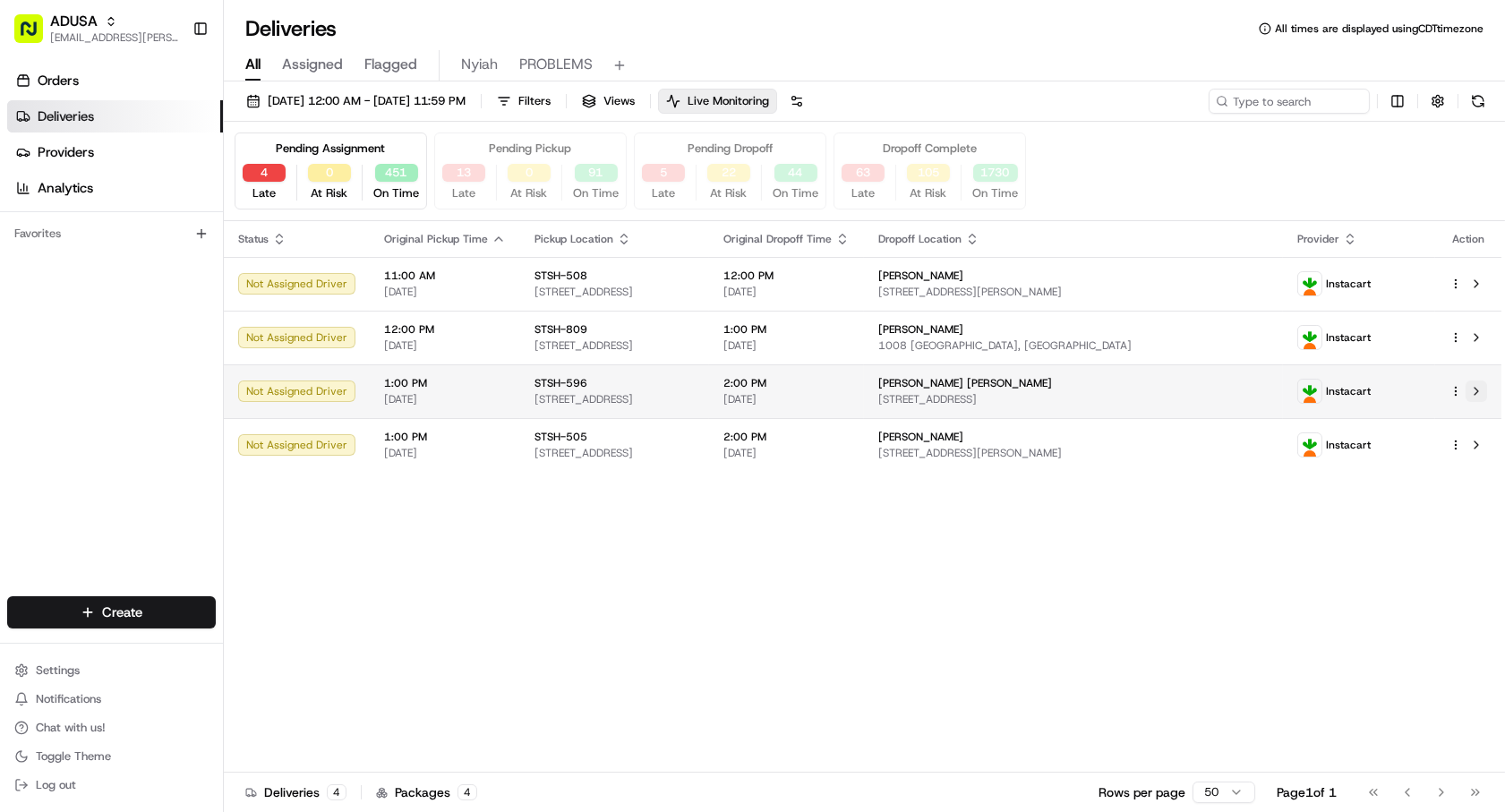 click at bounding box center (1476, 391) 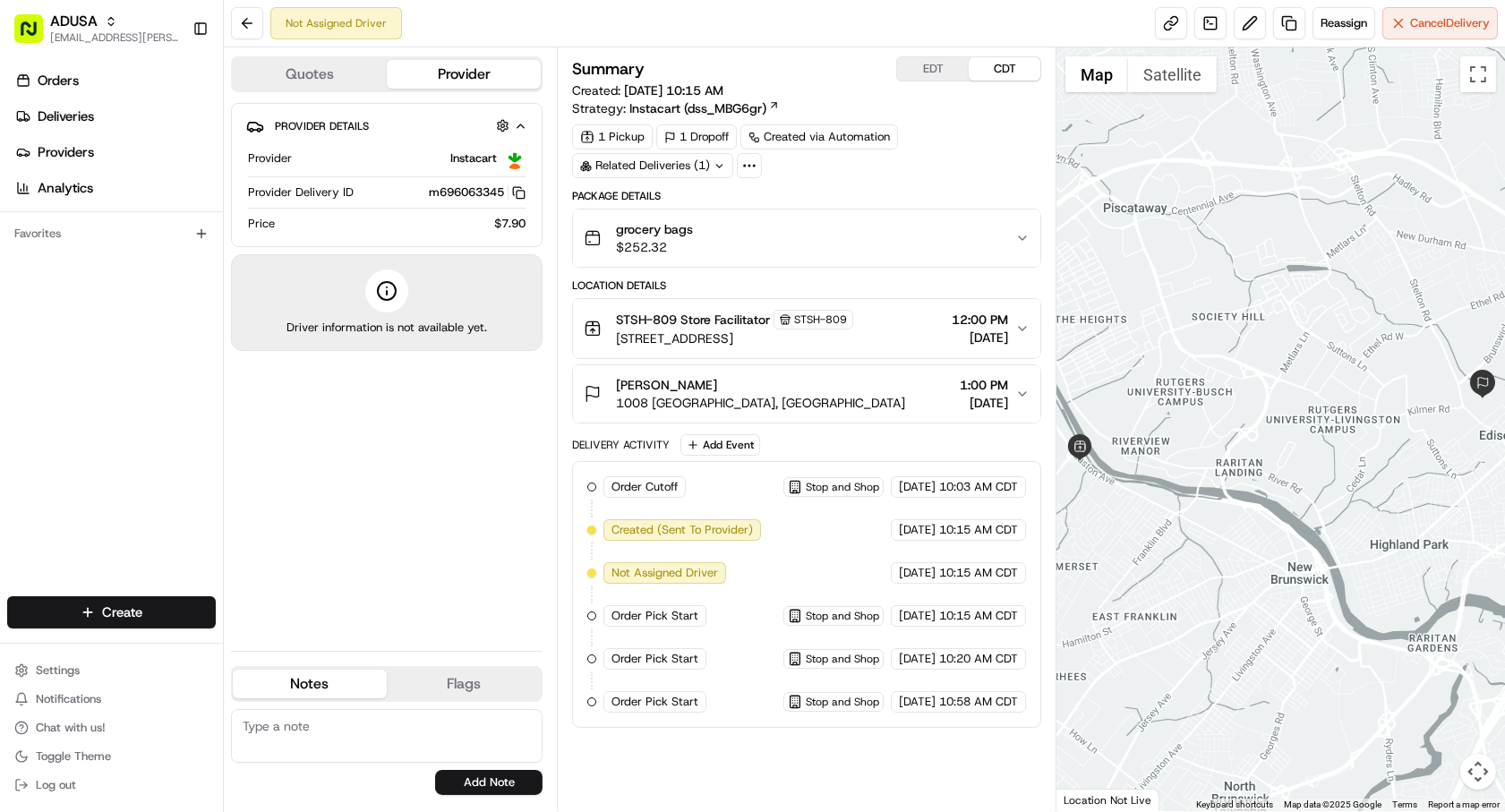 scroll, scrollTop: 0, scrollLeft: 0, axis: both 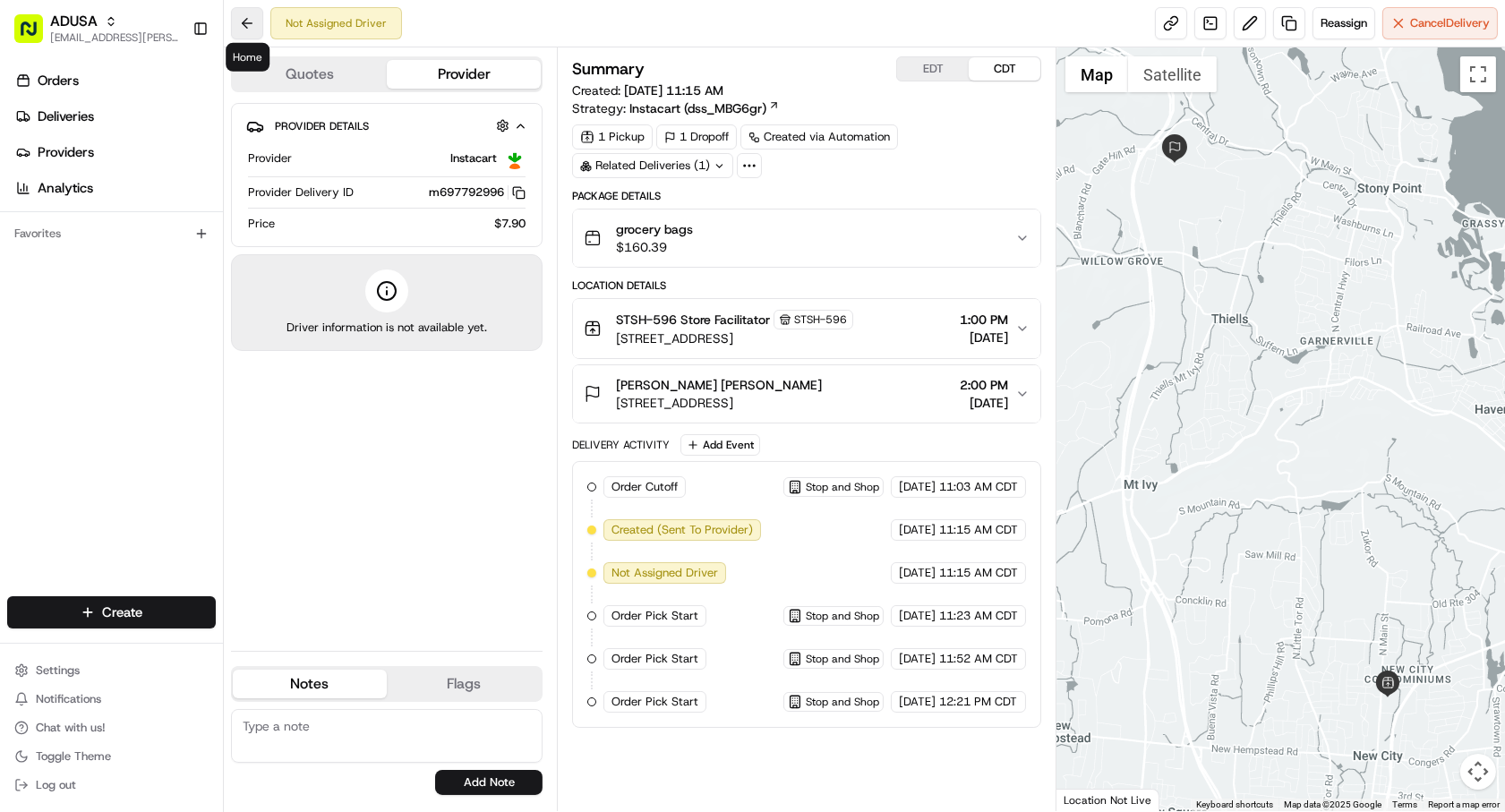 click at bounding box center [247, 23] 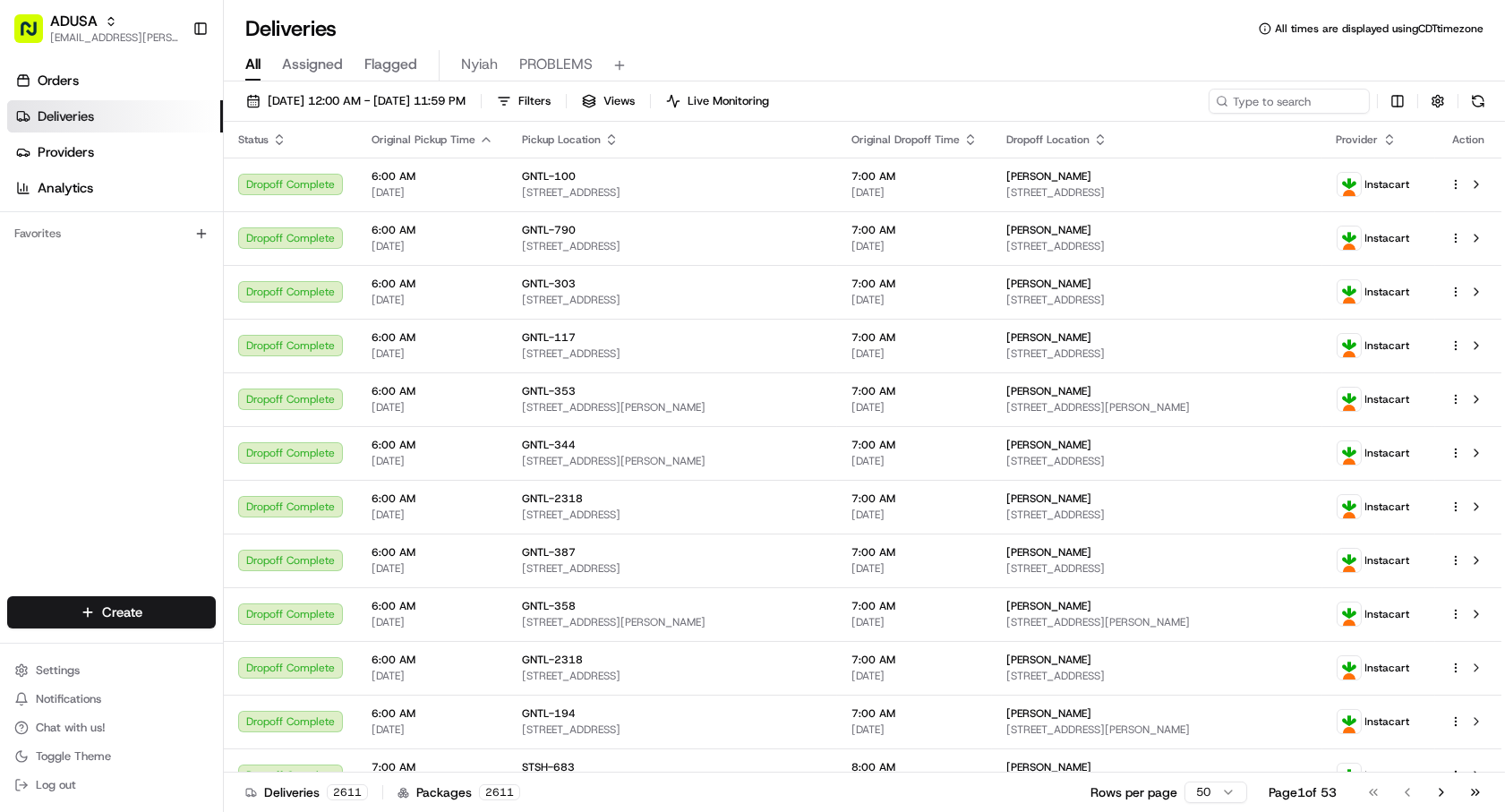 click on "Orders Deliveries Providers Analytics Favorites" at bounding box center [111, 334] 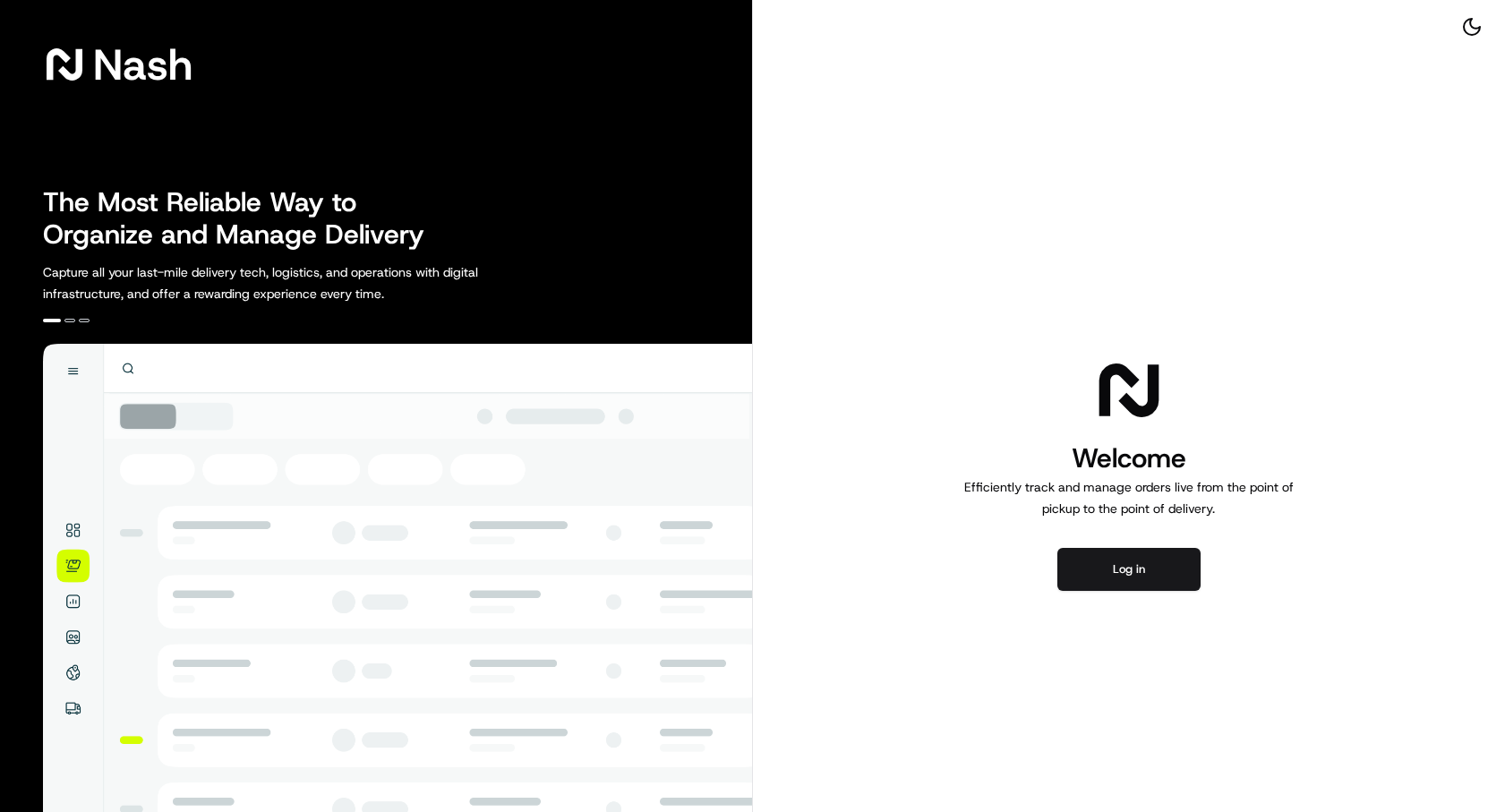 scroll, scrollTop: 0, scrollLeft: 0, axis: both 